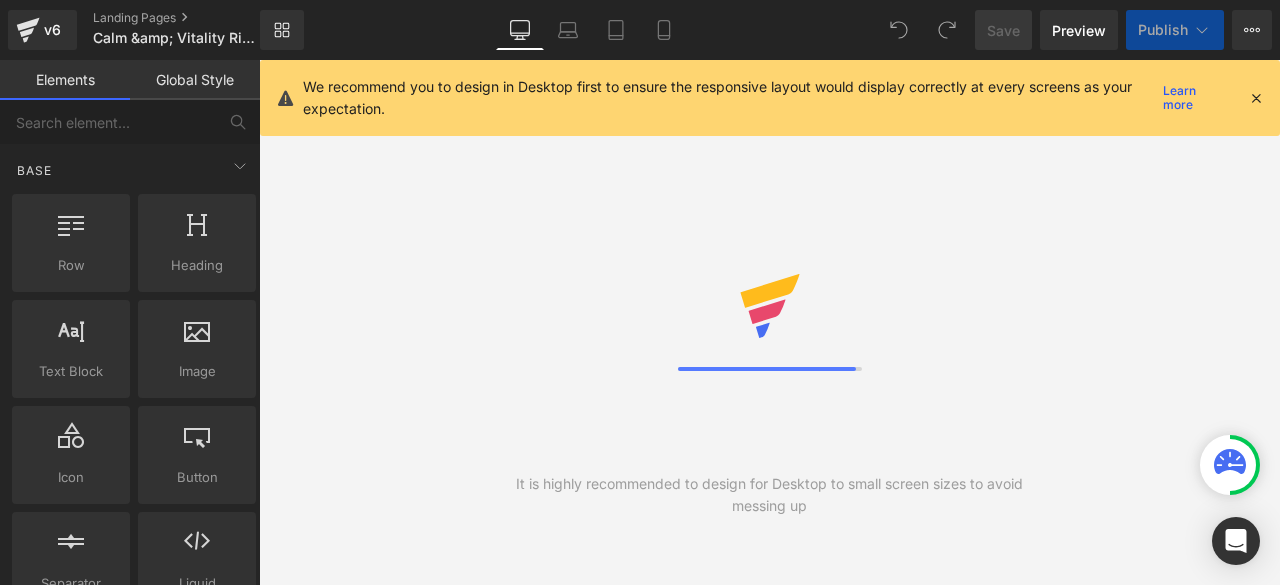 scroll, scrollTop: 0, scrollLeft: 0, axis: both 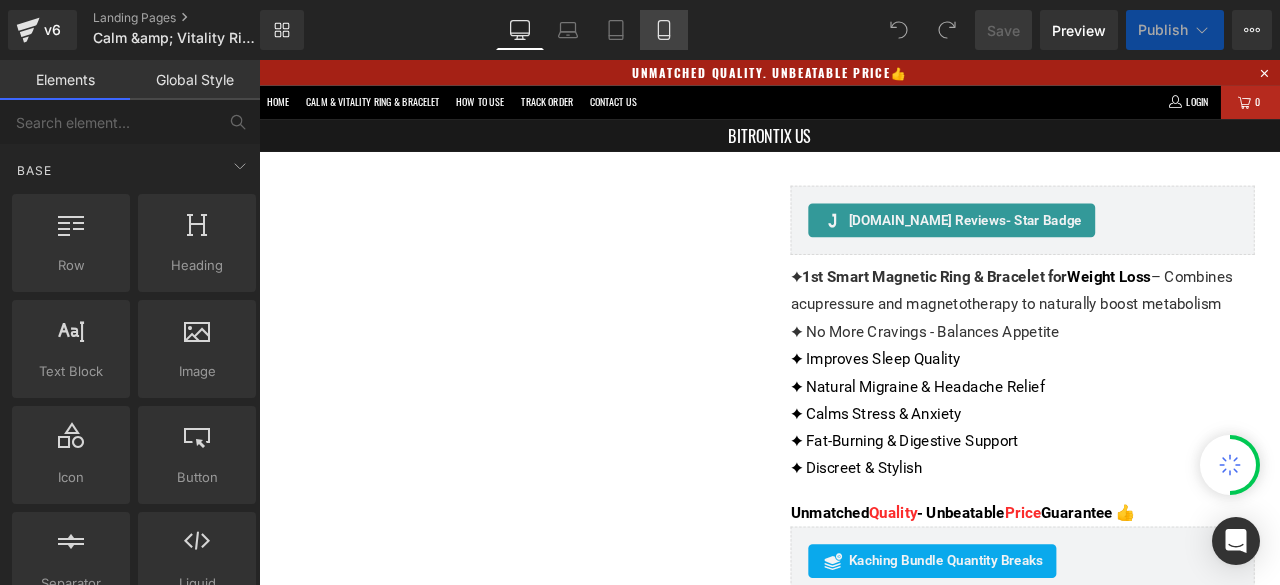 click 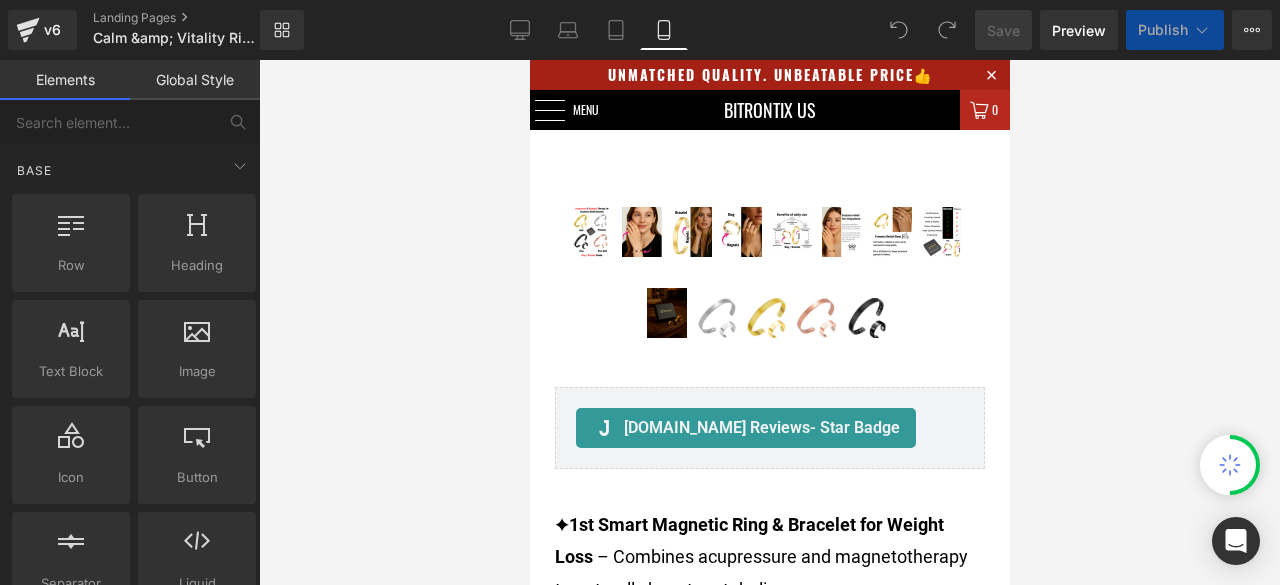 scroll, scrollTop: 70, scrollLeft: 0, axis: vertical 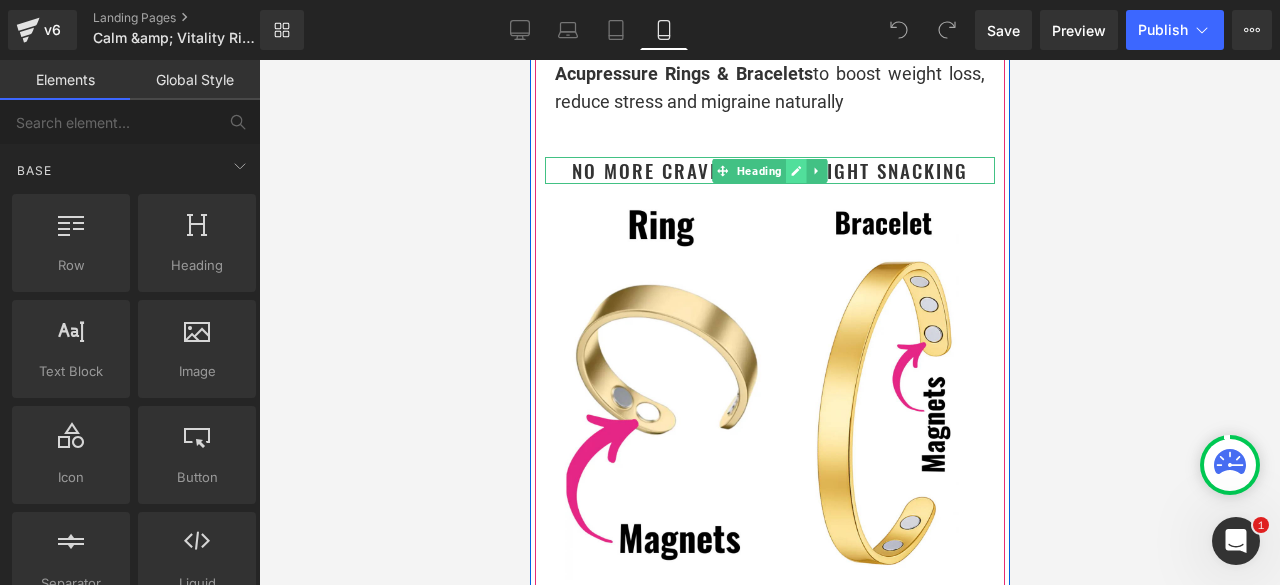 click 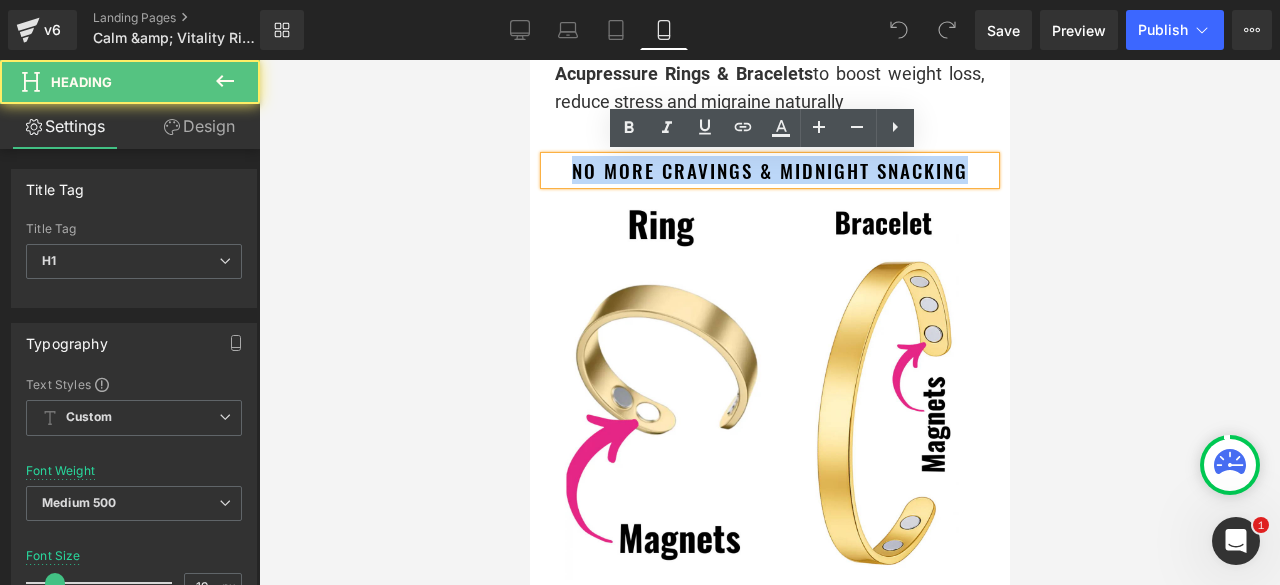 drag, startPoint x: 878, startPoint y: 171, endPoint x: 521, endPoint y: 186, distance: 357.31497 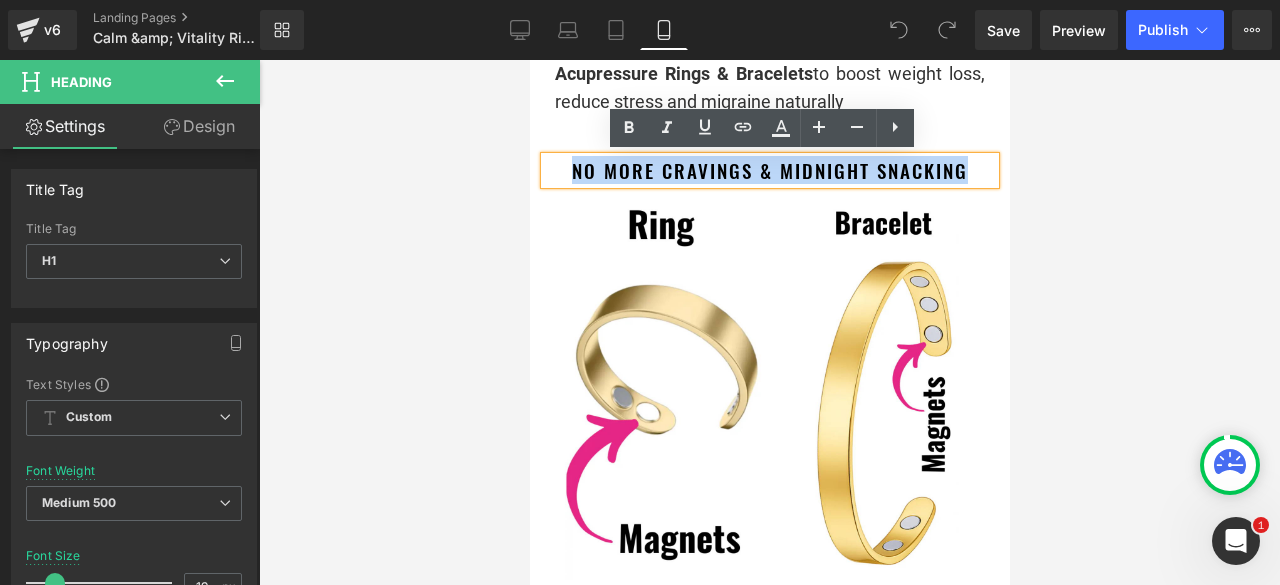 copy on "no more cravings & midnight snacking" 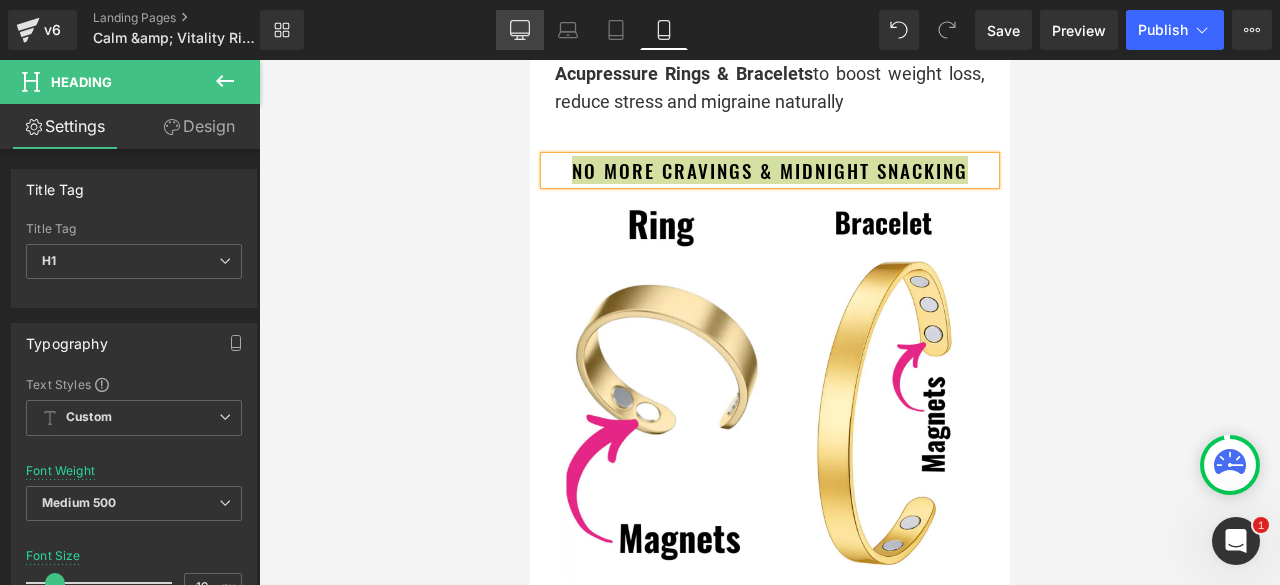 click 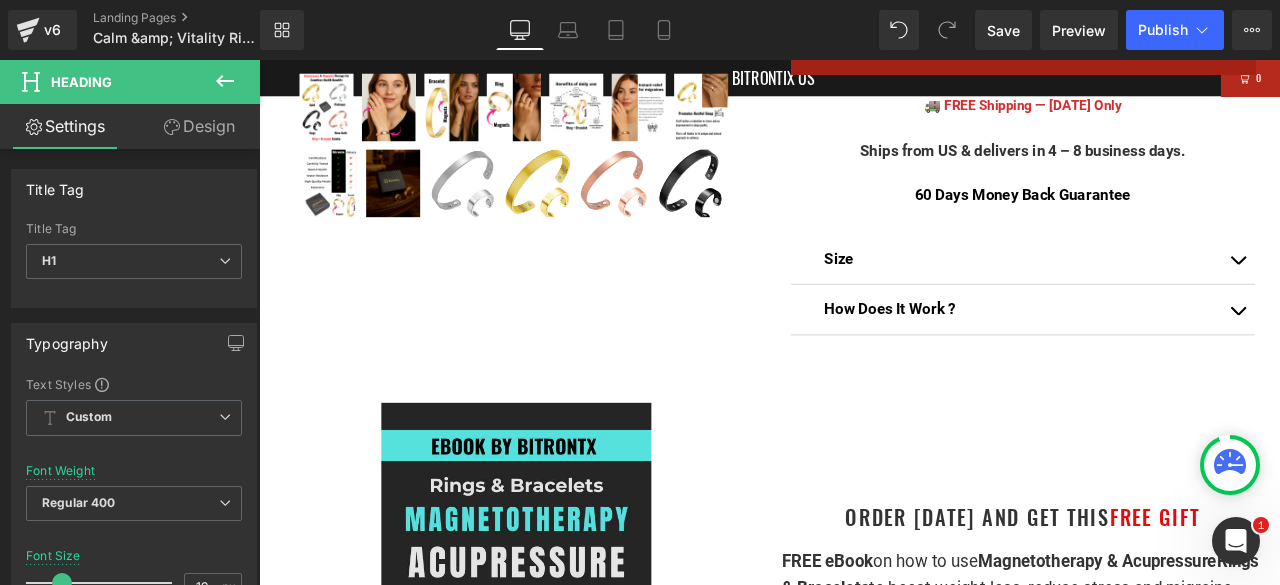 scroll, scrollTop: 800, scrollLeft: 0, axis: vertical 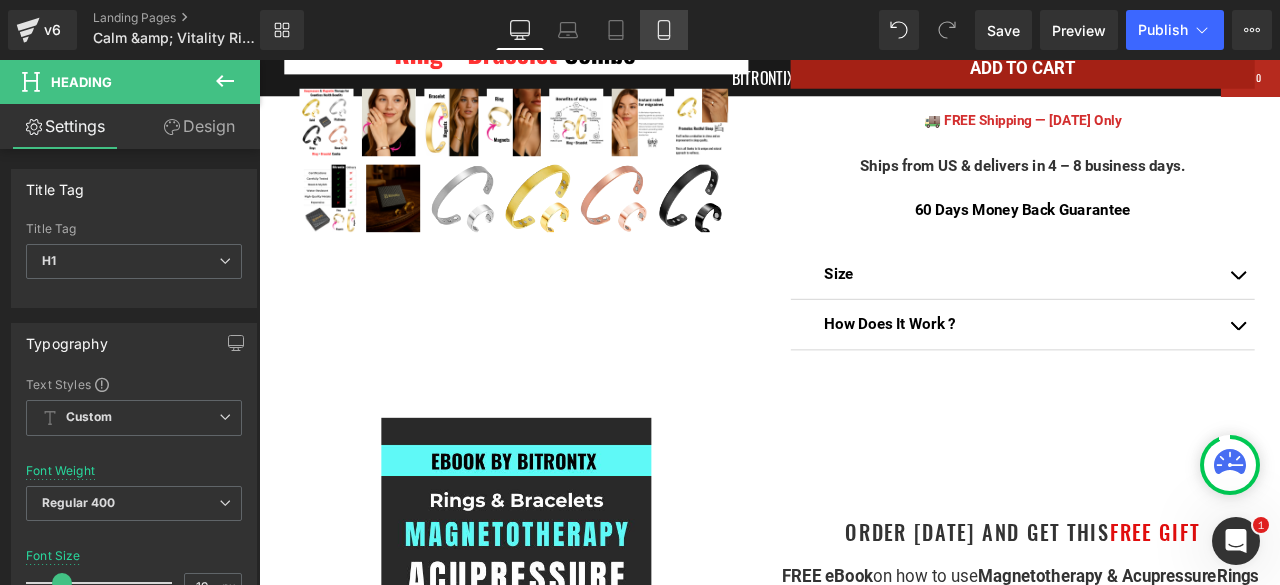 click 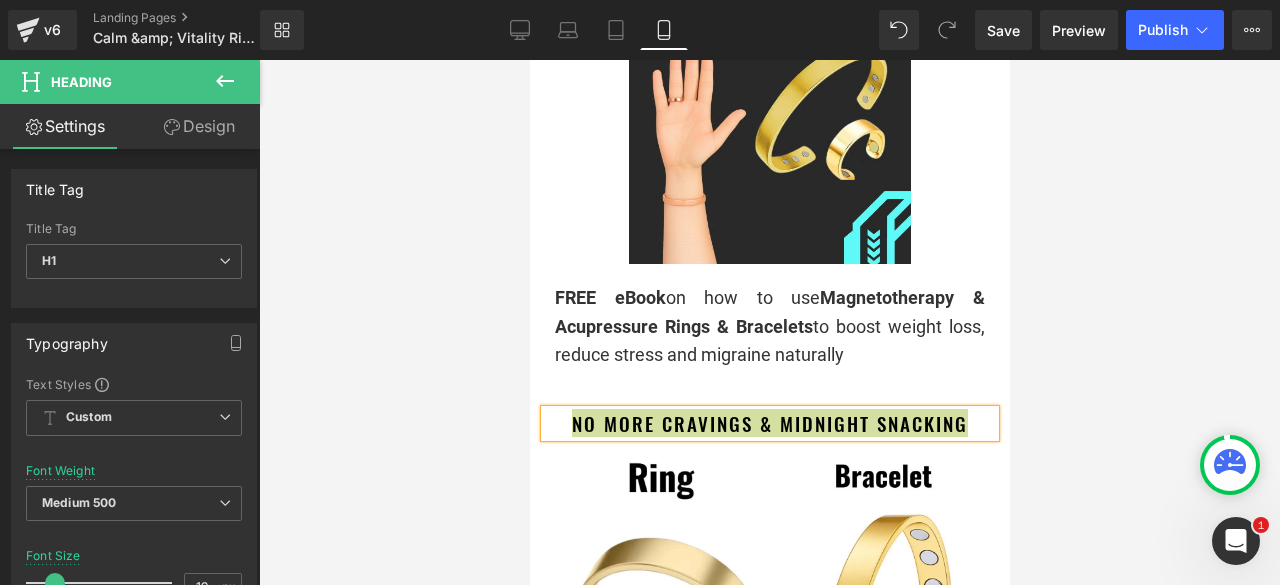 scroll, scrollTop: 2716, scrollLeft: 0, axis: vertical 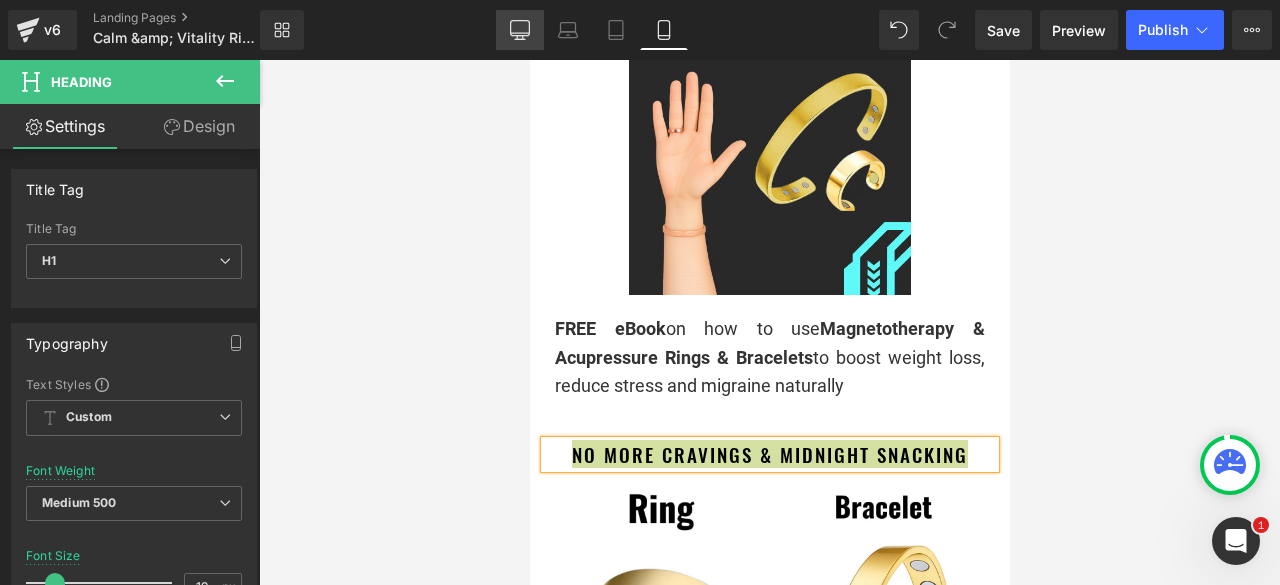 click on "Desktop" at bounding box center (520, 30) 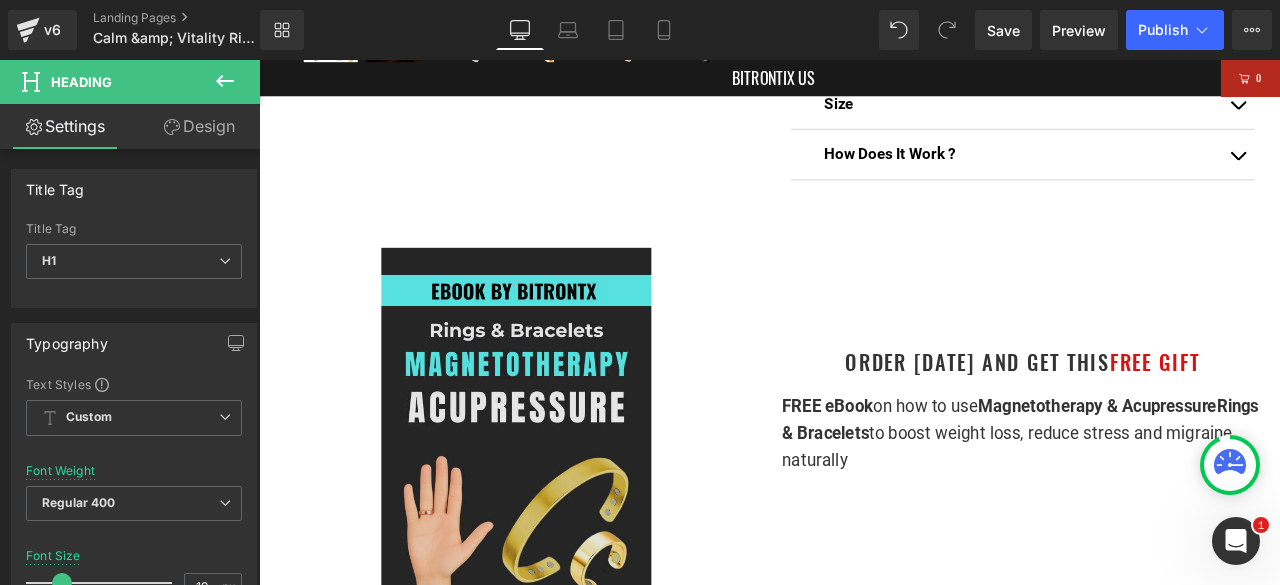 scroll, scrollTop: 1000, scrollLeft: 0, axis: vertical 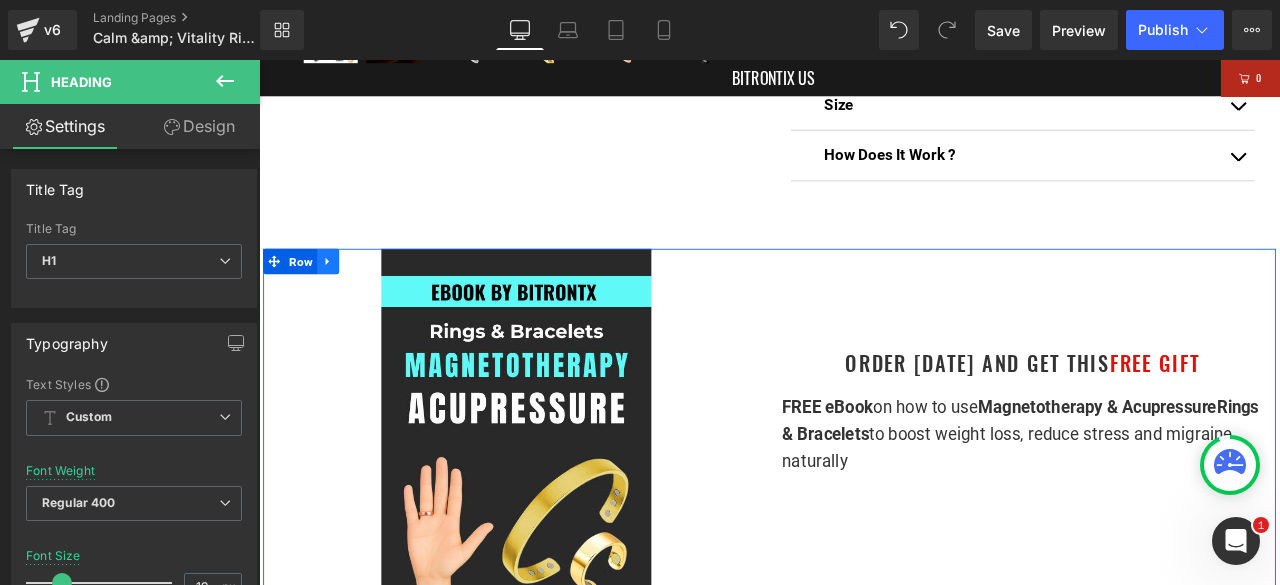 click 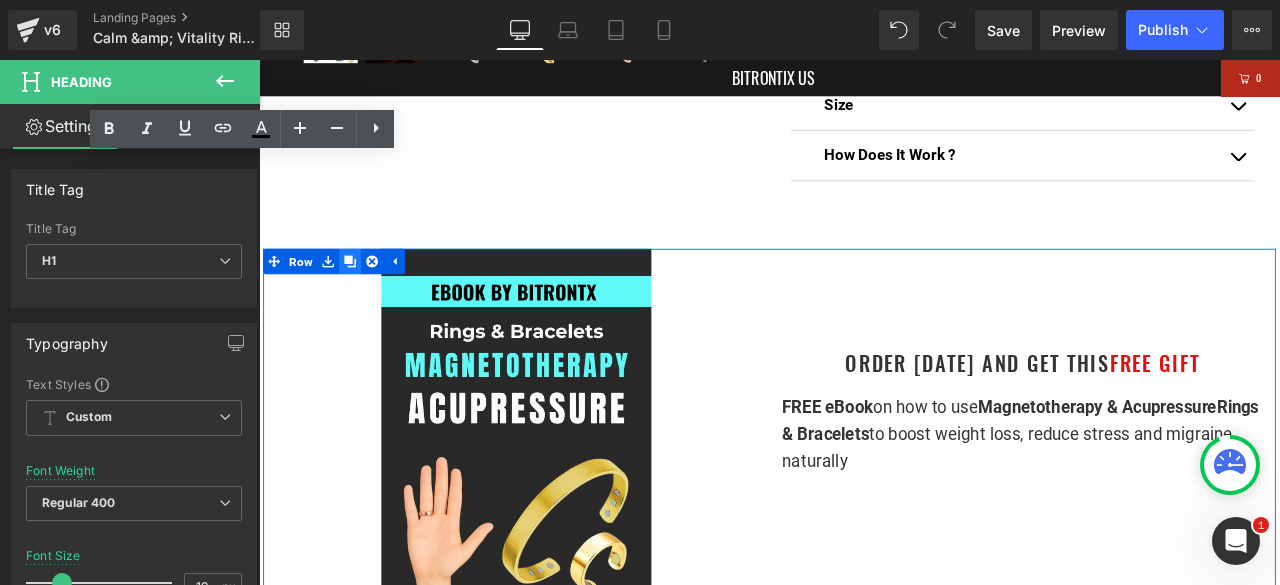 click 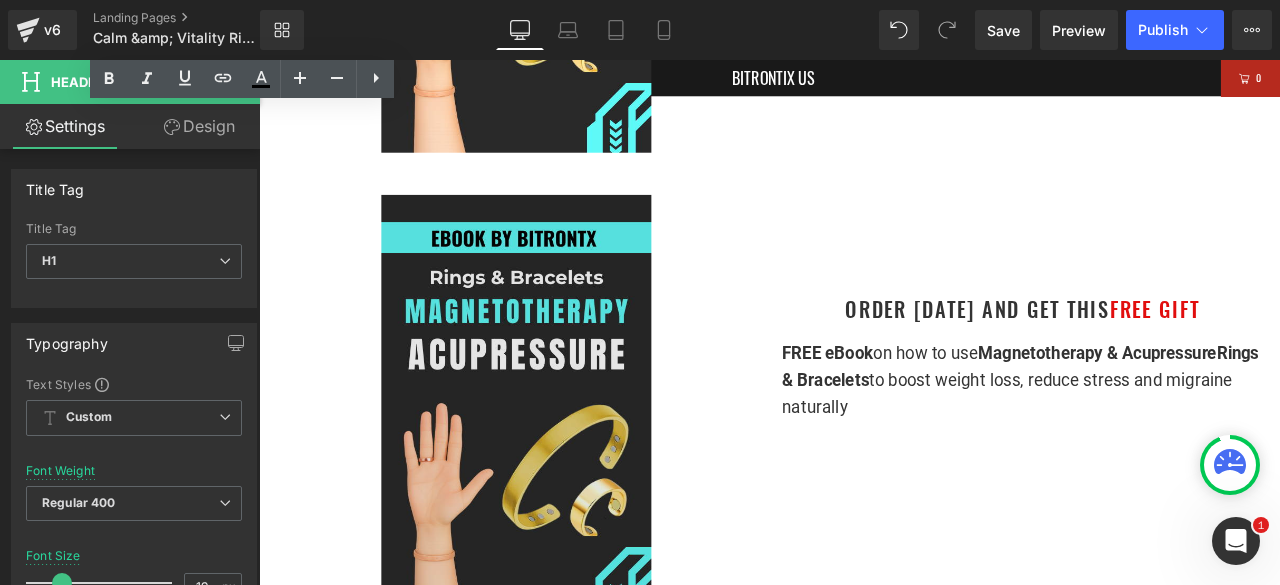 scroll, scrollTop: 1489, scrollLeft: 0, axis: vertical 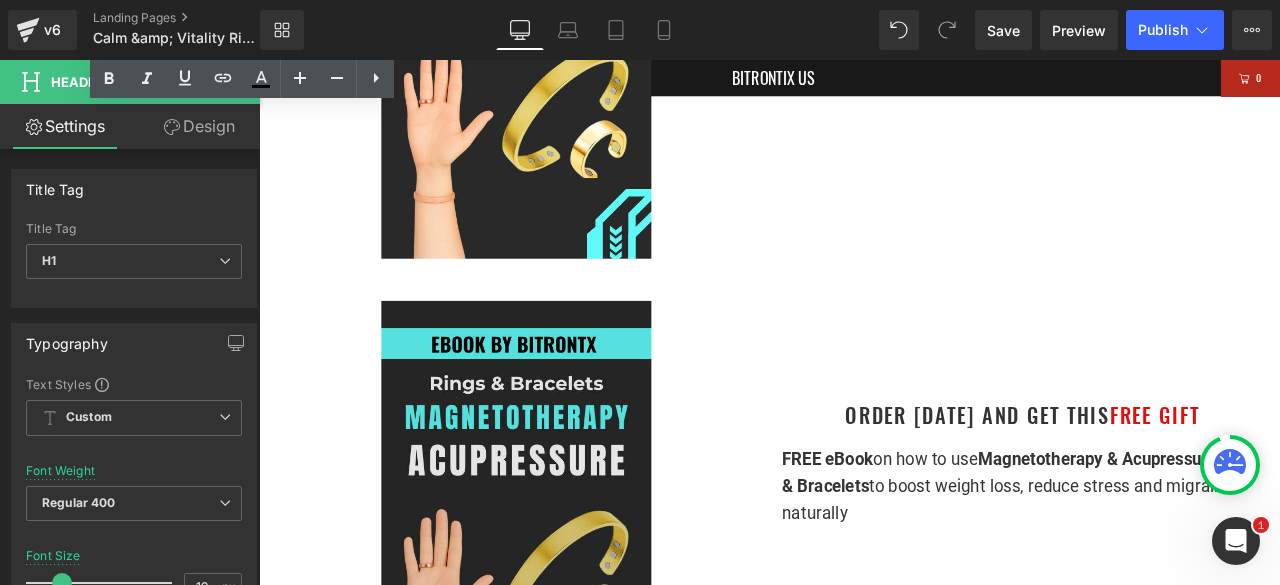 click at bounding box center [564, 595] 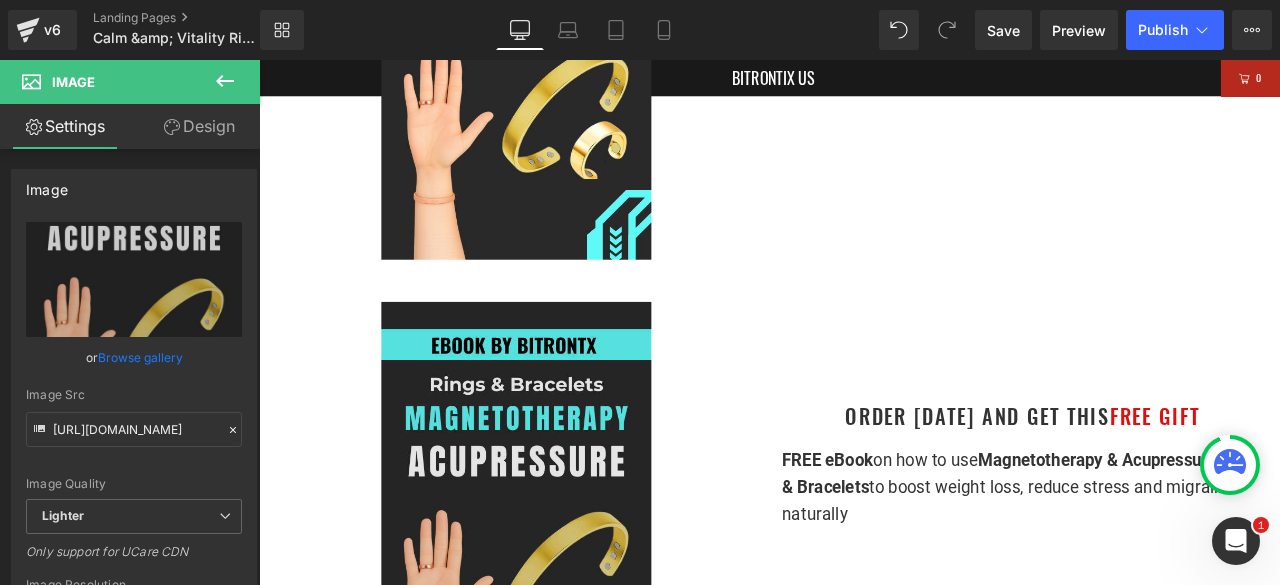 scroll, scrollTop: 1489, scrollLeft: 0, axis: vertical 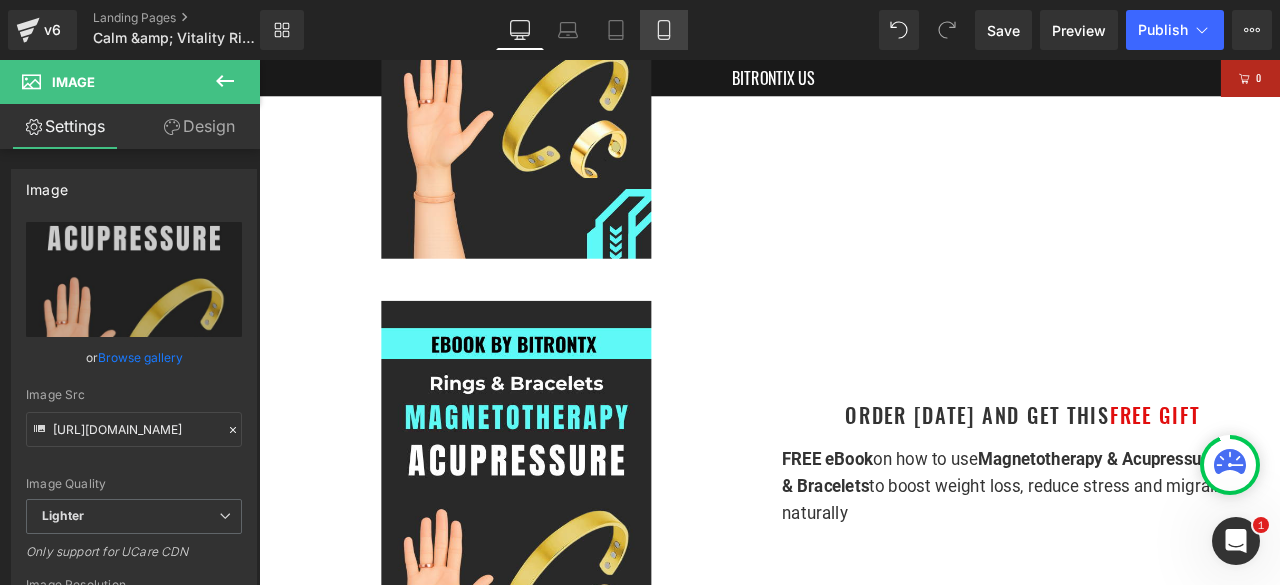 click on "Mobile" at bounding box center (664, 30) 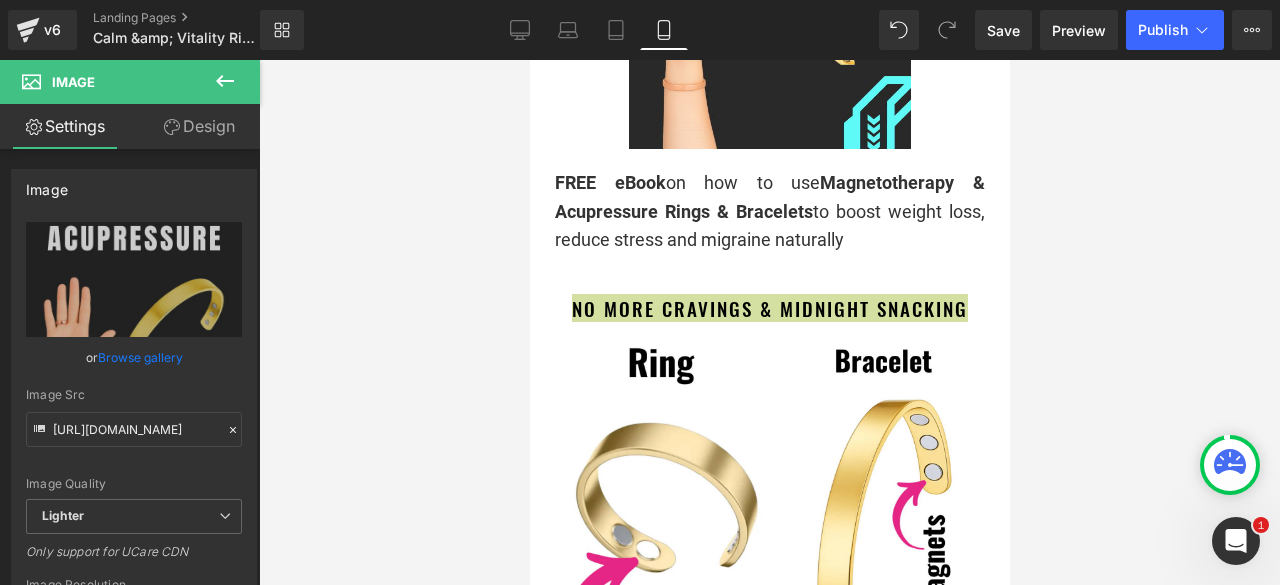 scroll, scrollTop: 2900, scrollLeft: 0, axis: vertical 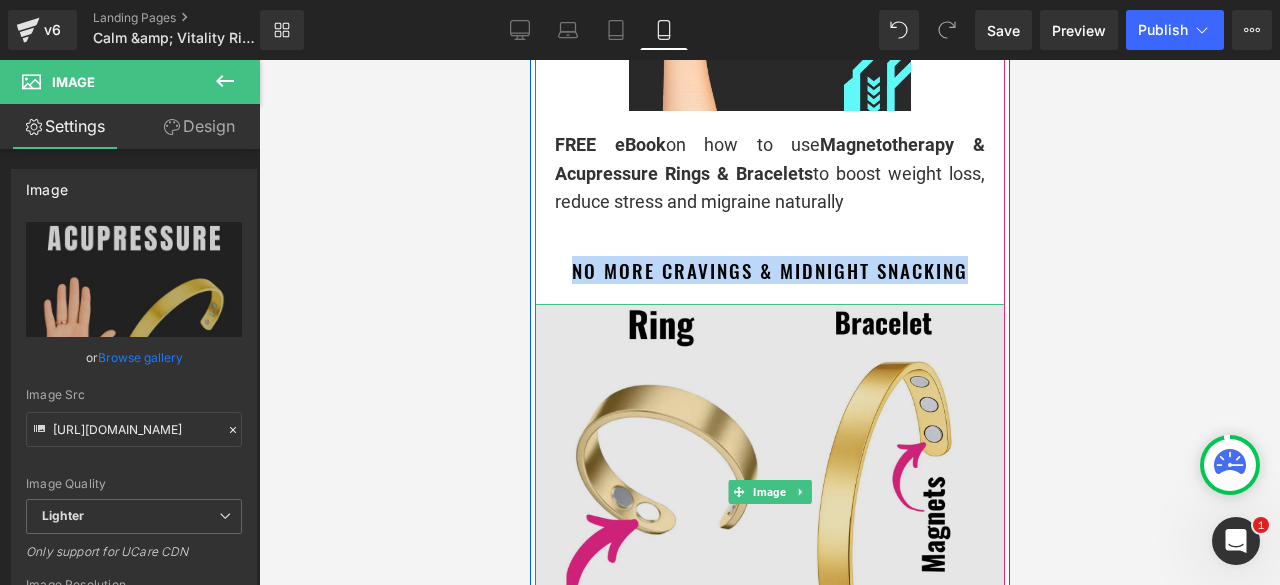 click at bounding box center (769, 492) 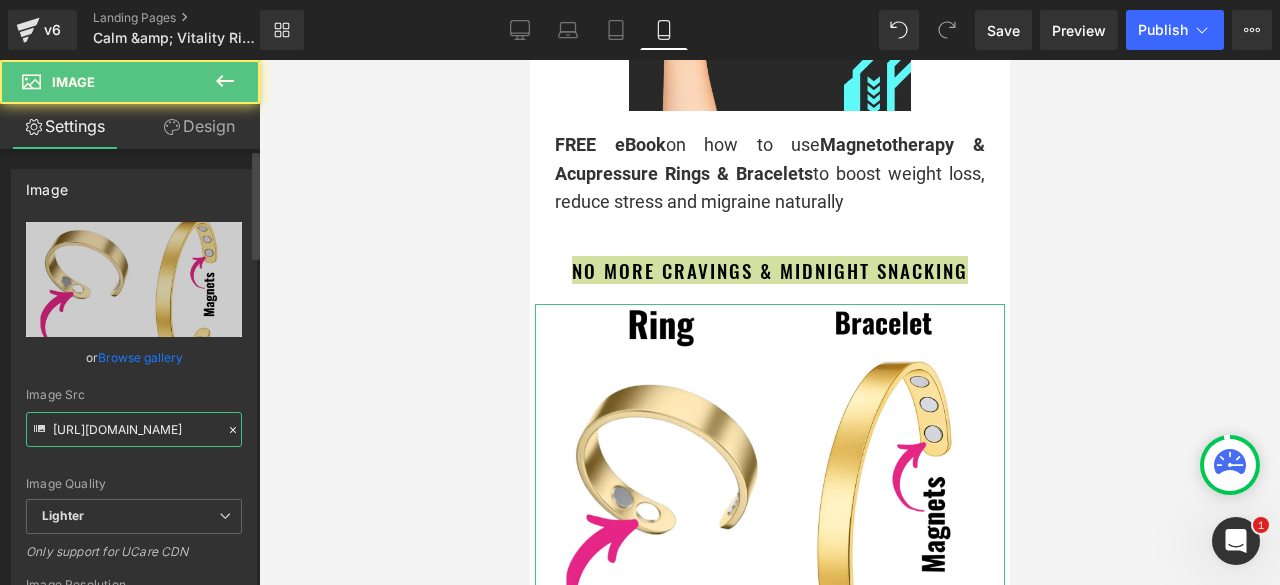 click on "[URL][DOMAIN_NAME]" at bounding box center (134, 429) 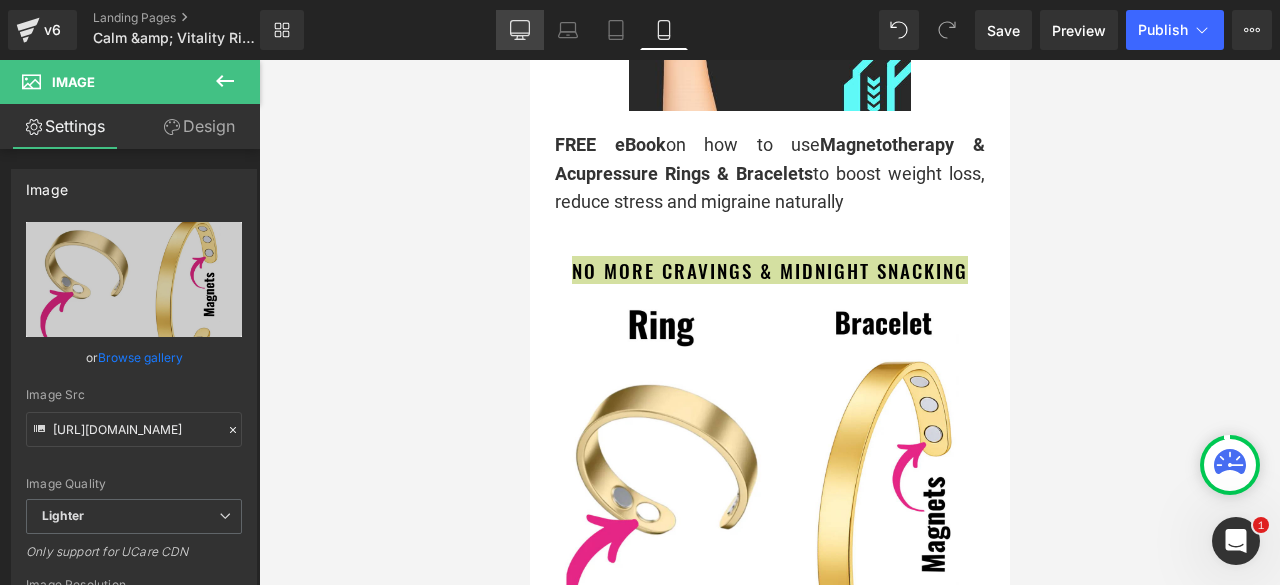 click on "Desktop" at bounding box center (520, 30) 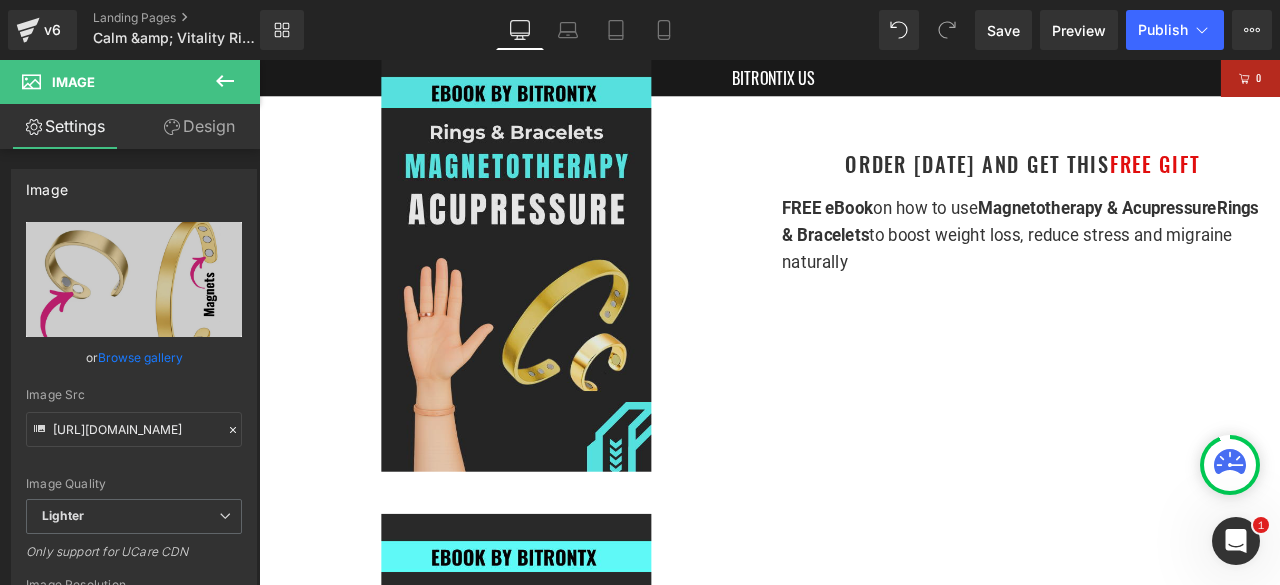 scroll, scrollTop: 1500, scrollLeft: 0, axis: vertical 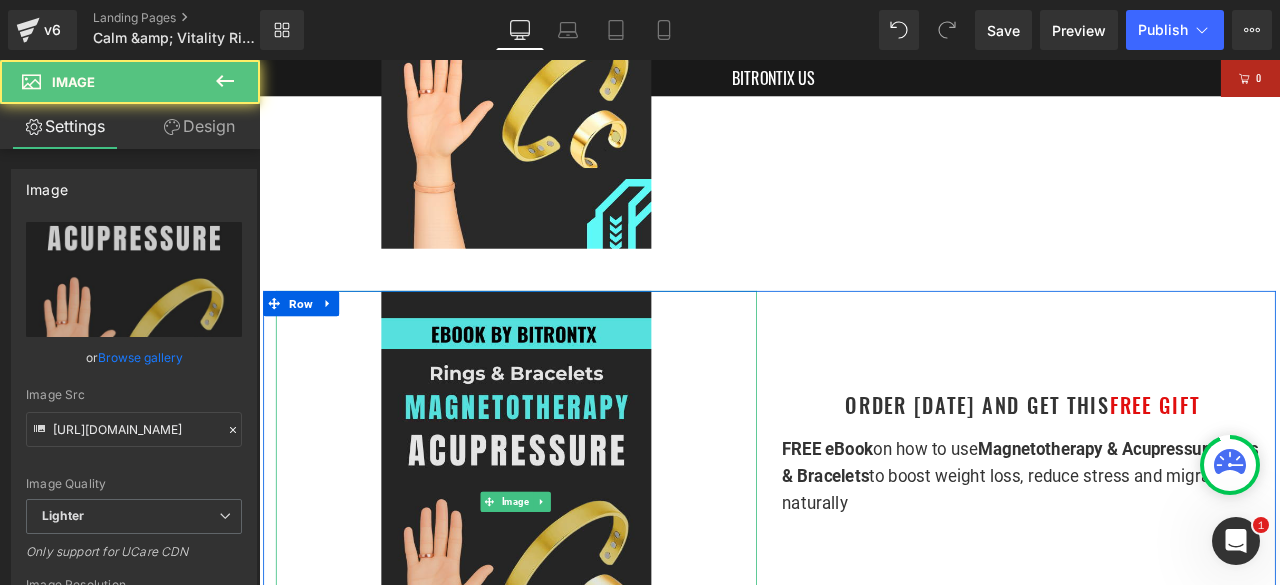 click at bounding box center [564, 584] 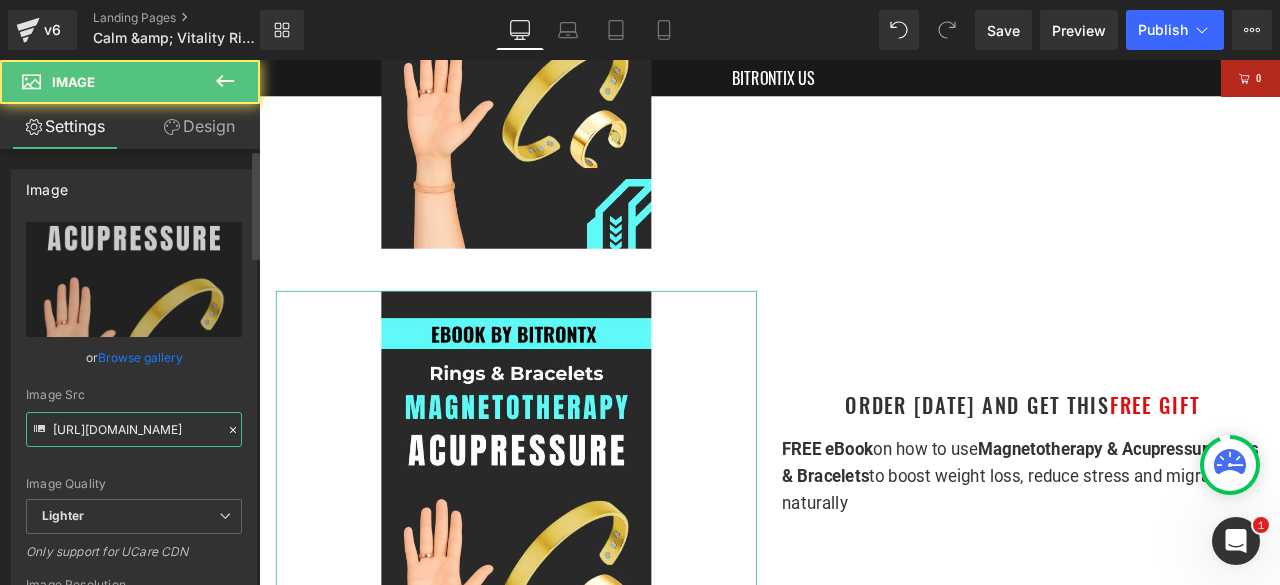 click on "[URL][DOMAIN_NAME]" at bounding box center (134, 429) 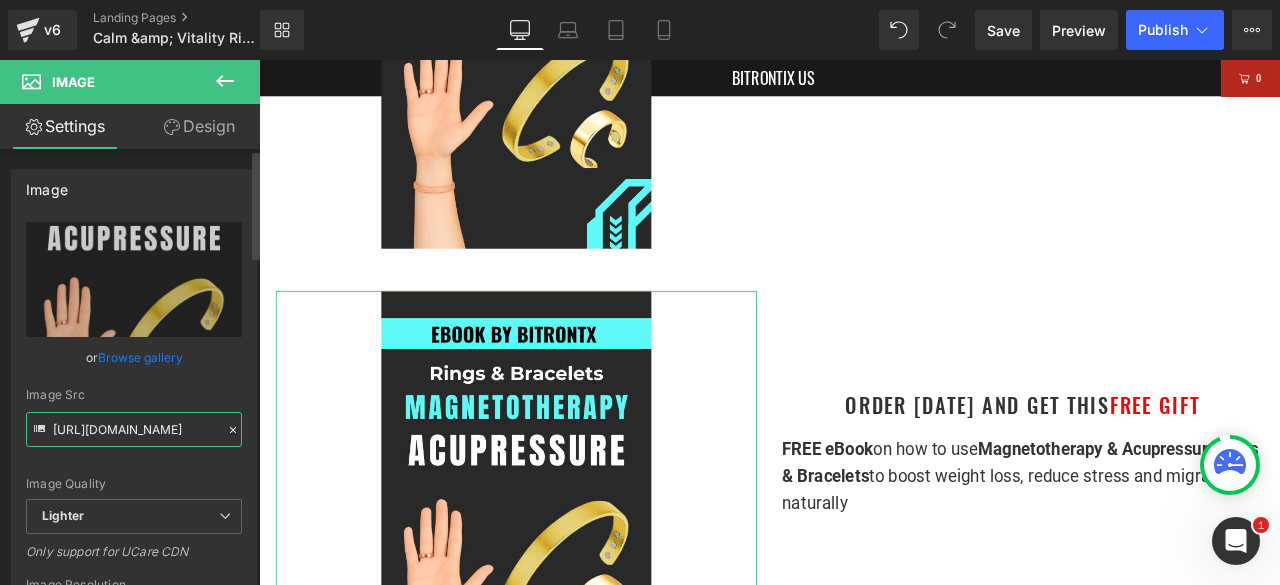 paste on "49eab700-ca94-4e55-83af-5976d3dfc6dd/-/format/auto/-/preview/3000x3000/-/quality/lighter/Untitled%20design%20-%202025-07-11T104108.232" 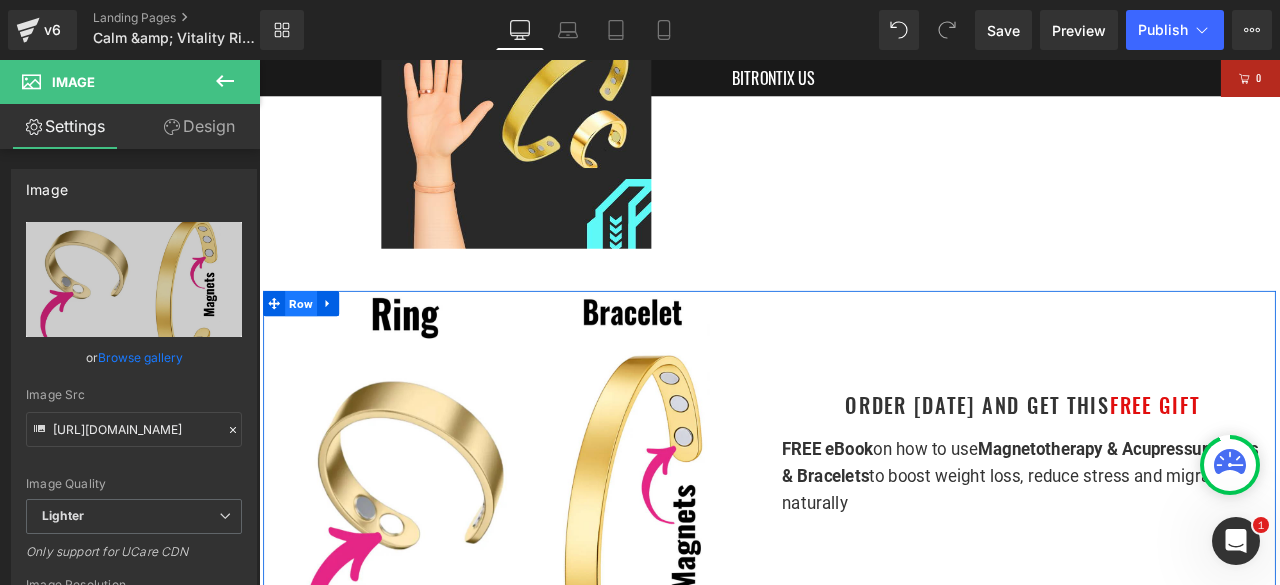 click on "Row" at bounding box center [309, 349] 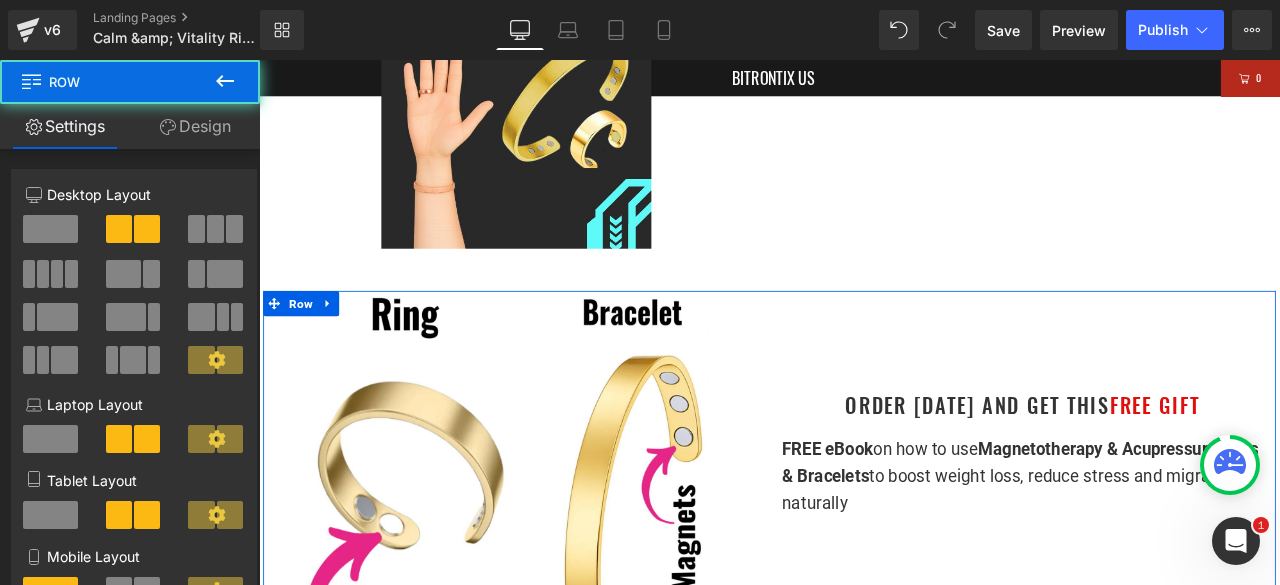 click on "Design" at bounding box center [195, 126] 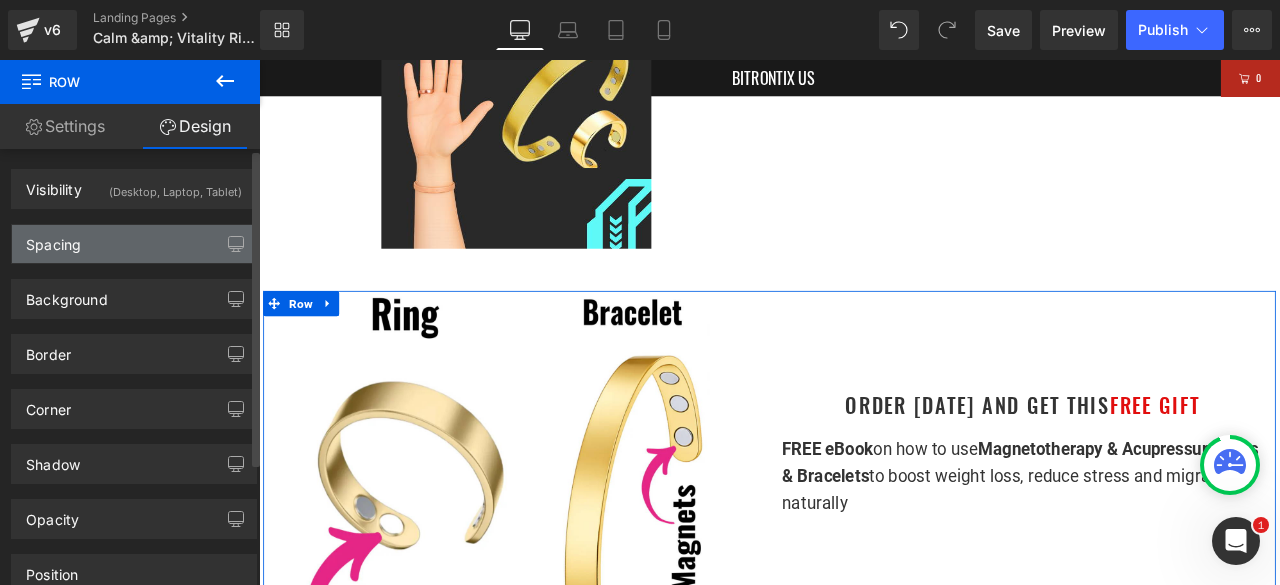 click on "Spacing" at bounding box center [134, 244] 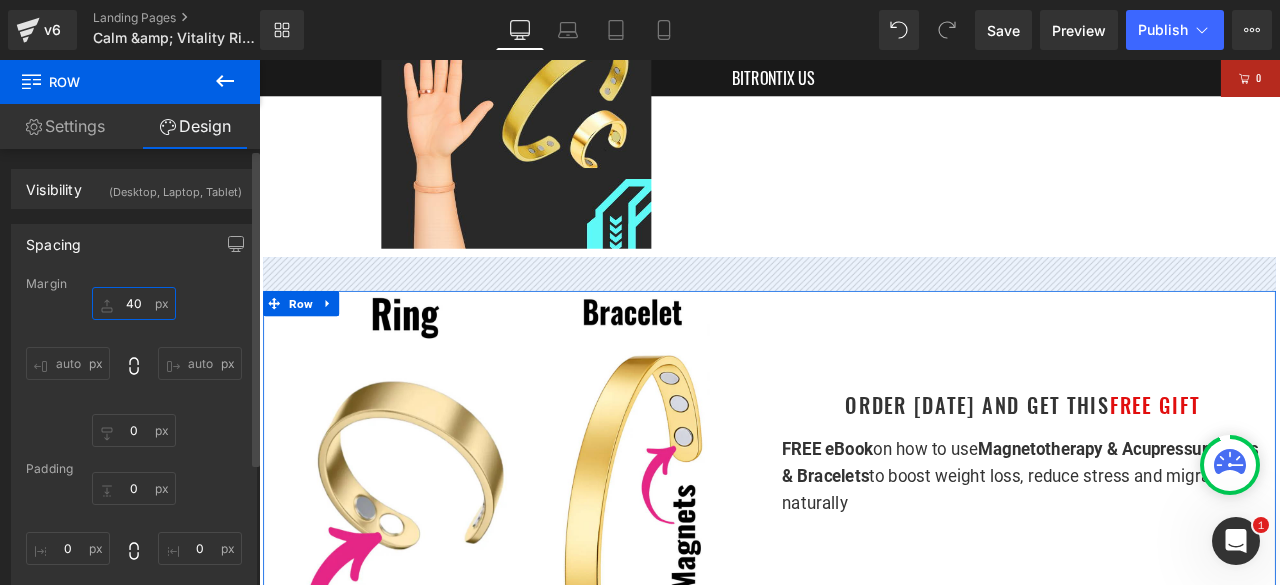 click on "40" at bounding box center (134, 303) 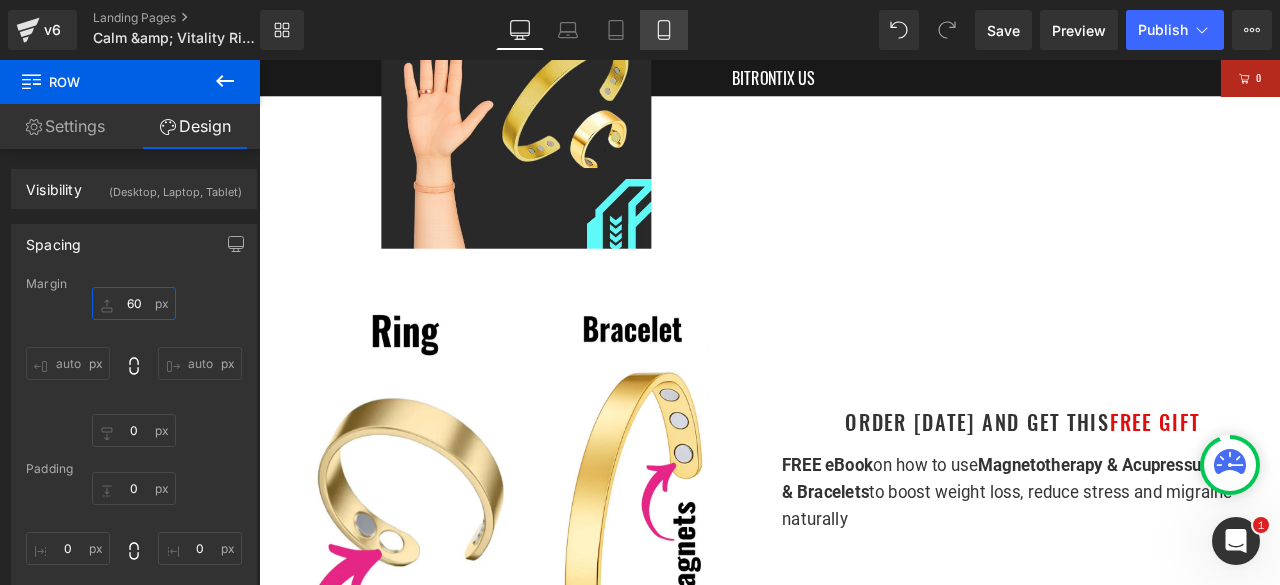 type on "60" 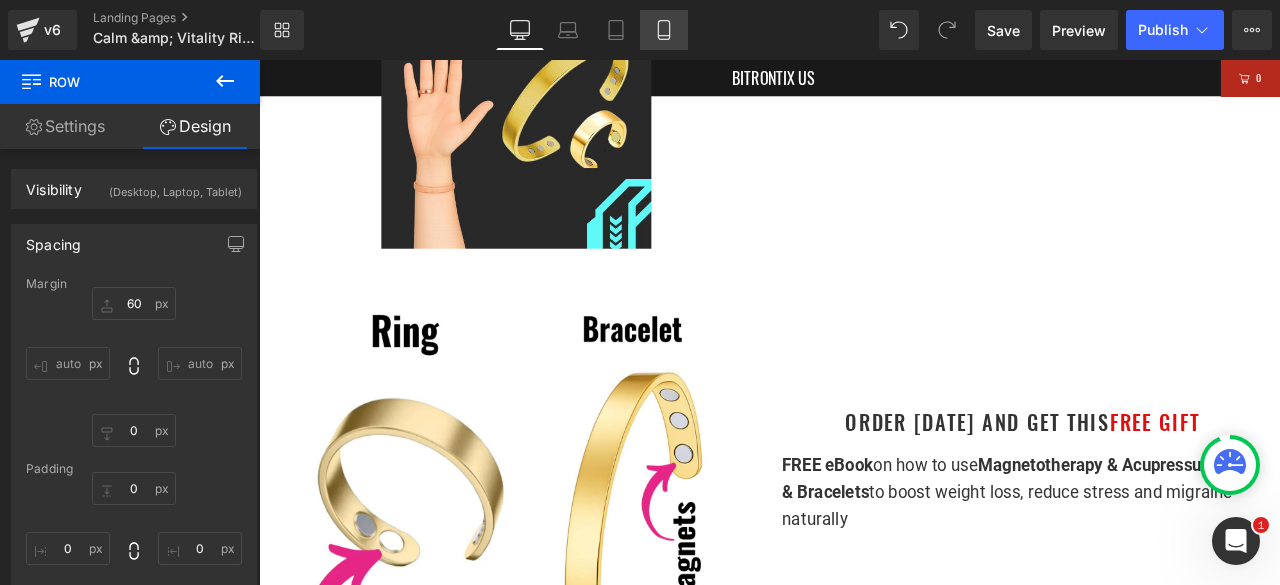 click on "Mobile" at bounding box center (664, 30) 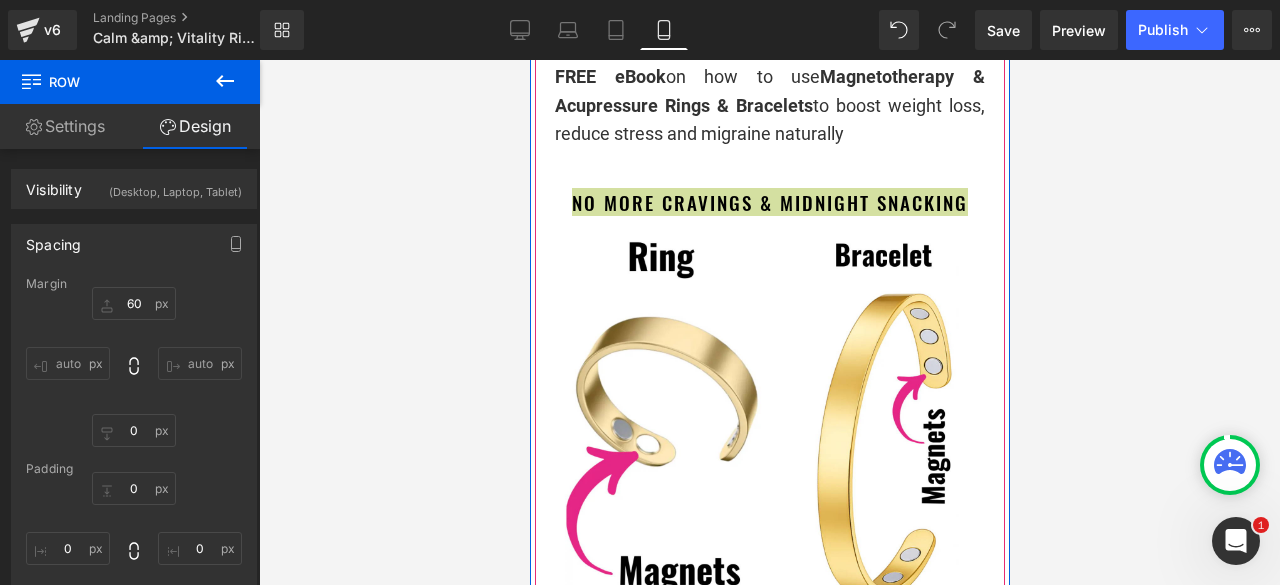 scroll, scrollTop: 3000, scrollLeft: 0, axis: vertical 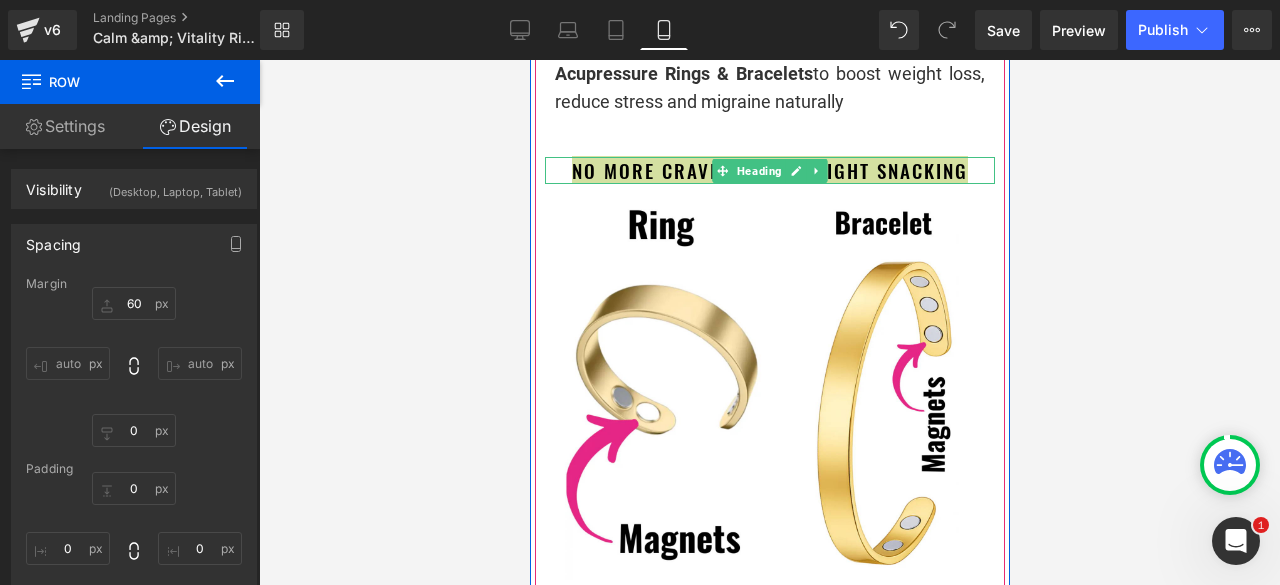 click at bounding box center [721, 171] 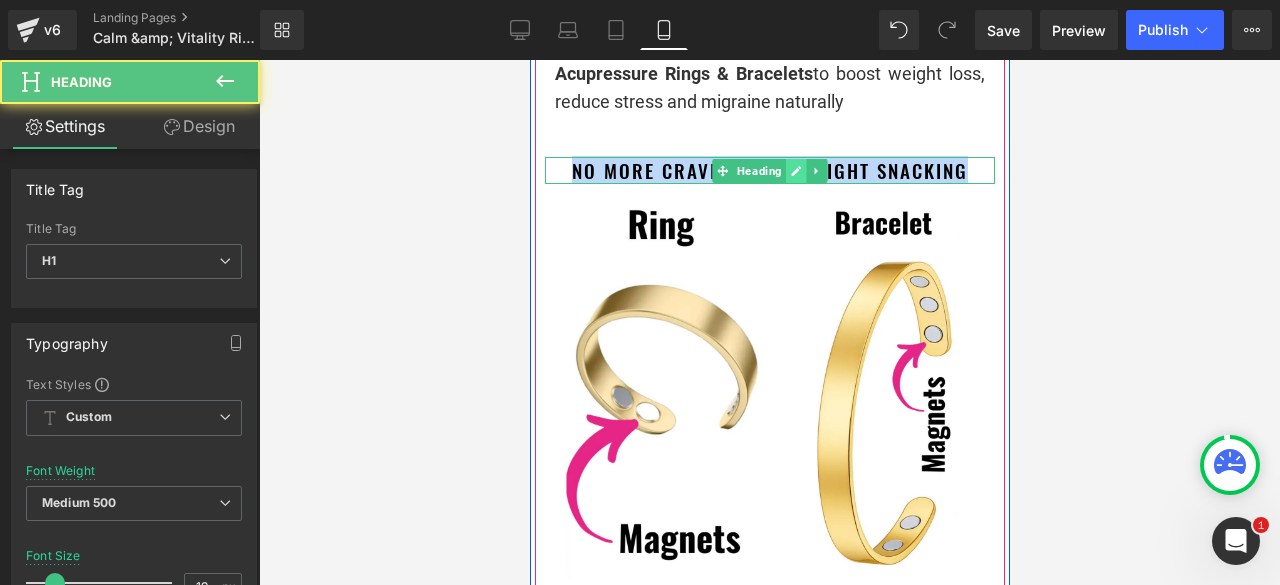 click 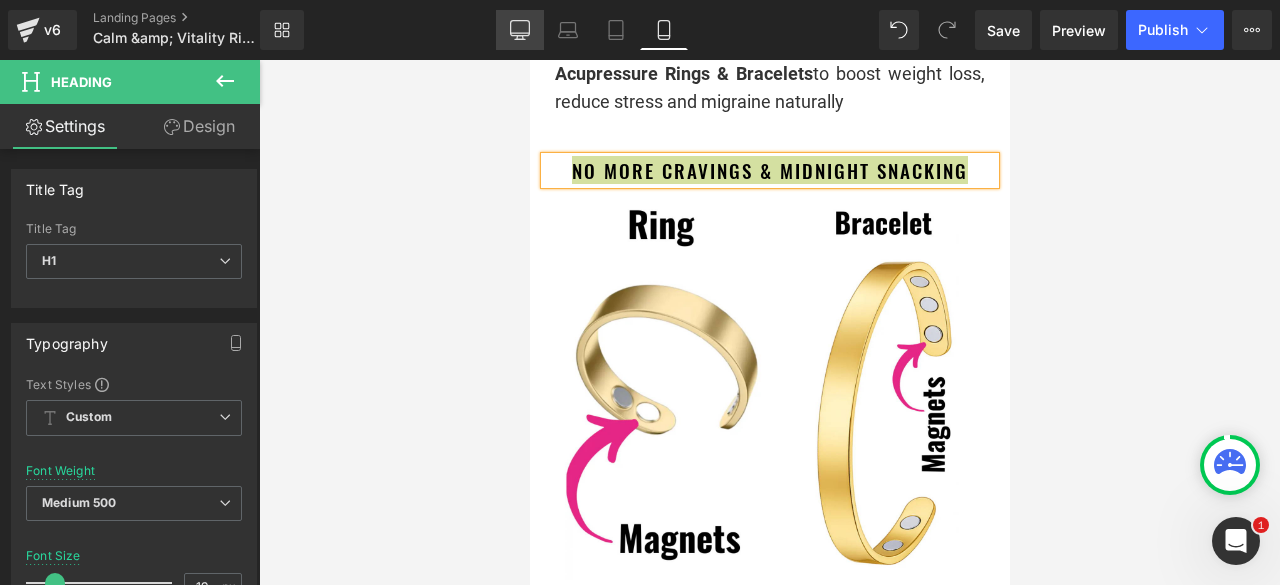 drag, startPoint x: 525, startPoint y: 25, endPoint x: 526, endPoint y: 47, distance: 22.022715 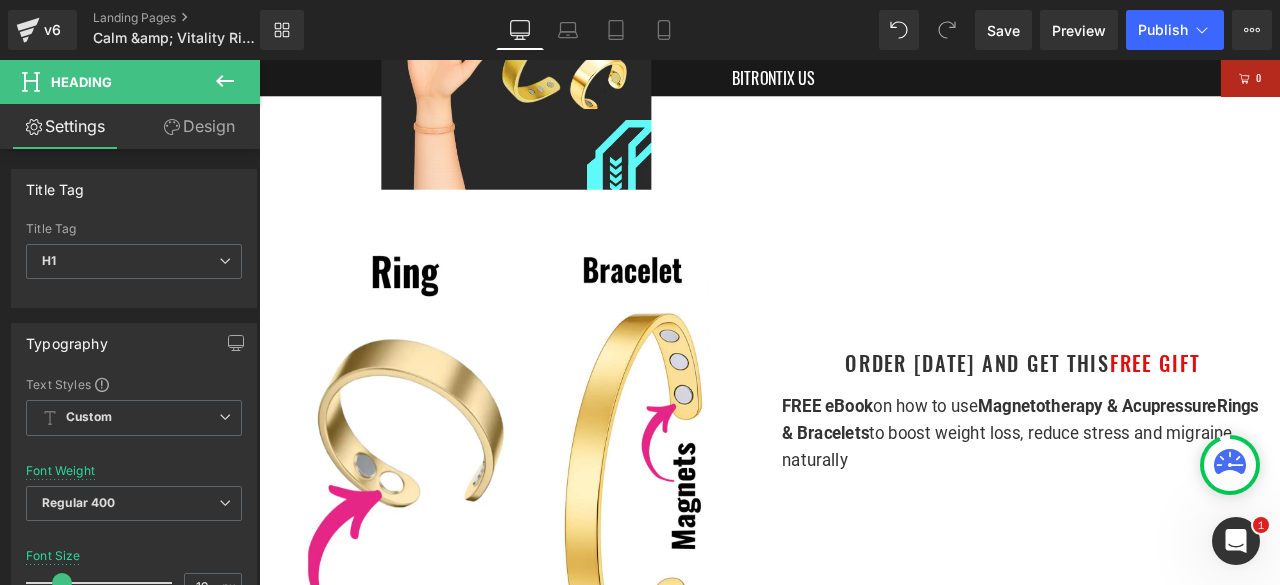 scroll, scrollTop: 1600, scrollLeft: 0, axis: vertical 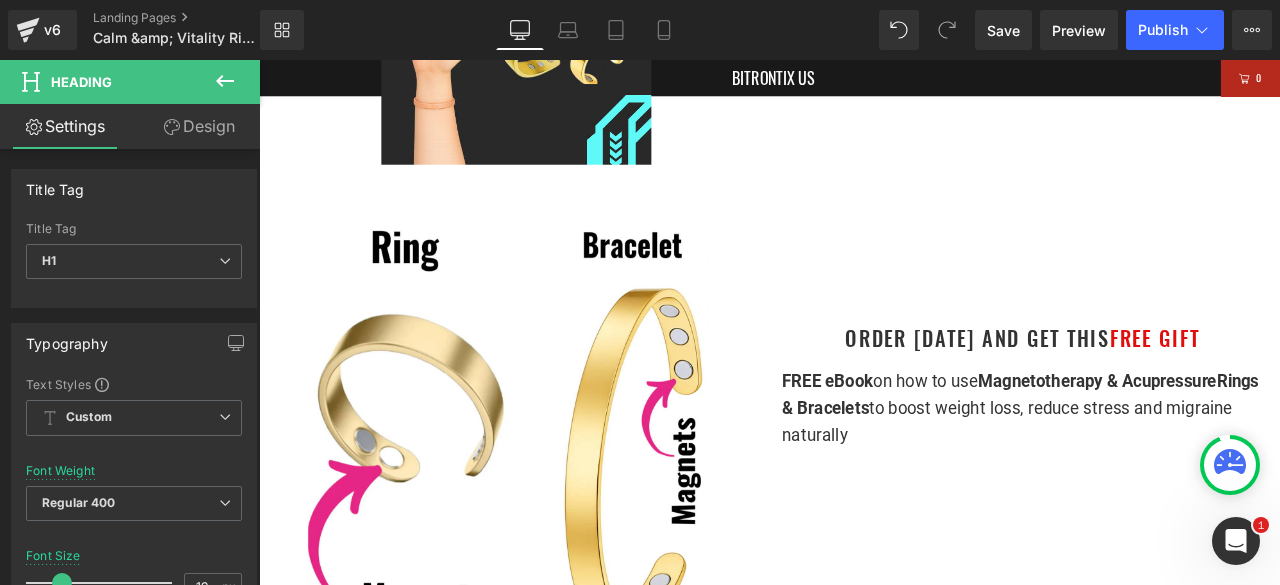 click on "Order [DATE] and get This  FREE gift" at bounding box center (1164, 389) 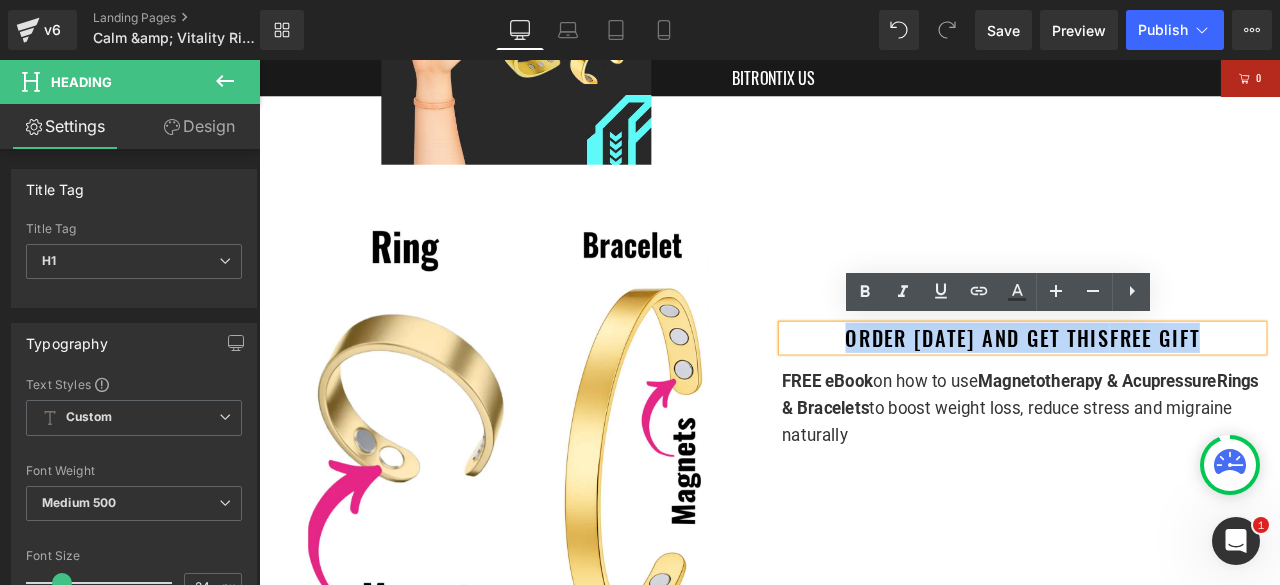drag, startPoint x: 1397, startPoint y: 393, endPoint x: 940, endPoint y: 387, distance: 457.0394 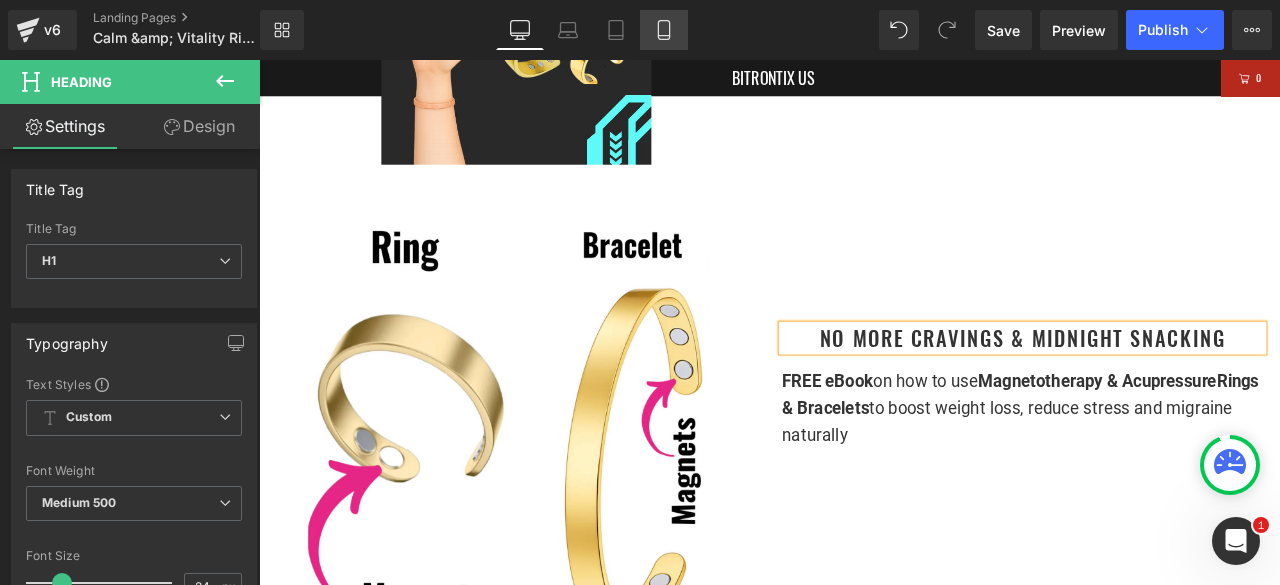 drag, startPoint x: 670, startPoint y: 25, endPoint x: 680, endPoint y: 39, distance: 17.20465 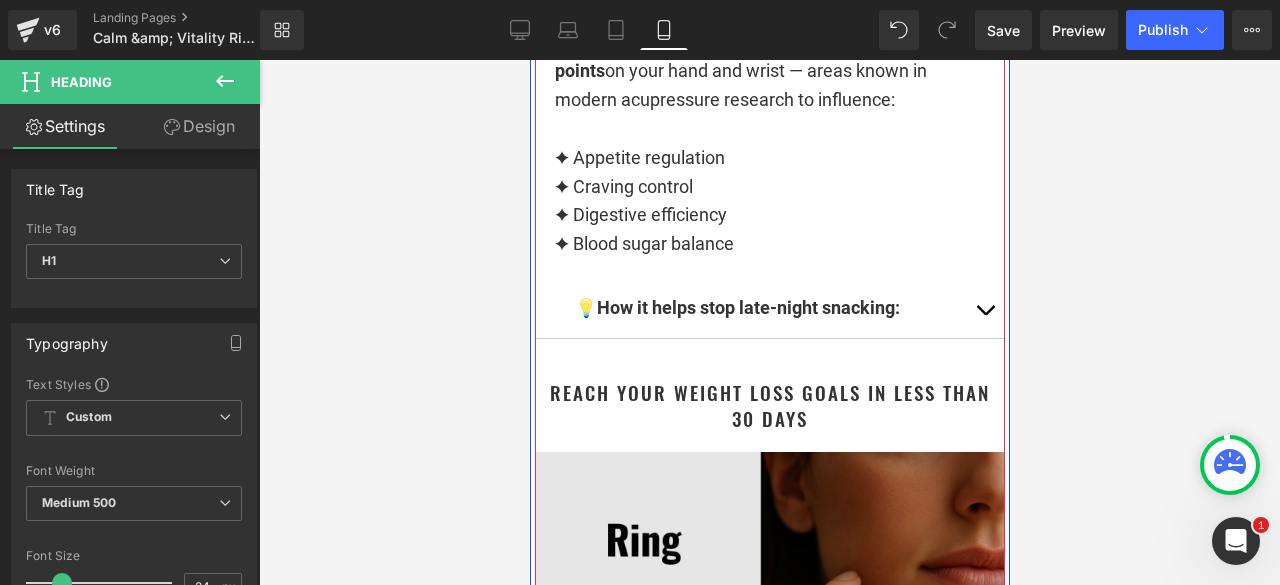 scroll, scrollTop: 3500, scrollLeft: 0, axis: vertical 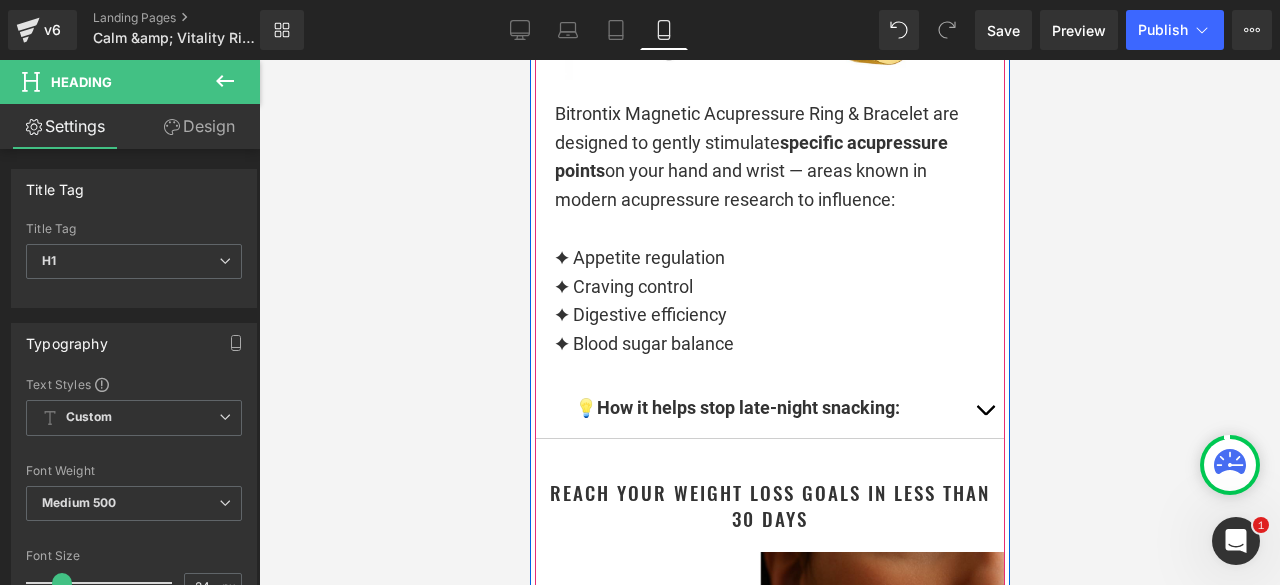 drag, startPoint x: 726, startPoint y: 298, endPoint x: 740, endPoint y: 289, distance: 16.643316 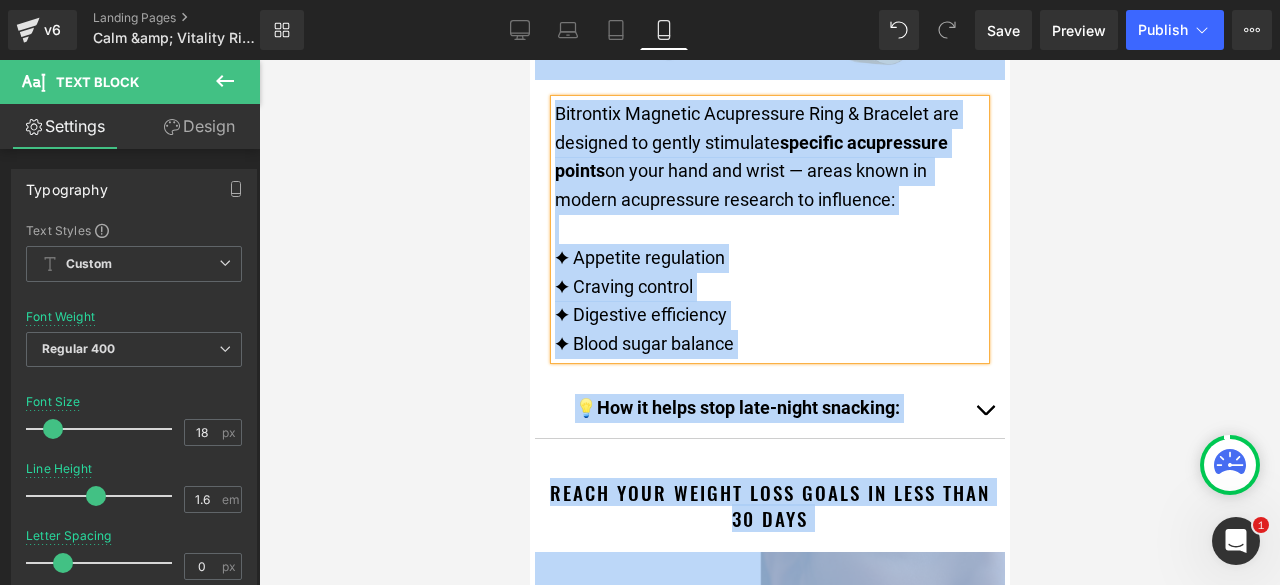 click on "✦ Craving control" at bounding box center (769, 287) 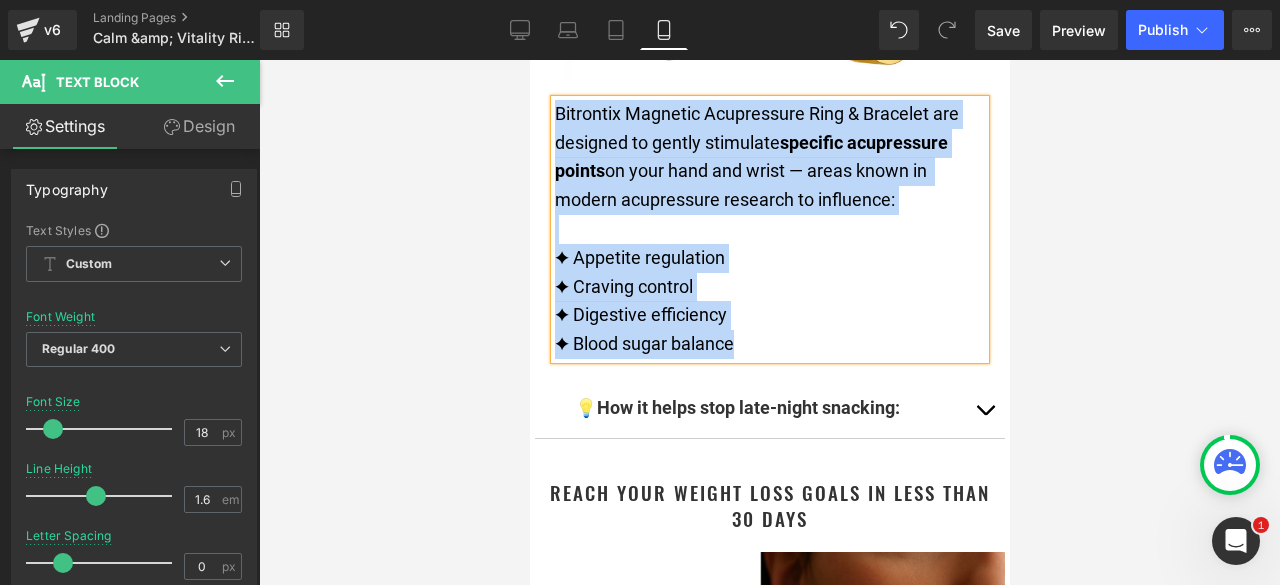 copy on "Bitrontix Magnetic Acupressure Ring & Bracelet are designed to gently stimulate  specific acupressure points  on your hand and wrist — areas known in  modern acupressure research to influence: ✦ Appetite regulation ✦ Craving control ✦ Digestive efficiency ✦ Blood sugar balance" 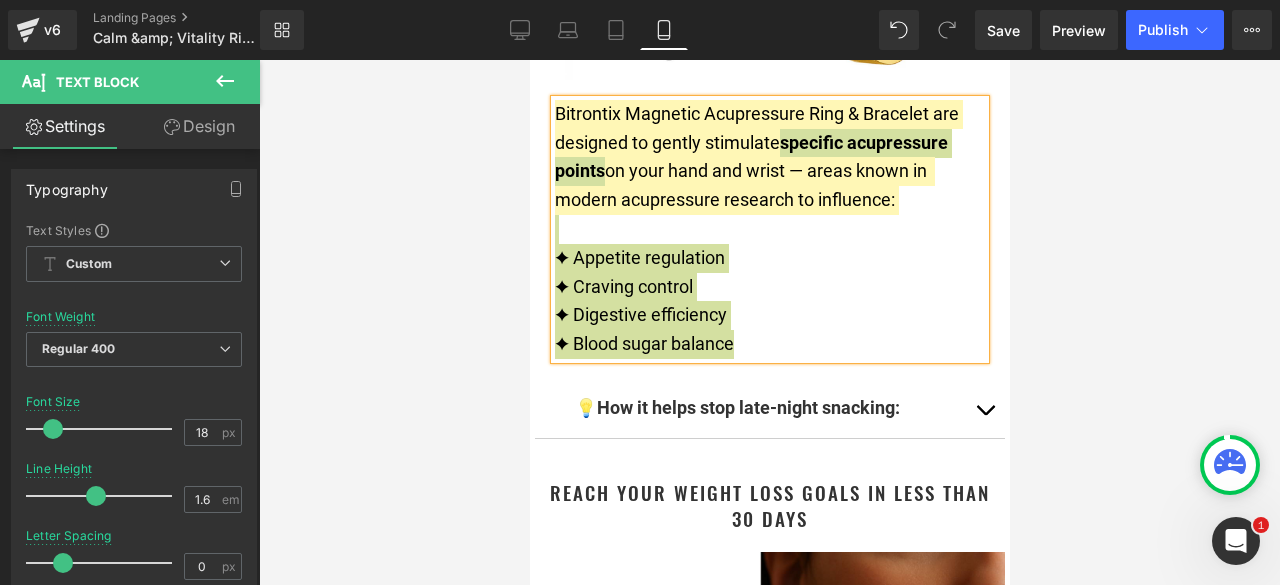 click on "Library Mobile Desktop Laptop Tablet Mobile Save Preview Publish Scheduled View Live Page View with current Template Save Template to Library Schedule Publish  Optimize  Publish Settings Shortcuts  Your page can’t be published   You've reached the maximum number of published pages on your plan  (0/0).  You need to upgrade your plan or unpublish all your pages to get 1 publish slot.   Unpublish pages   Upgrade plan" at bounding box center (770, 30) 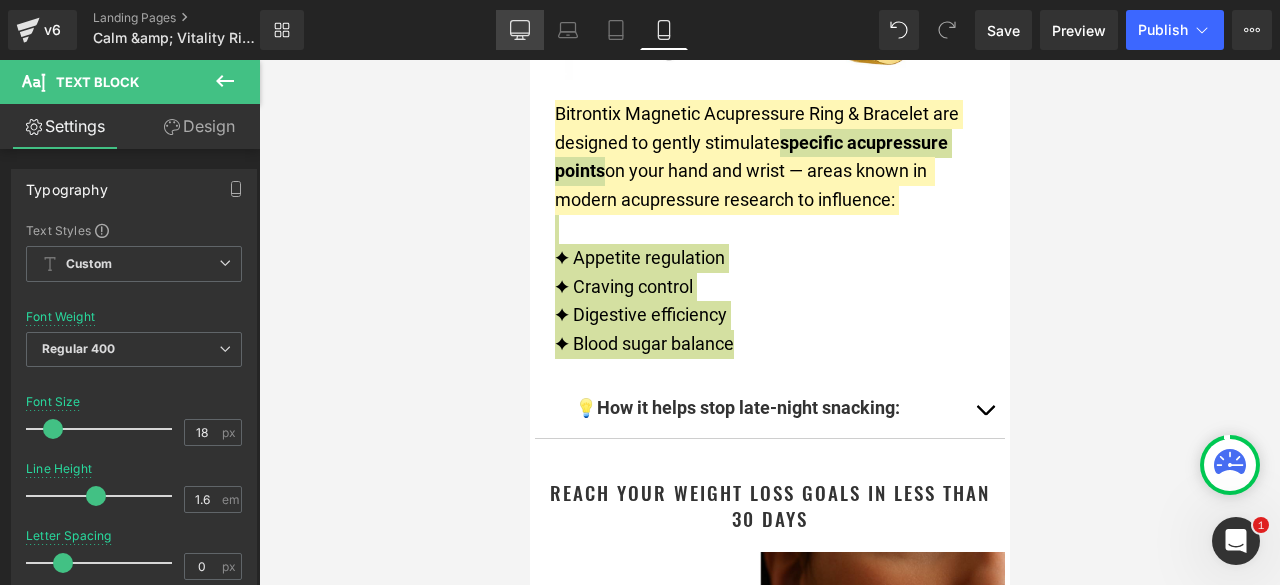 click 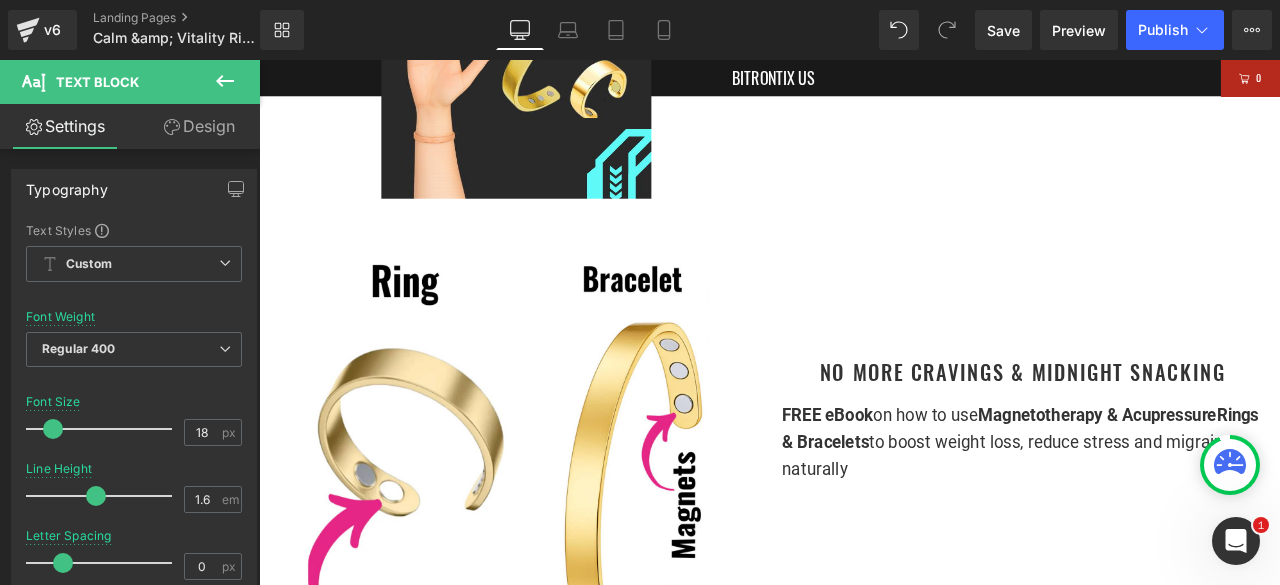 scroll, scrollTop: 1600, scrollLeft: 0, axis: vertical 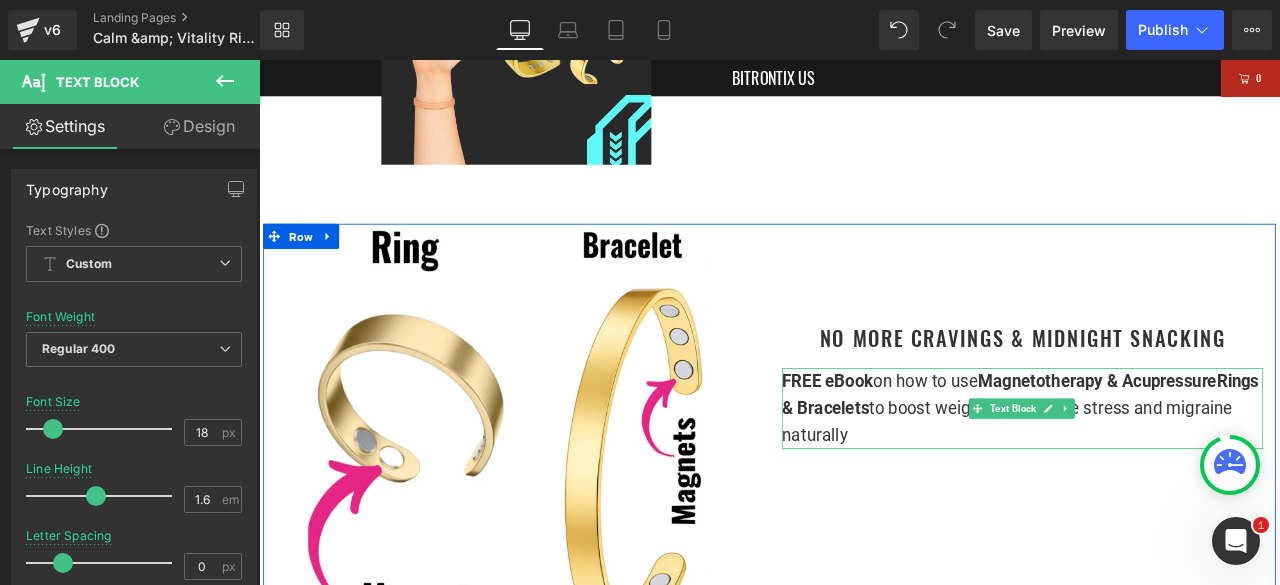 click on "FREE eBook  on how to use  Magnetotherapy & Acupressure  Rings & Bracelets  to boost weight loss, reduce stress and migraine naturally" at bounding box center [1164, 473] 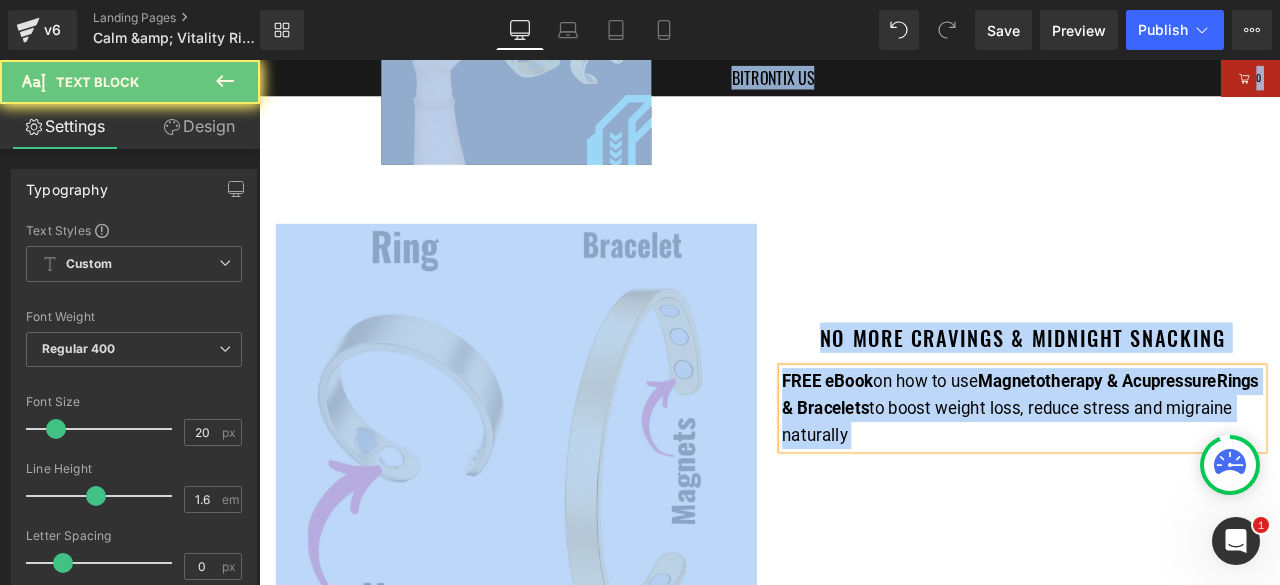 click on "FREE eBook  on how to use  Magnetotherapy & Acupressure  Rings & Bracelets  to boost weight loss, reduce stress and migraine naturally" at bounding box center [1164, 473] 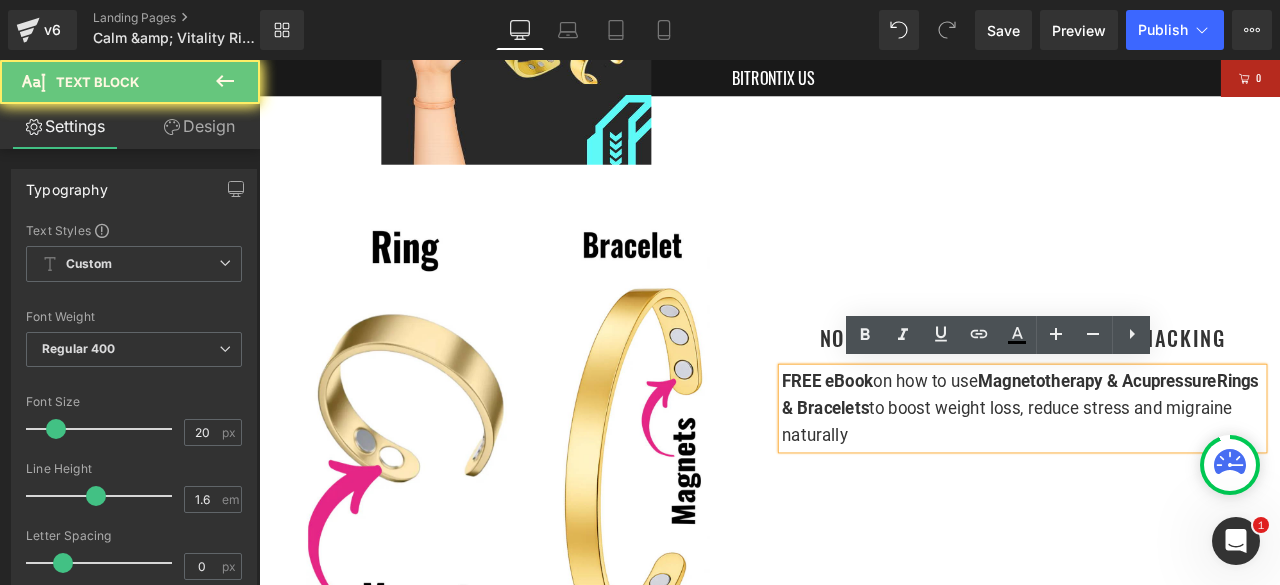 click on "Magnetotherapy & Acupressure" at bounding box center [1252, 441] 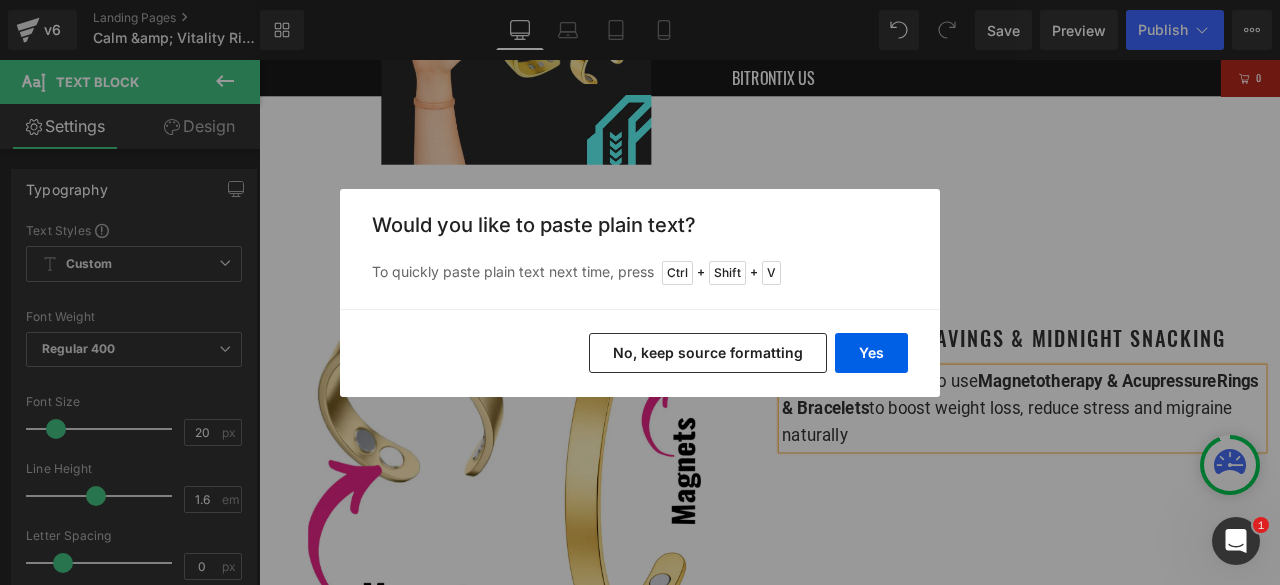 click on "No, keep source formatting" at bounding box center (708, 353) 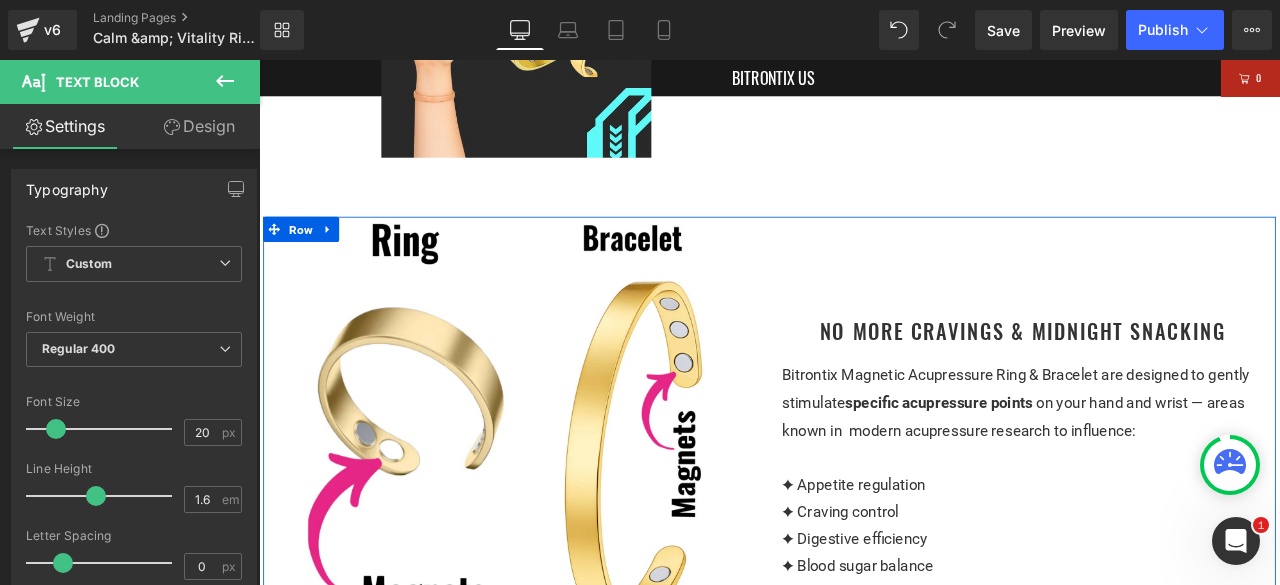 scroll, scrollTop: 1600, scrollLeft: 0, axis: vertical 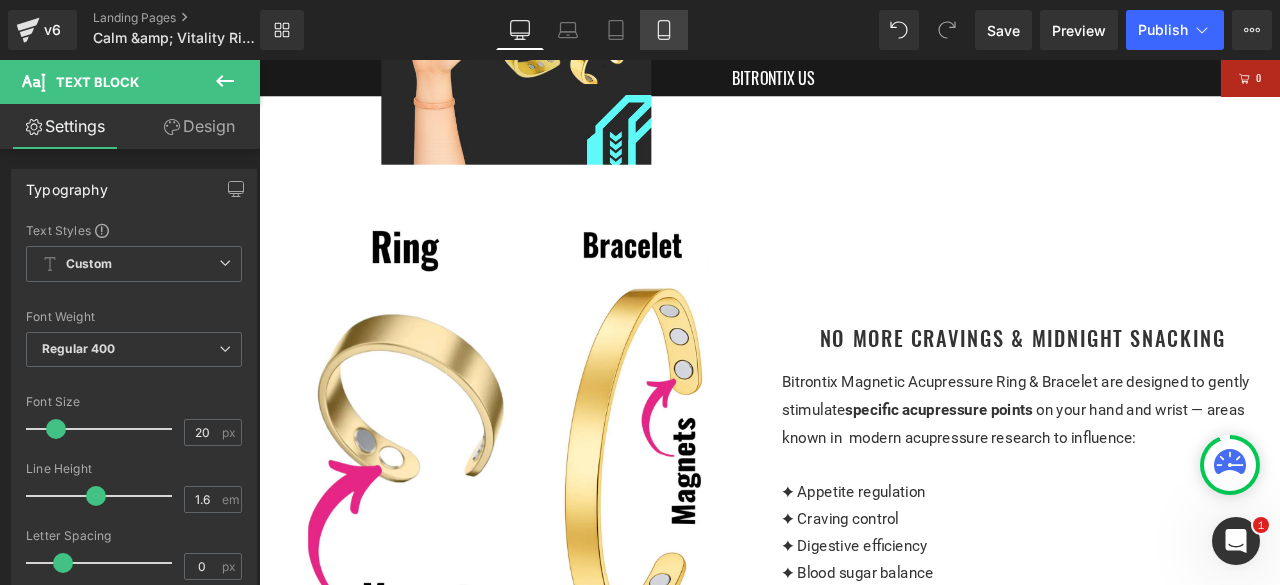 drag, startPoint x: 651, startPoint y: 35, endPoint x: 669, endPoint y: 44, distance: 20.12461 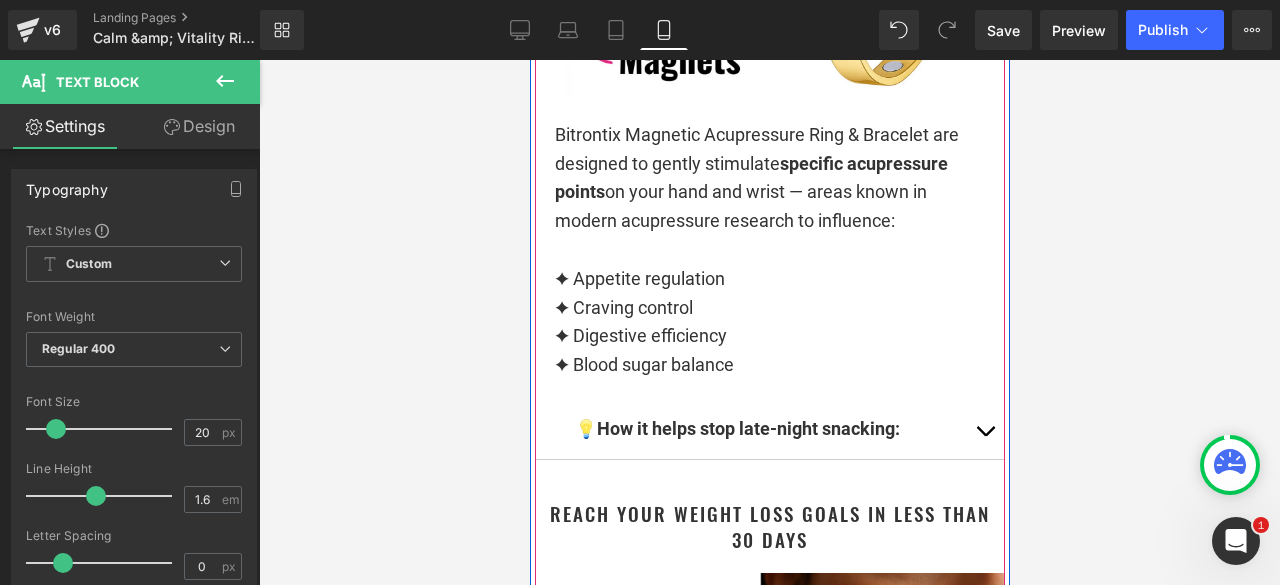 scroll, scrollTop: 3600, scrollLeft: 0, axis: vertical 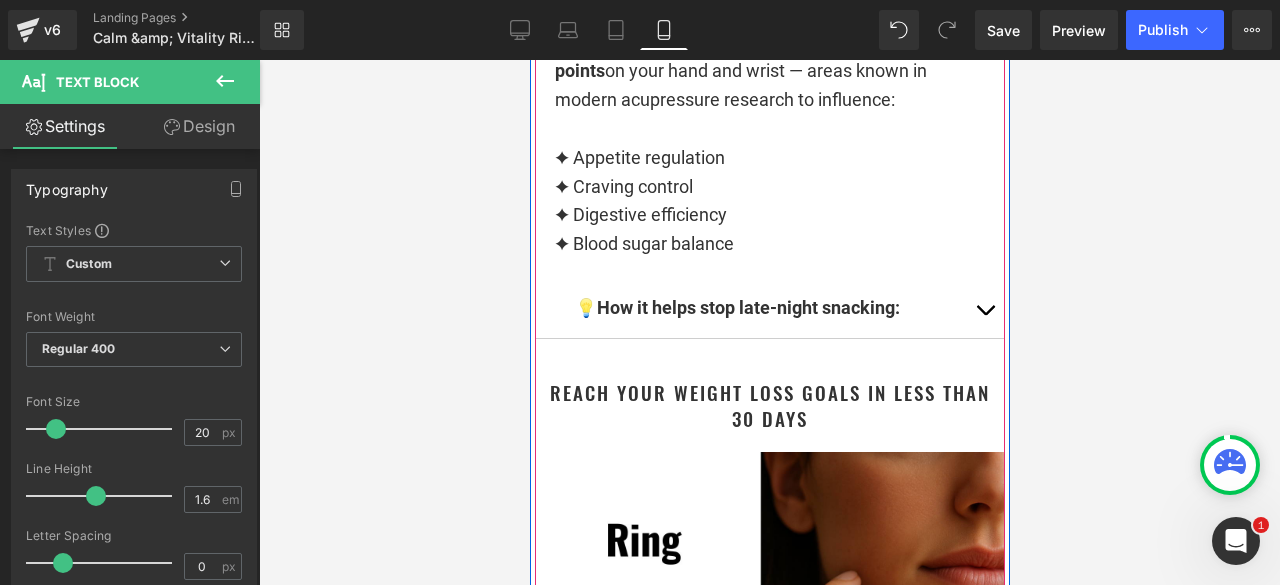 click on "Sale Off
(P) Image
Row" at bounding box center [769, 3201] 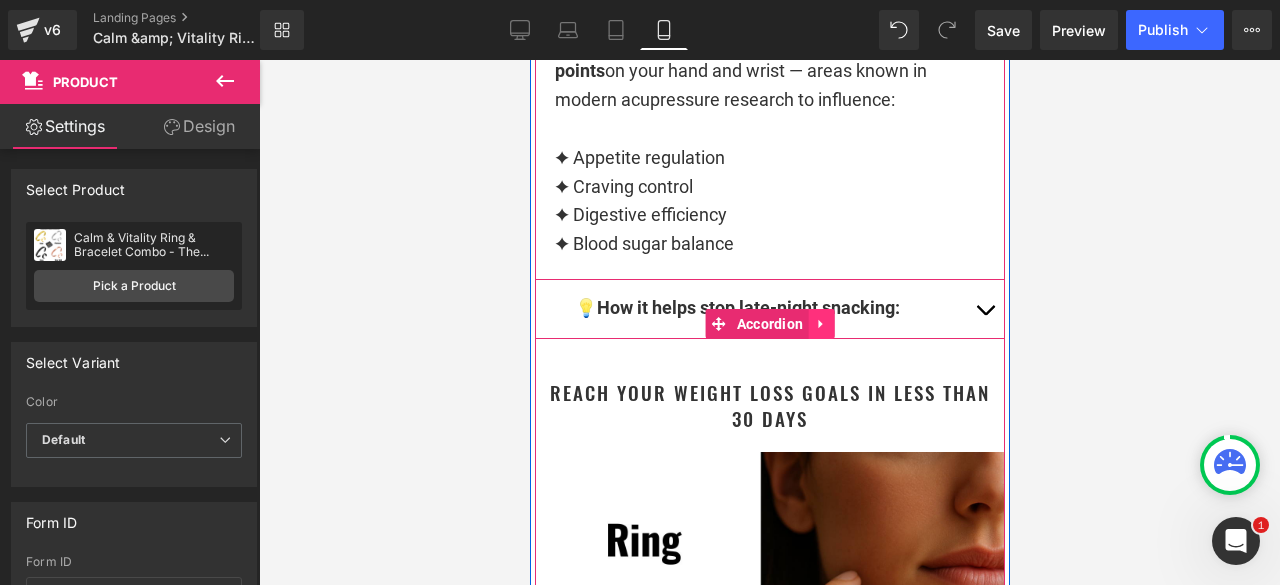 click at bounding box center [820, 324] 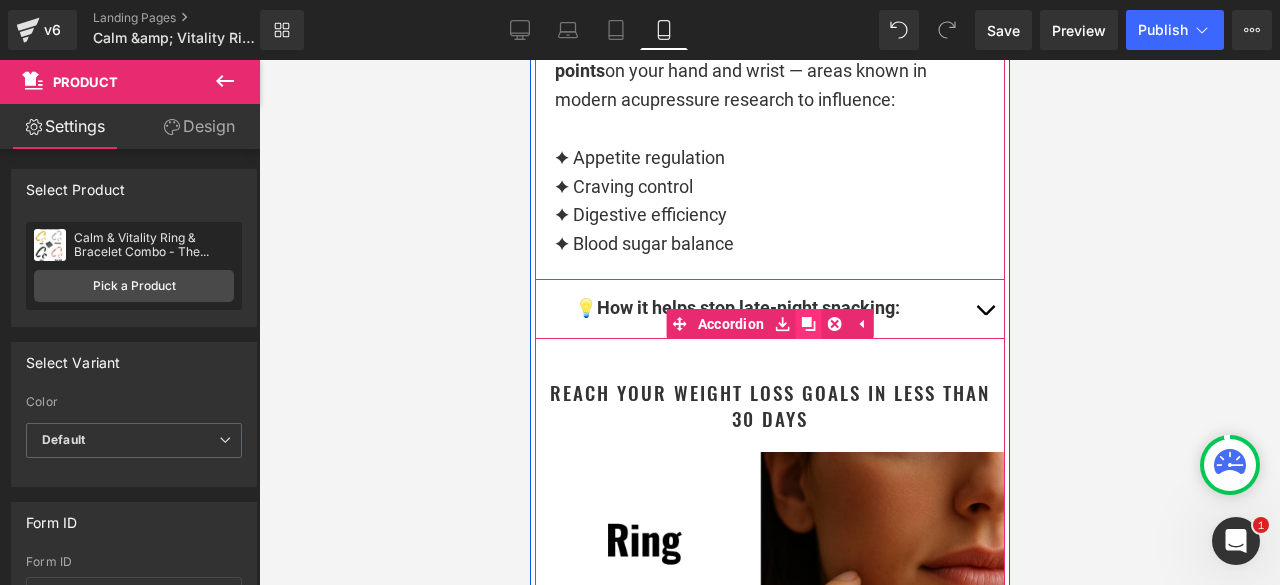 click 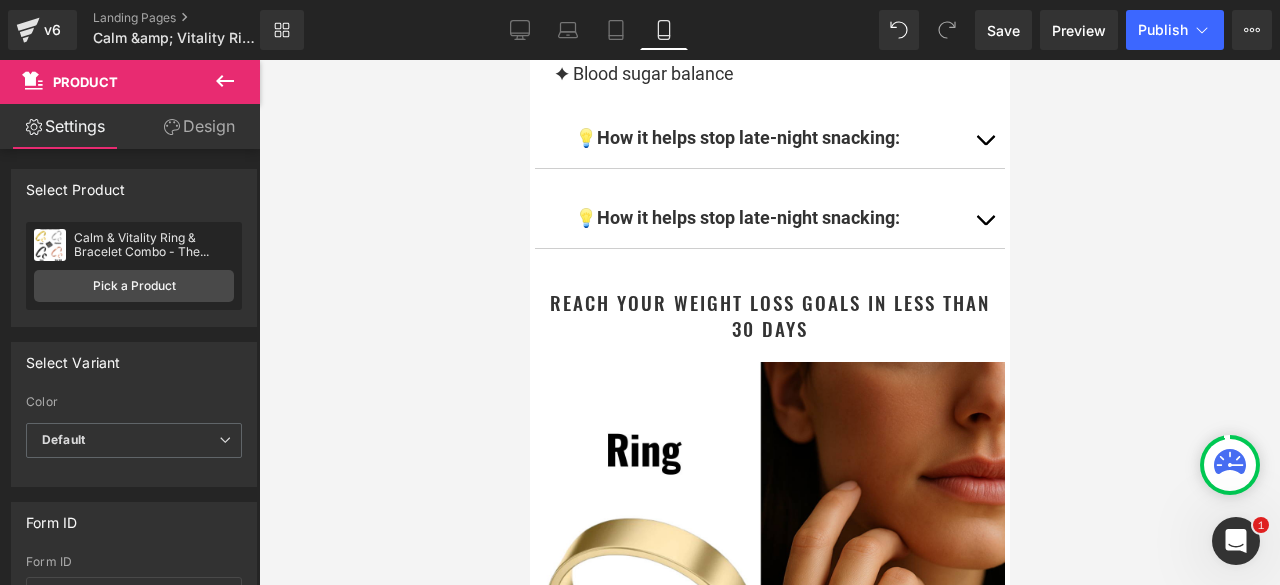 scroll, scrollTop: 3816, scrollLeft: 0, axis: vertical 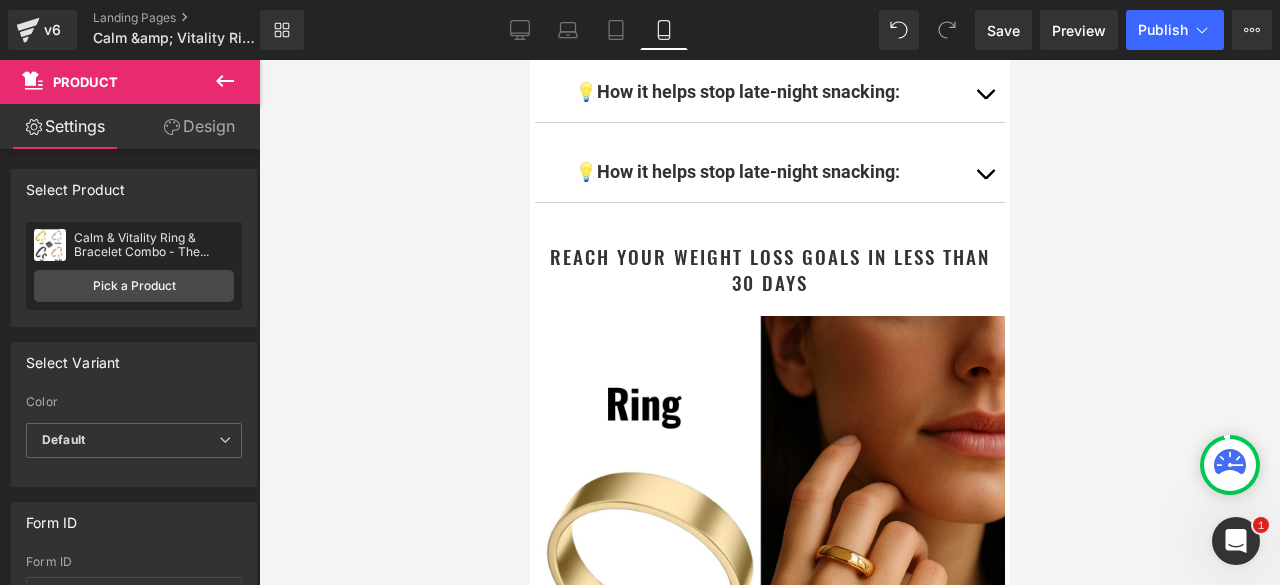click at bounding box center [769, 322] 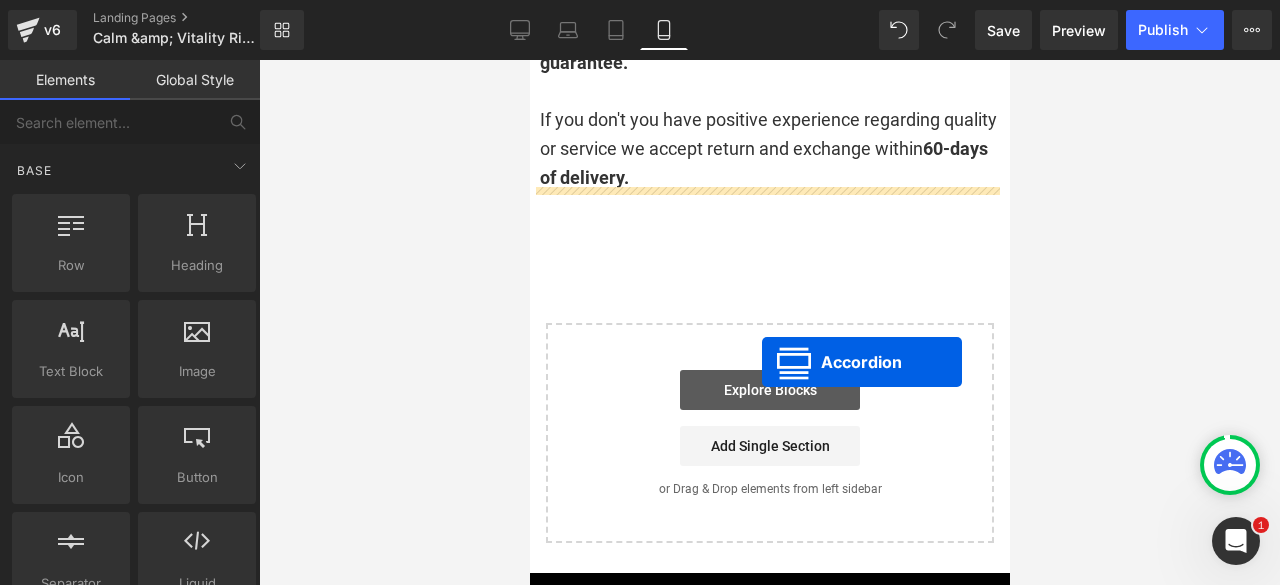 scroll, scrollTop: 14616, scrollLeft: 0, axis: vertical 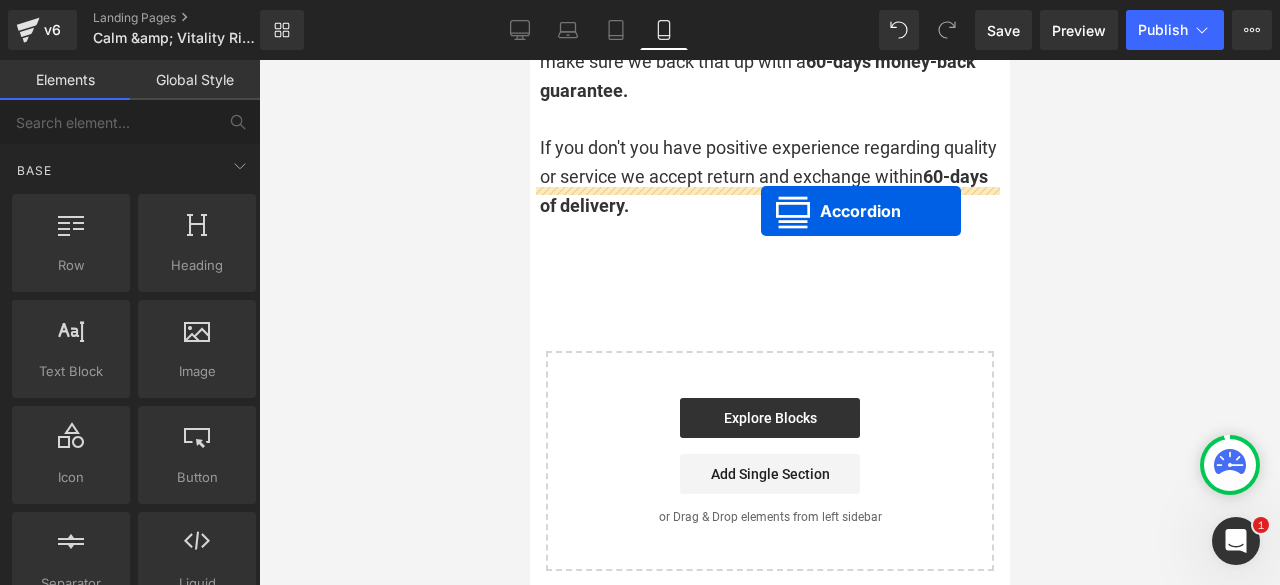 drag, startPoint x: 750, startPoint y: 182, endPoint x: 760, endPoint y: 211, distance: 30.675724 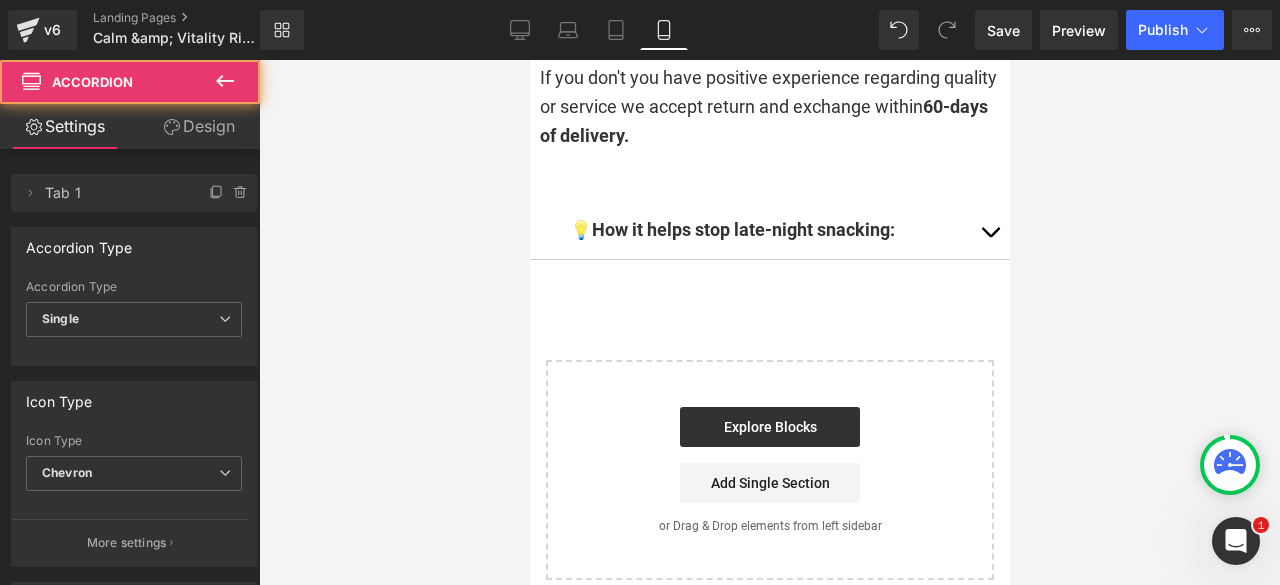 scroll, scrollTop: 14546, scrollLeft: 0, axis: vertical 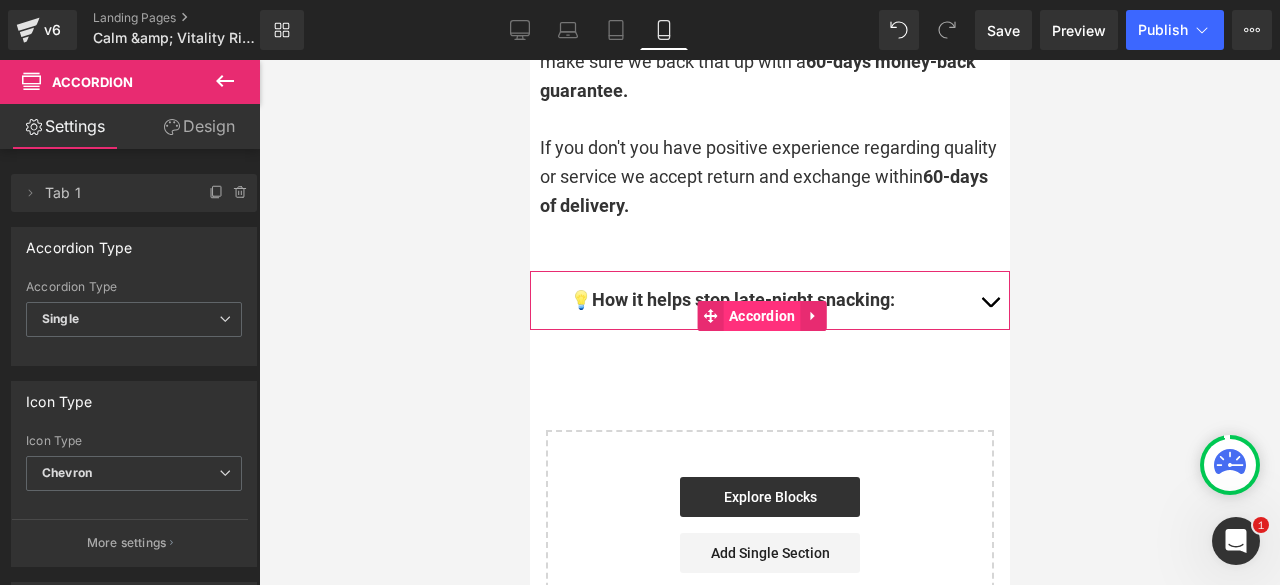 click on "Accordion" at bounding box center [761, 316] 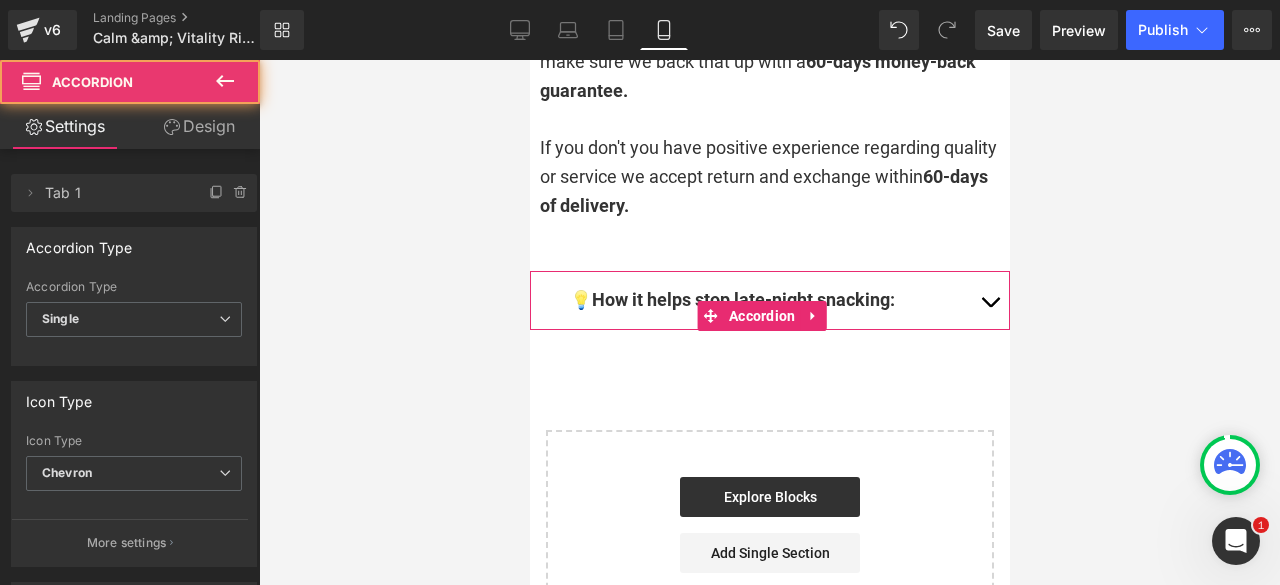 click on "Design" at bounding box center [199, 126] 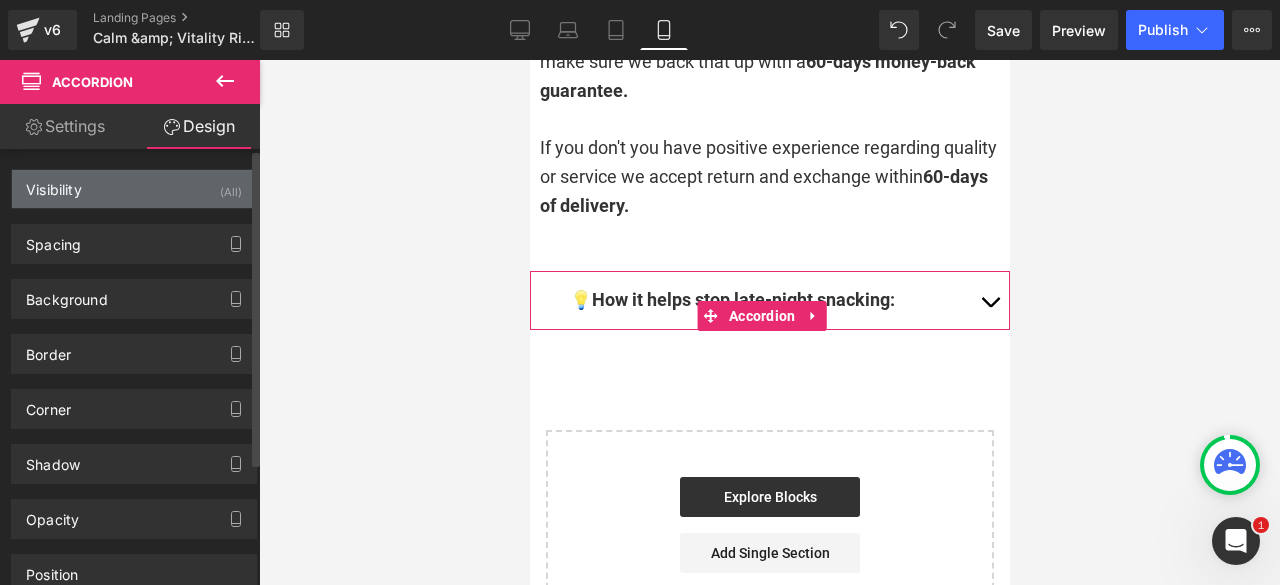 click on "Visibility
(All)" at bounding box center [134, 189] 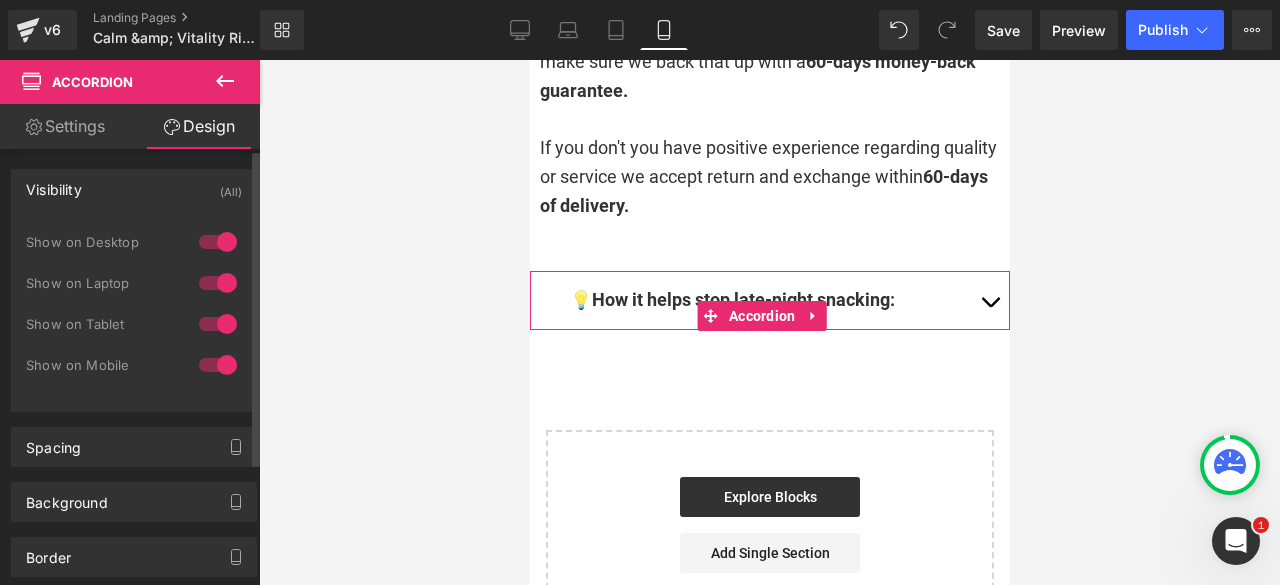 click at bounding box center [218, 365] 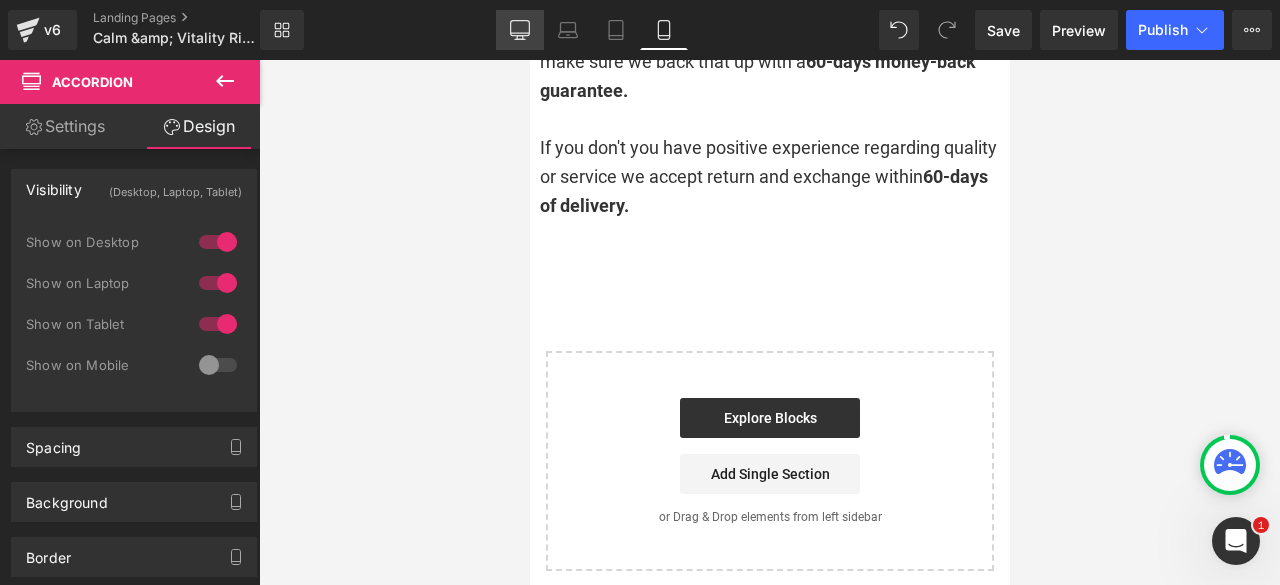 click 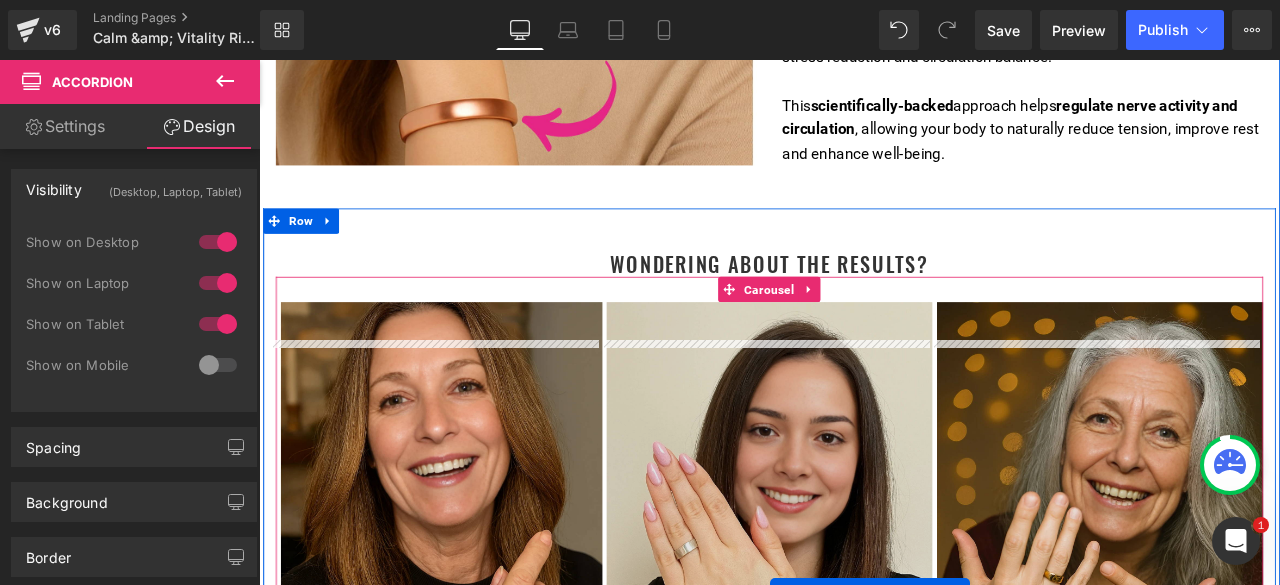 scroll, scrollTop: 6346, scrollLeft: 0, axis: vertical 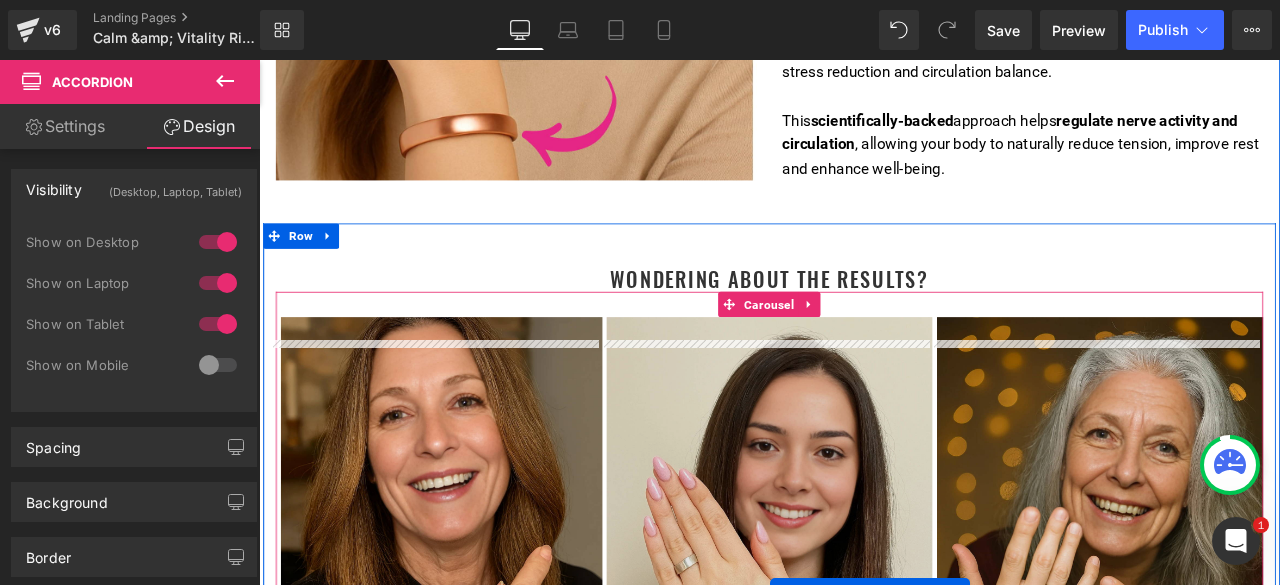 drag, startPoint x: 855, startPoint y: 283, endPoint x: 865, endPoint y: 325, distance: 43.174065 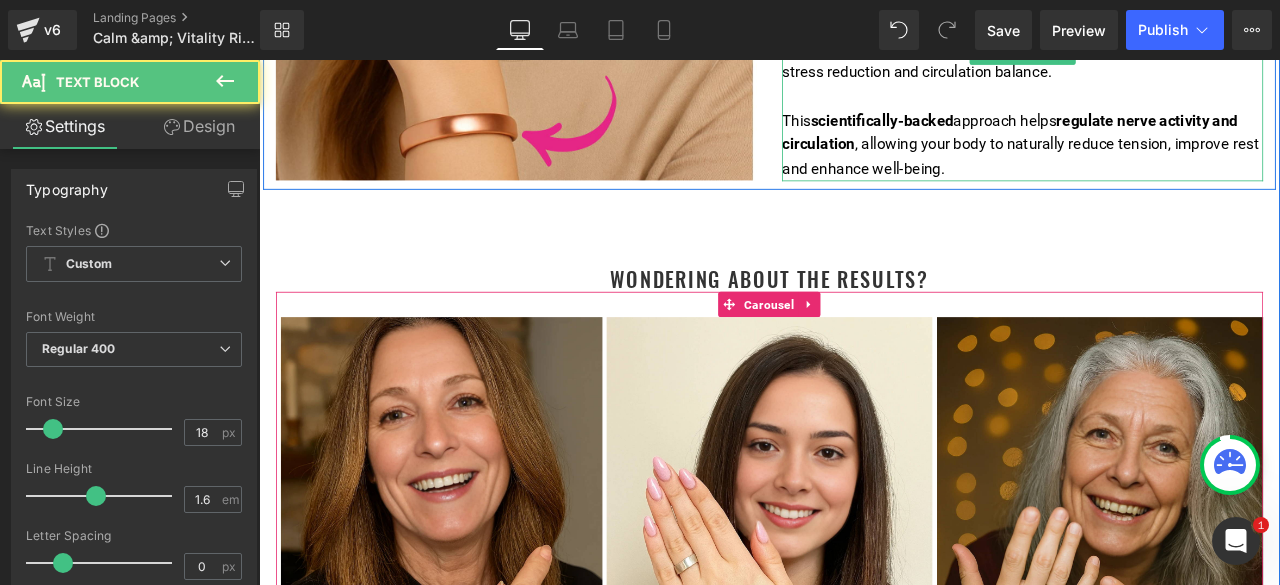 click on "This  s cientifically-backed  approach helps  regulate nerve activity and circulation , allowing your body to naturally reduce tension, improve rest and enhance well-being." at bounding box center (1164, 161) 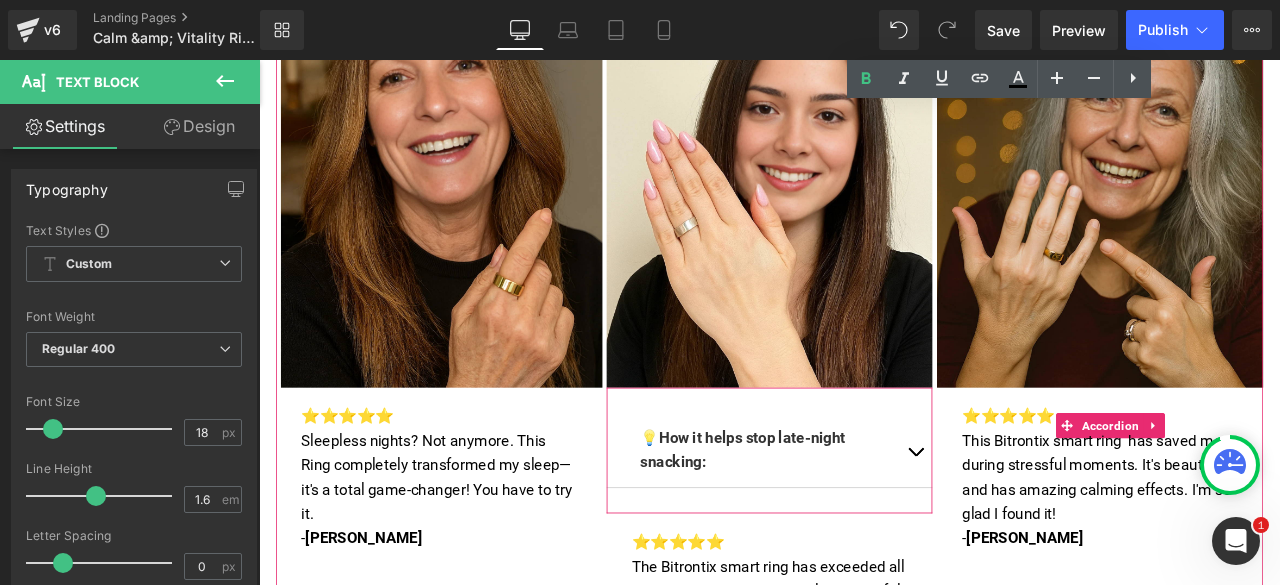 scroll, scrollTop: 6946, scrollLeft: 0, axis: vertical 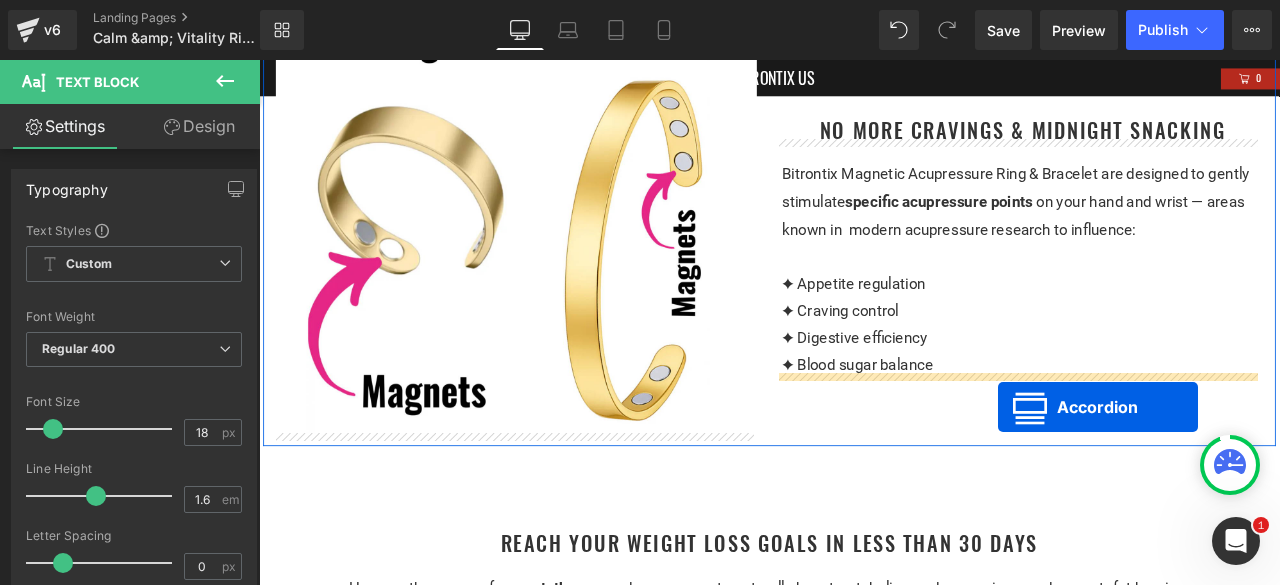 drag, startPoint x: 838, startPoint y: 317, endPoint x: 1135, endPoint y: 472, distance: 335.01343 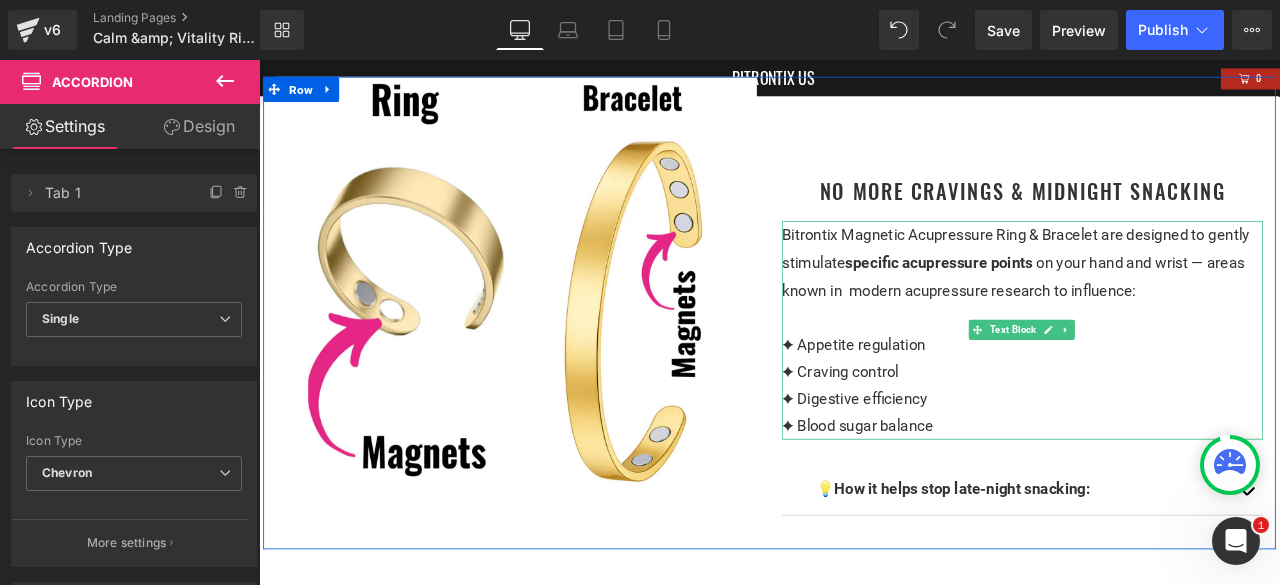 scroll, scrollTop: 1646, scrollLeft: 0, axis: vertical 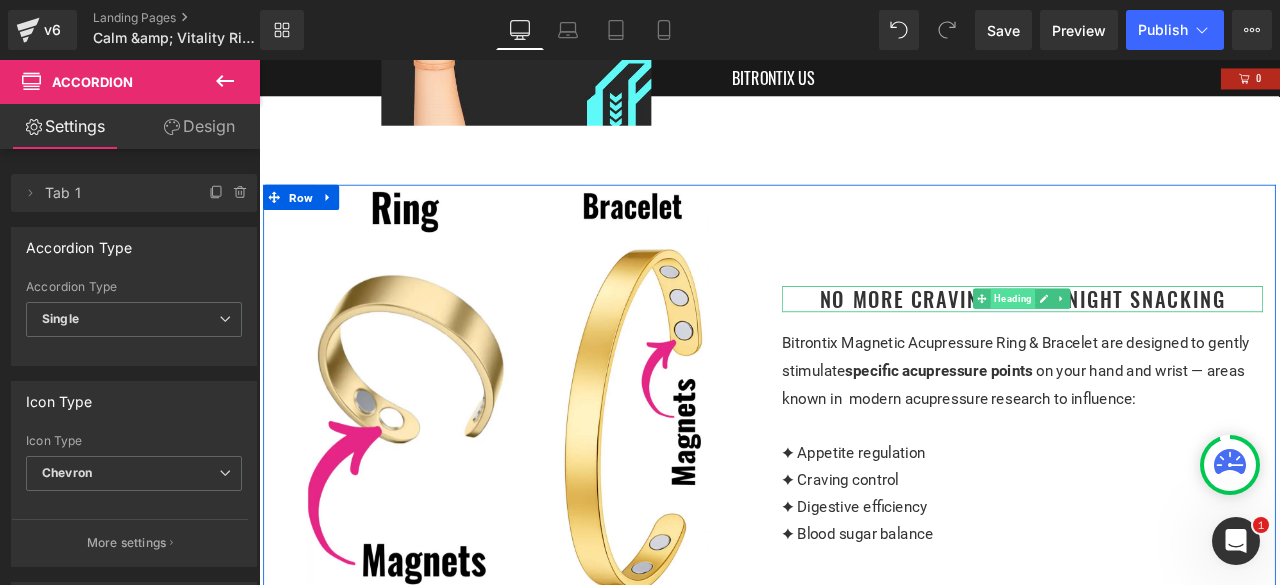 click on "Heading" at bounding box center (1152, 343) 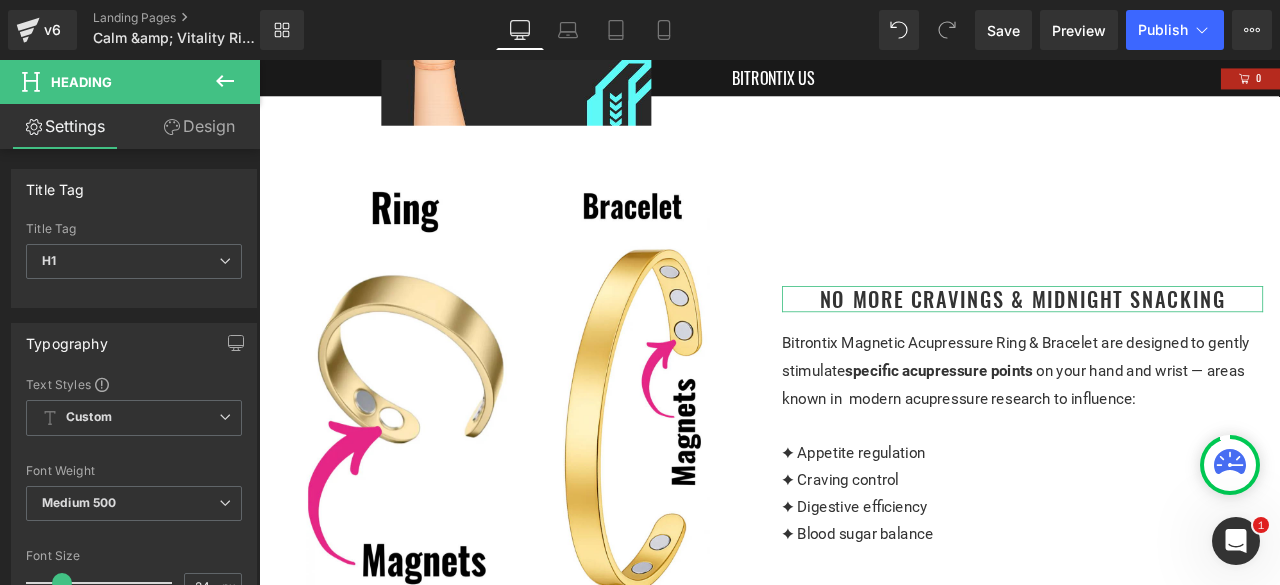click on "Design" at bounding box center [199, 126] 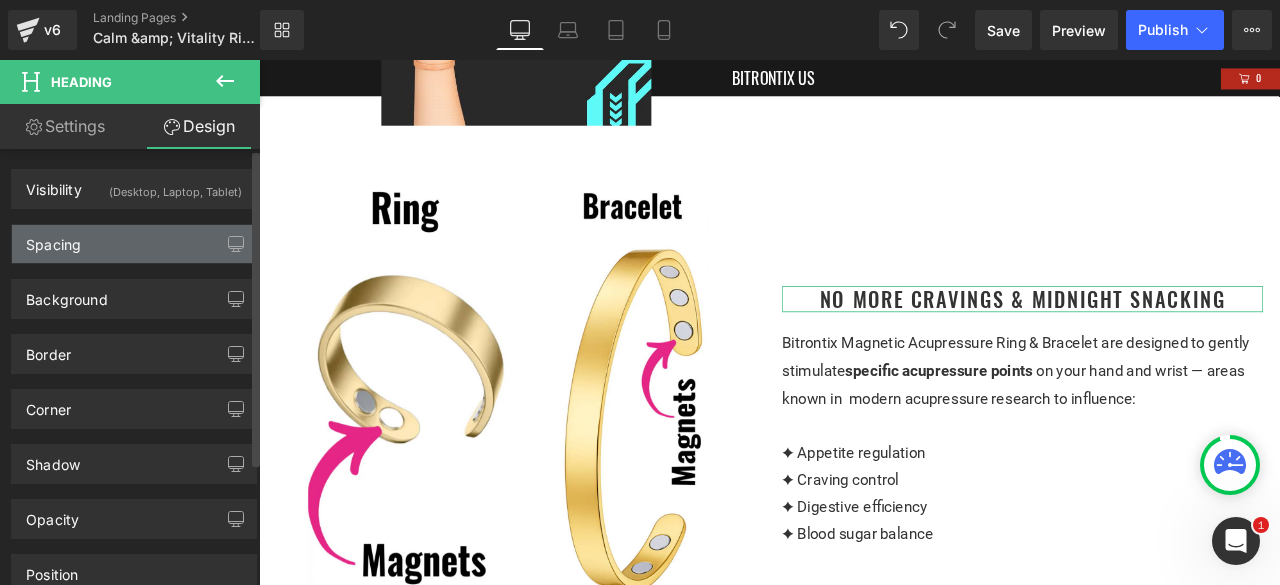 click on "Spacing" at bounding box center (134, 244) 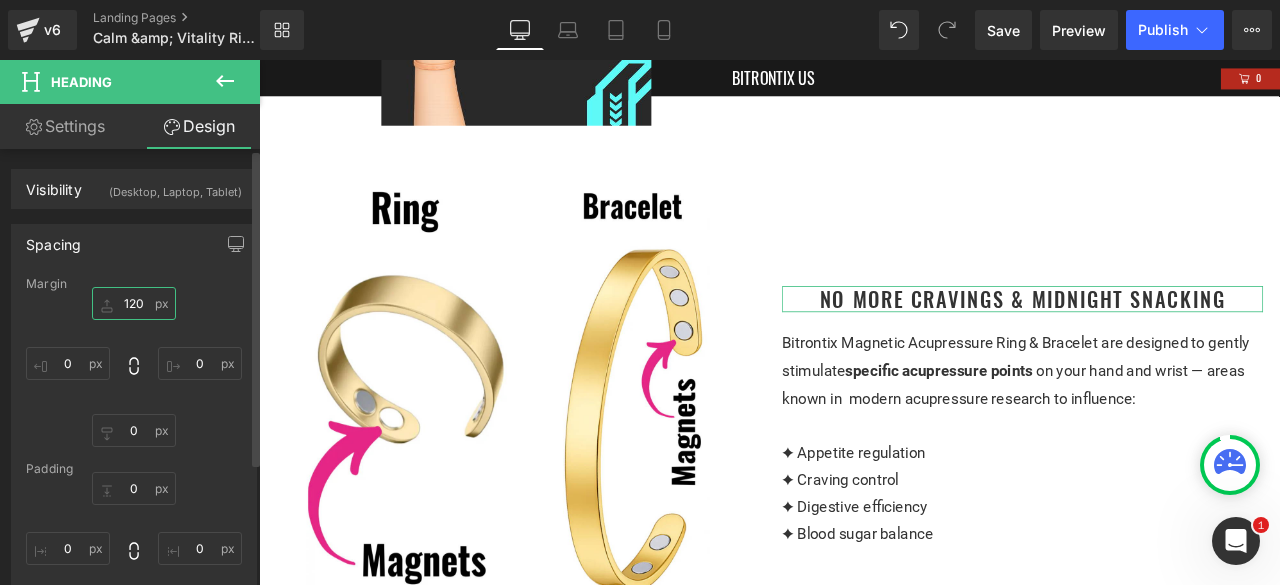 click at bounding box center [134, 303] 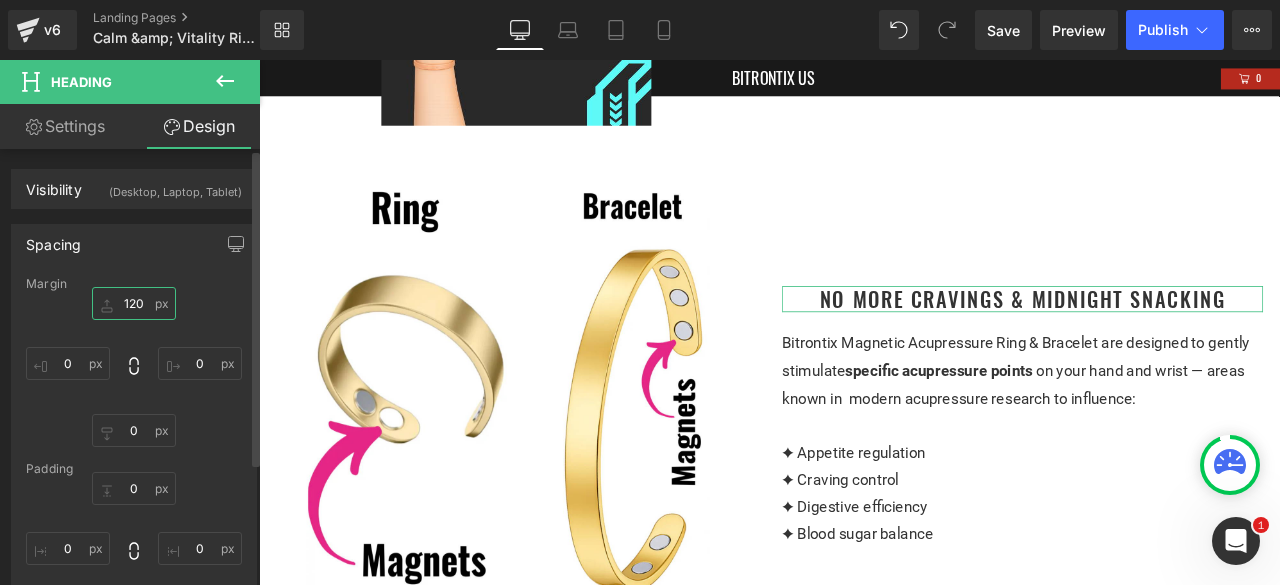 type on "120" 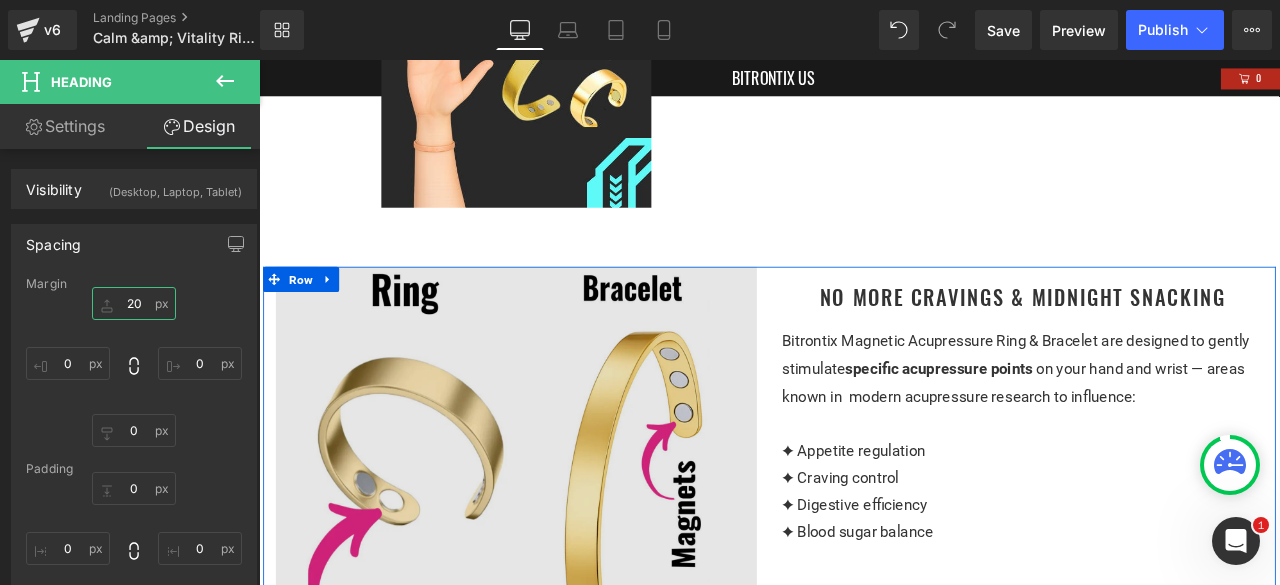 scroll, scrollTop: 1546, scrollLeft: 0, axis: vertical 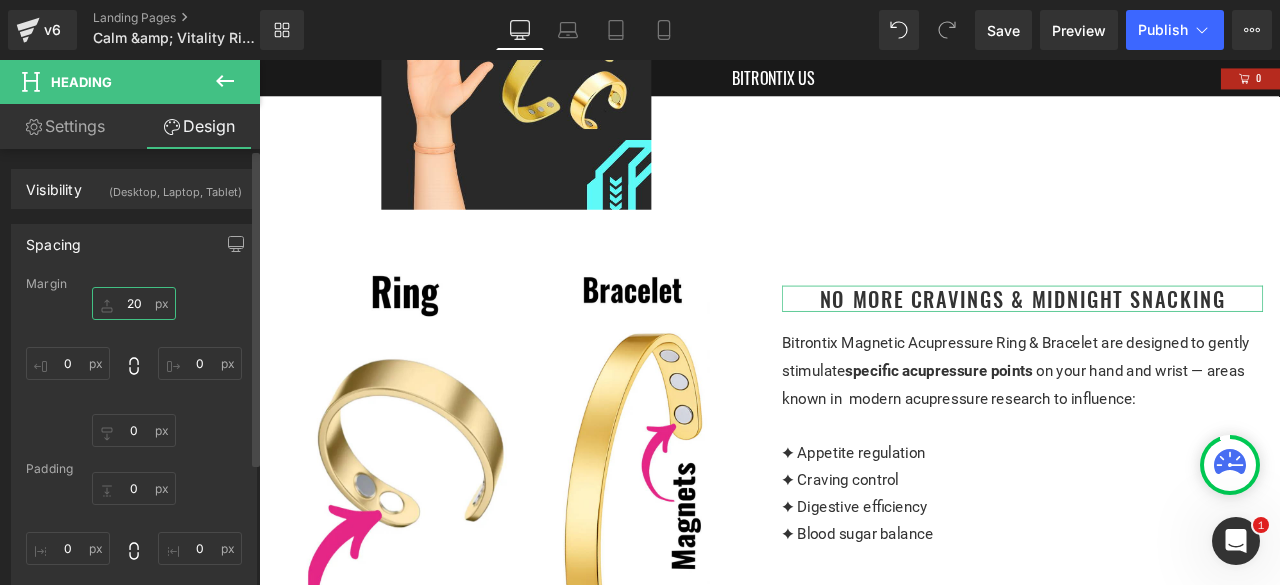 type on "2" 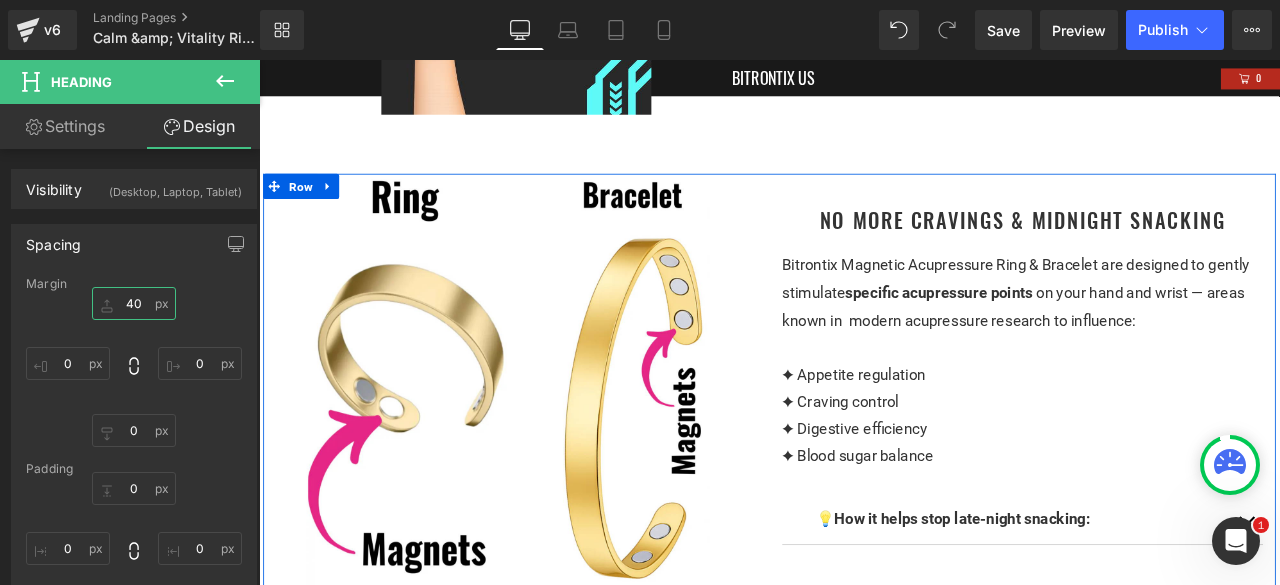 scroll, scrollTop: 1546, scrollLeft: 0, axis: vertical 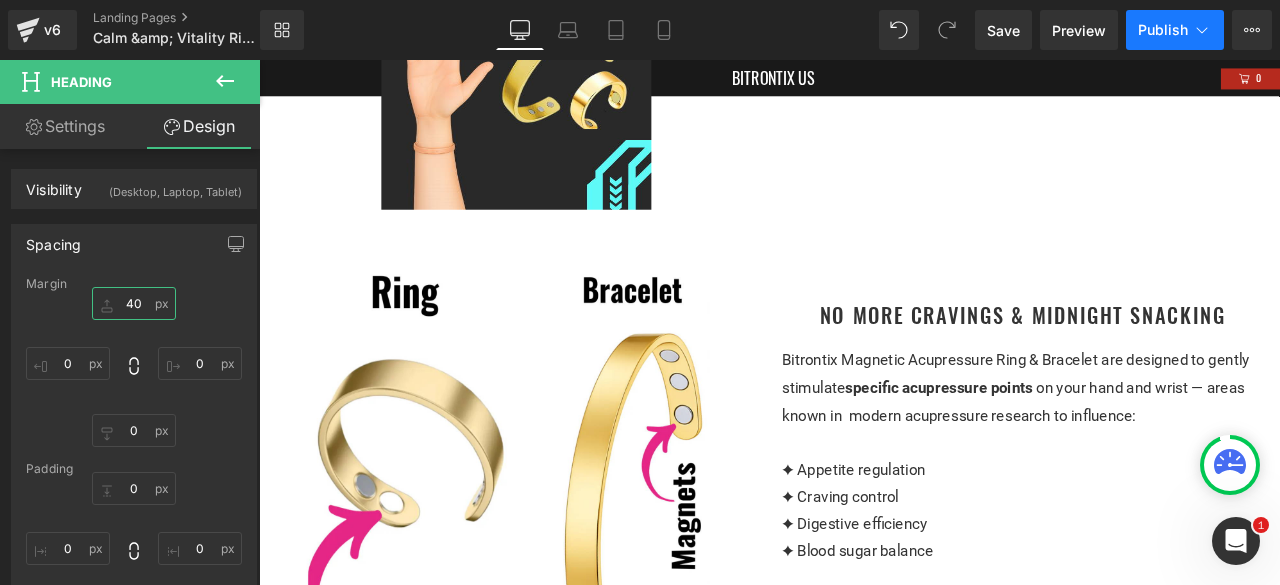 type on "40" 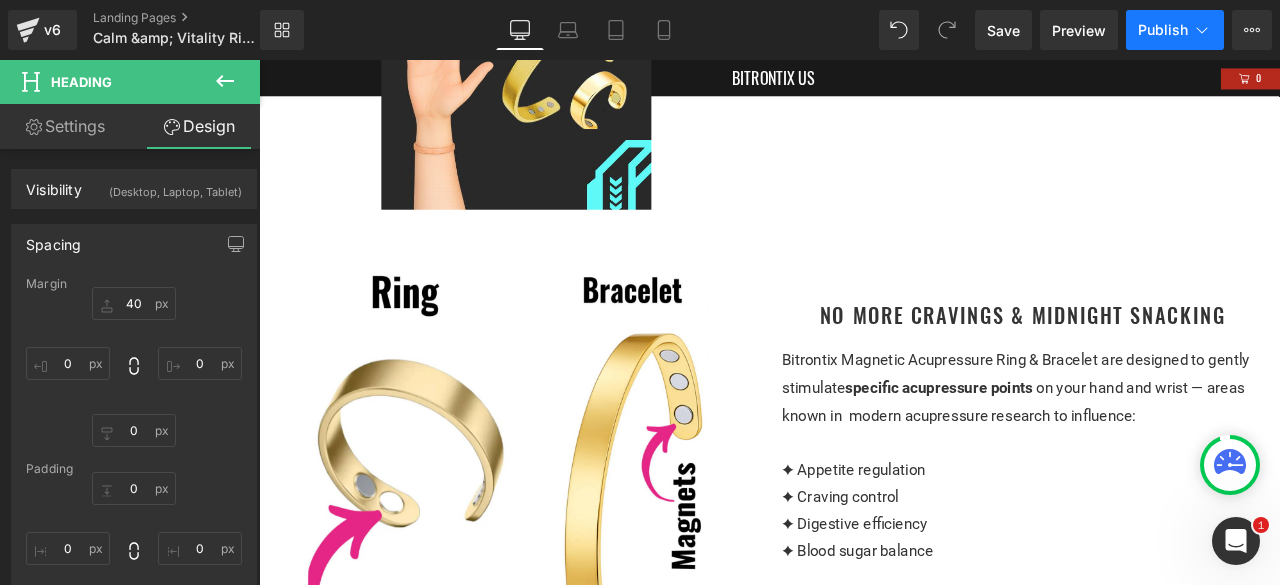 click on "Publish" at bounding box center [1163, 30] 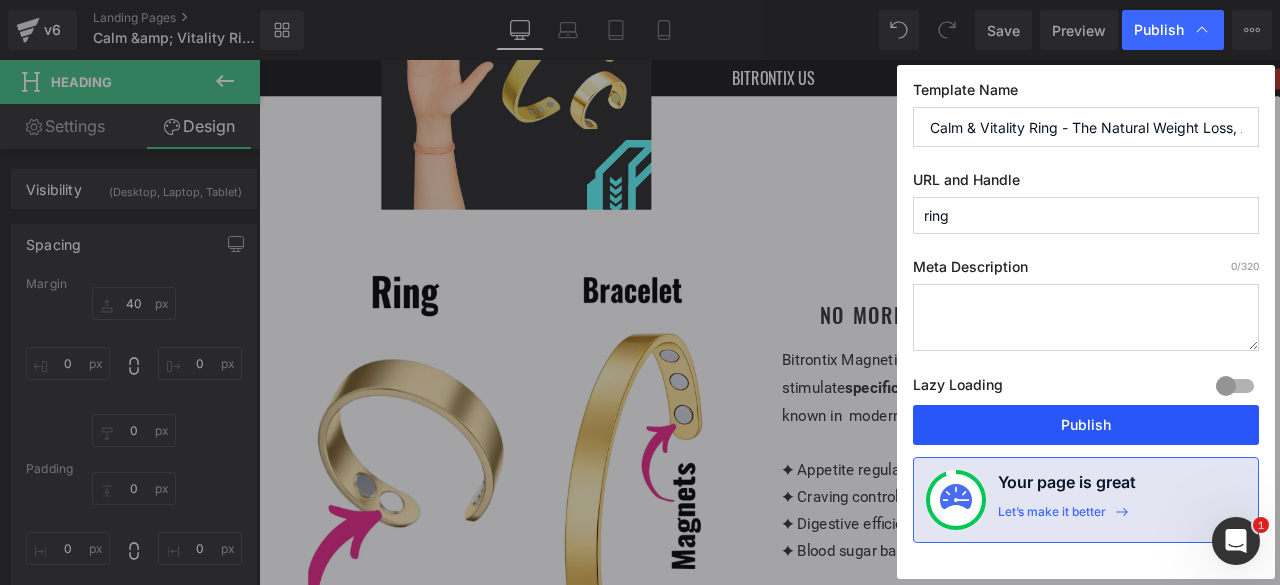 click on "Publish" at bounding box center (1086, 425) 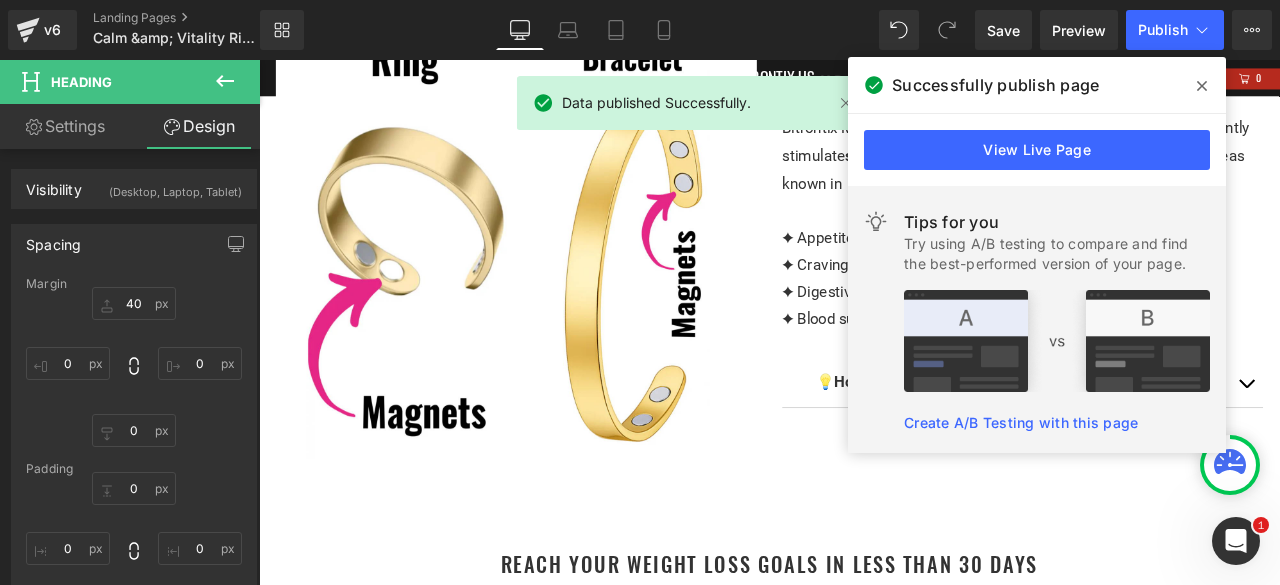 scroll, scrollTop: 1746, scrollLeft: 0, axis: vertical 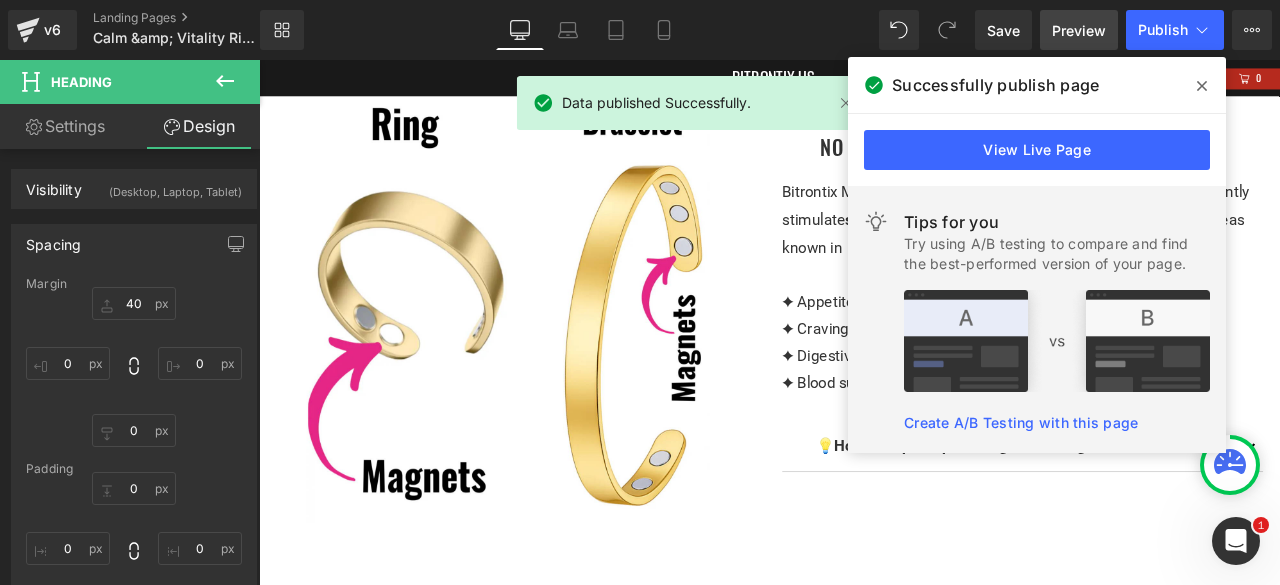 click on "Preview" at bounding box center (1079, 30) 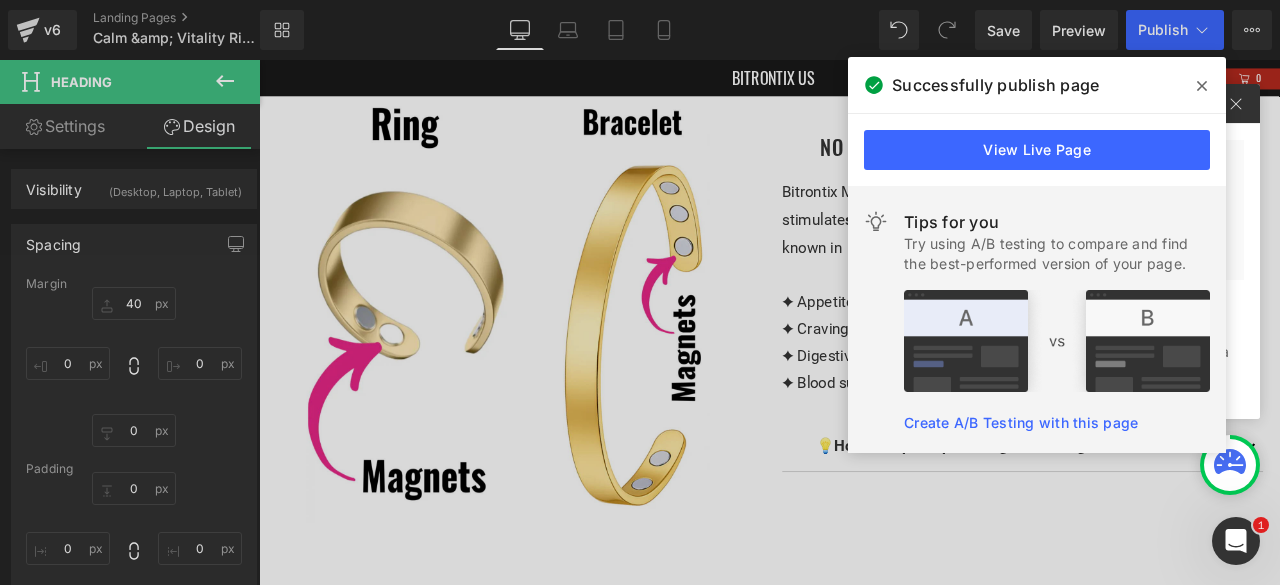 click 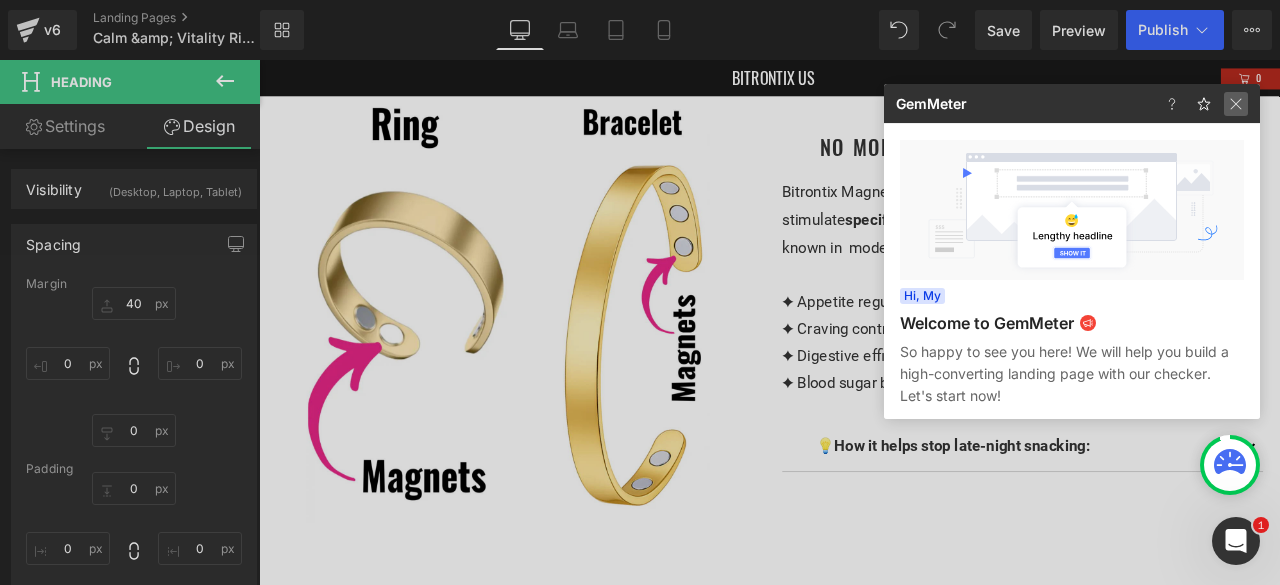 click 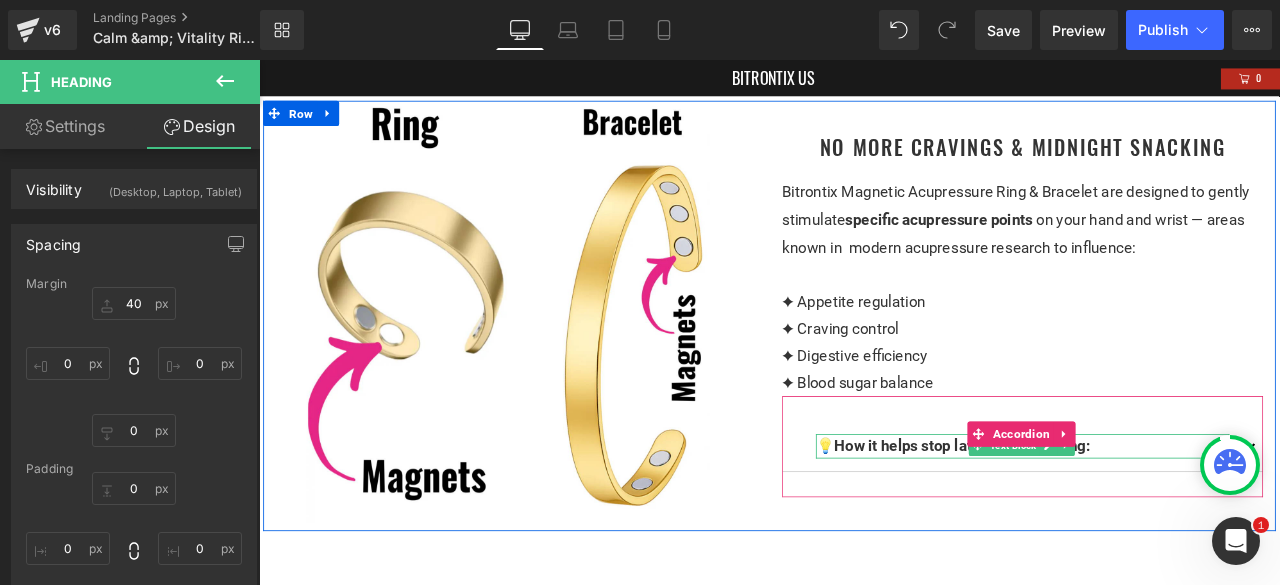 click on "💡  How it helps stop late-night snacking:" at bounding box center (1164, 517) 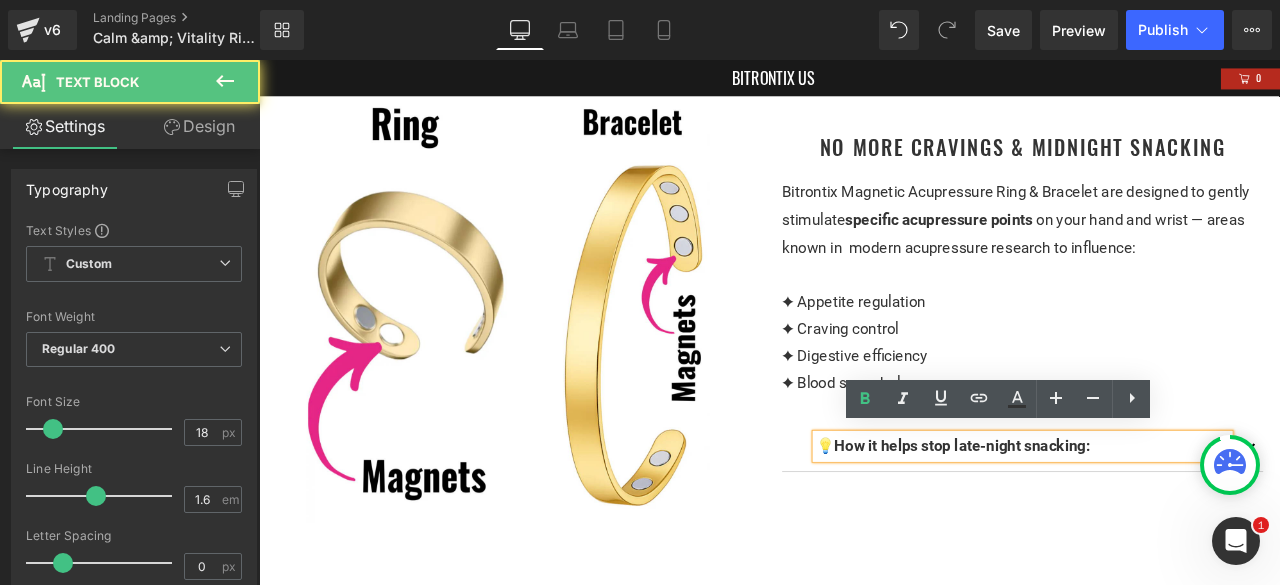 click on "Bitrontix Magnetic Acupressure Ring & Bracelet are designed to gently stimulate  specific acupressure points   on your hand and wrist — areas known in  modern acupressure research to influence: ✦ Appetite regulation ✦ Craving control ✦ Digestive efficiency ✦ Blood sugar balance Text Block" at bounding box center [1164, 328] 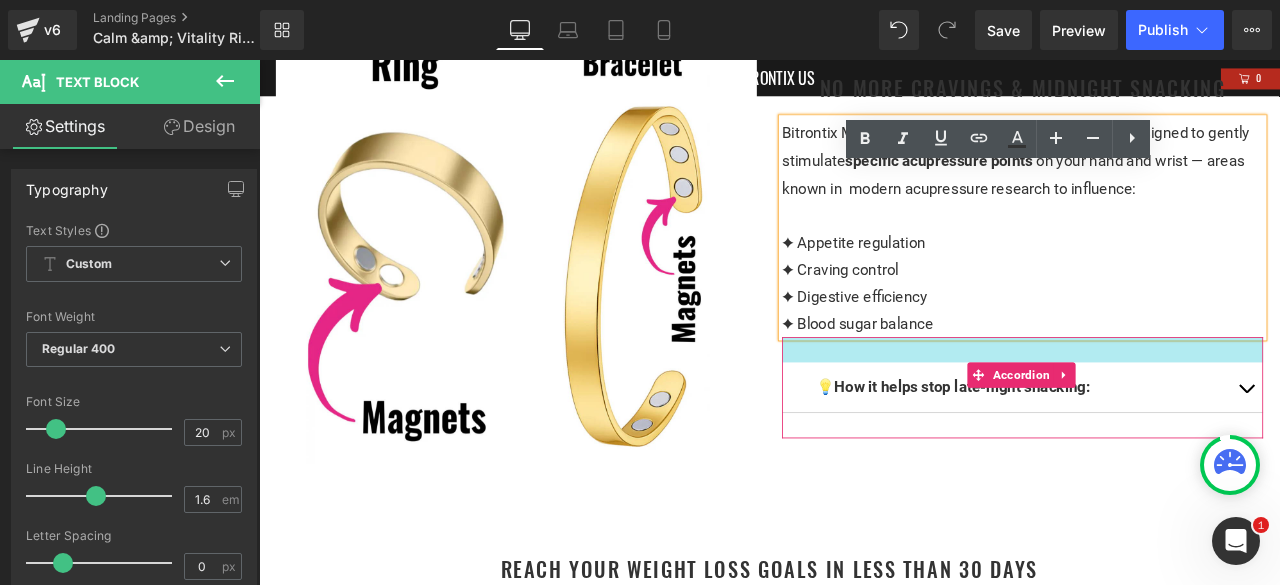 scroll, scrollTop: 1846, scrollLeft: 0, axis: vertical 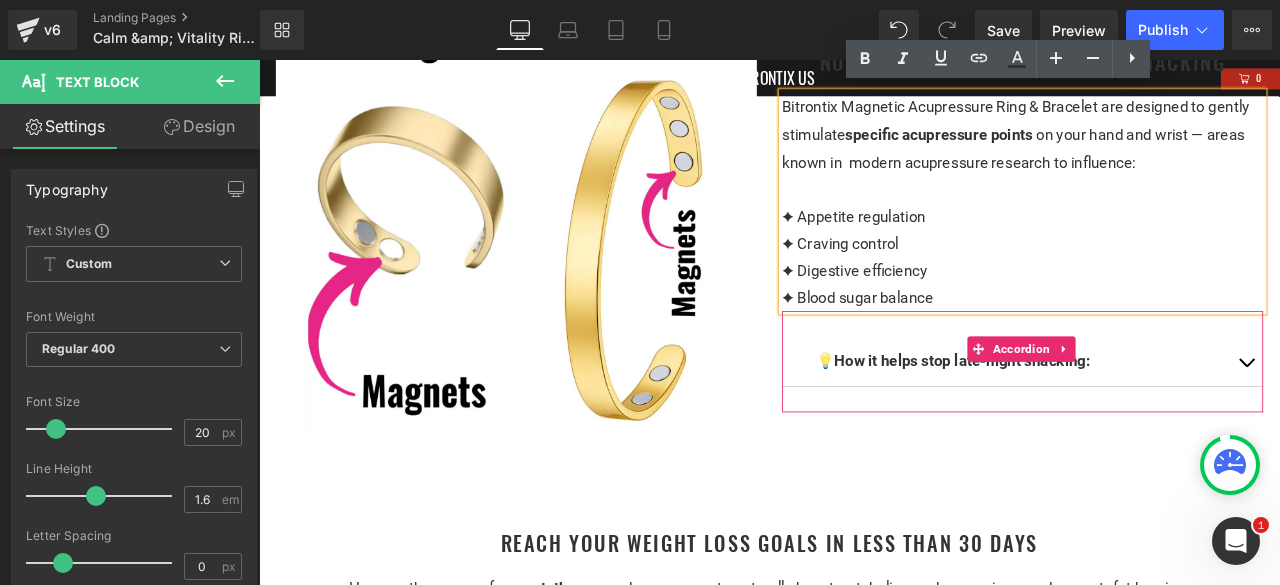 click at bounding box center (1429, 417) 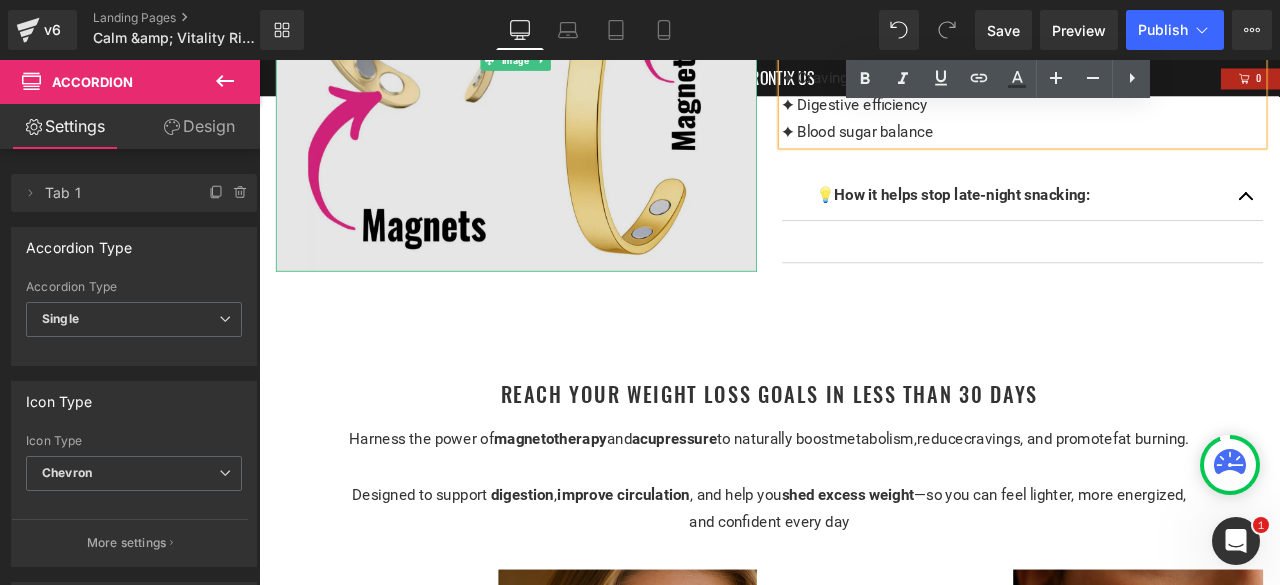 scroll, scrollTop: 2046, scrollLeft: 0, axis: vertical 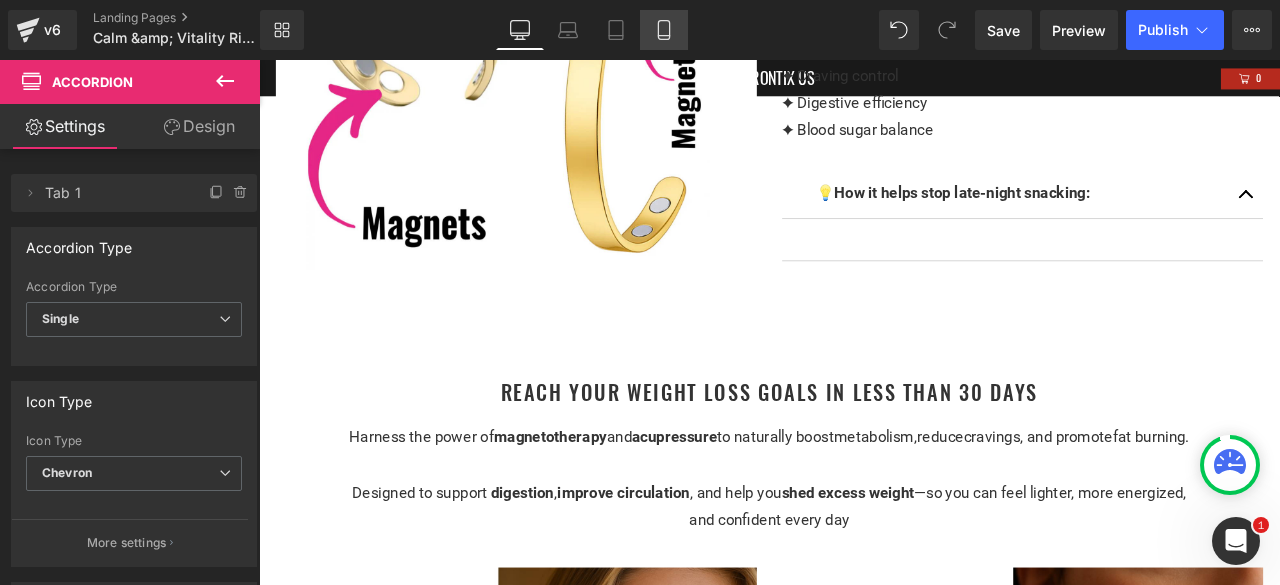 click 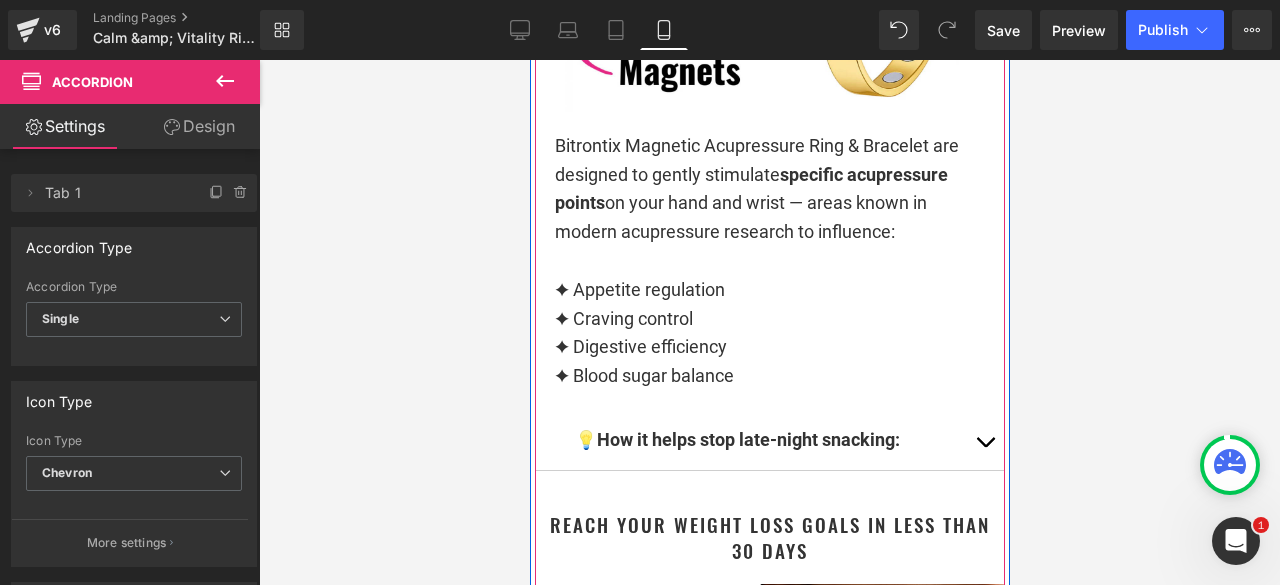 scroll, scrollTop: 3500, scrollLeft: 0, axis: vertical 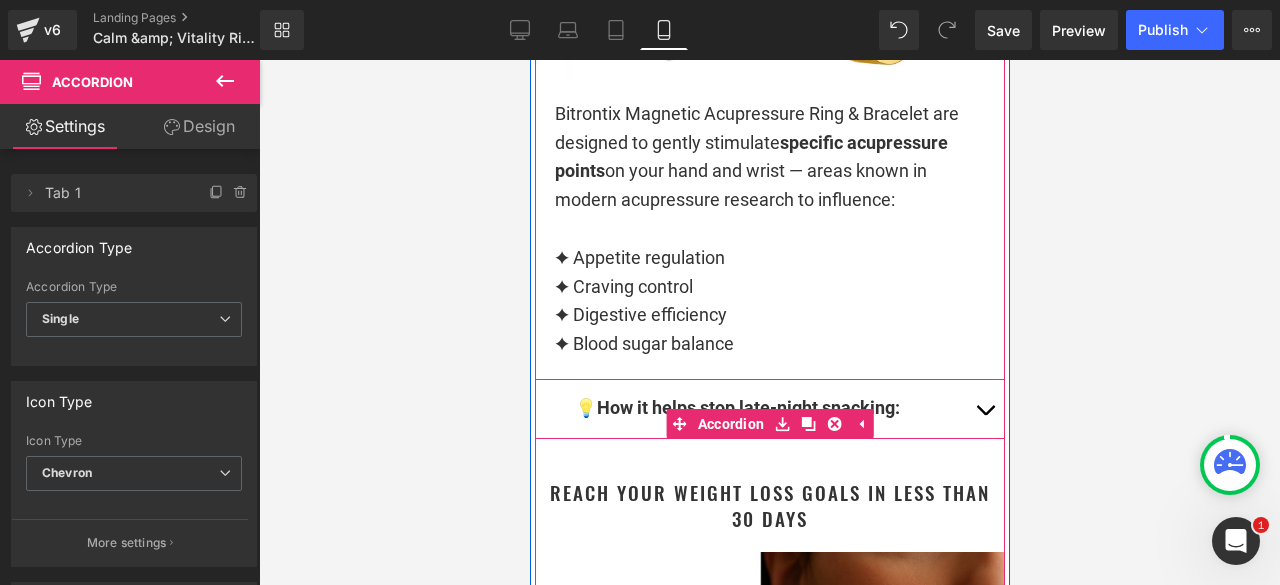 click at bounding box center (984, 408) 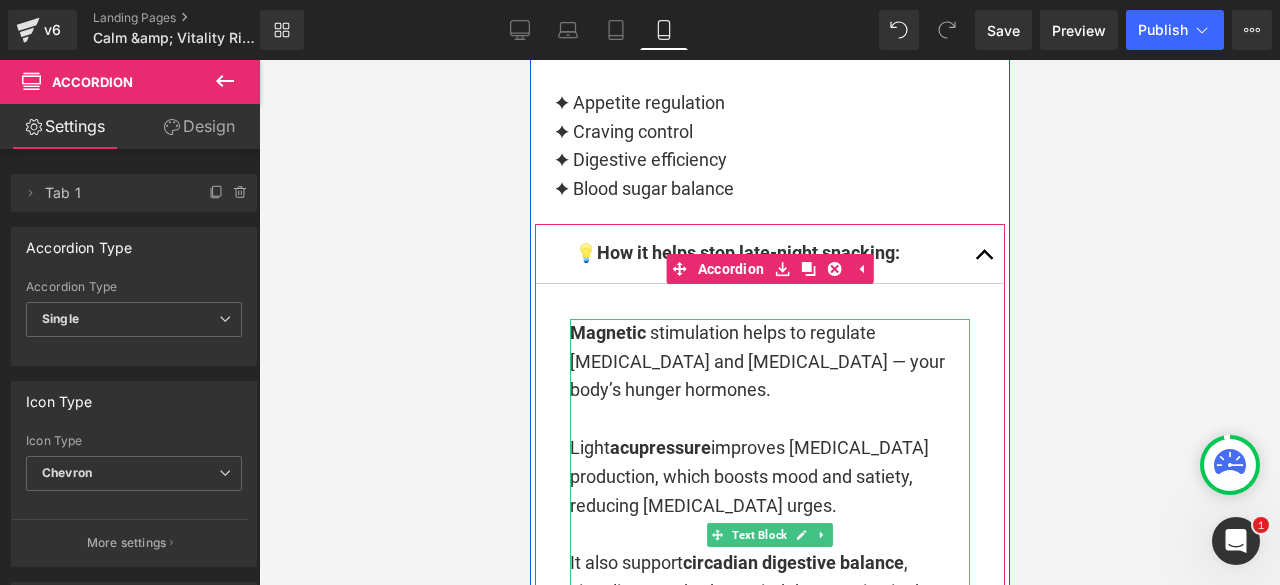 scroll, scrollTop: 3700, scrollLeft: 0, axis: vertical 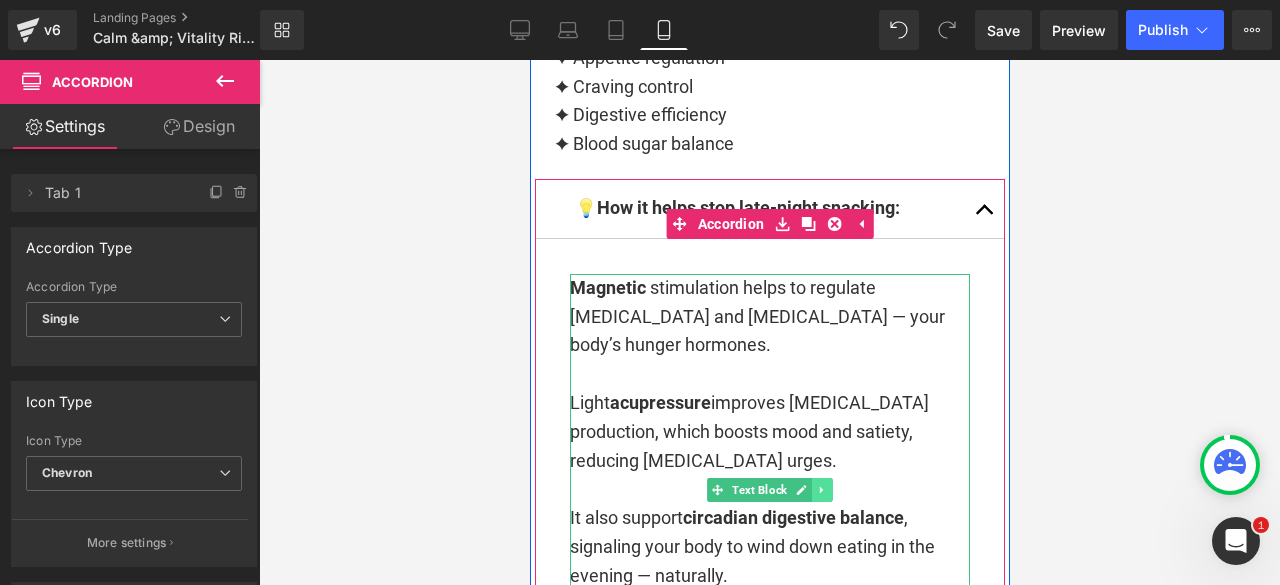 click 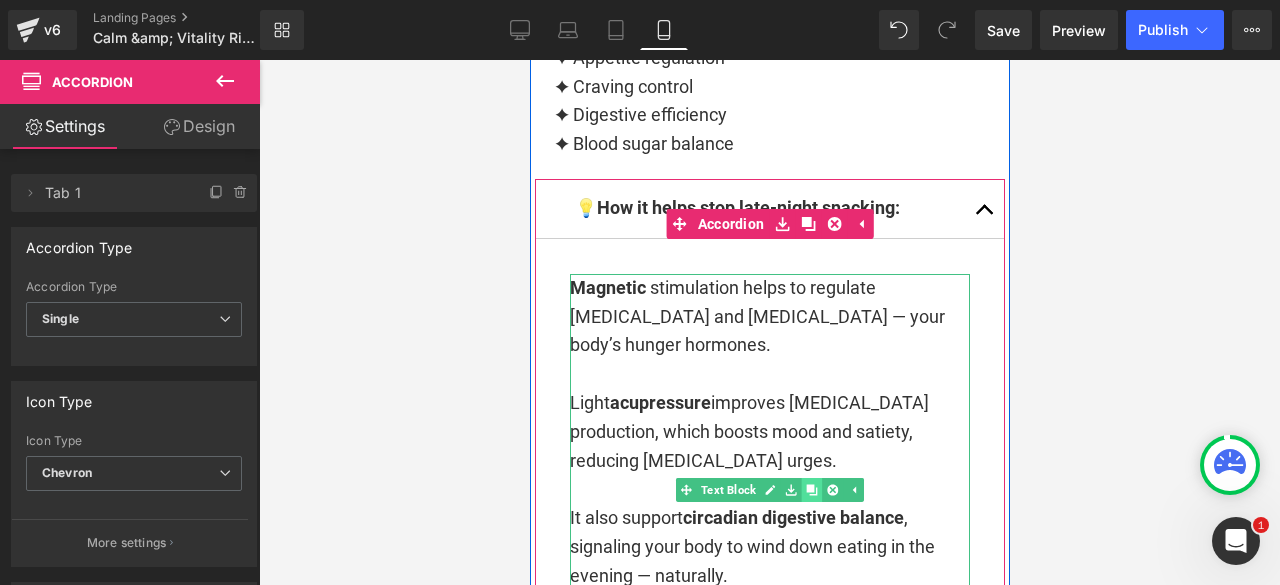 click 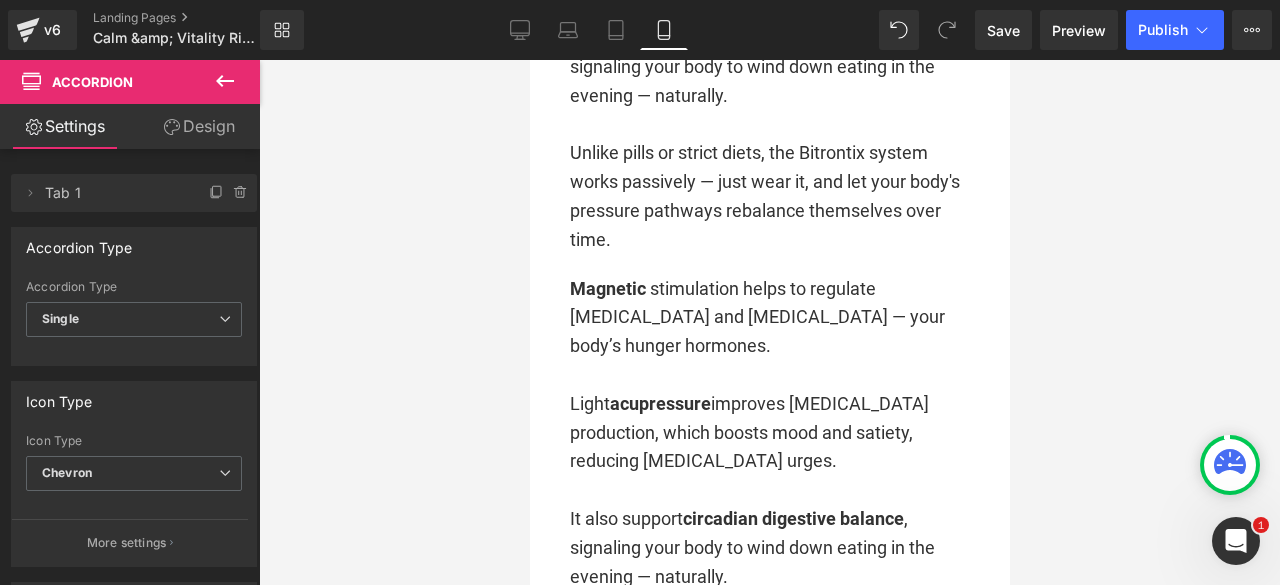scroll, scrollTop: 4282, scrollLeft: 0, axis: vertical 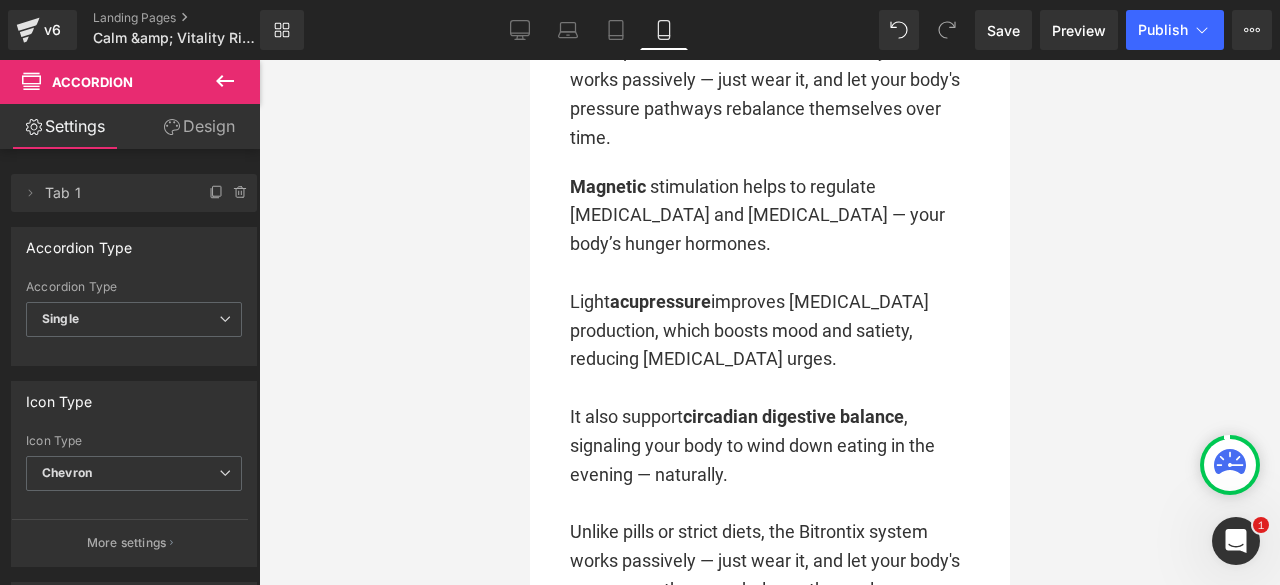 click at bounding box center (769, 322) 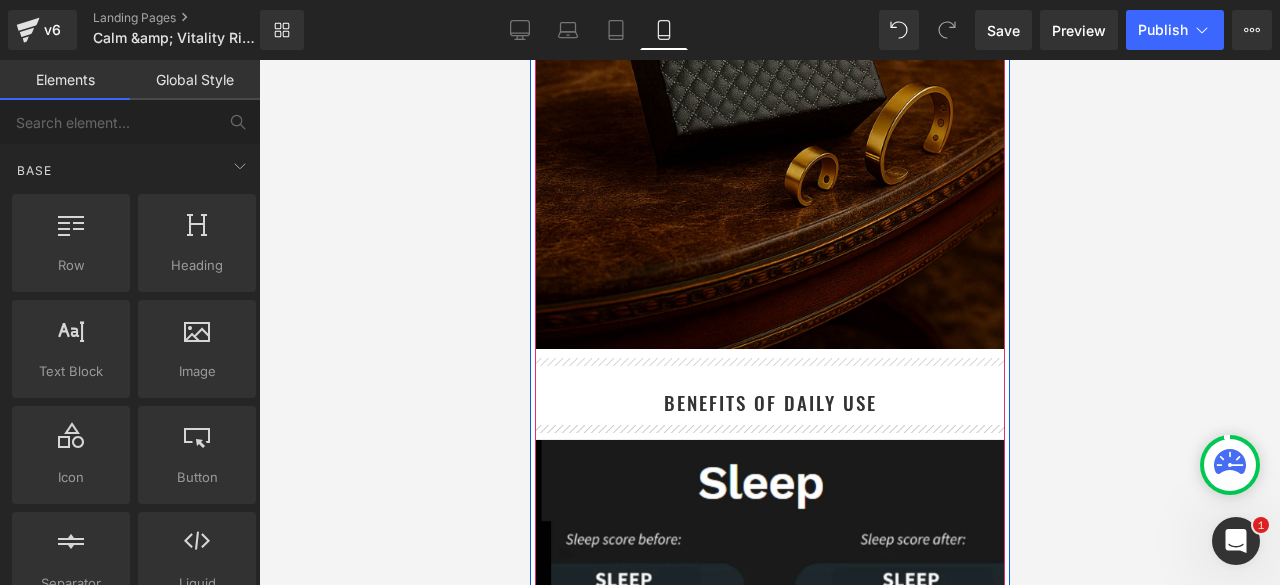scroll, scrollTop: 9082, scrollLeft: 0, axis: vertical 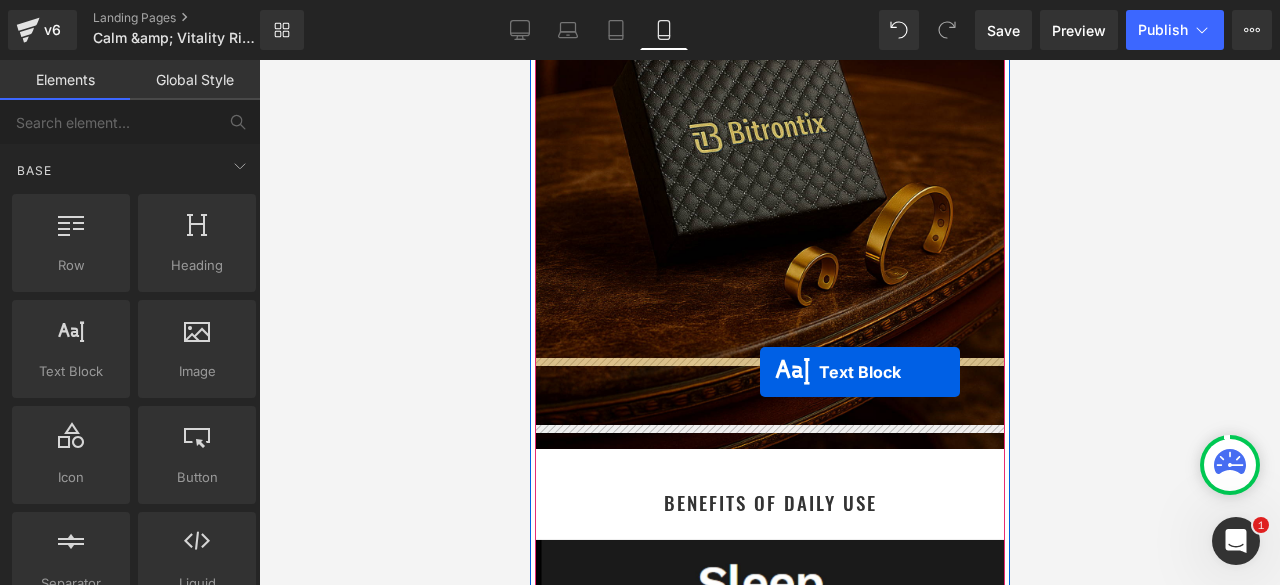 drag, startPoint x: 742, startPoint y: 354, endPoint x: 759, endPoint y: 372, distance: 24.758837 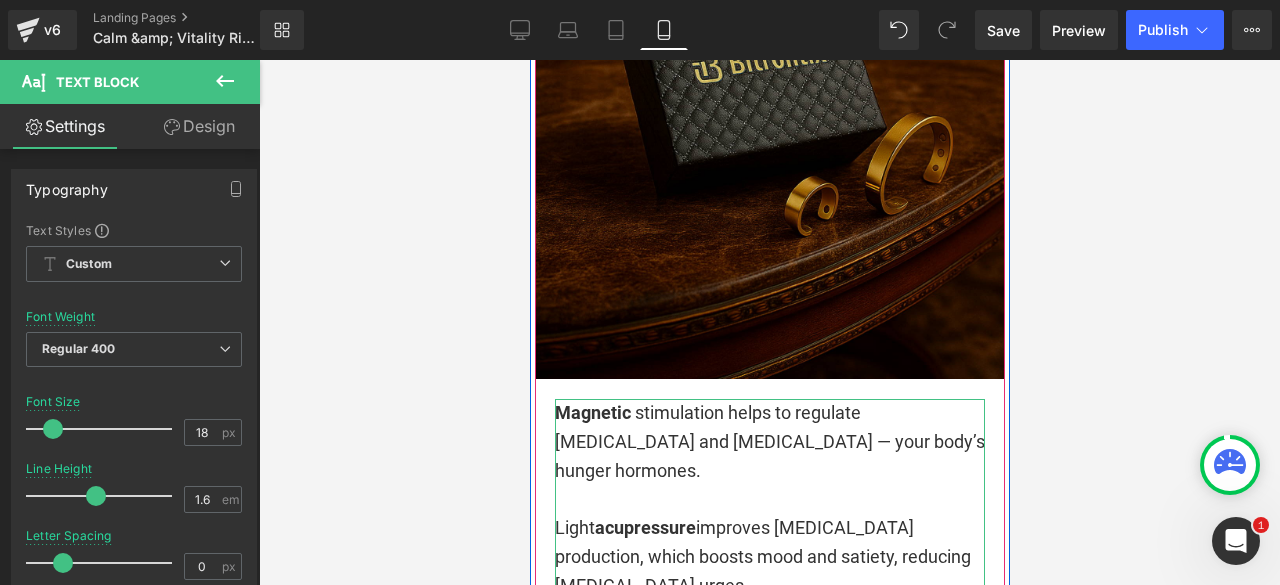 scroll, scrollTop: 9112, scrollLeft: 0, axis: vertical 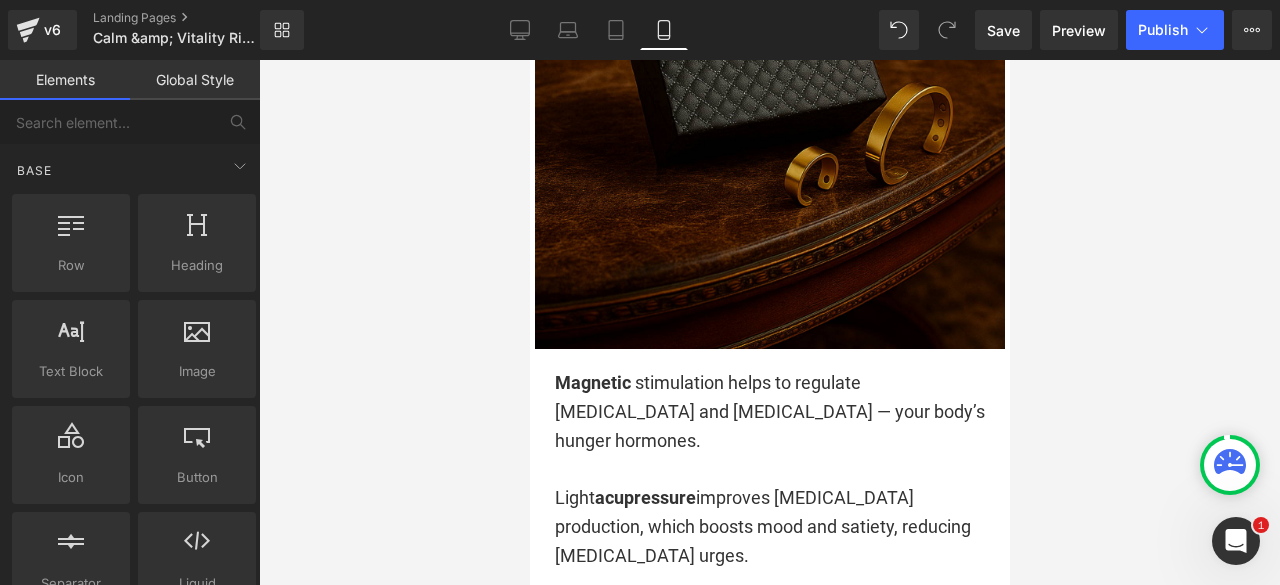 click at bounding box center (769, 322) 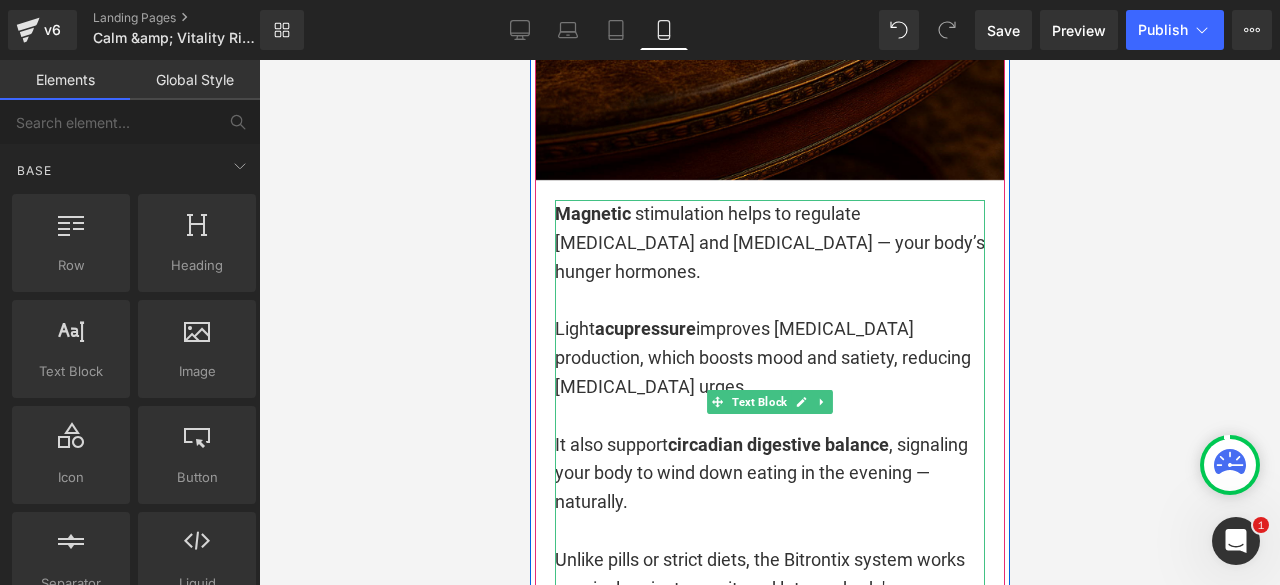 scroll, scrollTop: 9312, scrollLeft: 0, axis: vertical 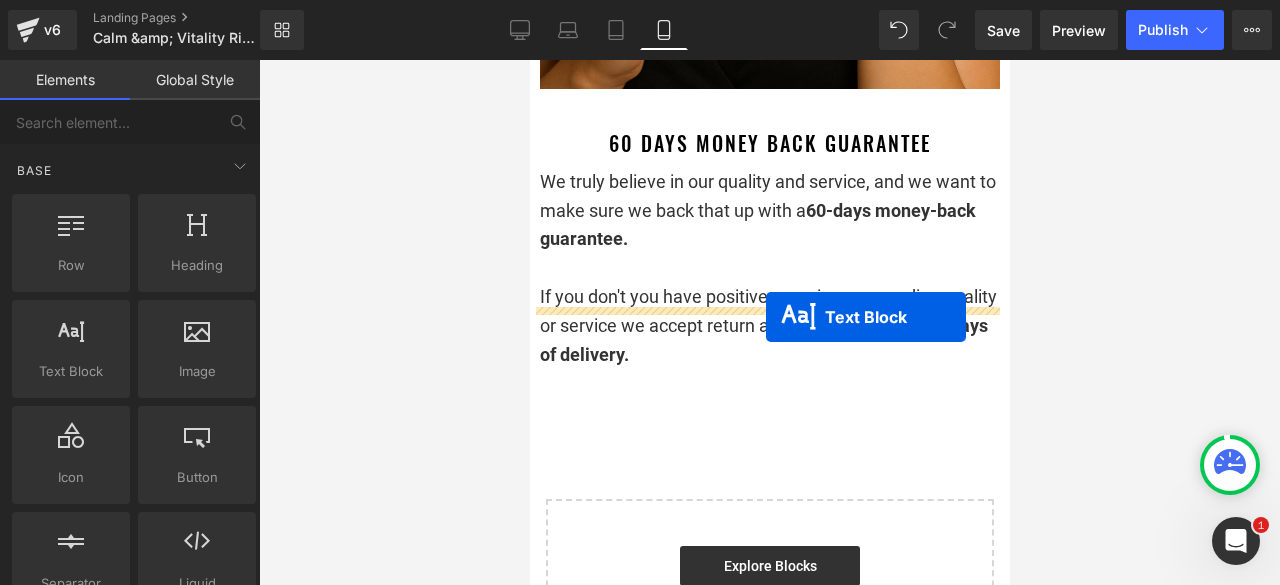 drag, startPoint x: 740, startPoint y: 281, endPoint x: 765, endPoint y: 317, distance: 43.829212 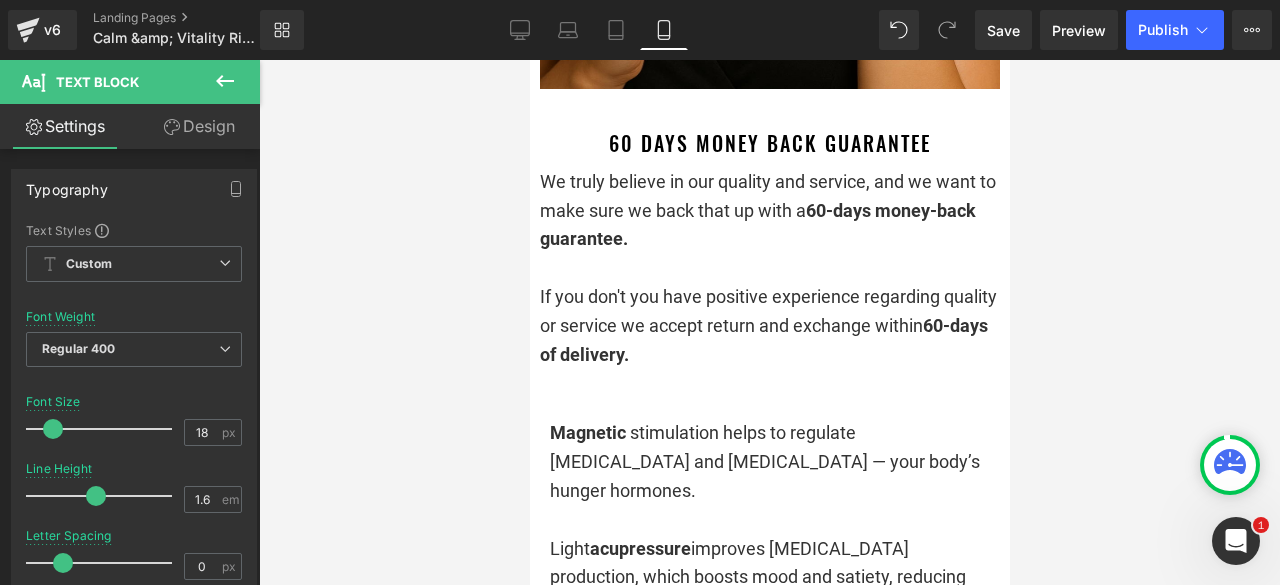 click at bounding box center (769, 635) 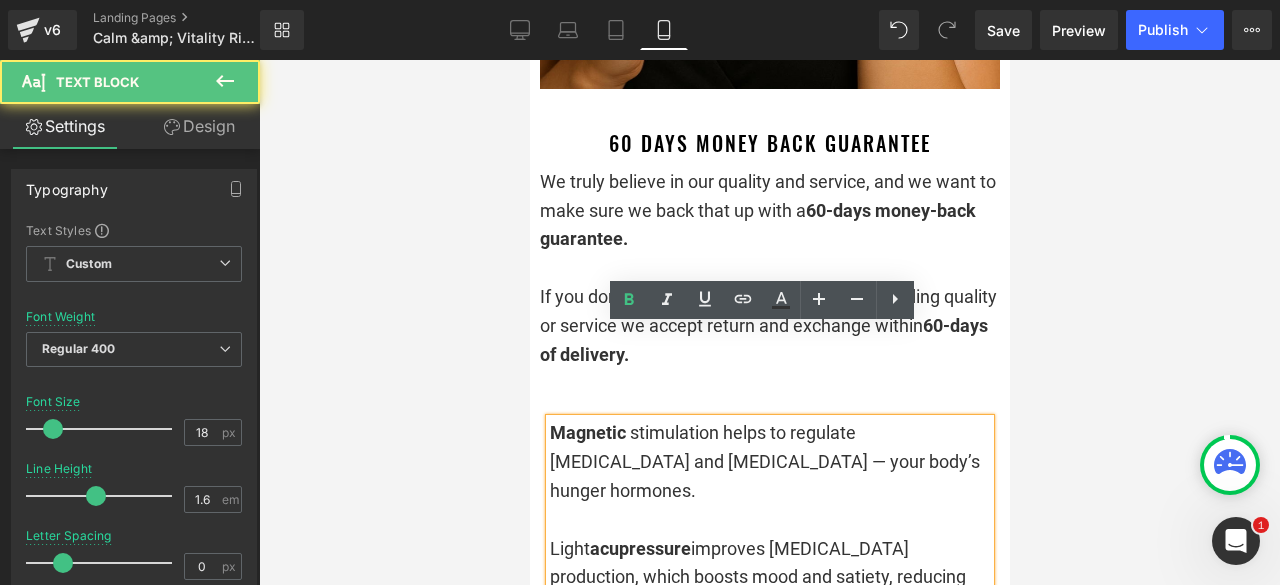 click at bounding box center (769, 635) 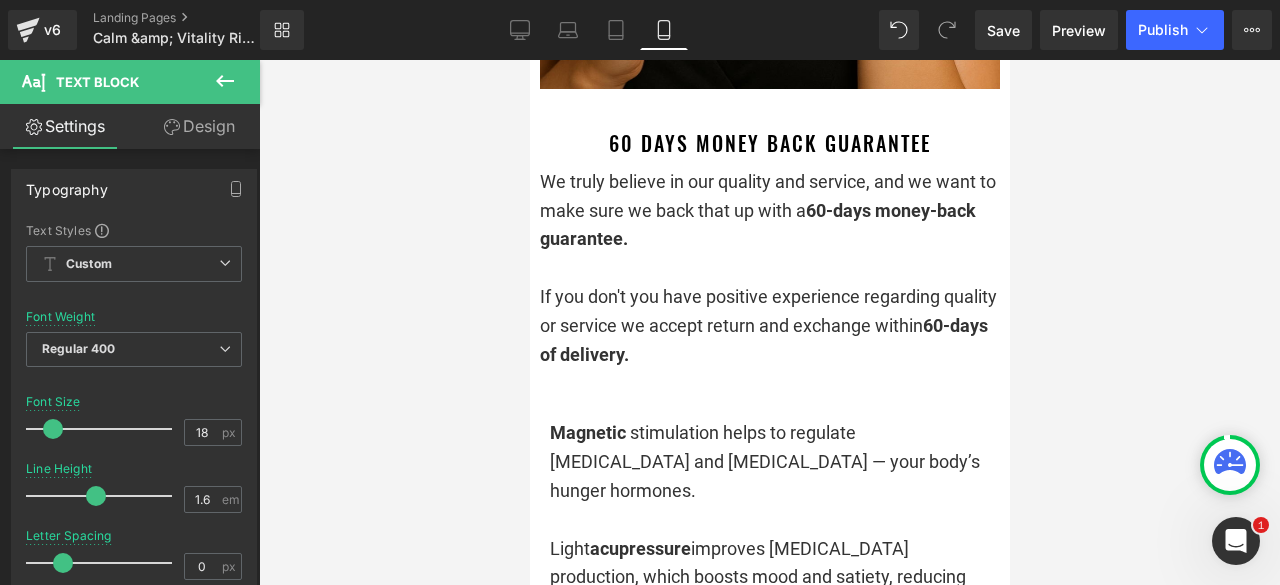click on "Design" at bounding box center (199, 126) 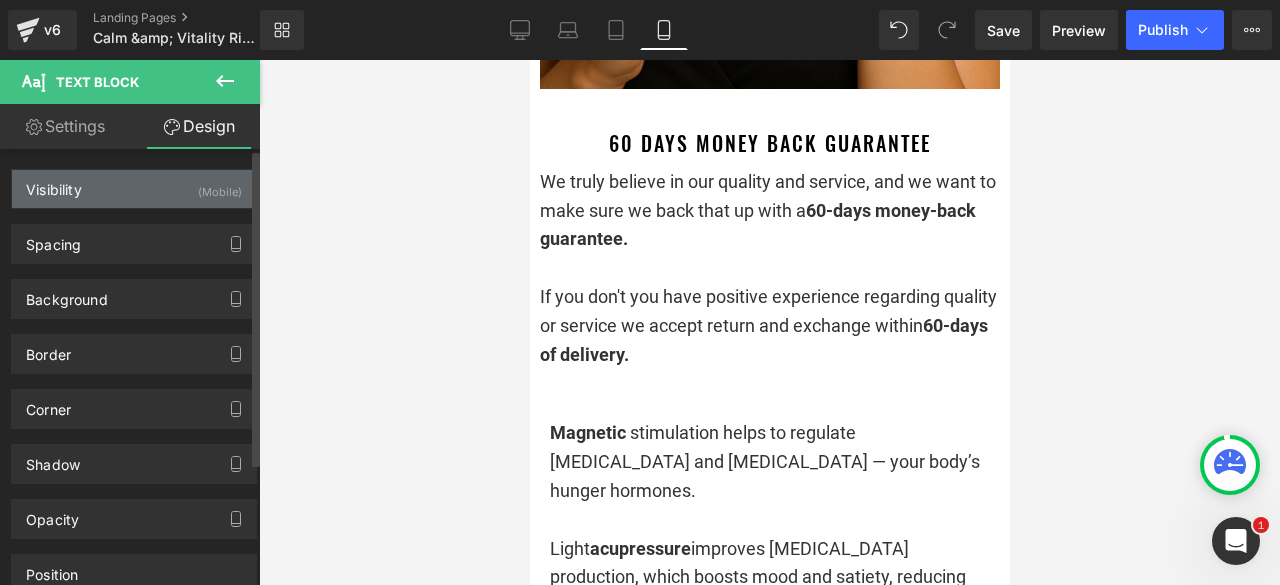 click on "Visibility
(Mobile)" at bounding box center (134, 189) 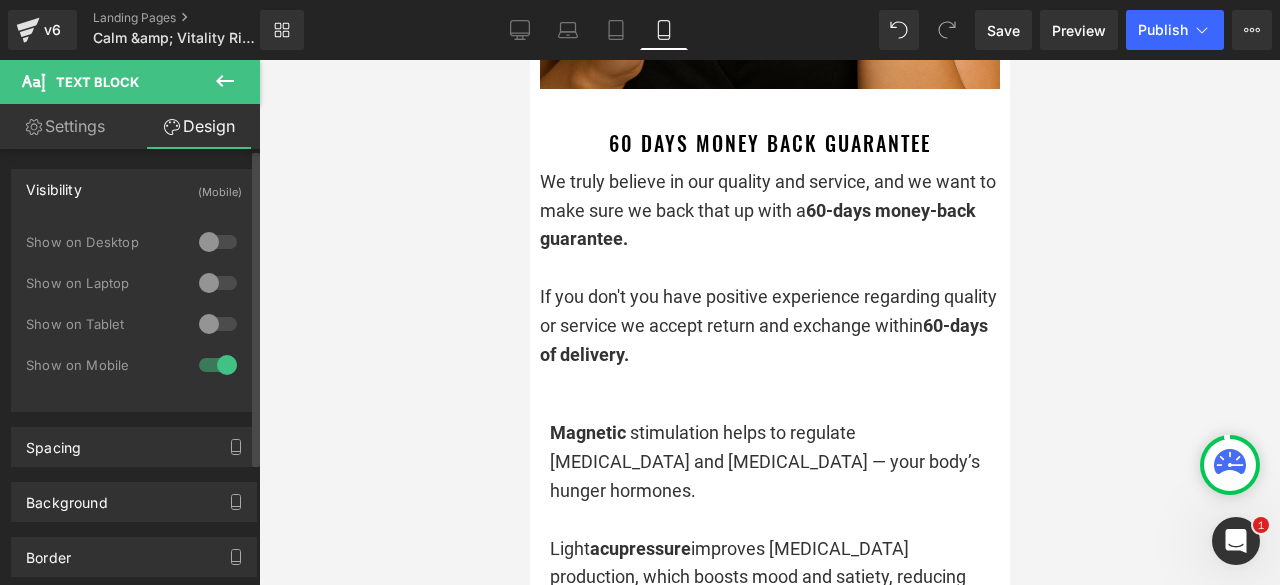click at bounding box center [218, 324] 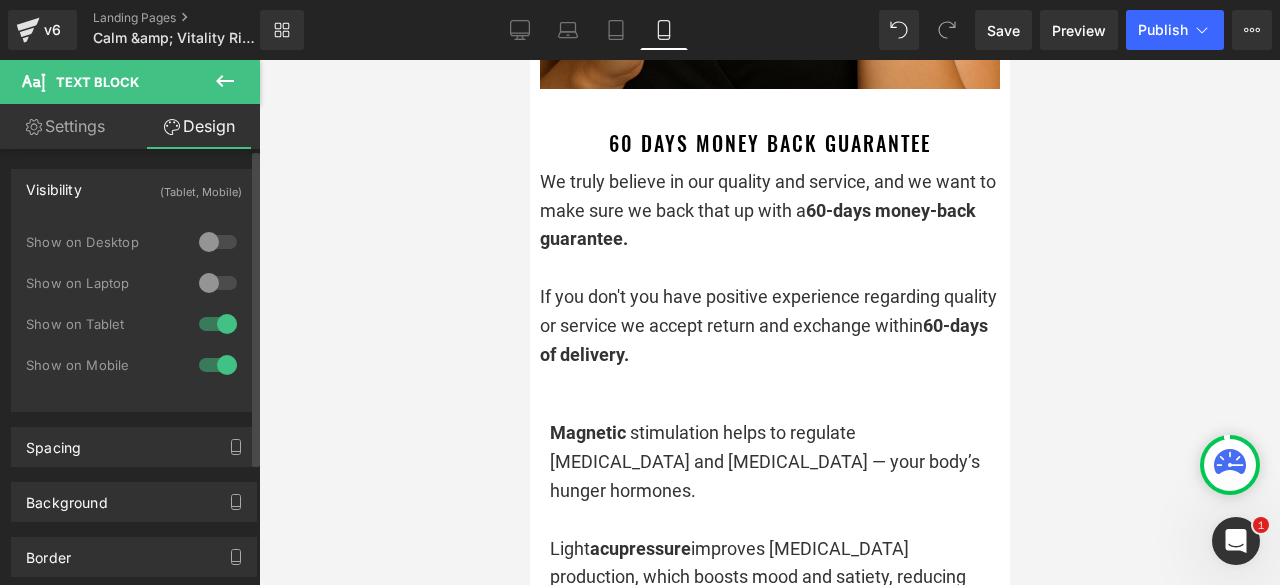 click at bounding box center [218, 283] 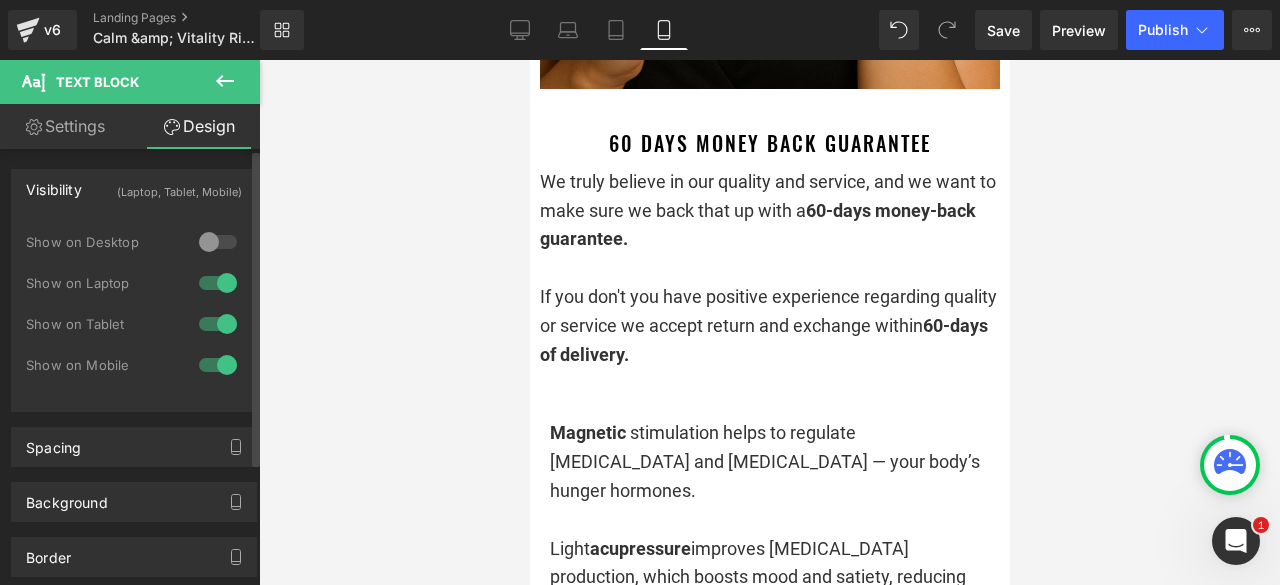 click at bounding box center (218, 242) 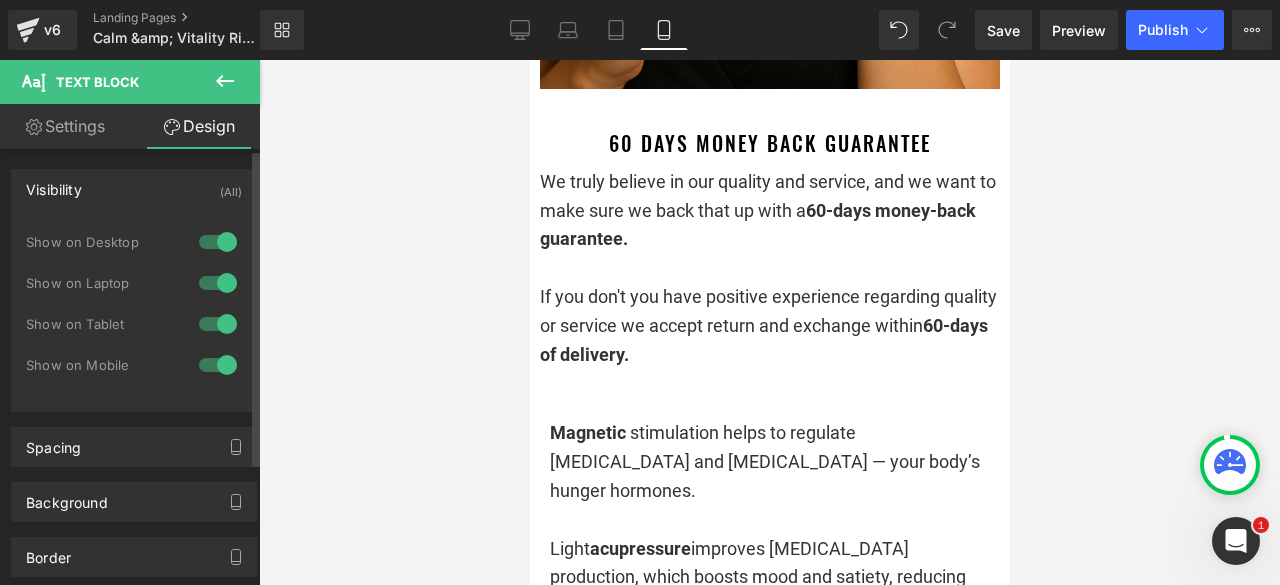 click at bounding box center (218, 365) 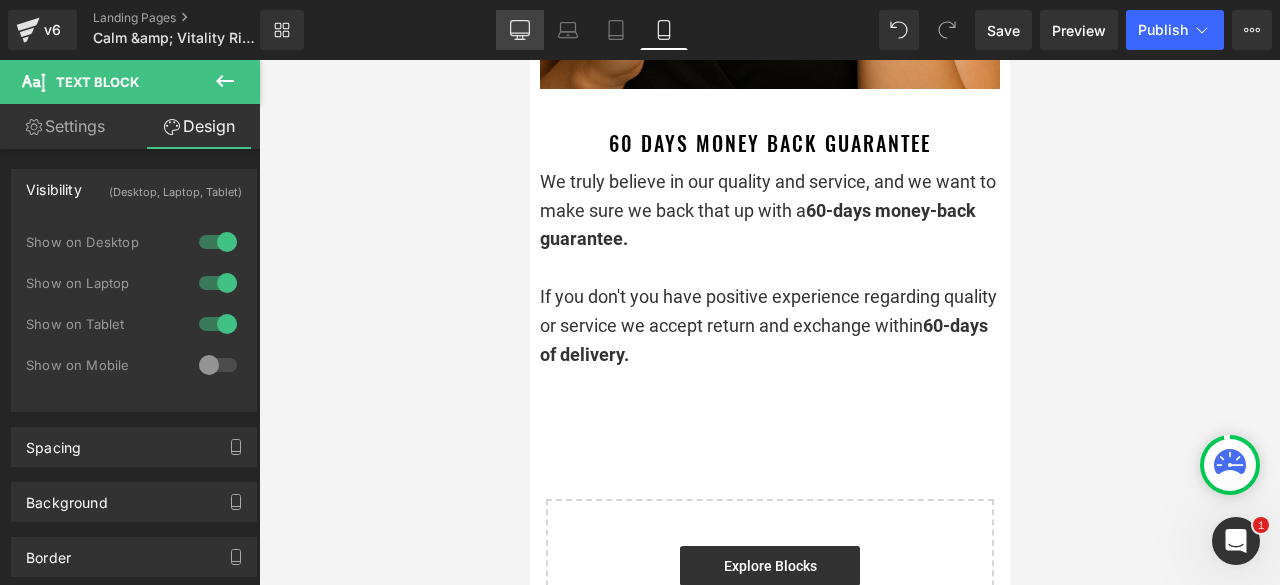 drag, startPoint x: 536, startPoint y: 17, endPoint x: 334, endPoint y: 133, distance: 232.93776 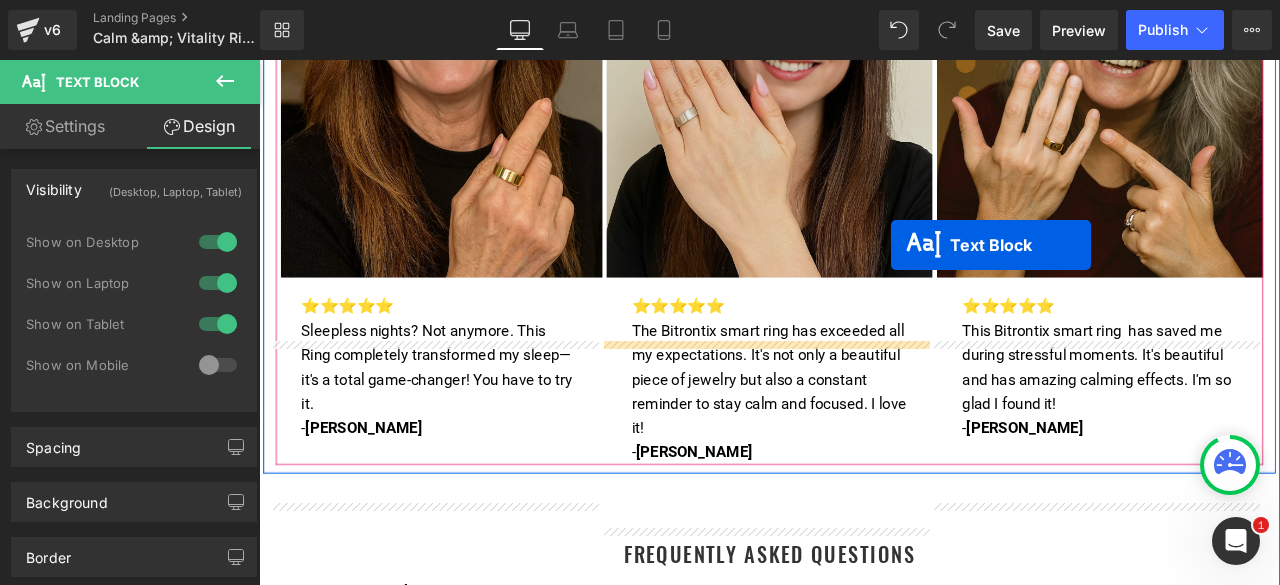 scroll, scrollTop: 6765, scrollLeft: 0, axis: vertical 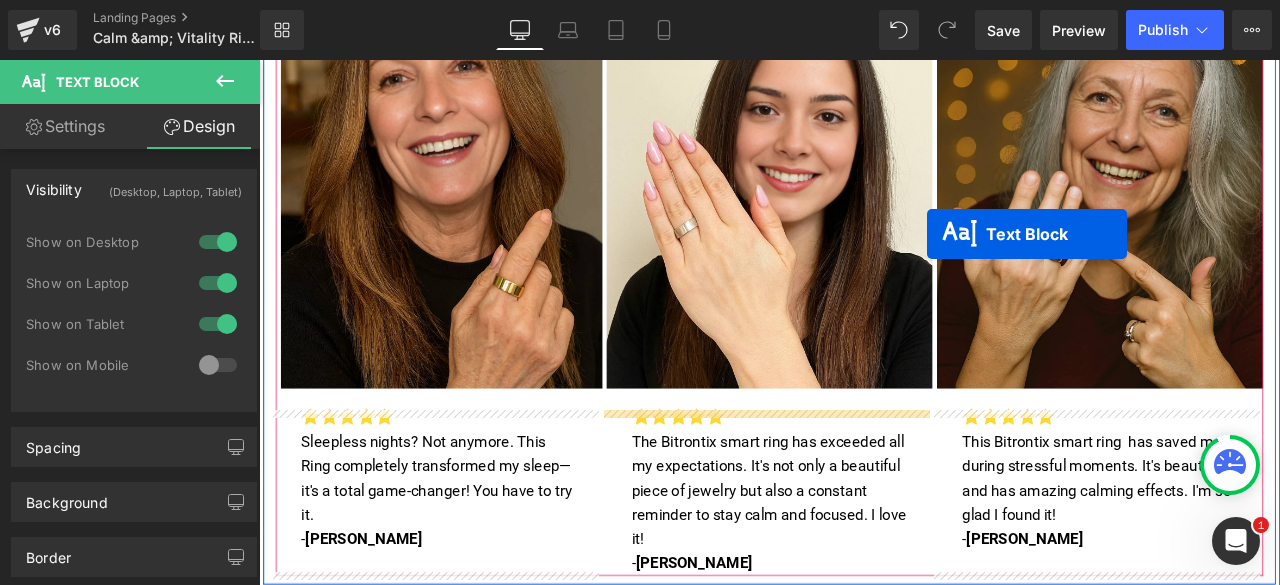 drag, startPoint x: 850, startPoint y: 339, endPoint x: 1051, endPoint y: 265, distance: 214.18916 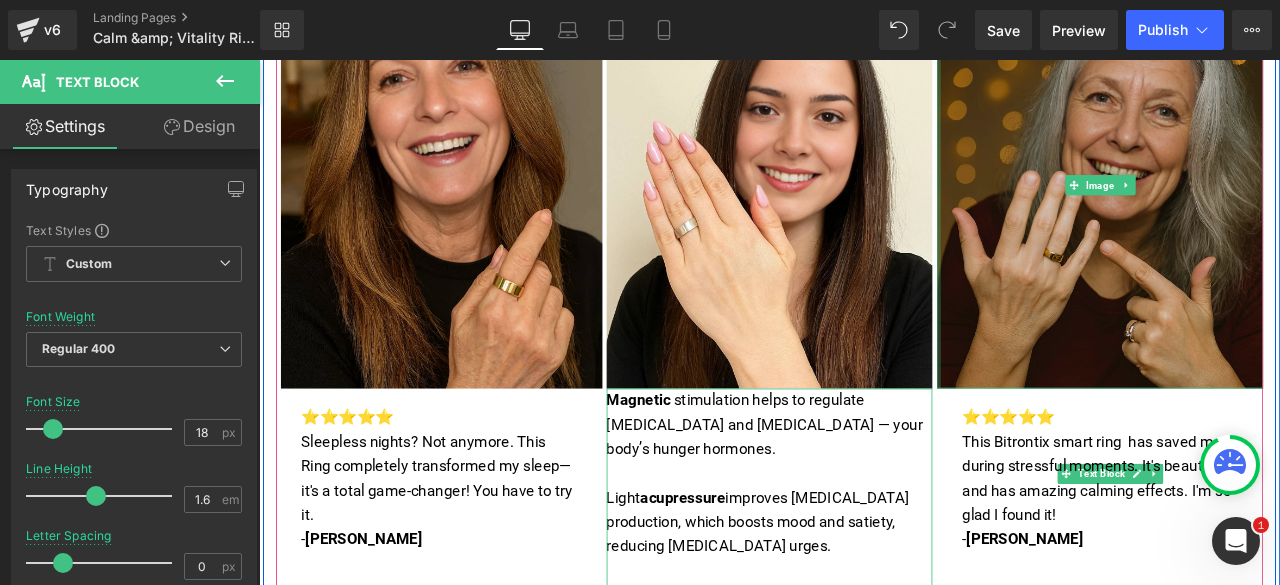click on "Image" at bounding box center (1255, 207) 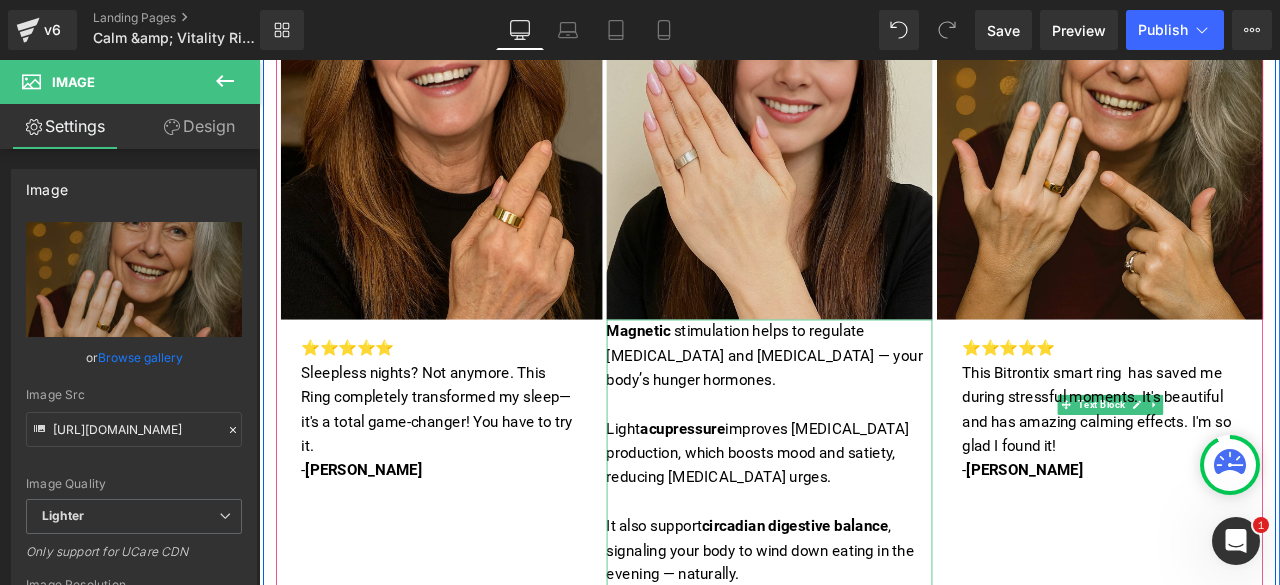scroll, scrollTop: 6865, scrollLeft: 0, axis: vertical 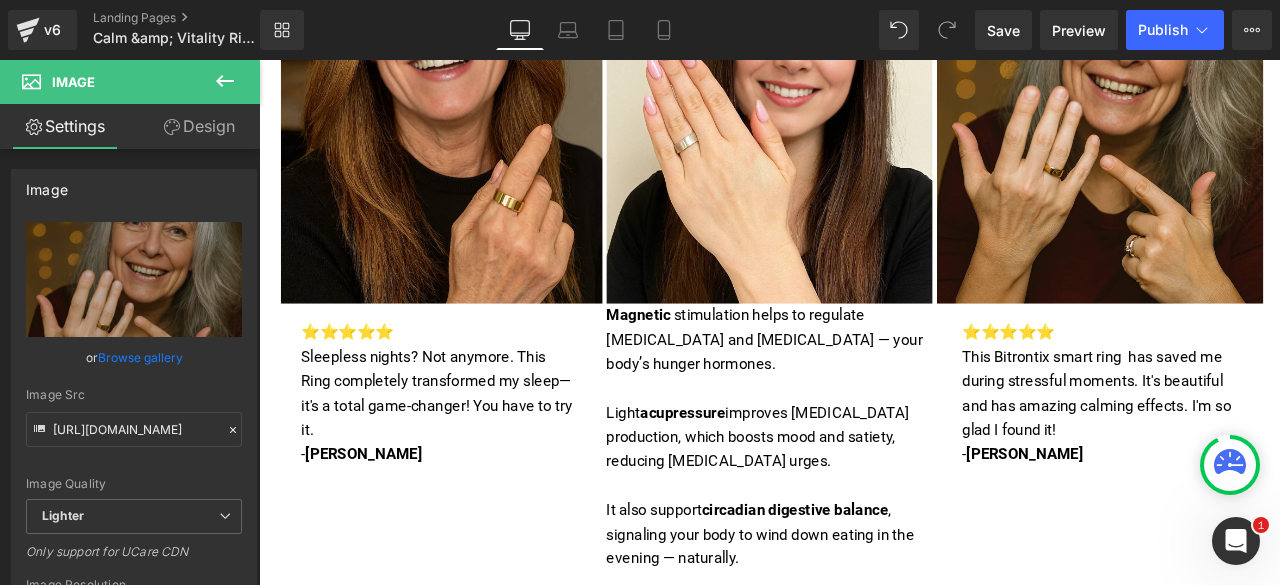 click on "Image         ⭐⭐⭐⭐⭐ Sleepless nights? Not anymore. This Ring completely transformed my sleep—it's a total game-changer! You have to try it.  -  [PERSON_NAME] Text Block
Image         Magnetic   stimulation helps to regulate [MEDICAL_DATA] and [MEDICAL_DATA] — your body’s hunger hormones.  Light  acupressure  improves [MEDICAL_DATA] production, which boosts mood and satiety, reducing [MEDICAL_DATA] urges. It also support  circadian digestive balance , signaling your body to wind down eating in the evening — naturally. Unlike pills or strict diets, the Bitrontix system works passively — just wear it, and let your body's pressure pathways rebalance themselves over time. Text Block         ⭐⭐⭐⭐⭐  -  [PERSON_NAME]
Text Block" at bounding box center (867, 449) 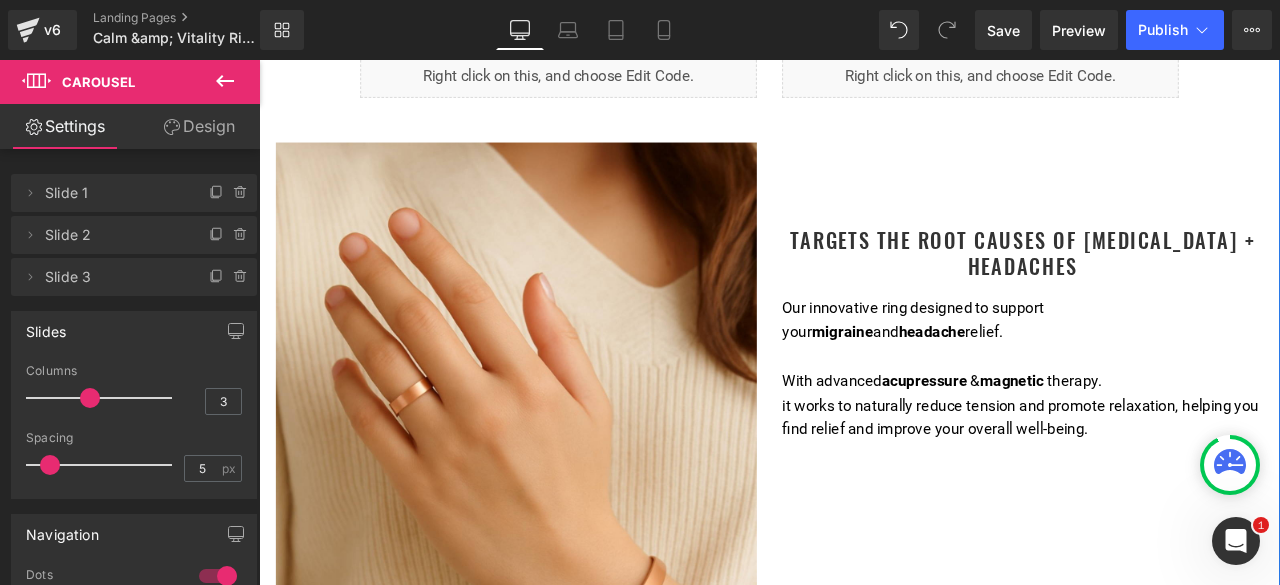 scroll, scrollTop: 4165, scrollLeft: 0, axis: vertical 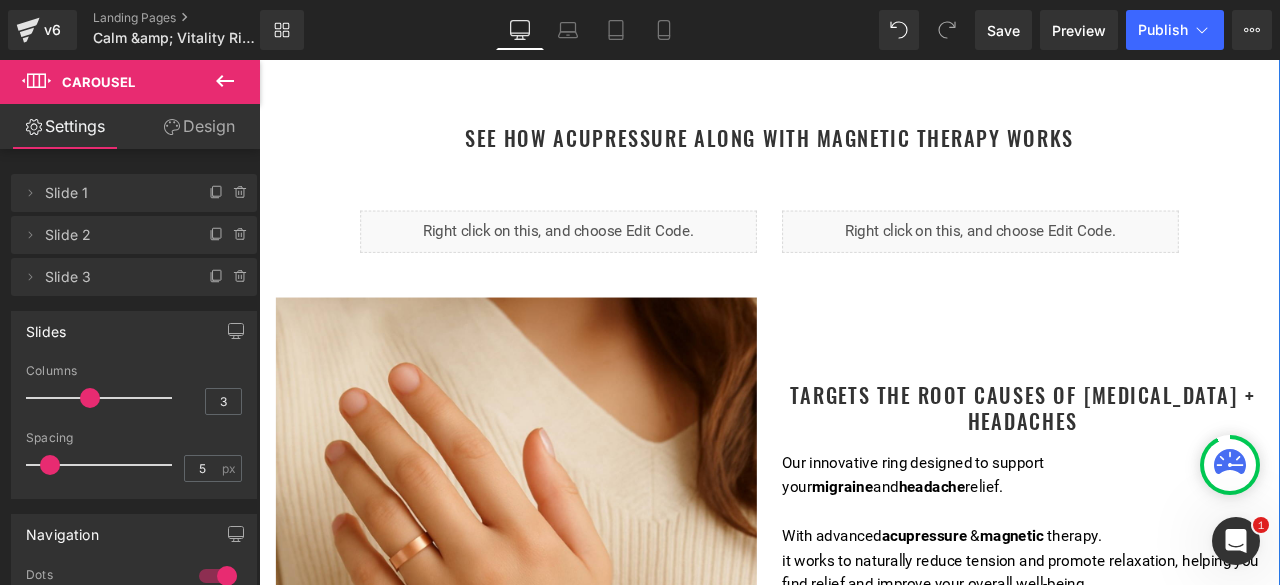drag, startPoint x: 839, startPoint y: 592, endPoint x: 1107, endPoint y: 295, distance: 400.04126 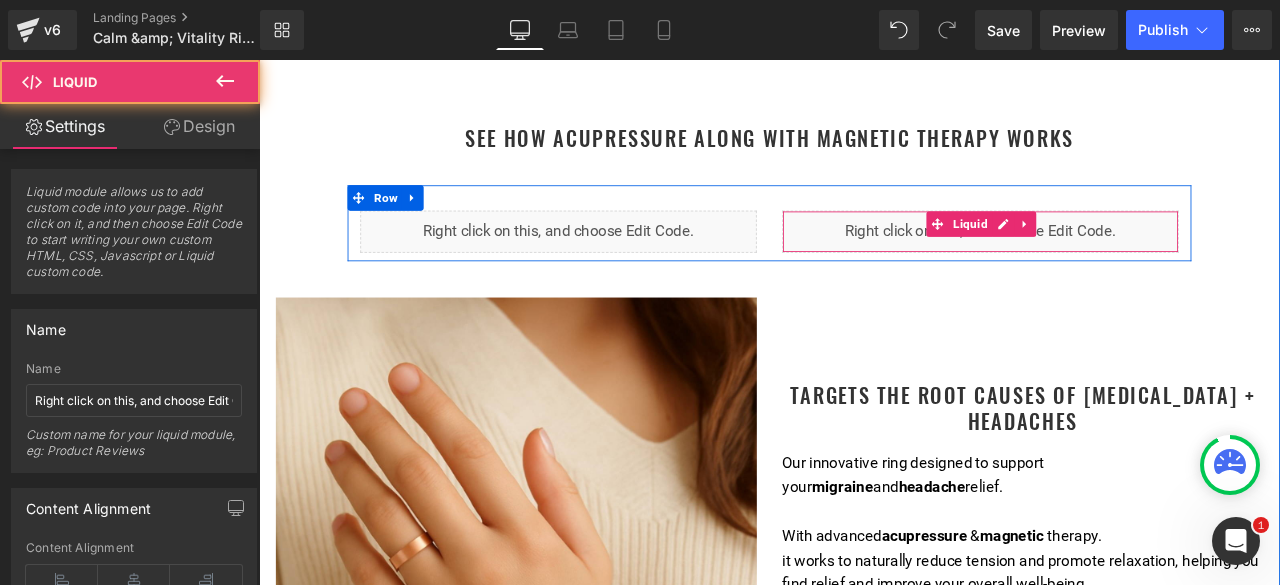click on "Liquid" at bounding box center (1114, 263) 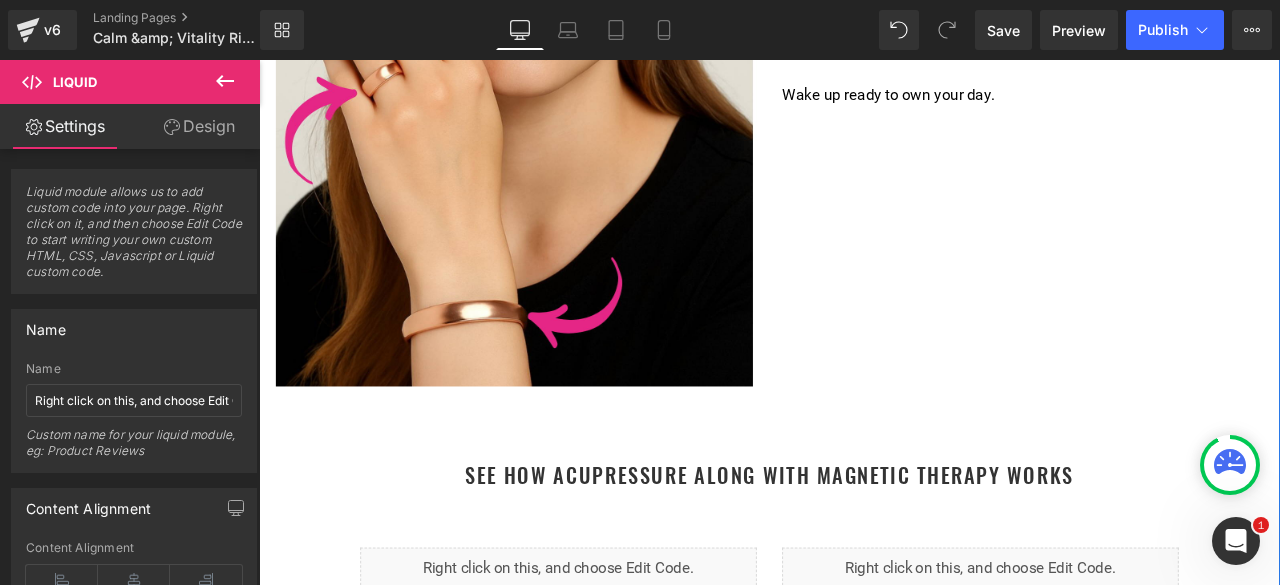 scroll, scrollTop: 3465, scrollLeft: 0, axis: vertical 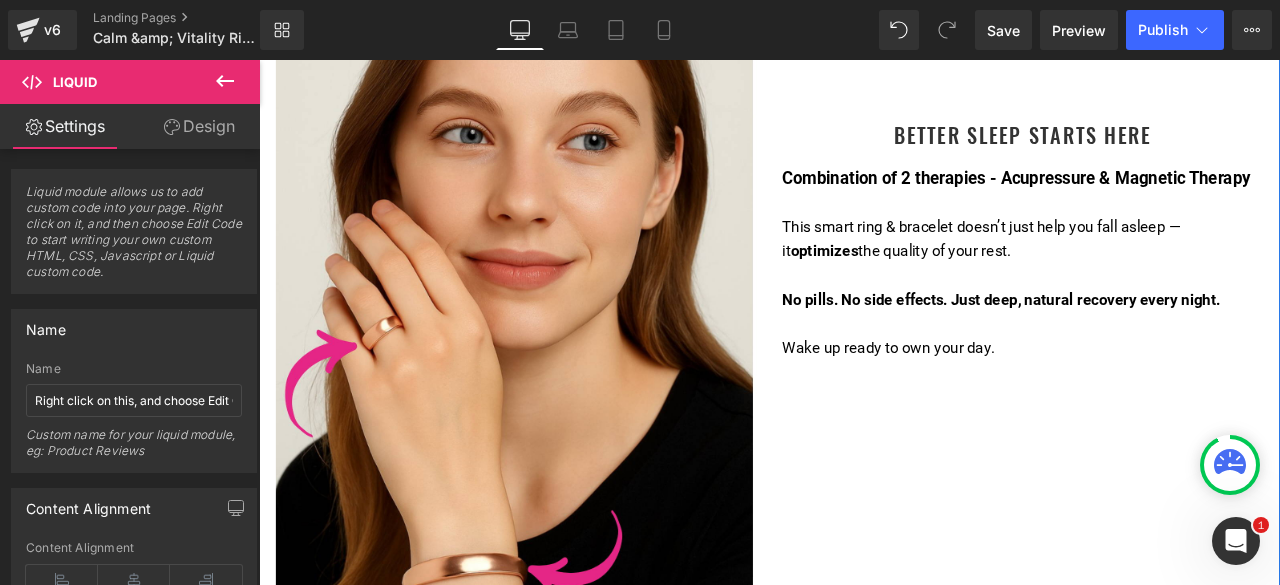 drag, startPoint x: 281, startPoint y: 298, endPoint x: 990, endPoint y: 282, distance: 709.18054 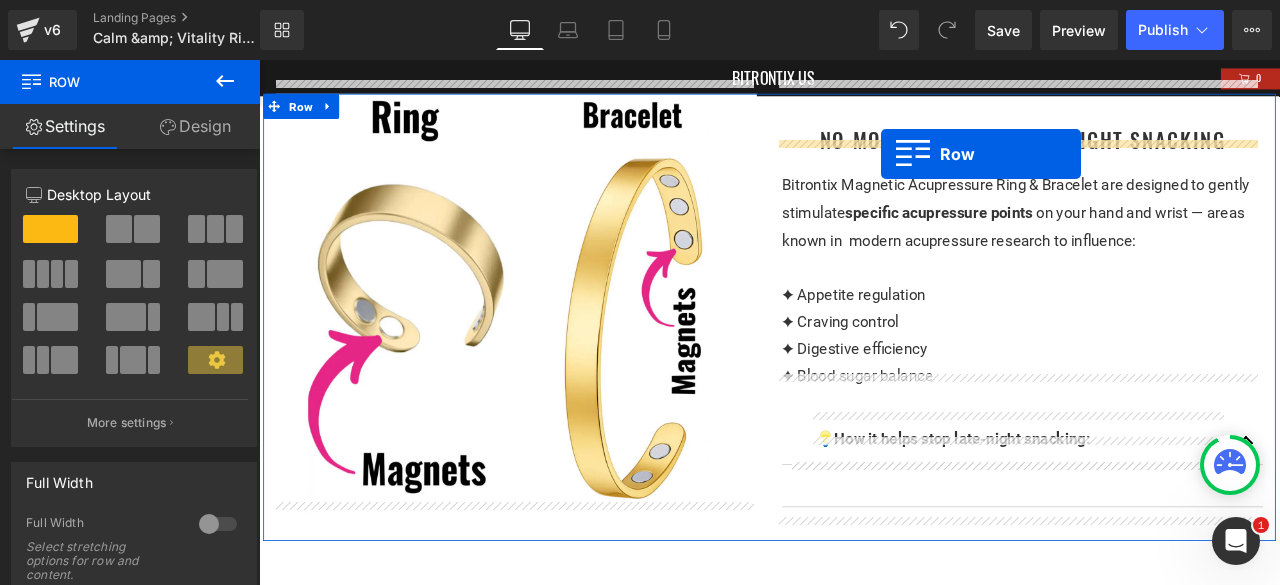 scroll, scrollTop: 1765, scrollLeft: 0, axis: vertical 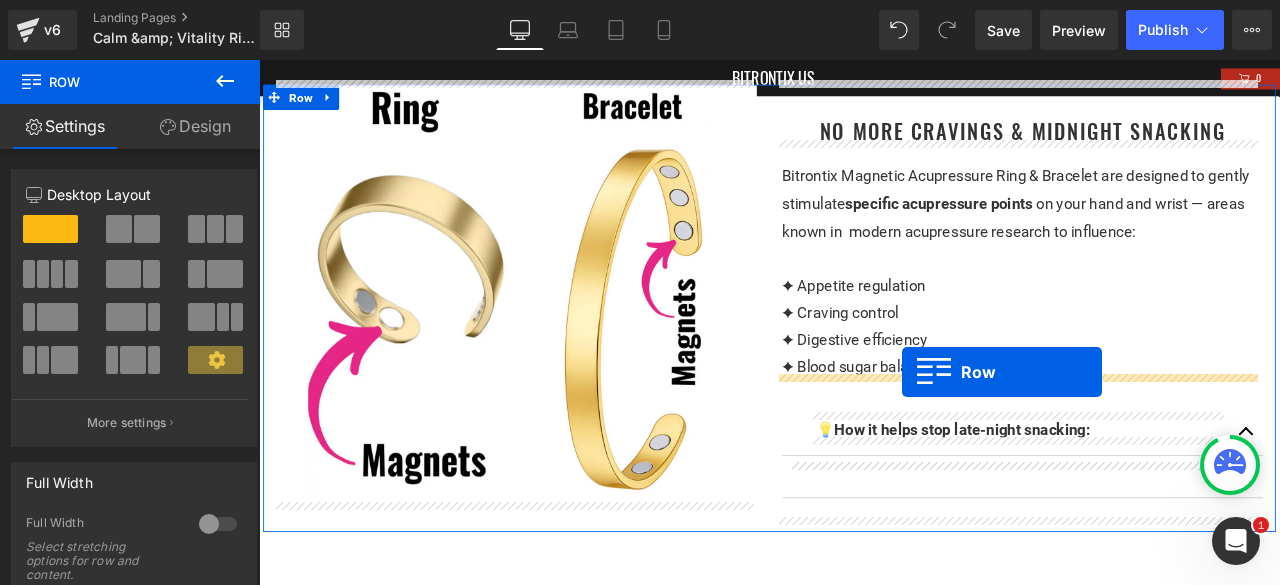 drag, startPoint x: 898, startPoint y: 280, endPoint x: 1021, endPoint y: 430, distance: 193.98196 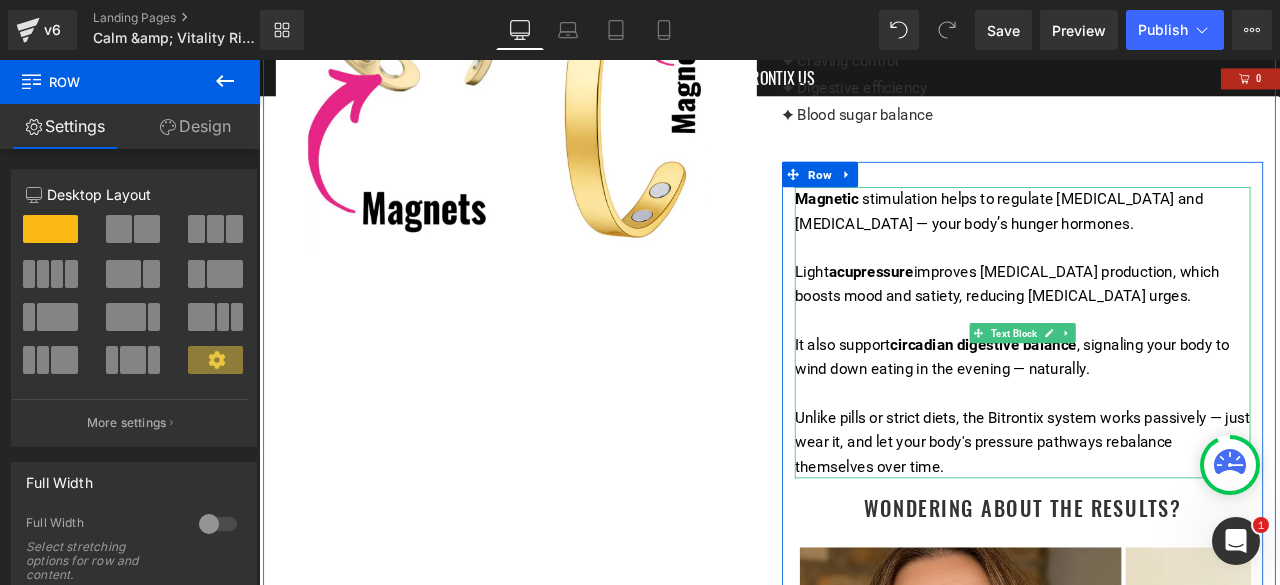 scroll, scrollTop: 1965, scrollLeft: 0, axis: vertical 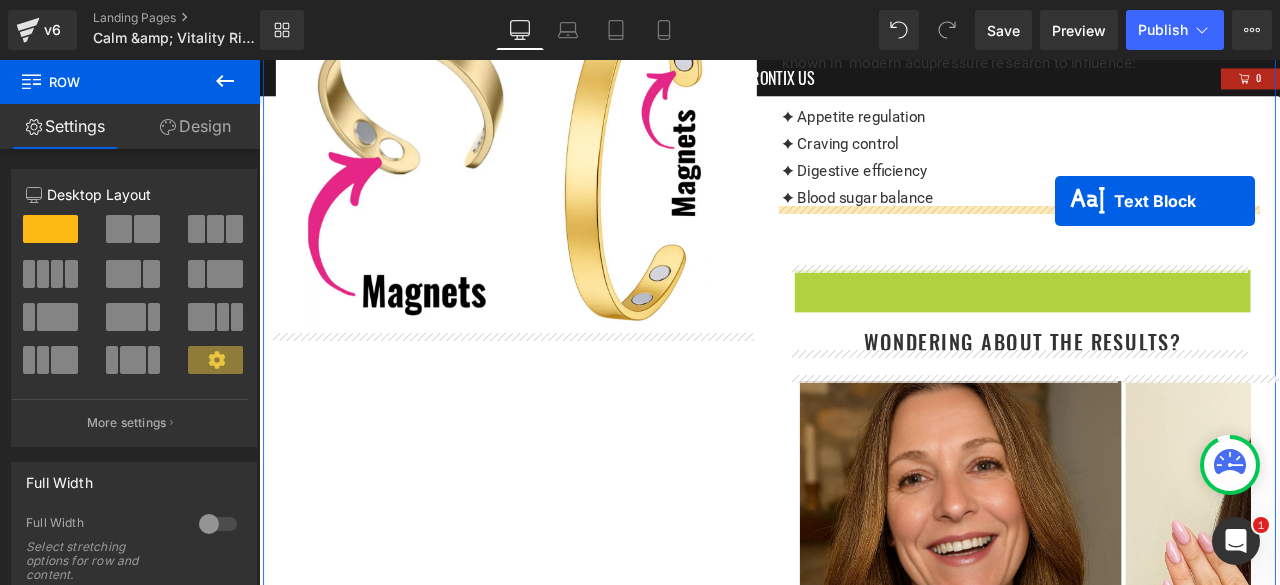drag, startPoint x: 1230, startPoint y: 416, endPoint x: 1202, endPoint y: 227, distance: 191.06282 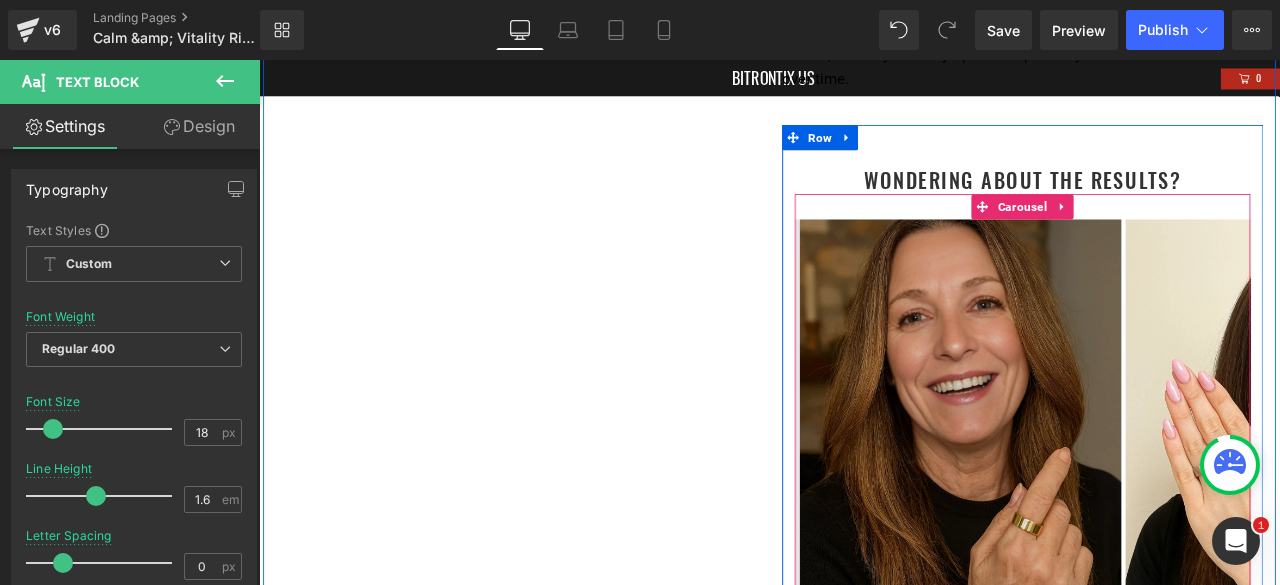 scroll, scrollTop: 2565, scrollLeft: 0, axis: vertical 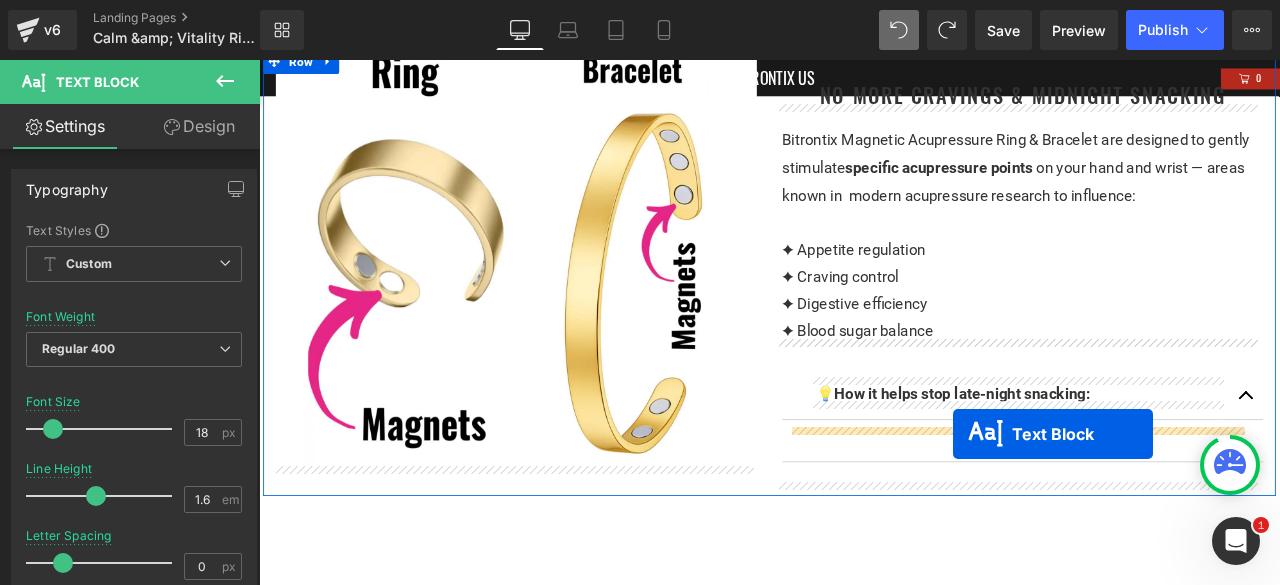 drag, startPoint x: 848, startPoint y: 381, endPoint x: 1081, endPoint y: 504, distance: 263.47296 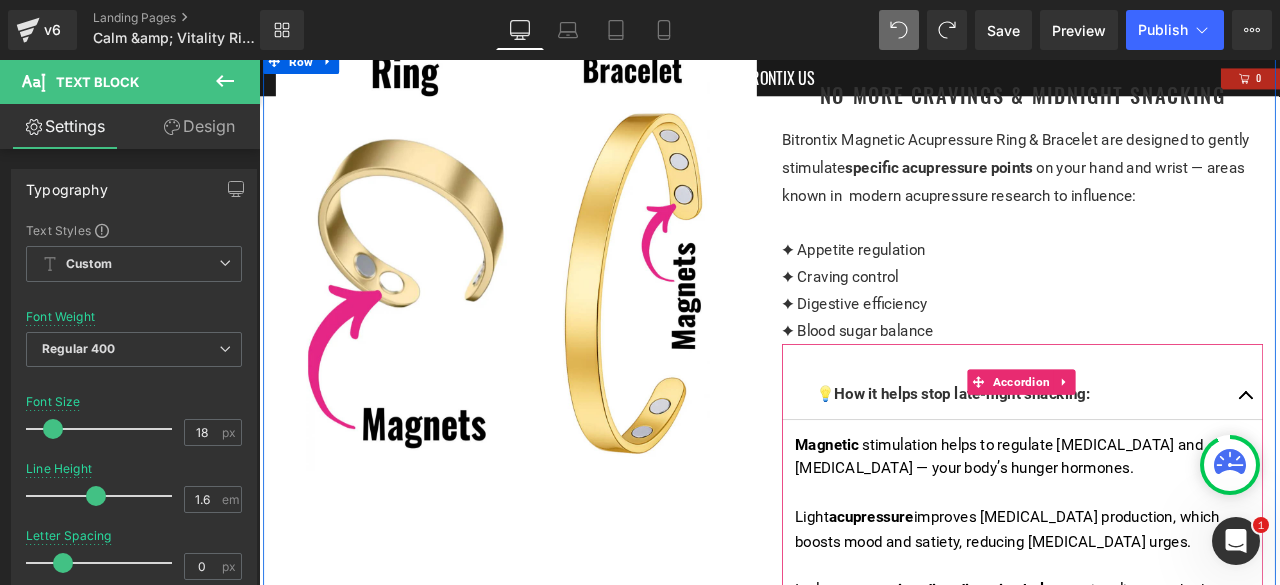 click at bounding box center [1429, 456] 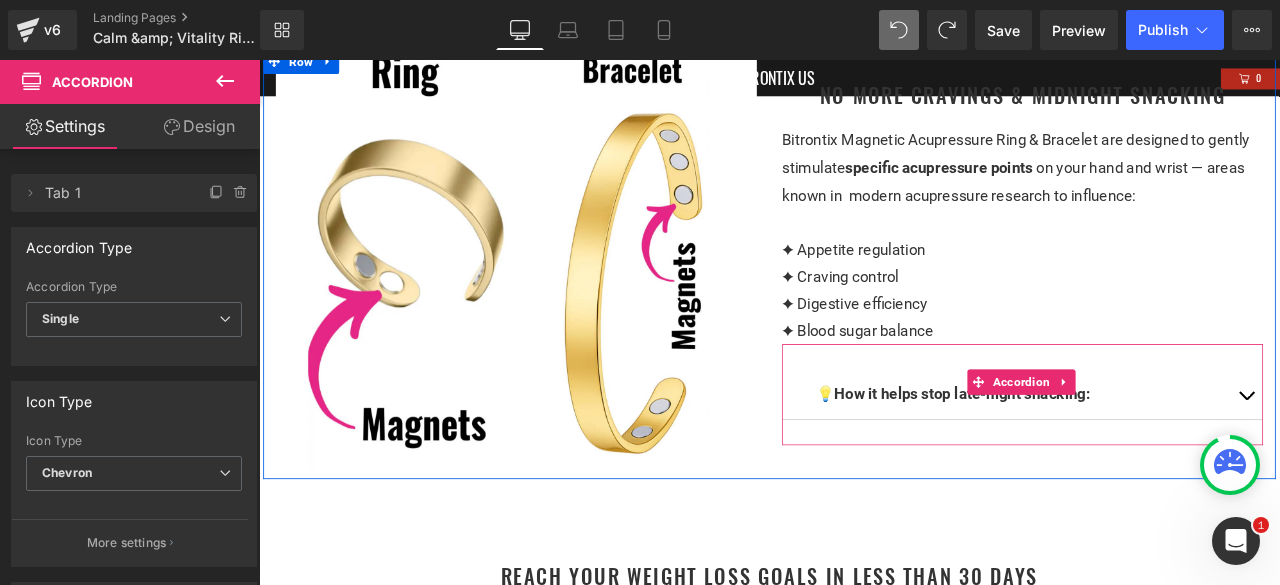 click at bounding box center (1429, 456) 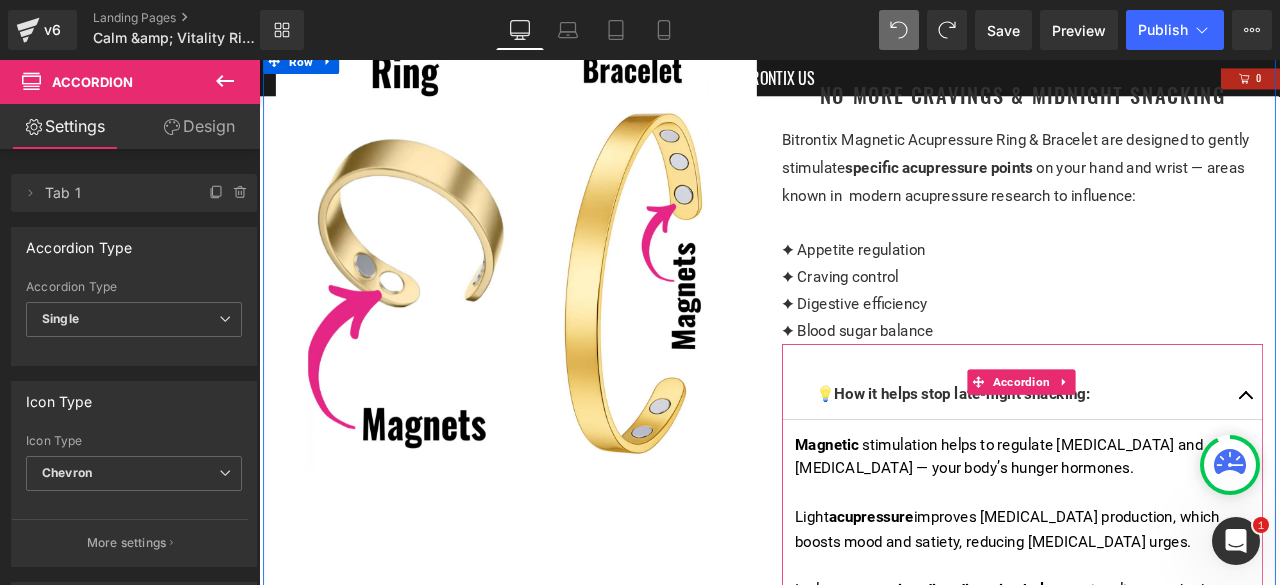 click at bounding box center (1429, 456) 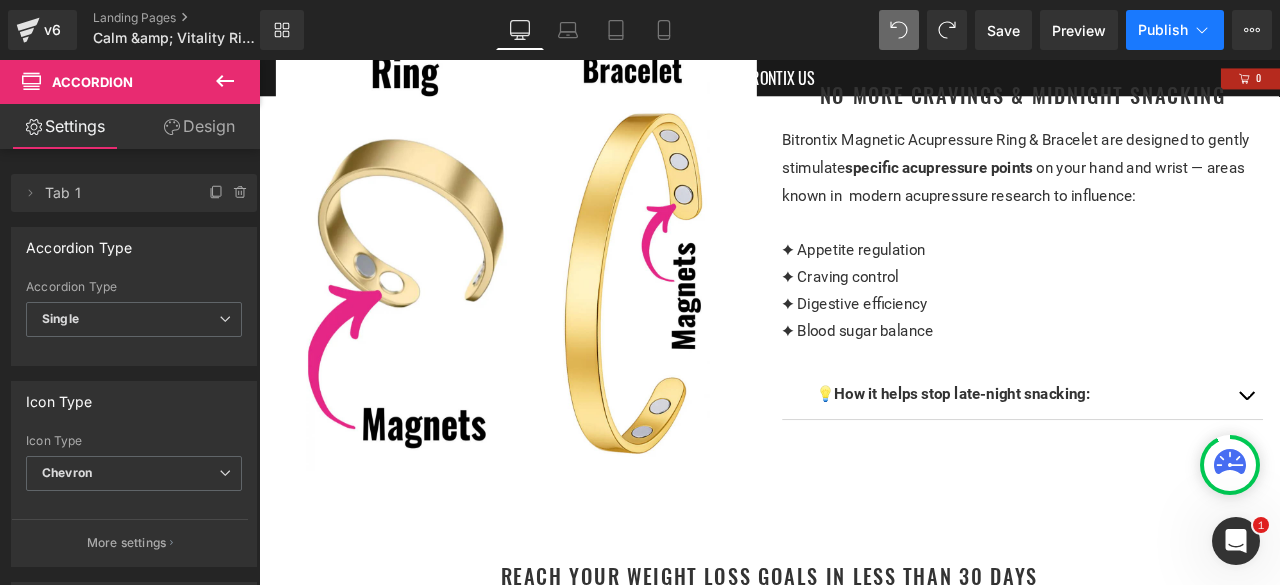 click on "Publish" at bounding box center (1175, 30) 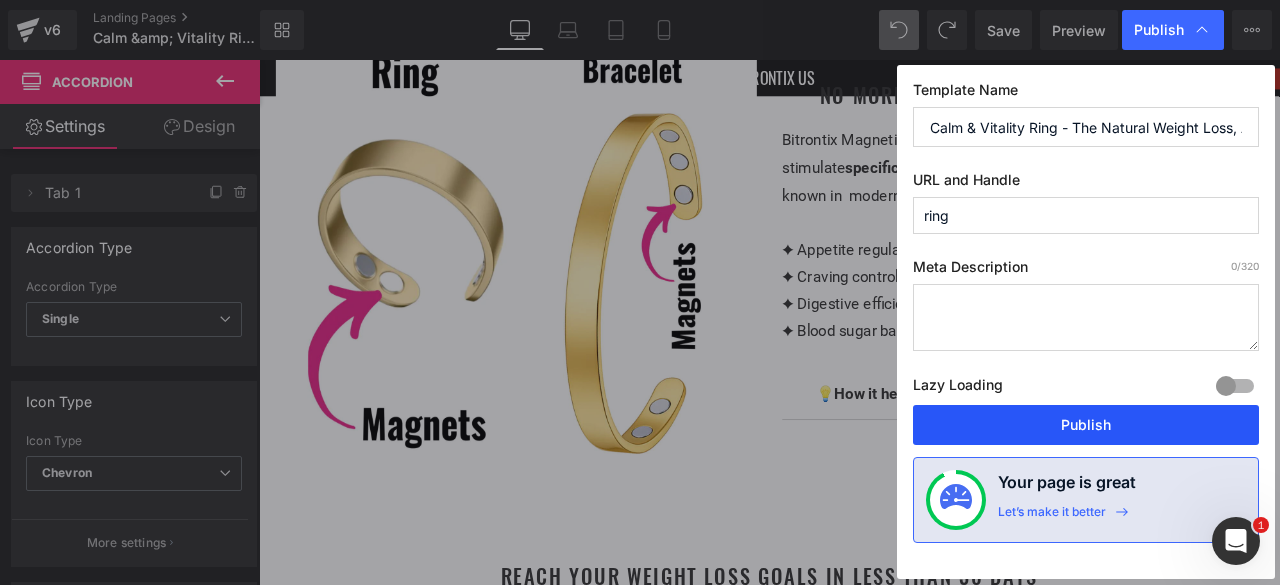click on "Publish" at bounding box center (1086, 425) 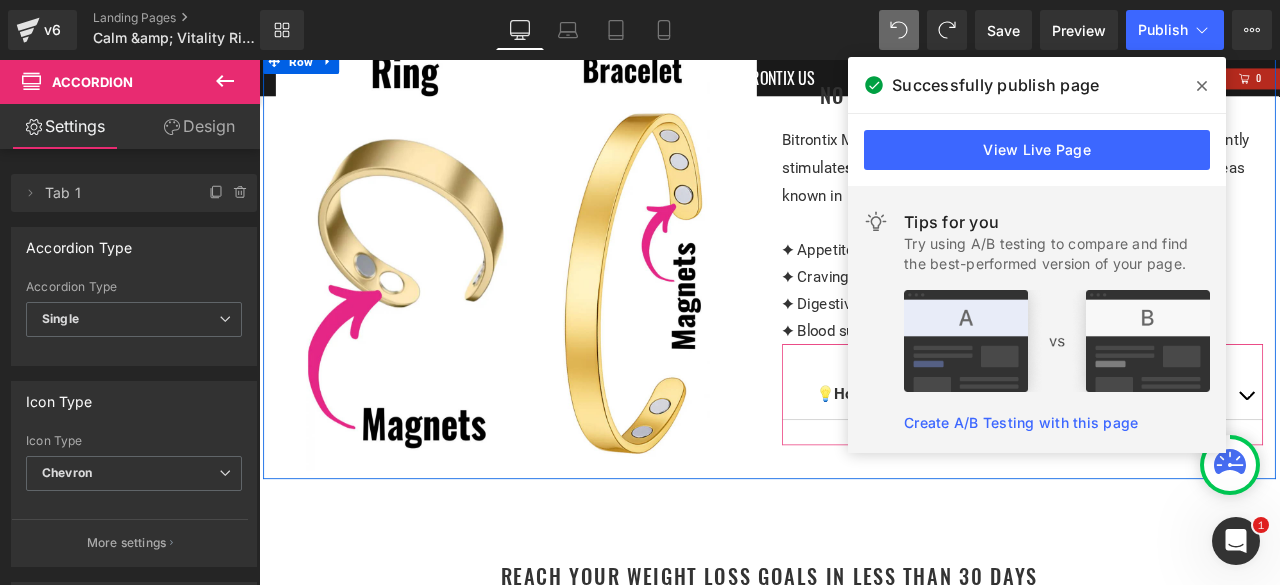 click on "💡  How it helps stop late-night snacking:
Text Block" at bounding box center (1164, 457) 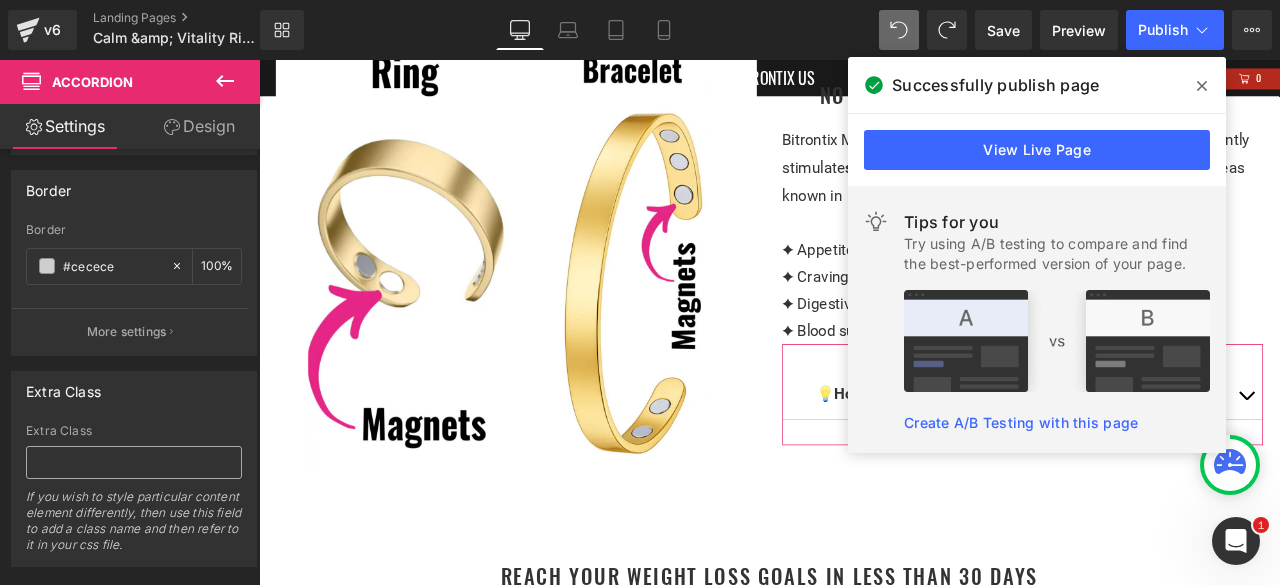 scroll, scrollTop: 625, scrollLeft: 0, axis: vertical 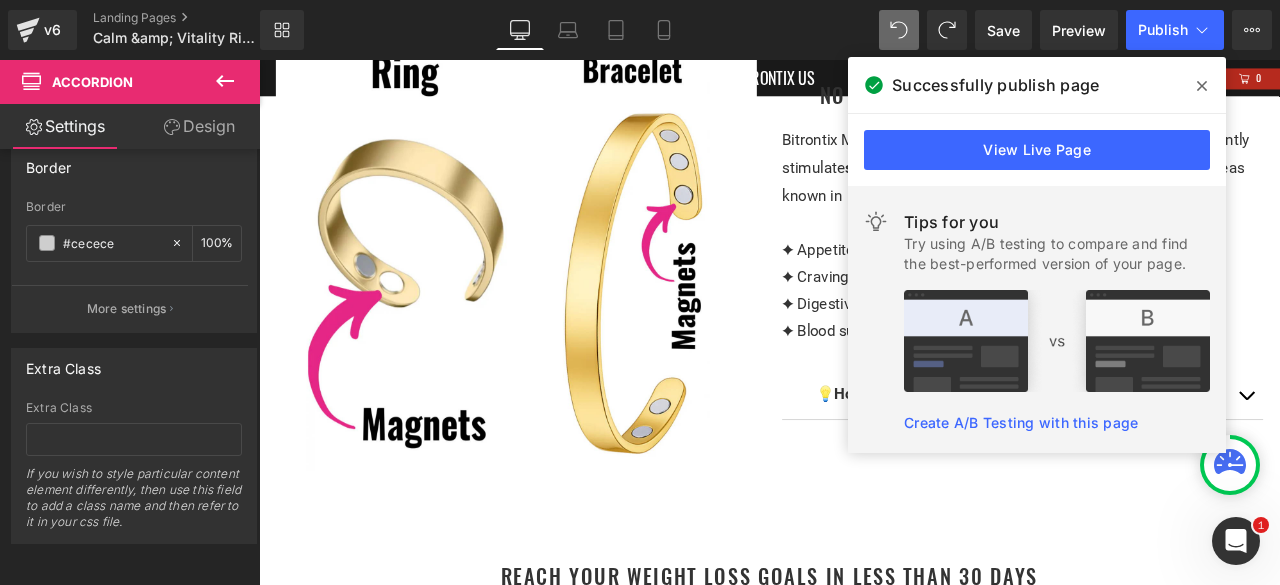 click on "Sale Off
(P) Image" at bounding box center [864, 2855] 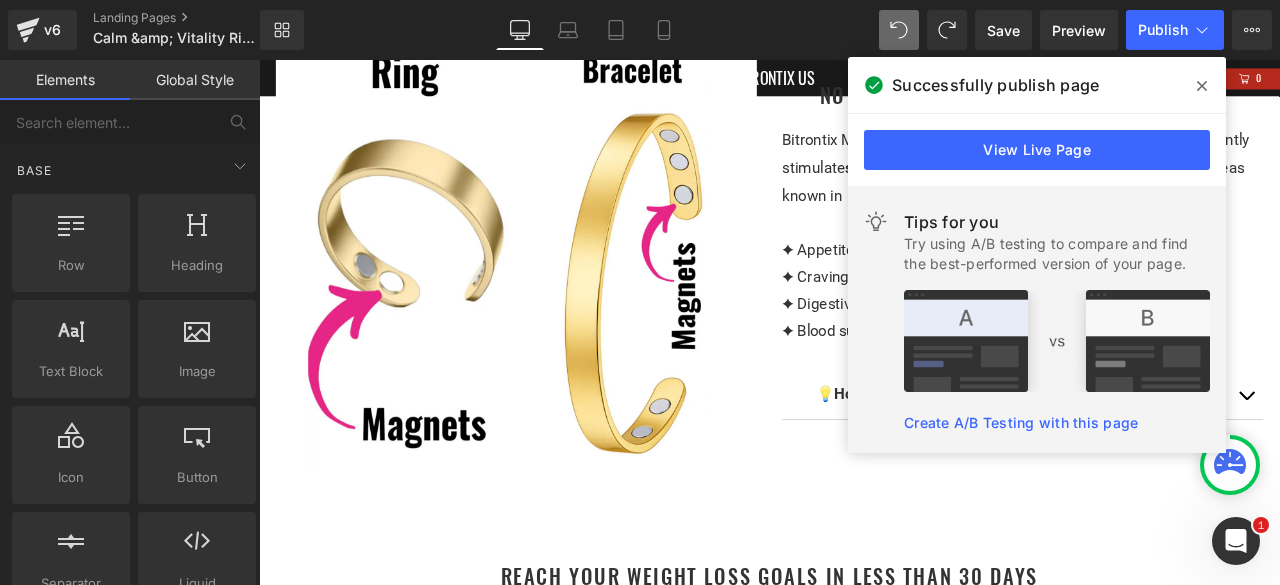 click 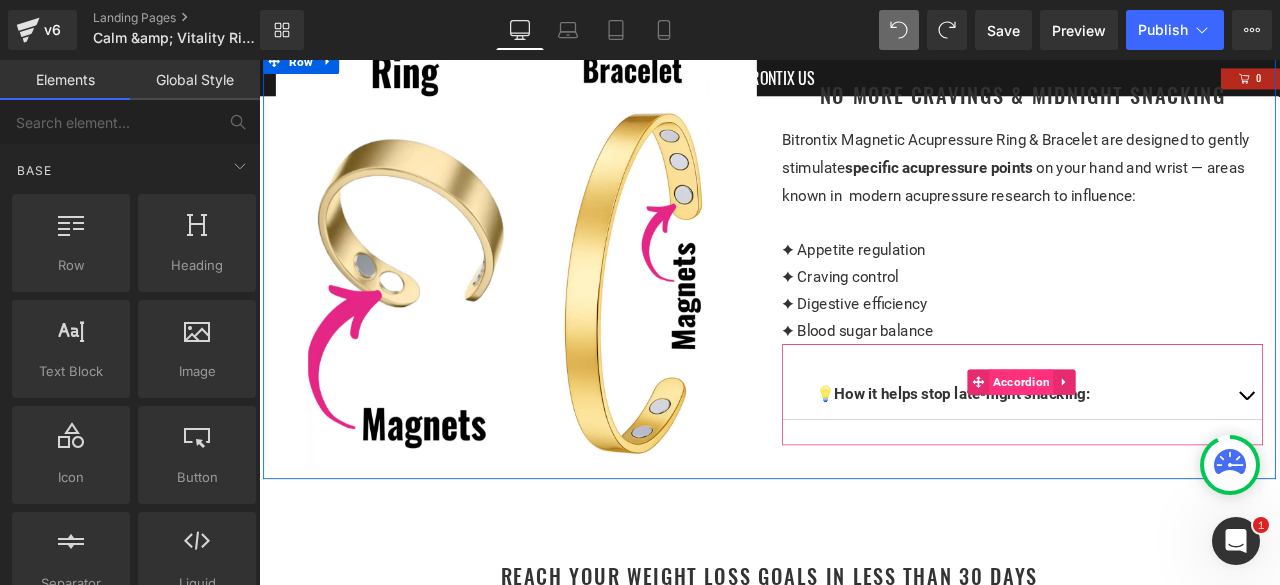 click on "Accordion" at bounding box center [1162, 442] 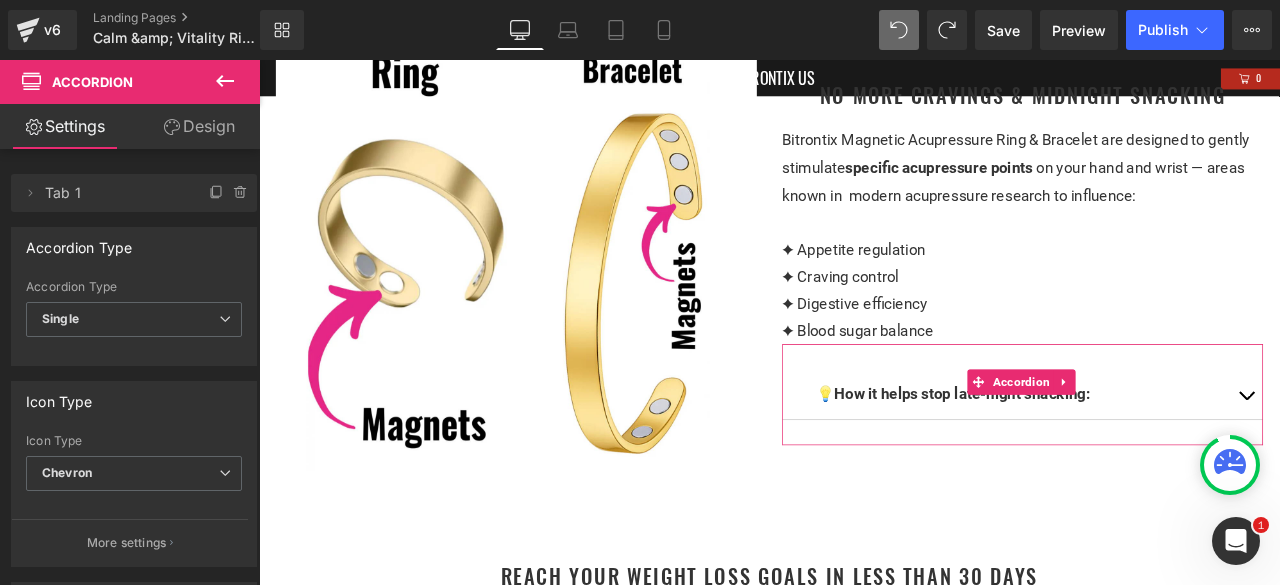 click on "Design" at bounding box center (199, 126) 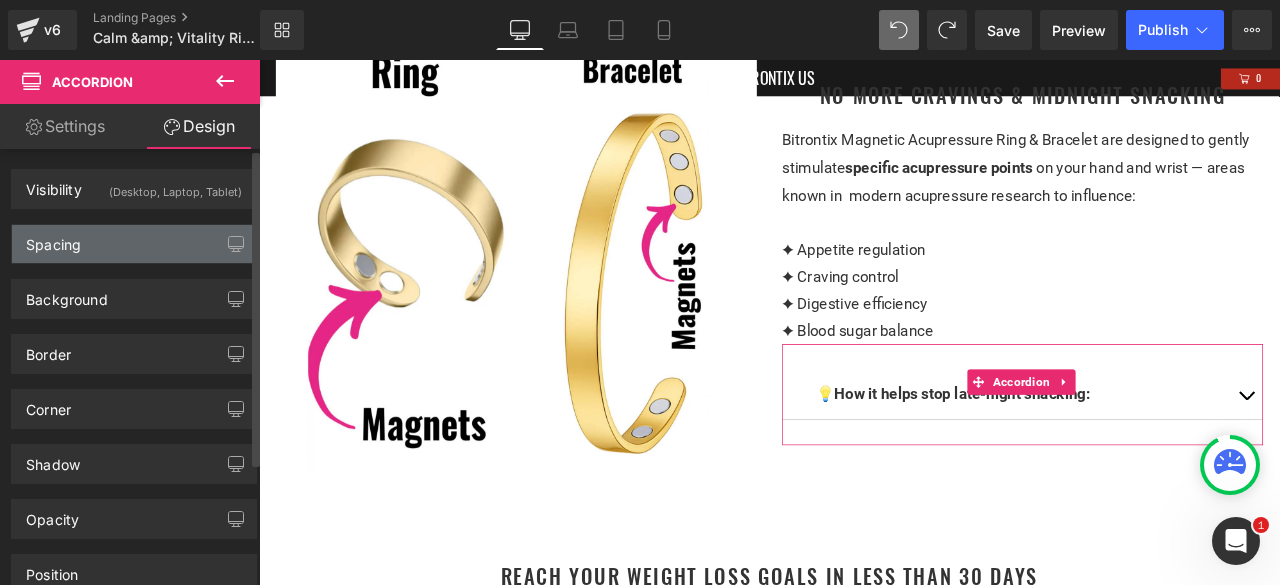 click on "Spacing" at bounding box center (134, 244) 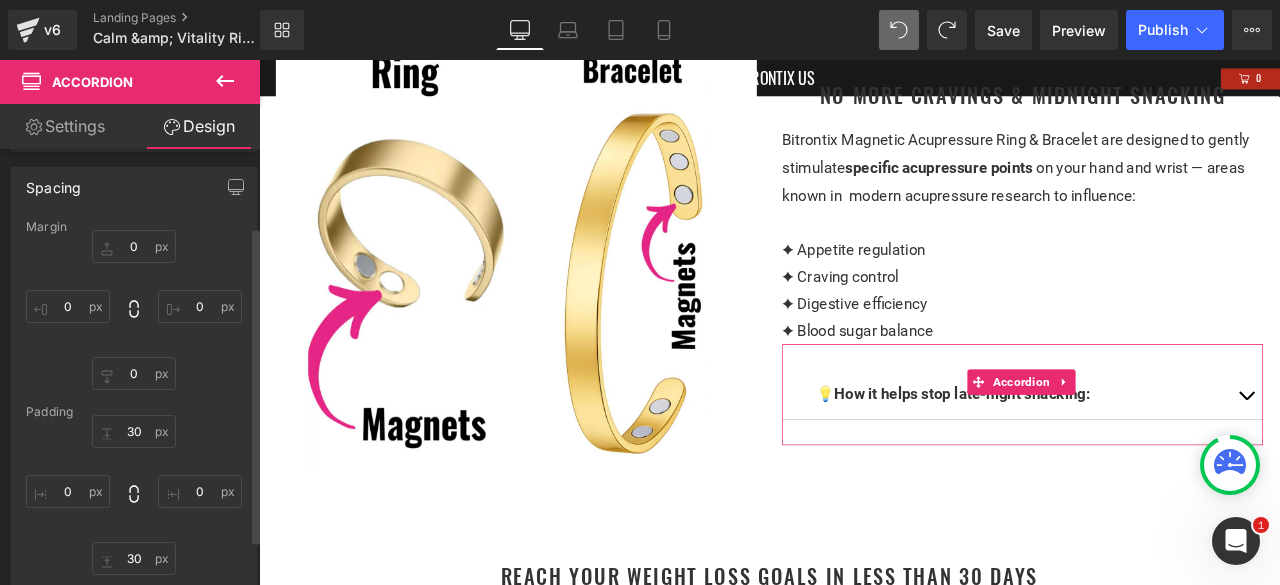 scroll, scrollTop: 200, scrollLeft: 0, axis: vertical 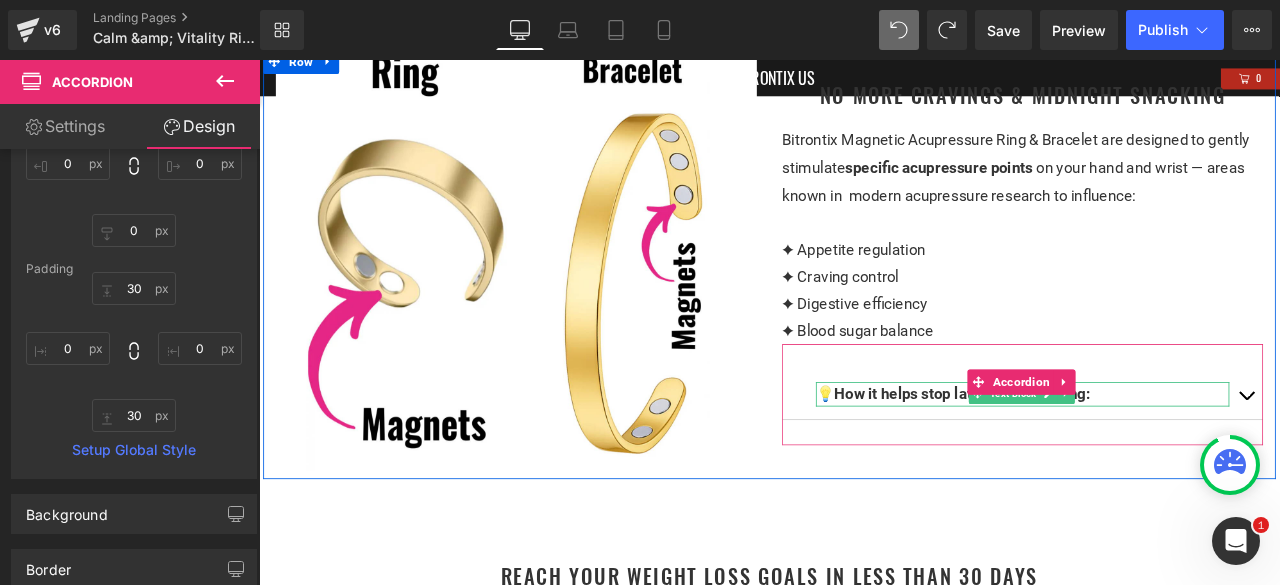 click on "How it helps stop late-night snacking:" at bounding box center [1092, 455] 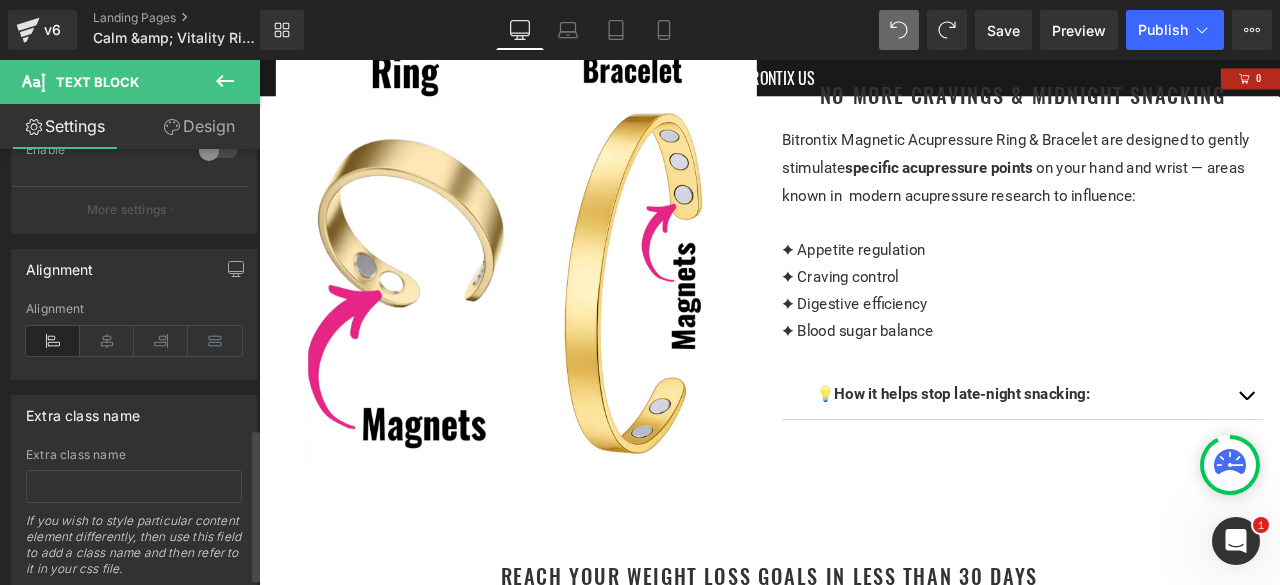 scroll, scrollTop: 800, scrollLeft: 0, axis: vertical 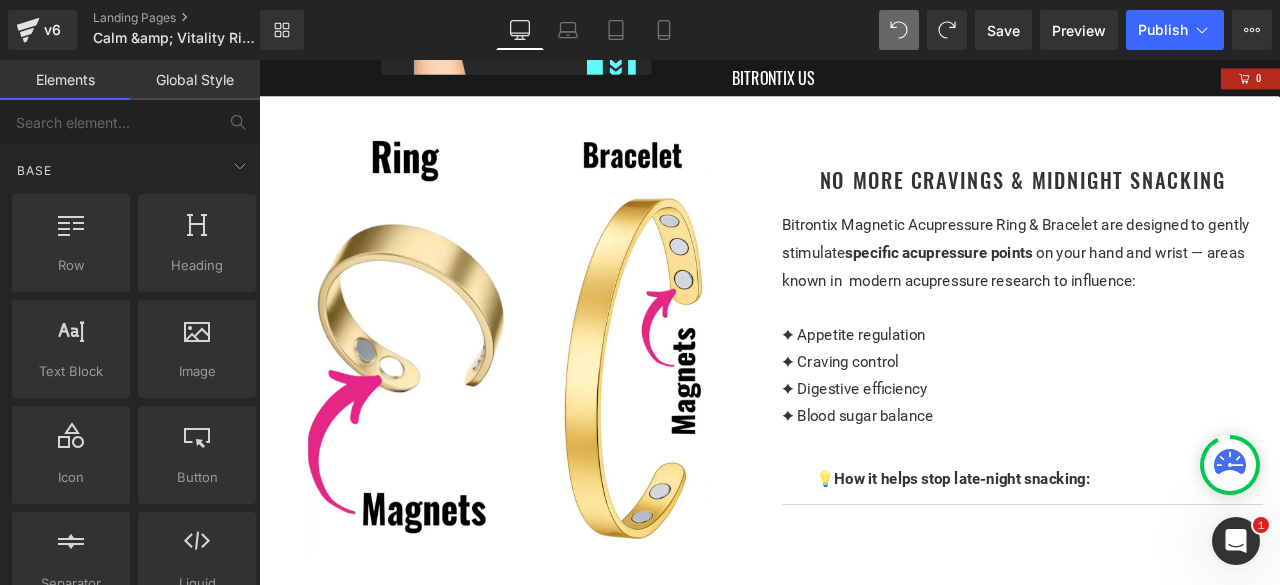 click on "Sale Off
(P) Image" at bounding box center [864, 2955] 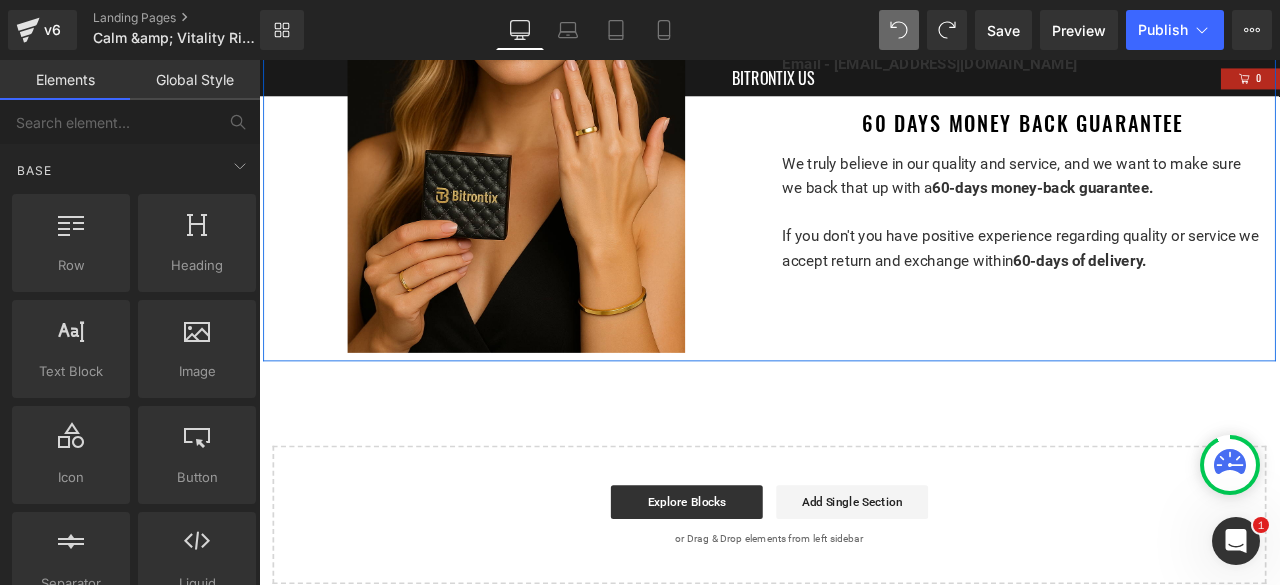 scroll, scrollTop: 8507, scrollLeft: 0, axis: vertical 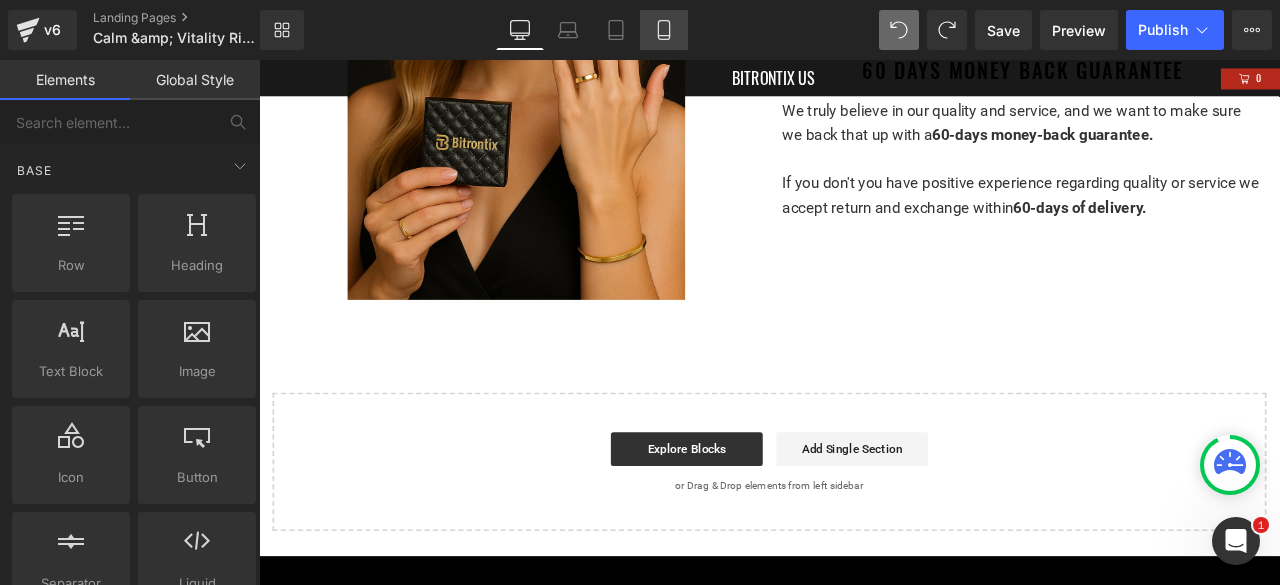 click 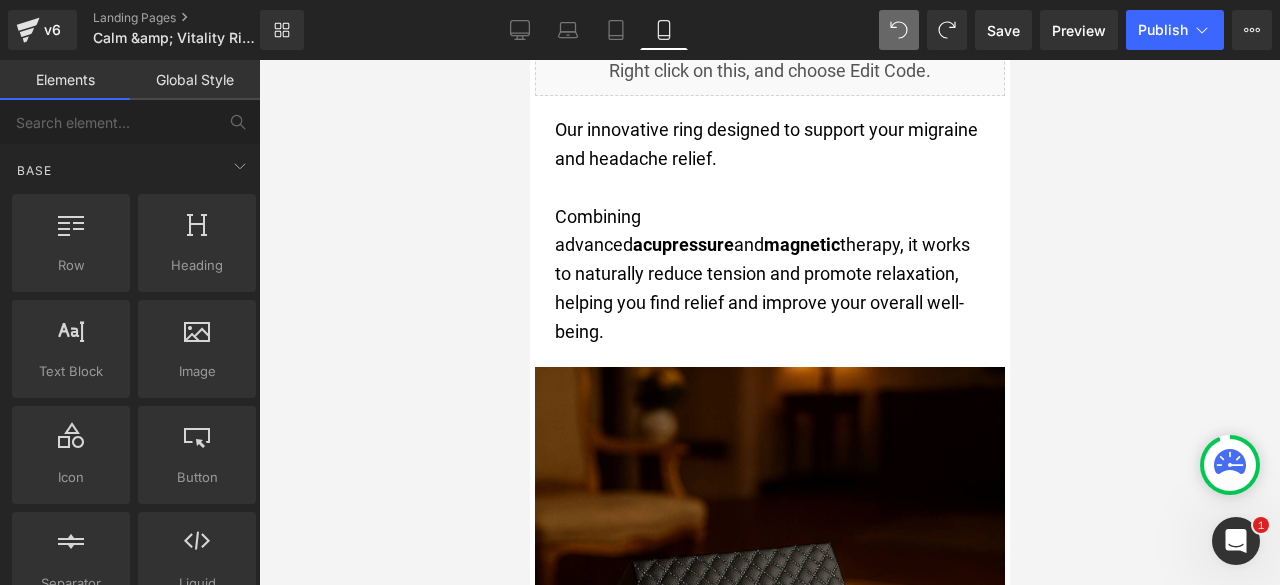 scroll, scrollTop: 15156, scrollLeft: 0, axis: vertical 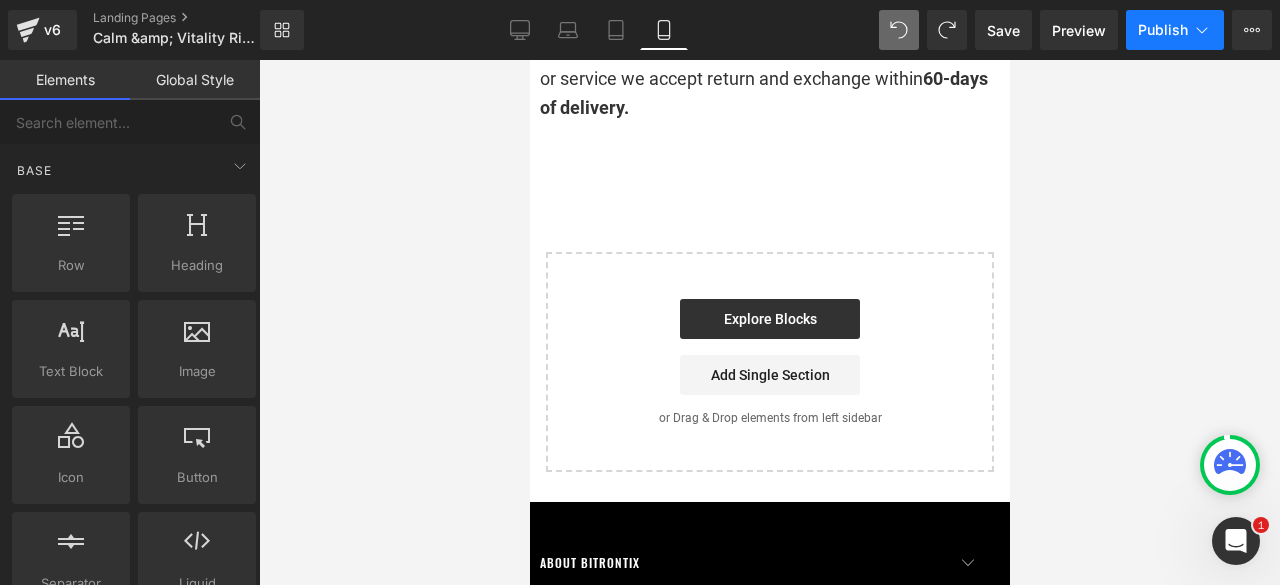 click on "Publish" at bounding box center (1163, 30) 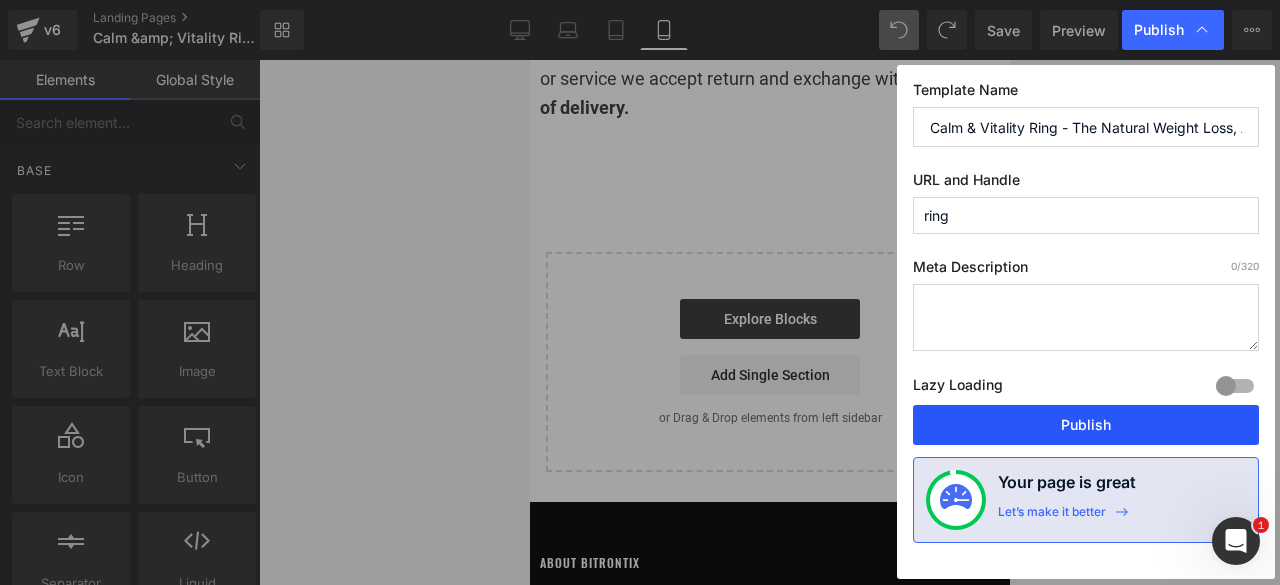 click on "Publish" at bounding box center (1086, 425) 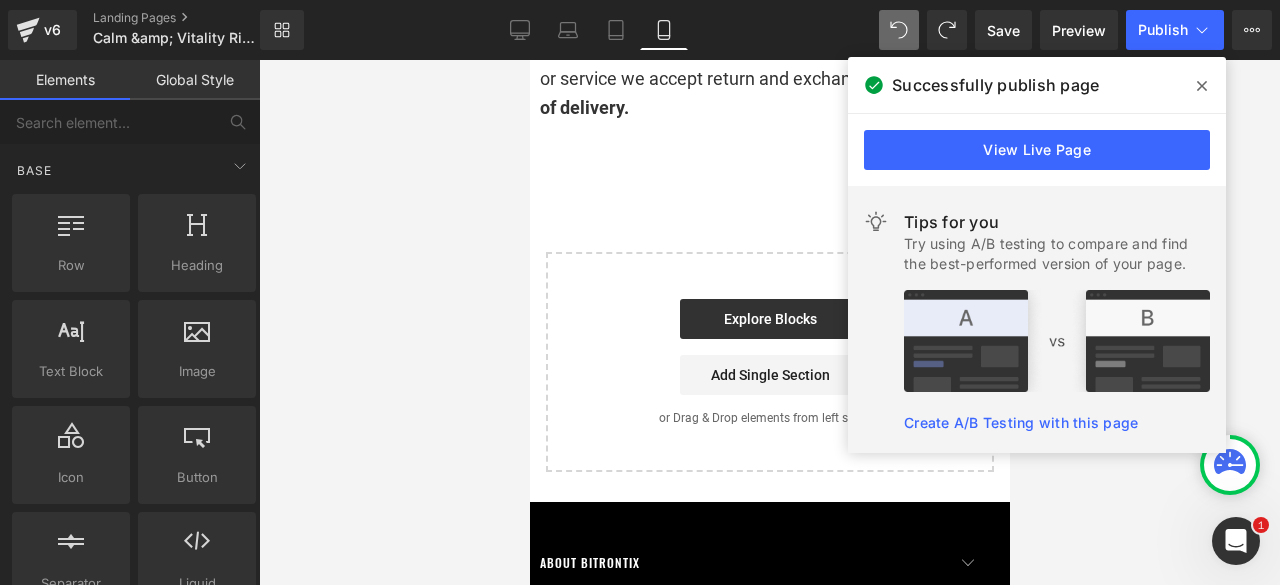 click 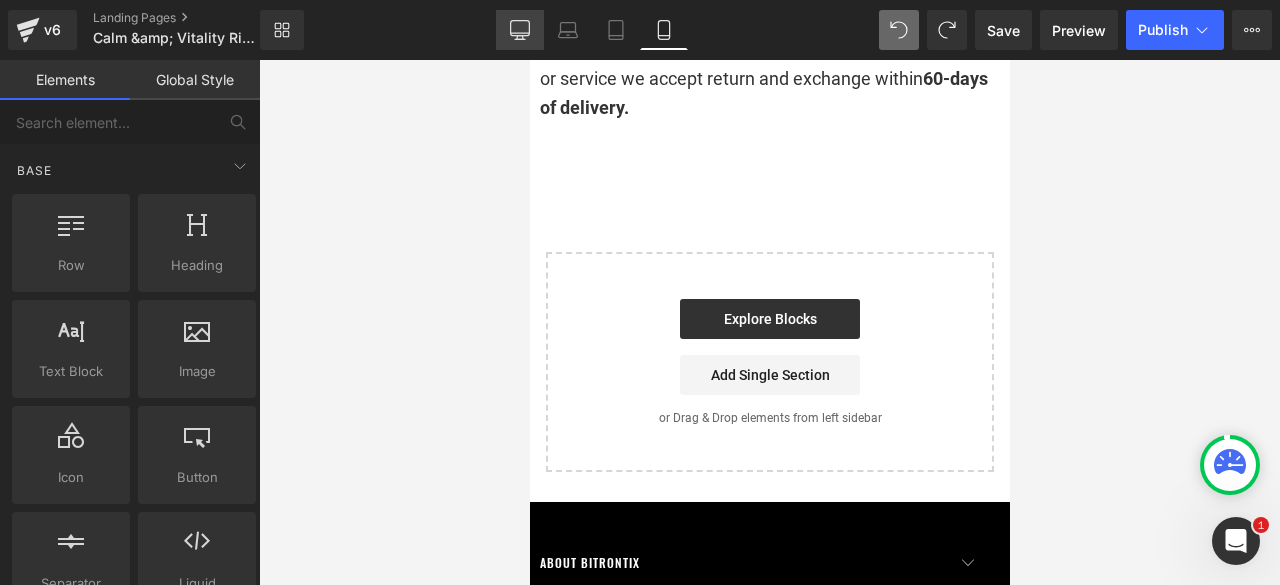 click 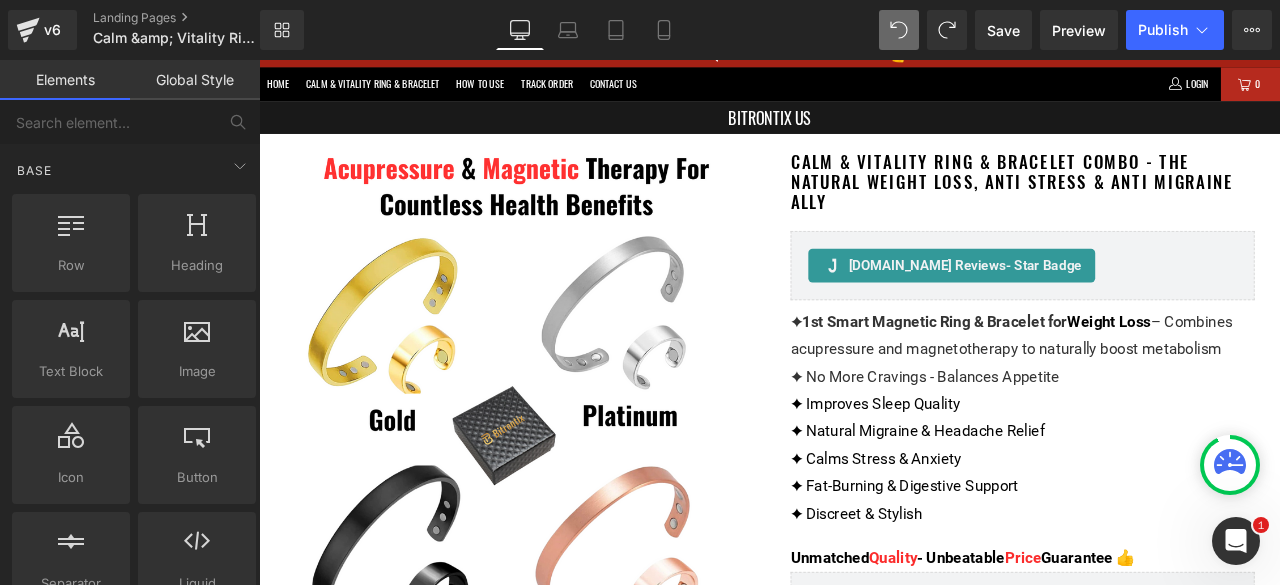 scroll, scrollTop: 0, scrollLeft: 0, axis: both 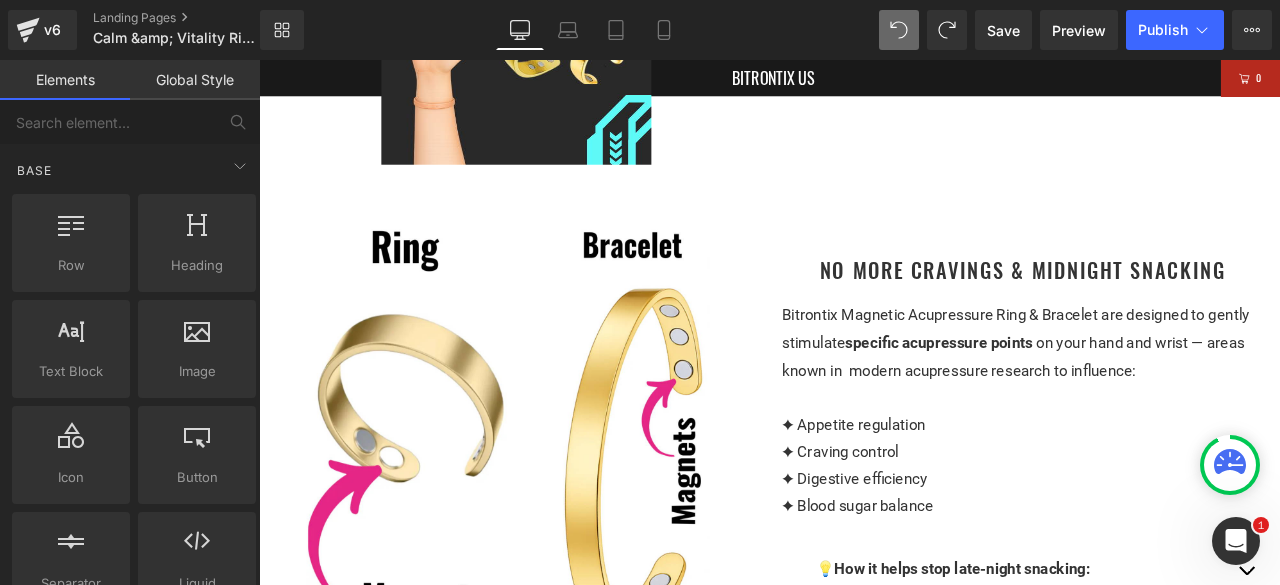 click on "Bitrontix Magnetic Acupressure Ring & Bracelet are designed to gently stimulate" at bounding box center [1156, 378] 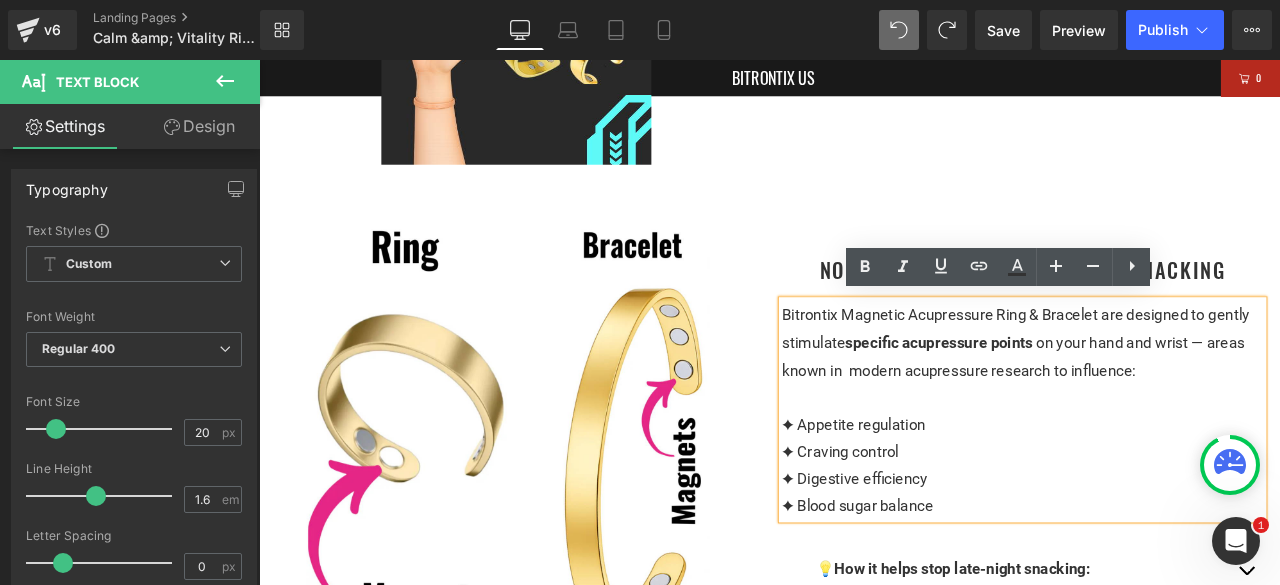 click on "Design" at bounding box center (199, 126) 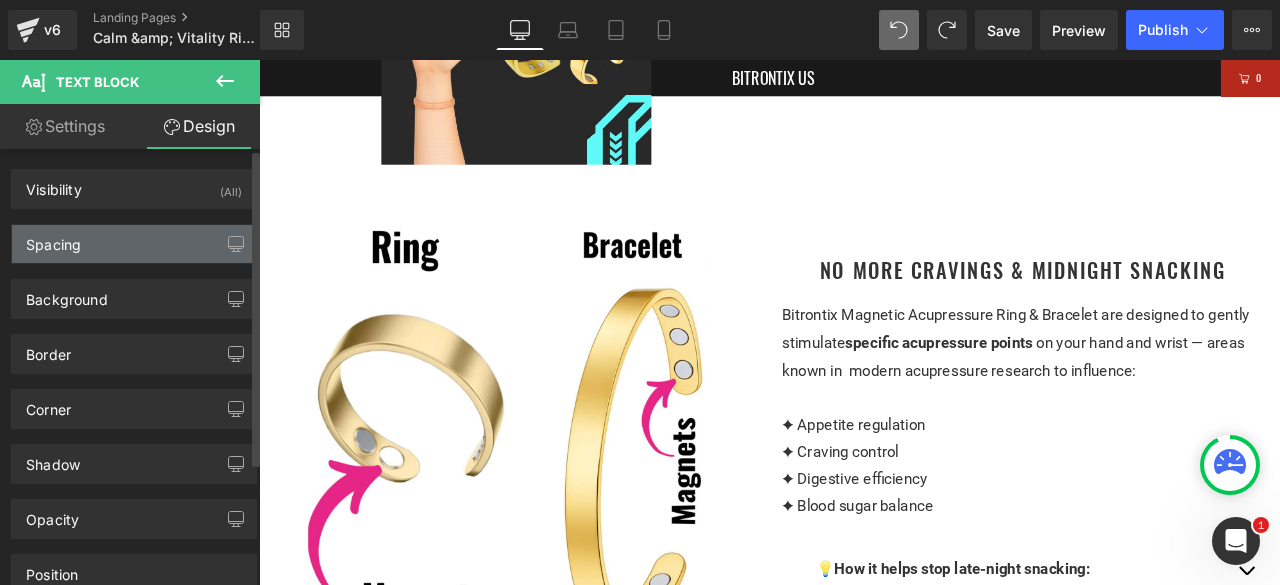 click on "Spacing" at bounding box center (134, 244) 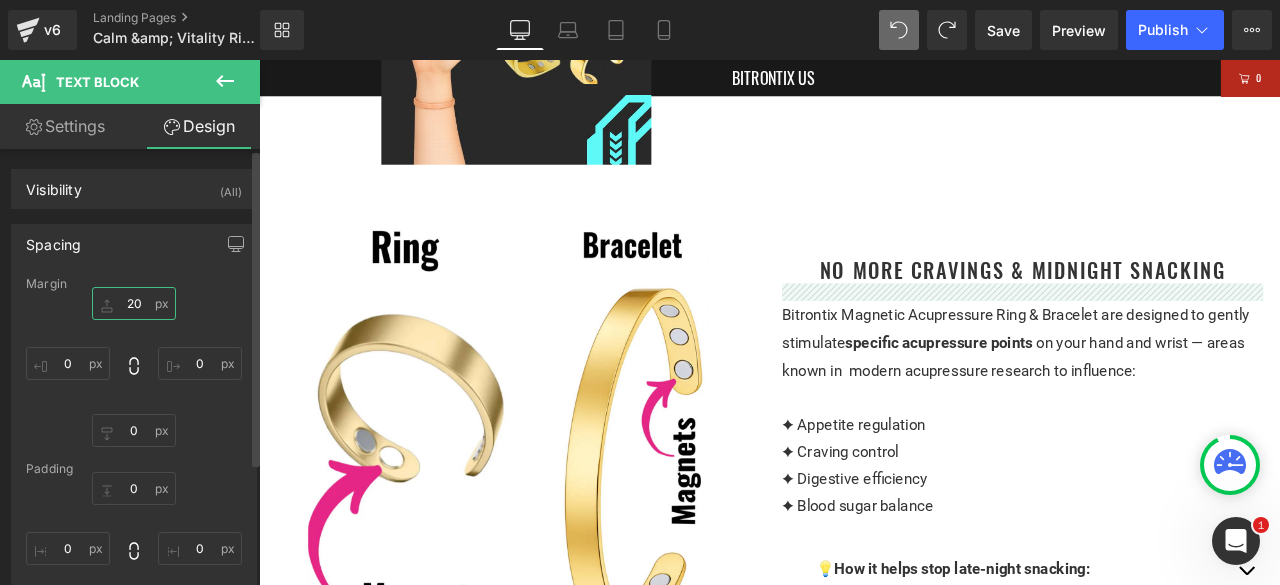 click at bounding box center [134, 303] 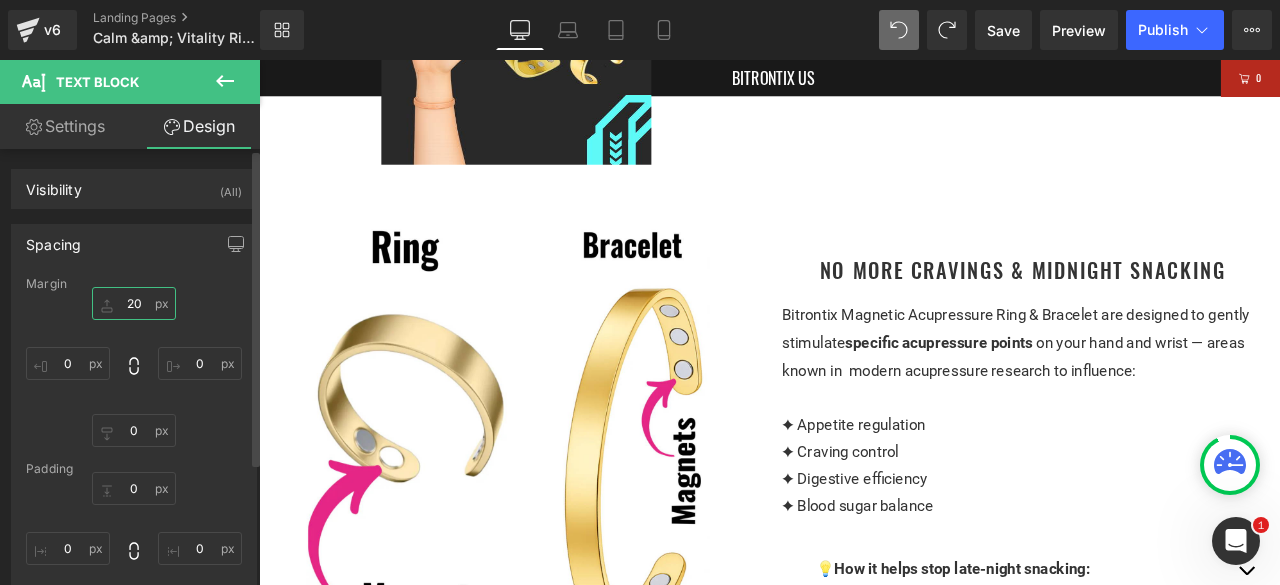 type on "20" 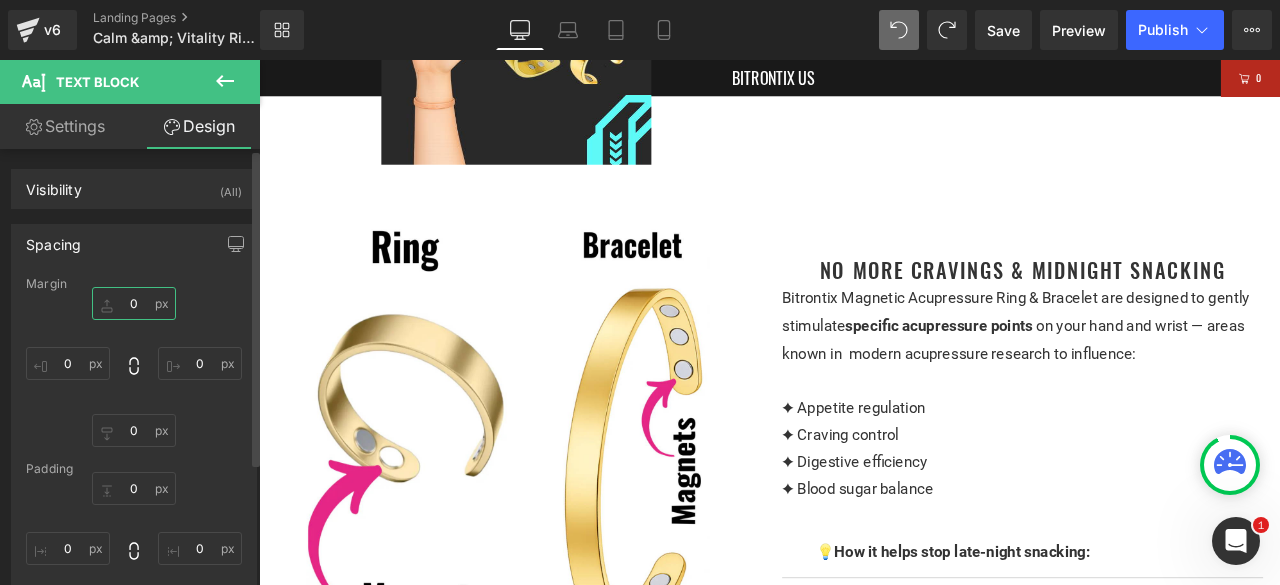 type on "20" 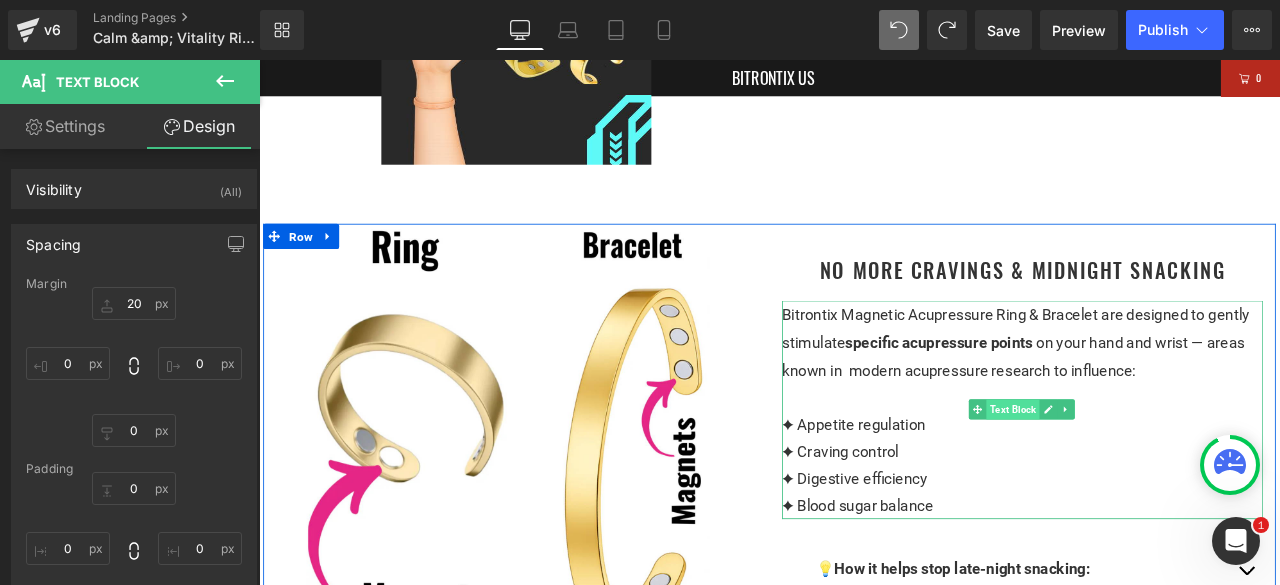 click on "Text Block" at bounding box center [1152, 474] 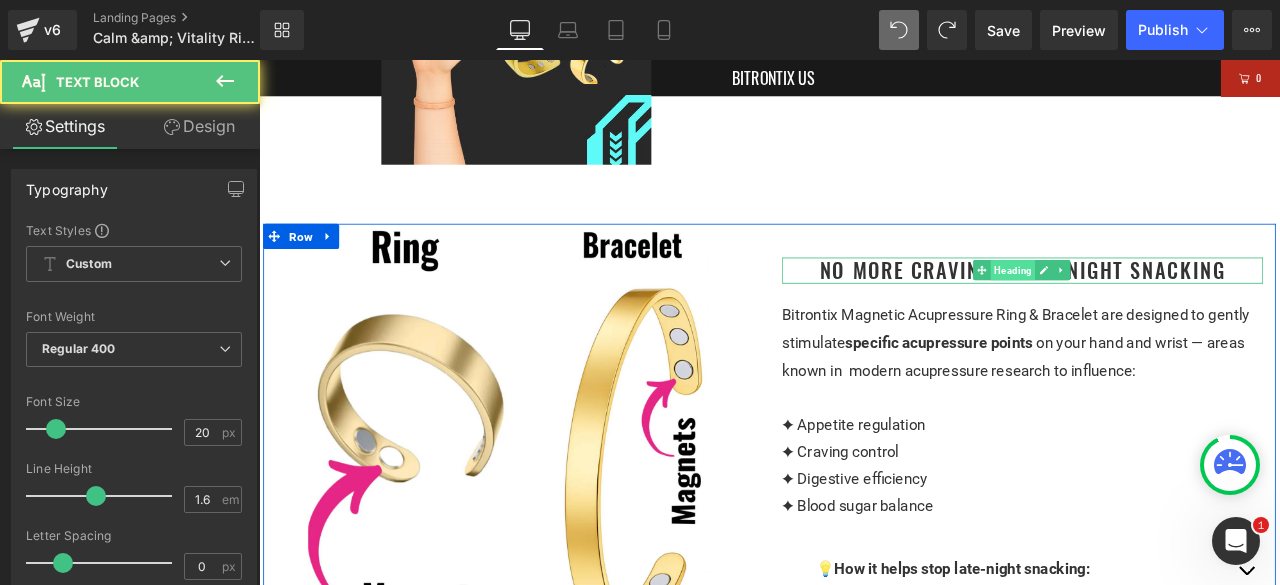 click on "Heading" at bounding box center (1152, 309) 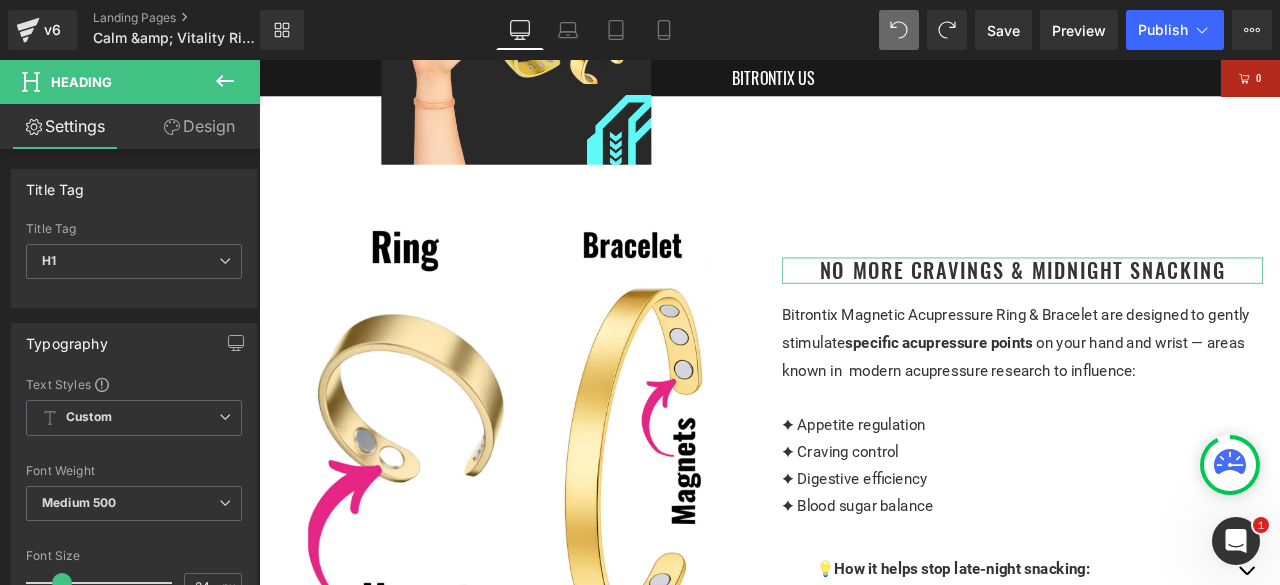 click on "Design" at bounding box center [199, 126] 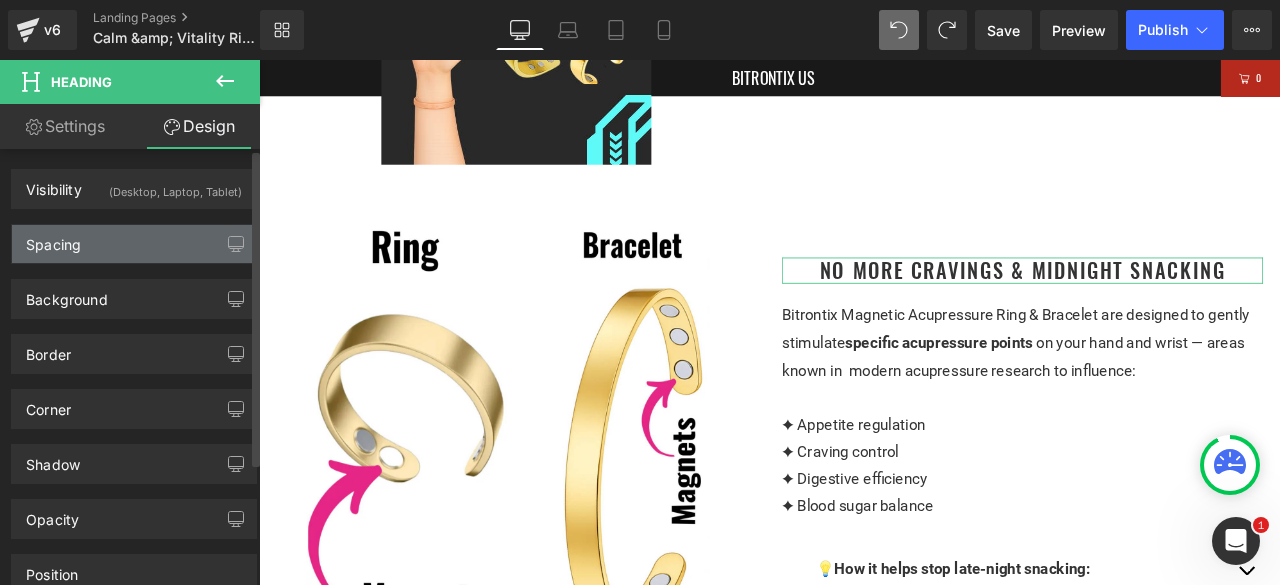 click on "Spacing" at bounding box center (134, 244) 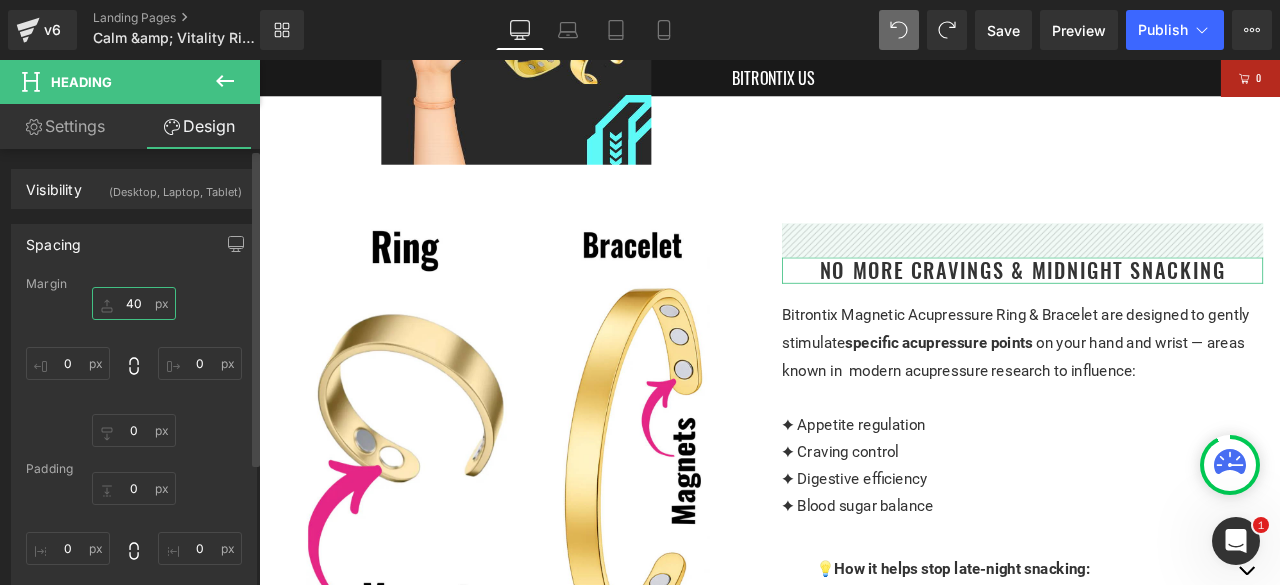 click at bounding box center [134, 303] 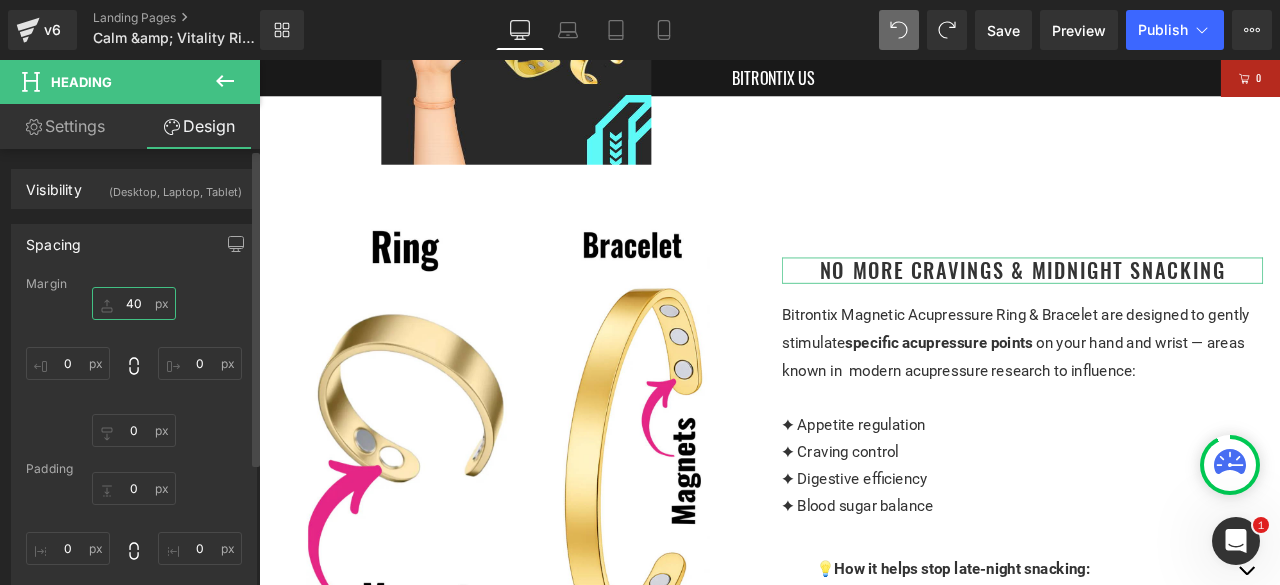 type on "40" 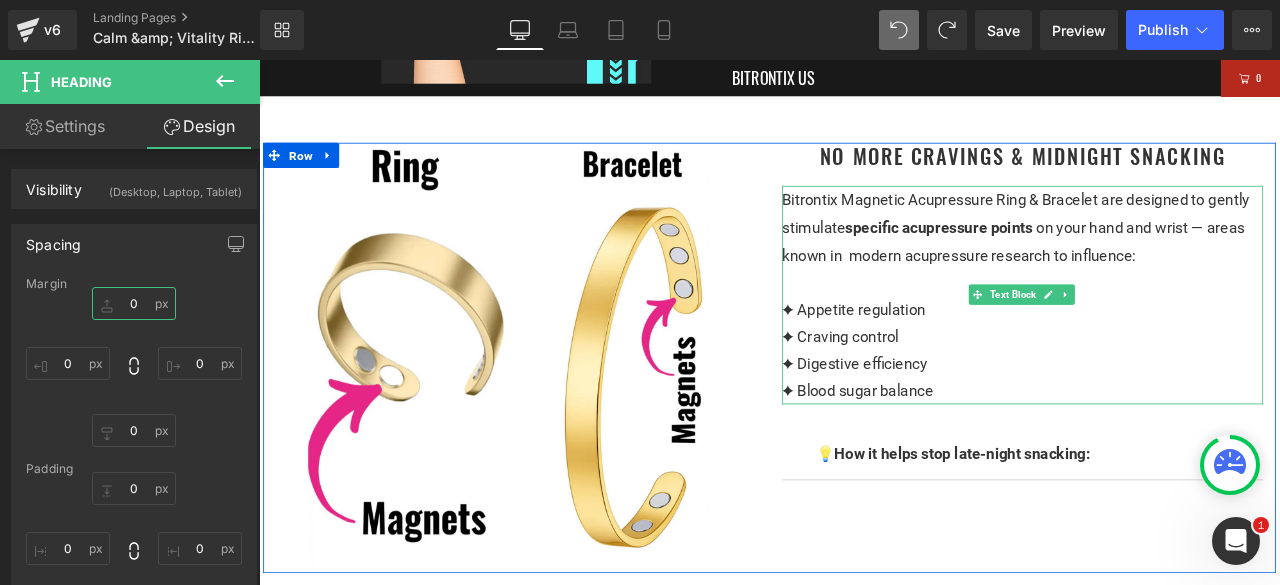 scroll, scrollTop: 1700, scrollLeft: 0, axis: vertical 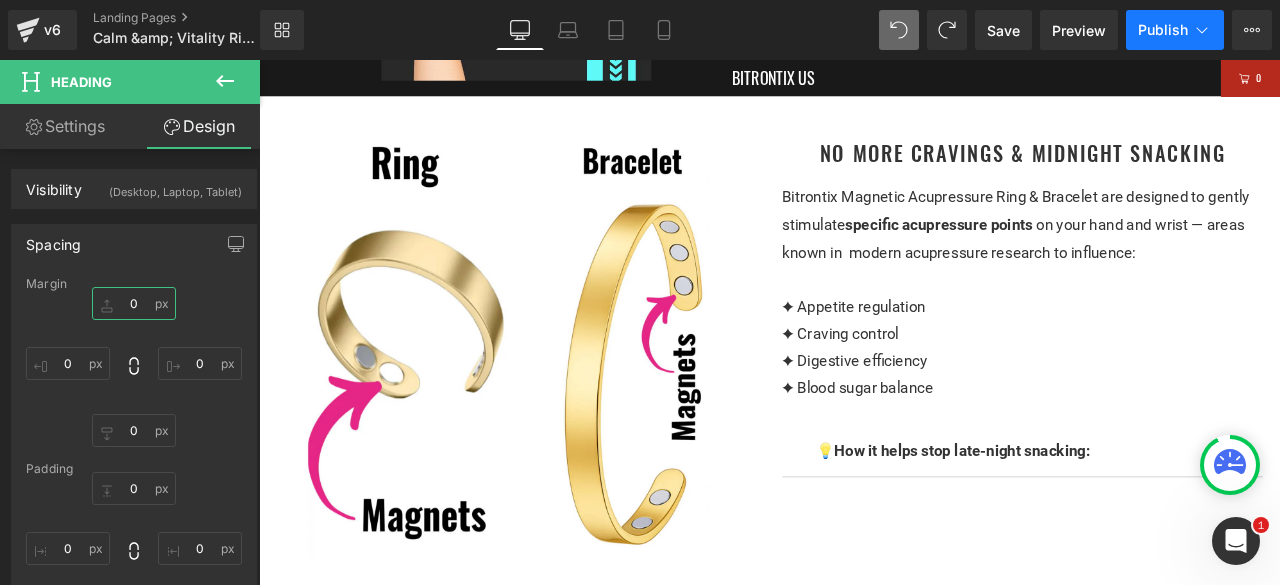 type 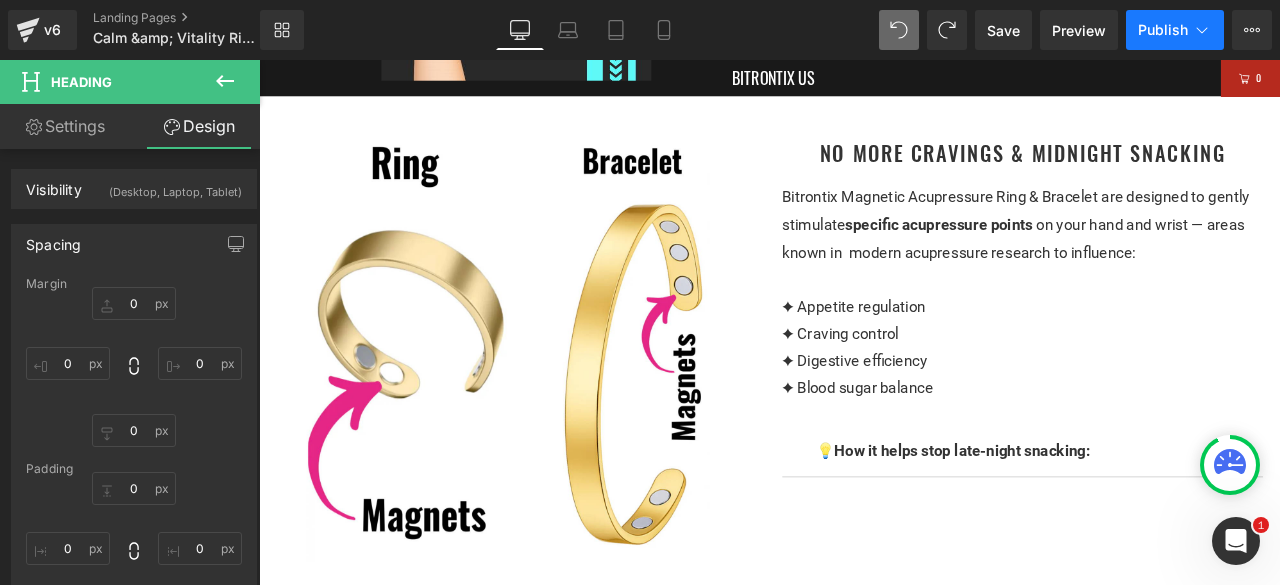 click on "Publish" at bounding box center (1163, 30) 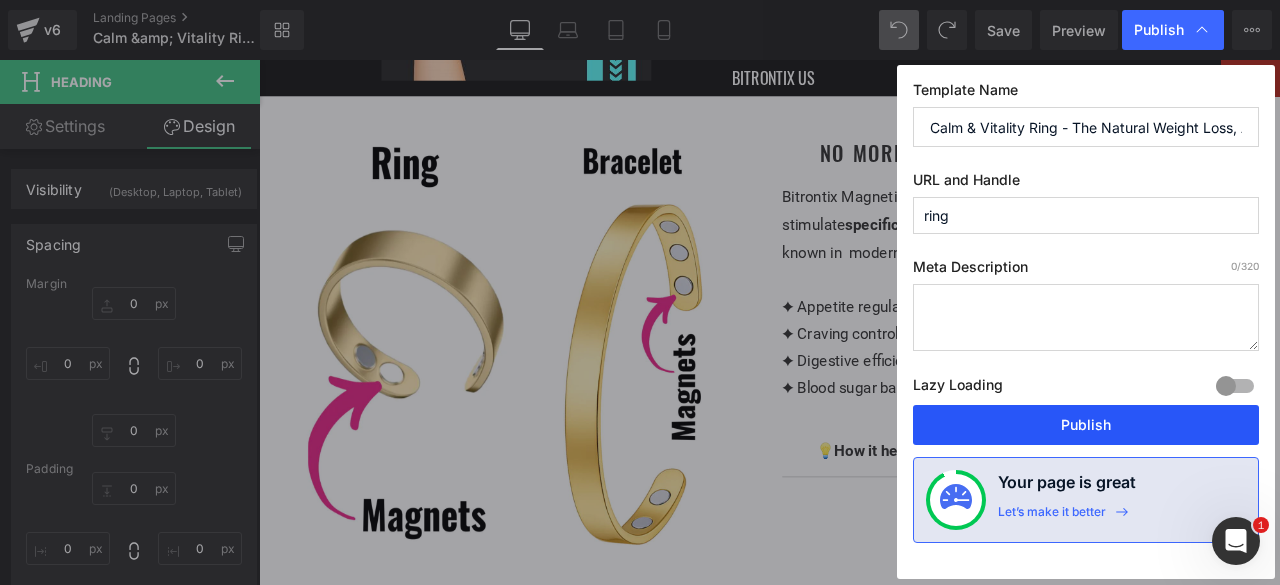 click on "Publish" at bounding box center (1086, 425) 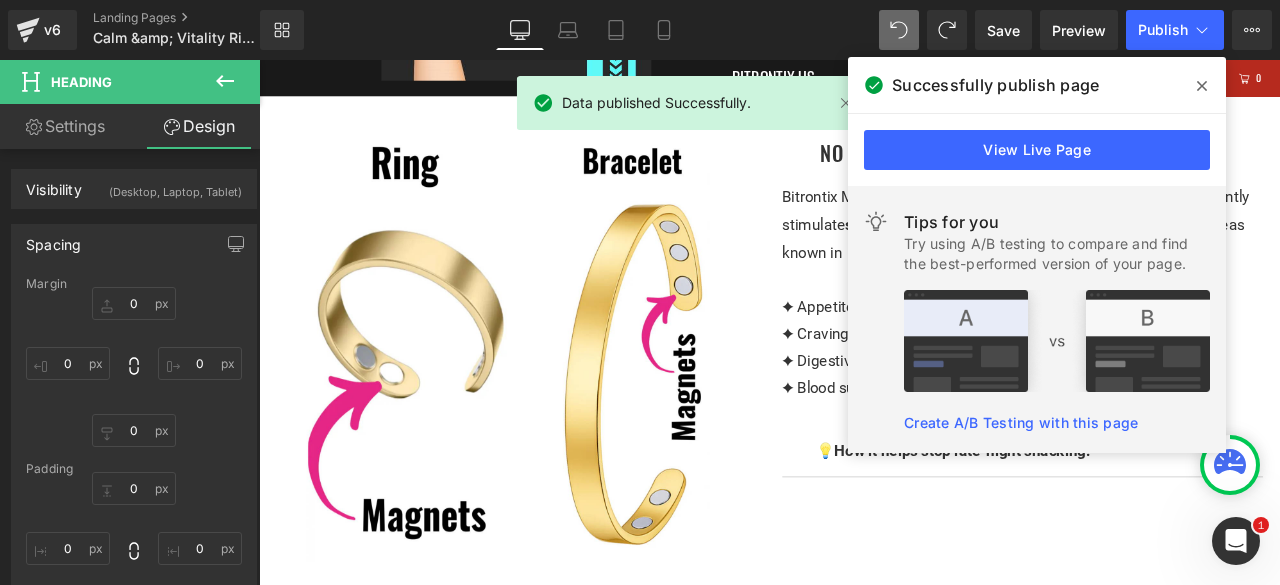 drag, startPoint x: 1208, startPoint y: 84, endPoint x: 597, endPoint y: 9, distance: 615.5859 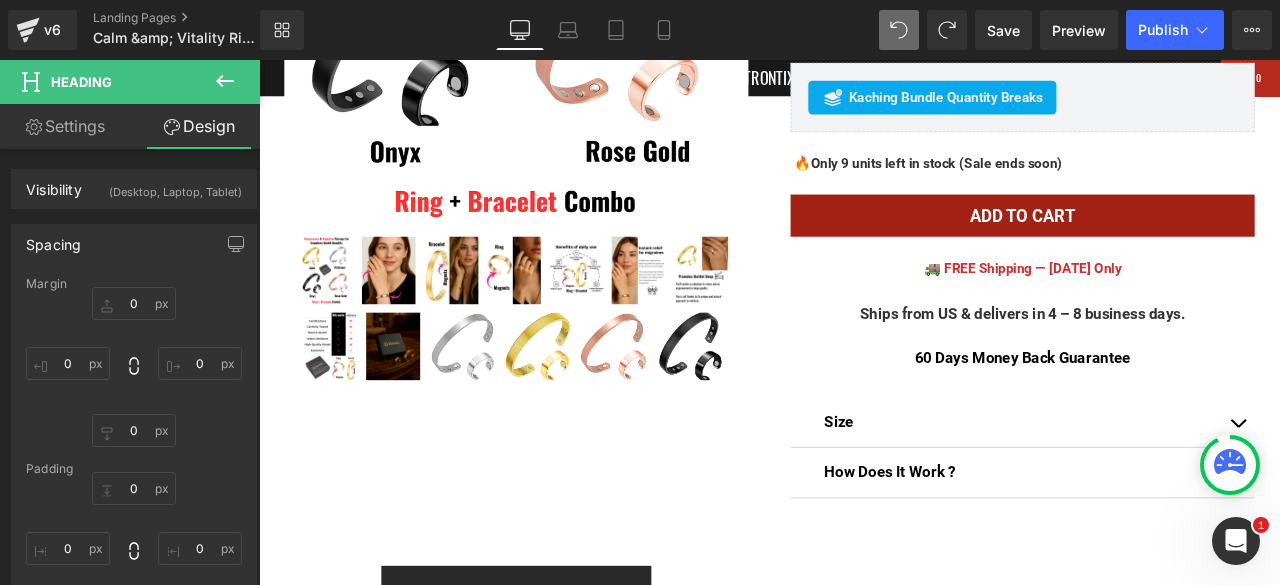 scroll, scrollTop: 600, scrollLeft: 0, axis: vertical 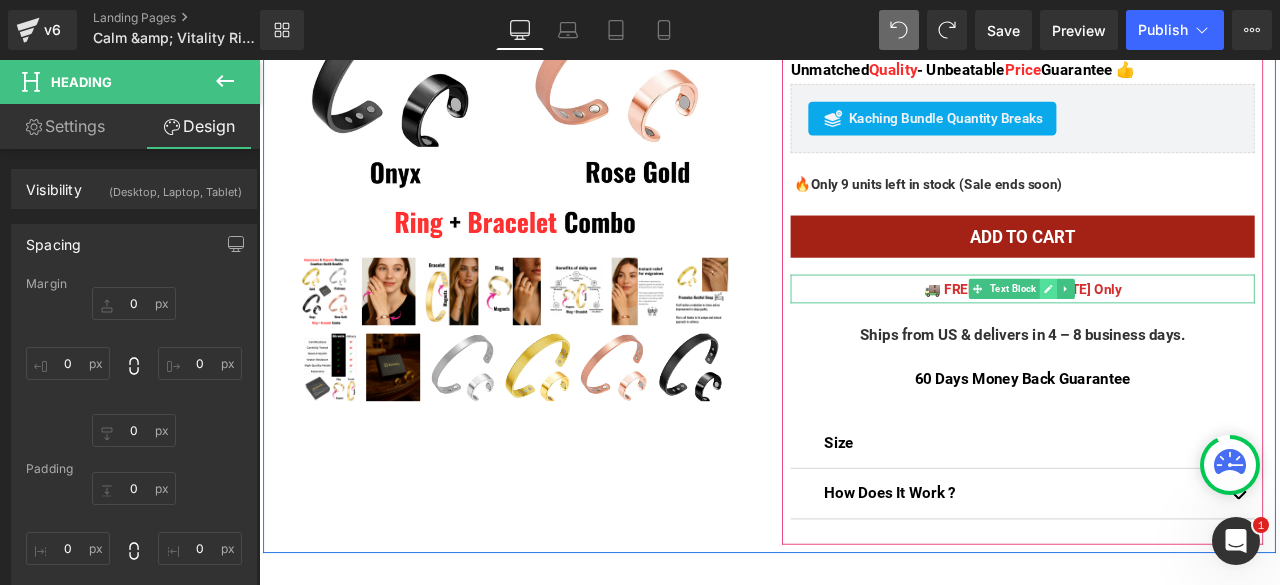 click 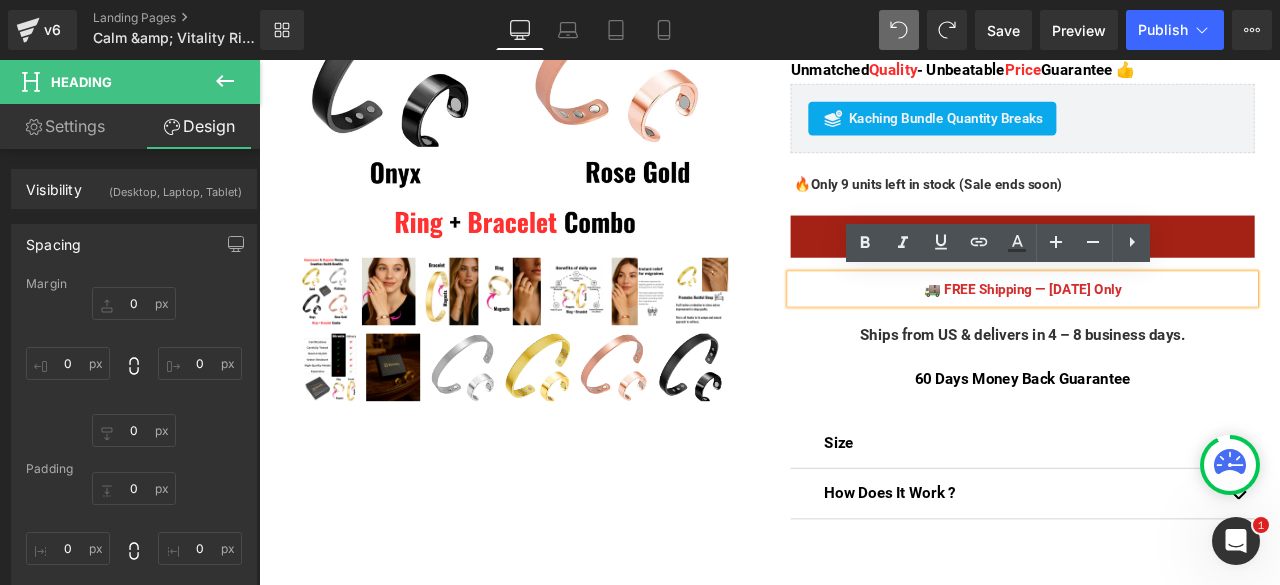 click on "🚚 FREE Shipping — [DATE] Only" at bounding box center (1164, 331) 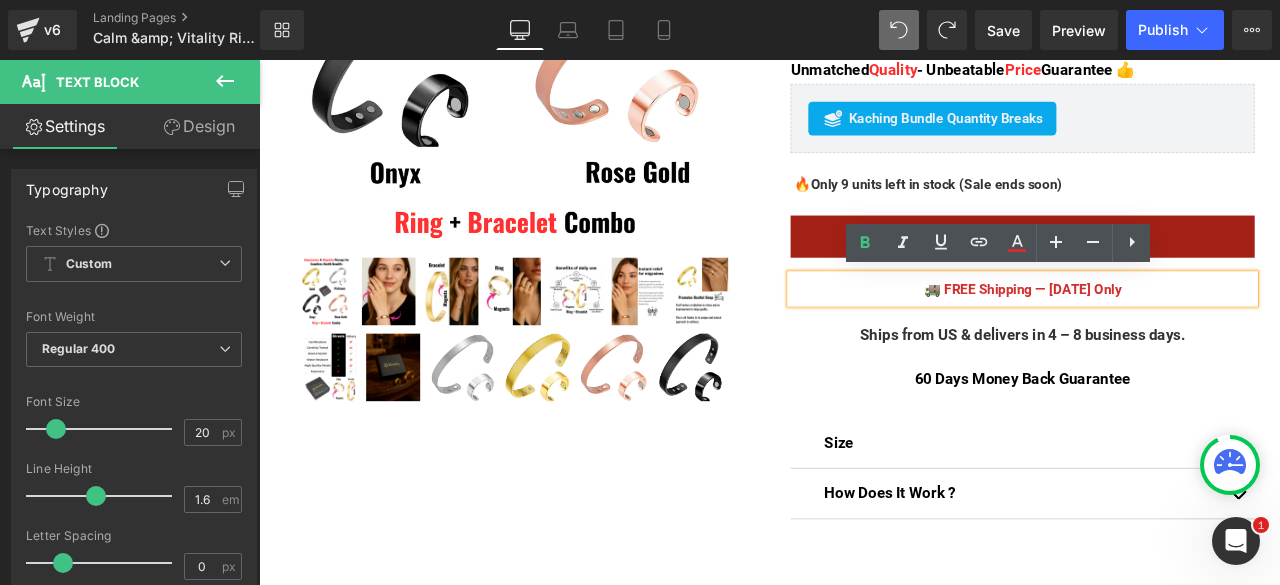 type 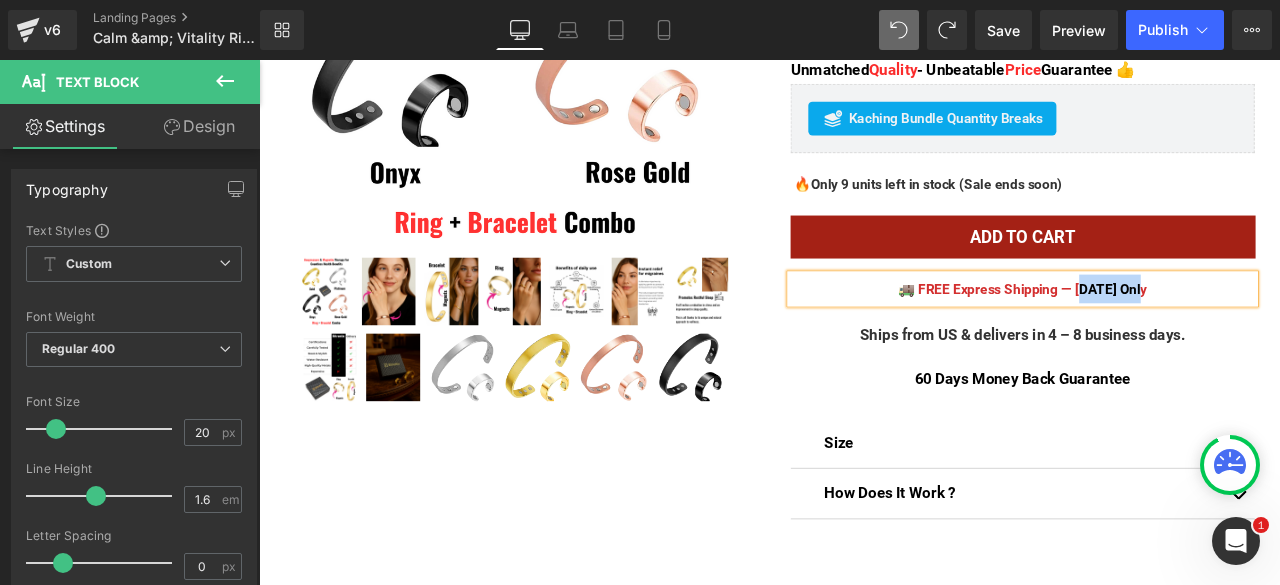 drag, startPoint x: 1226, startPoint y: 329, endPoint x: 1311, endPoint y: 325, distance: 85.09406 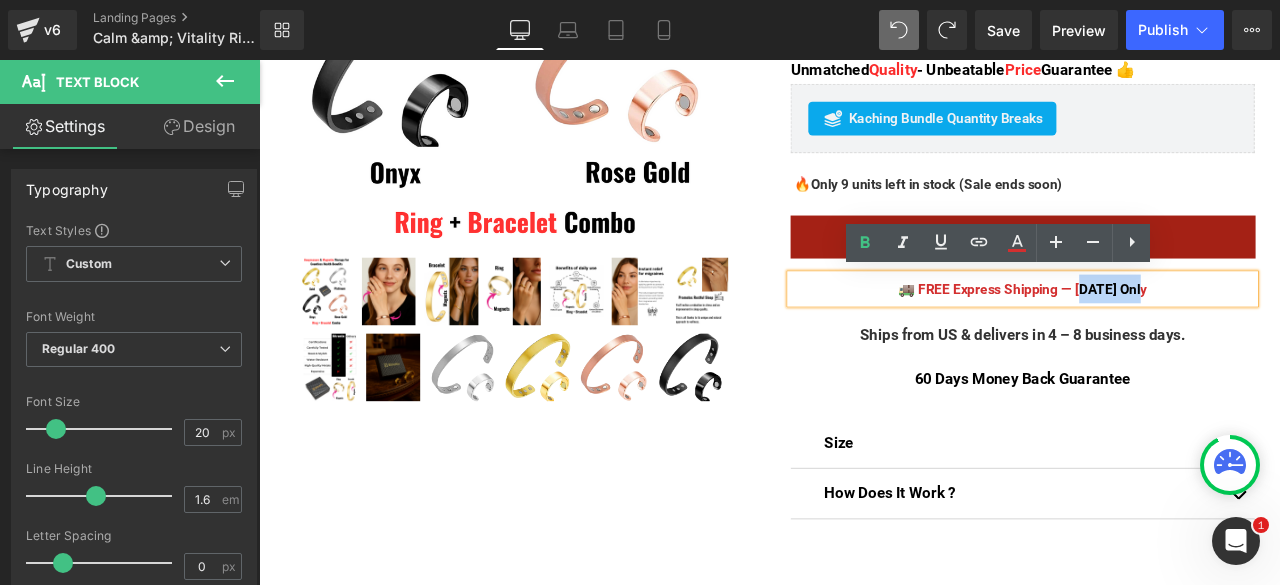 click on "🚚 FREE Express Shipping — [DATE] Only" at bounding box center (1164, 331) 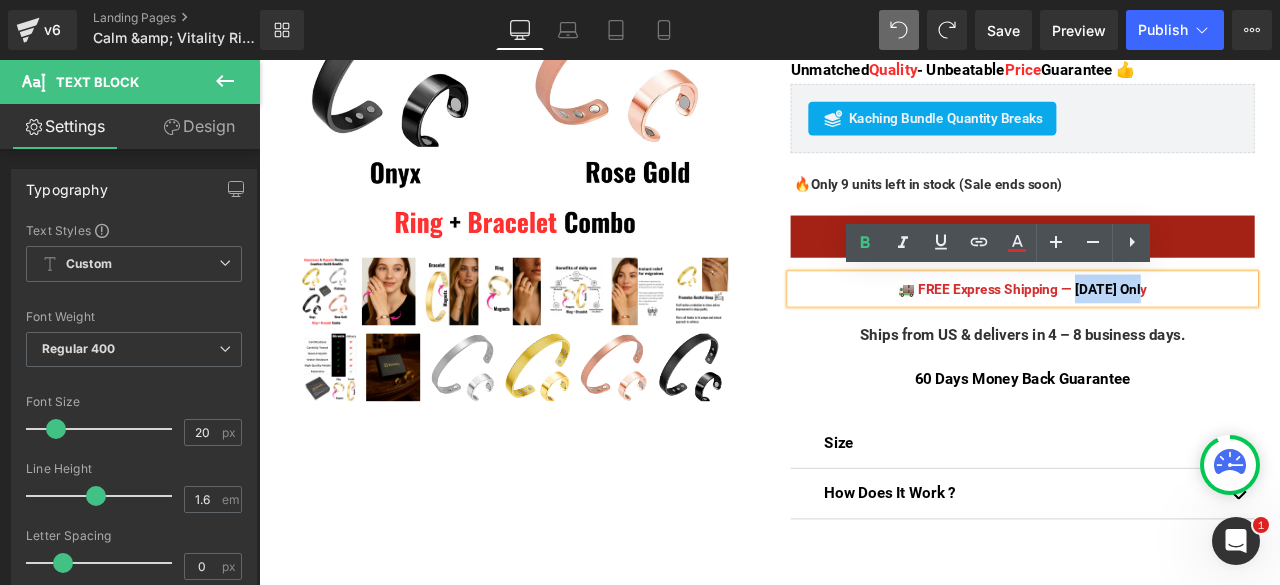 drag, startPoint x: 1225, startPoint y: 330, endPoint x: 1312, endPoint y: 325, distance: 87.14356 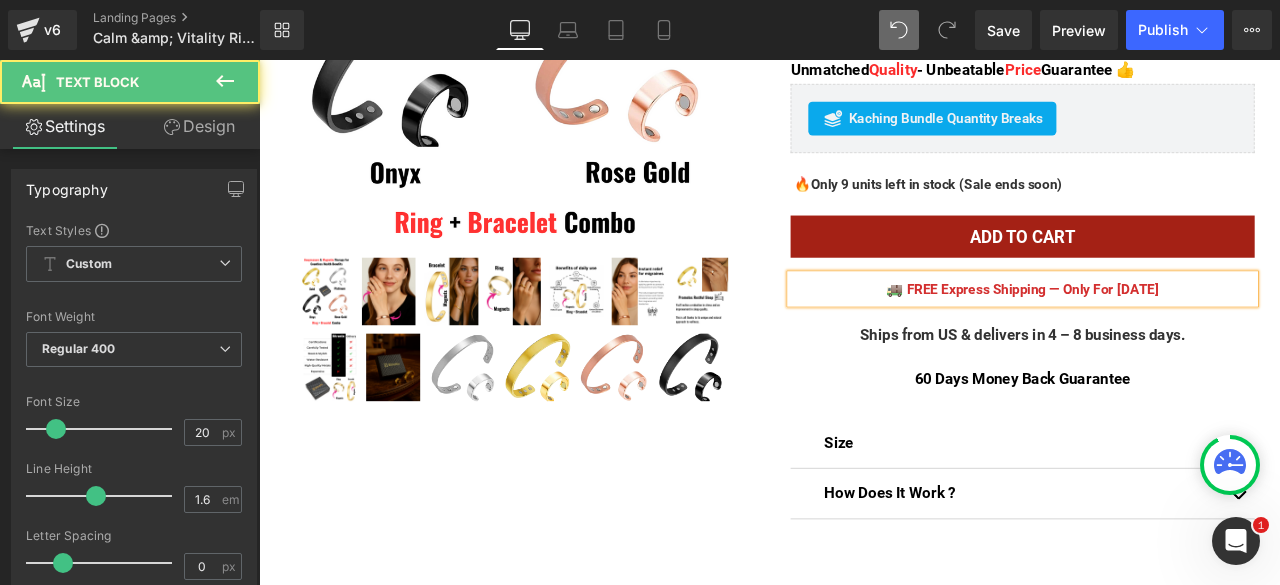 click on "🚚 FREE Express Shipping — Only For [DATE]" at bounding box center [1164, 331] 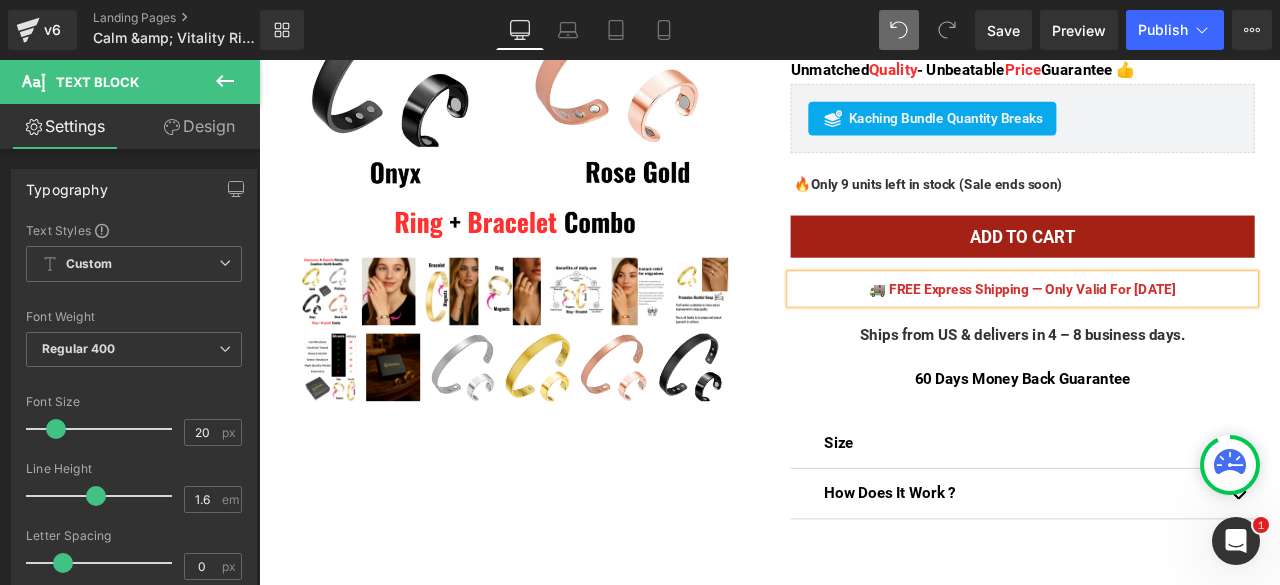 click on "Calm & Vitality Ring & Bracelet Combo - The Natural Weight Loss, Anti Stress & Anti Migraine Ally
(P) Title   [DOMAIN_NAME] Reviews  - Star Badge [DOMAIN_NAME] Reviews         ✦  1st Smart Magnetic Ring & Bracelet for" at bounding box center [1164, 106] 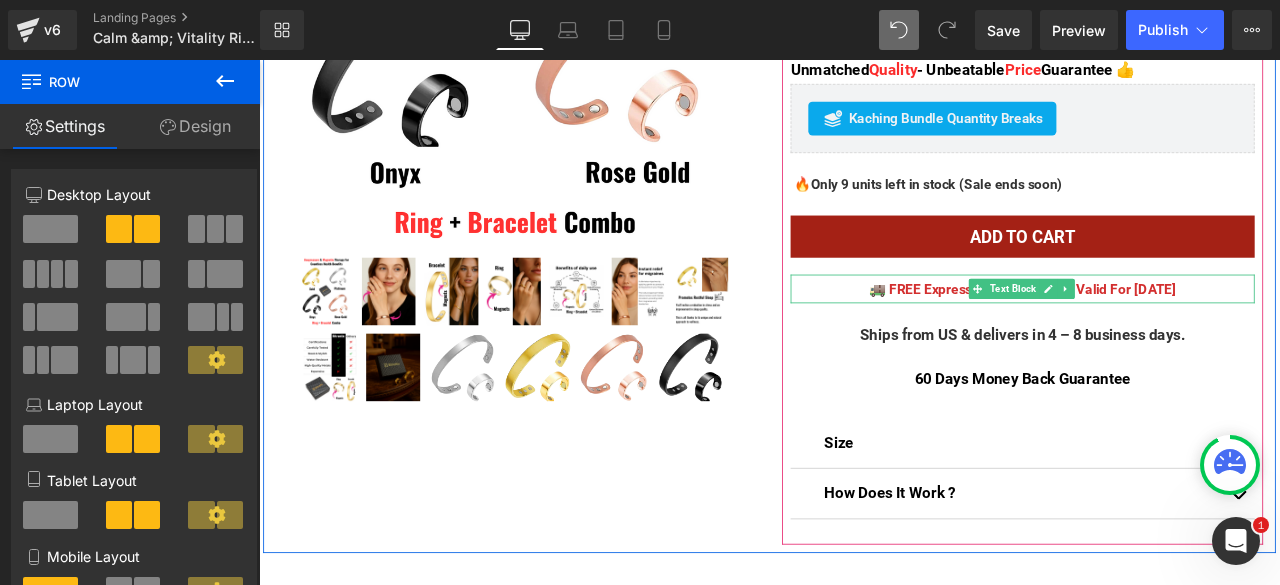 click on "🚚 FREE Express Shipping — Only Valid For [DATE]" at bounding box center [1164, 331] 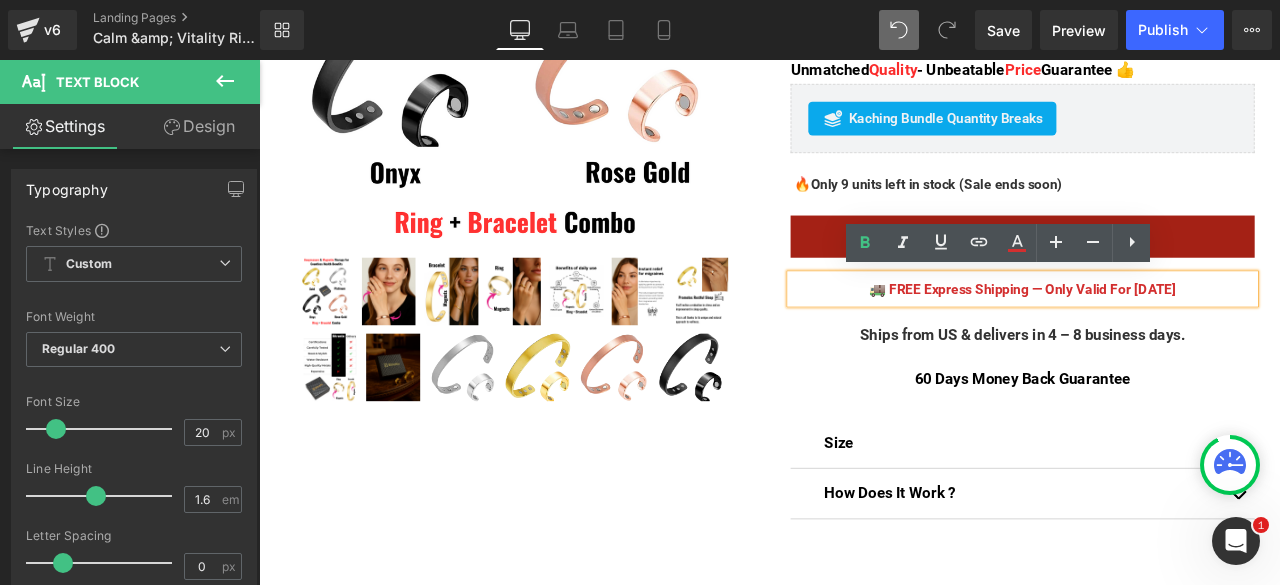 click on "🚚 FREE Express Shipping — Only Valid For [DATE]" at bounding box center [1164, 331] 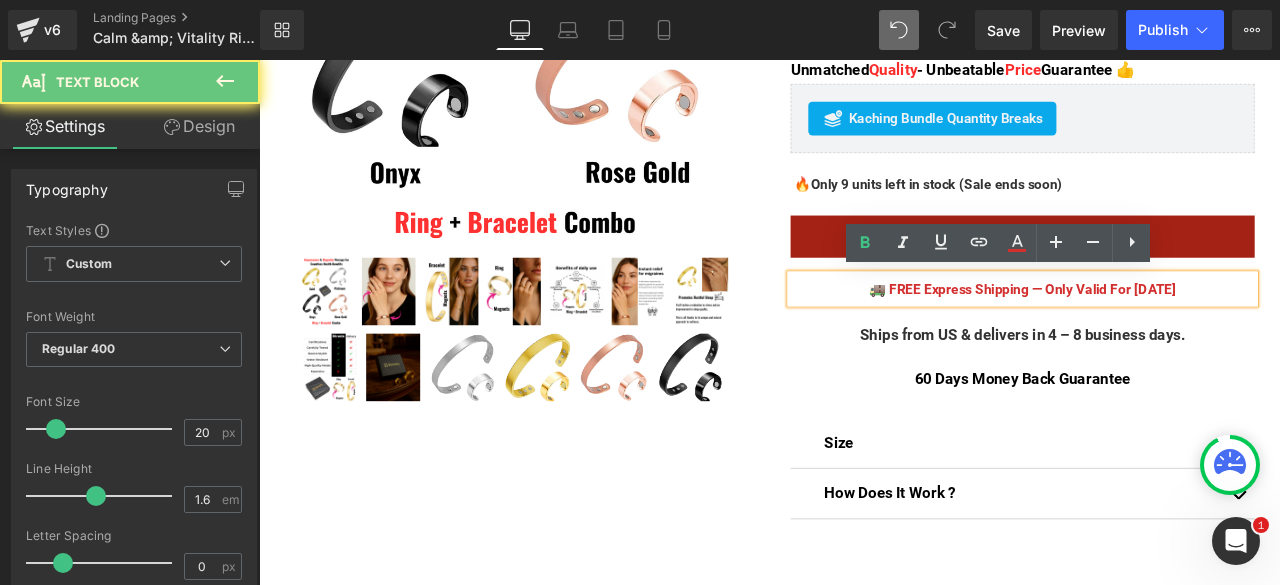 click on "🚚 FREE Express Shipping — Only Valid For [DATE]" at bounding box center (1164, 331) 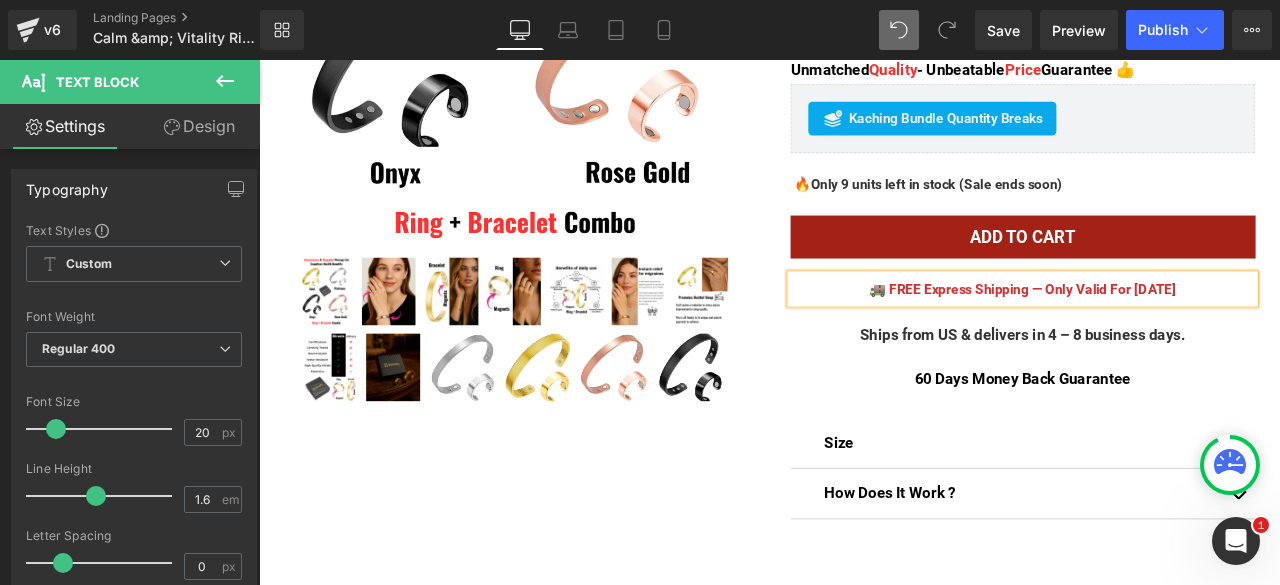drag, startPoint x: 882, startPoint y: 393, endPoint x: 919, endPoint y: 393, distance: 37 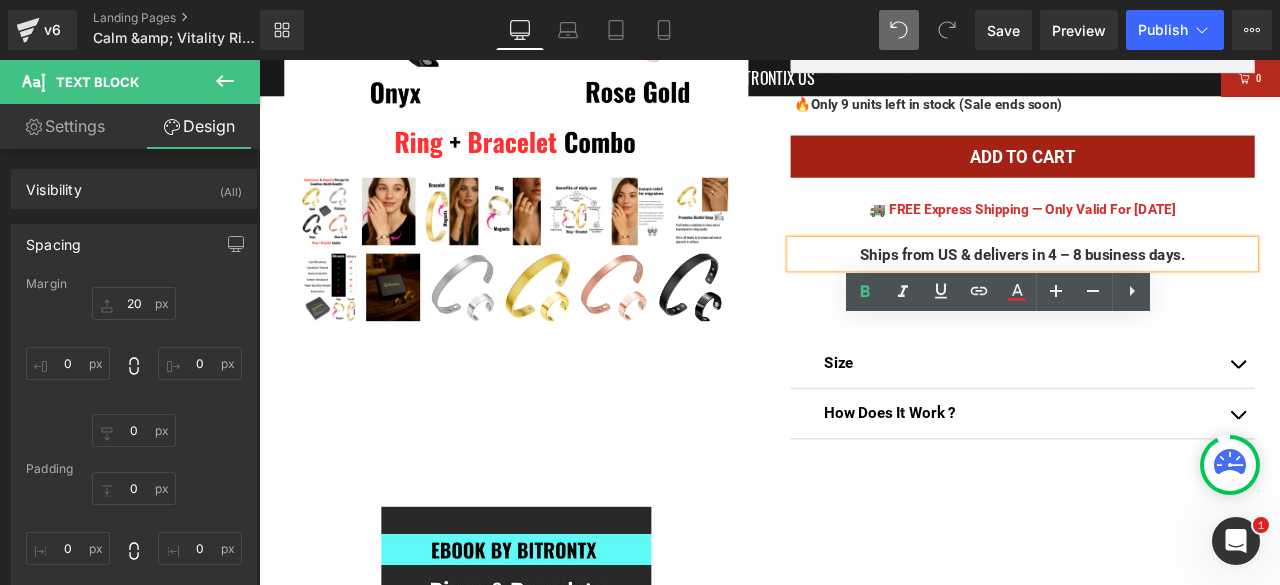 scroll, scrollTop: 544, scrollLeft: 0, axis: vertical 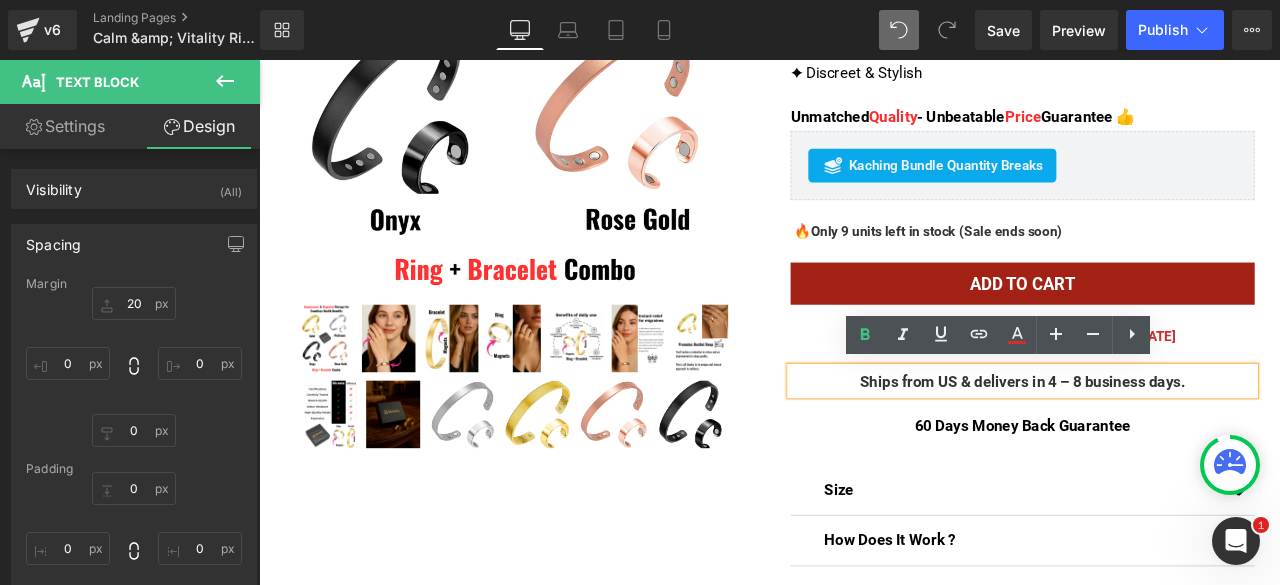 click on "Calm & Vitality Ring & Bracelet Combo - The Natural Weight Loss, Anti Stress & Anti Migraine Ally
(P) Title   [DOMAIN_NAME] Reviews  - Star Badge [DOMAIN_NAME] Reviews         ✦  1st Smart Magnetic Ring & Bracelet for  Weight Loss" at bounding box center [1164, 162] 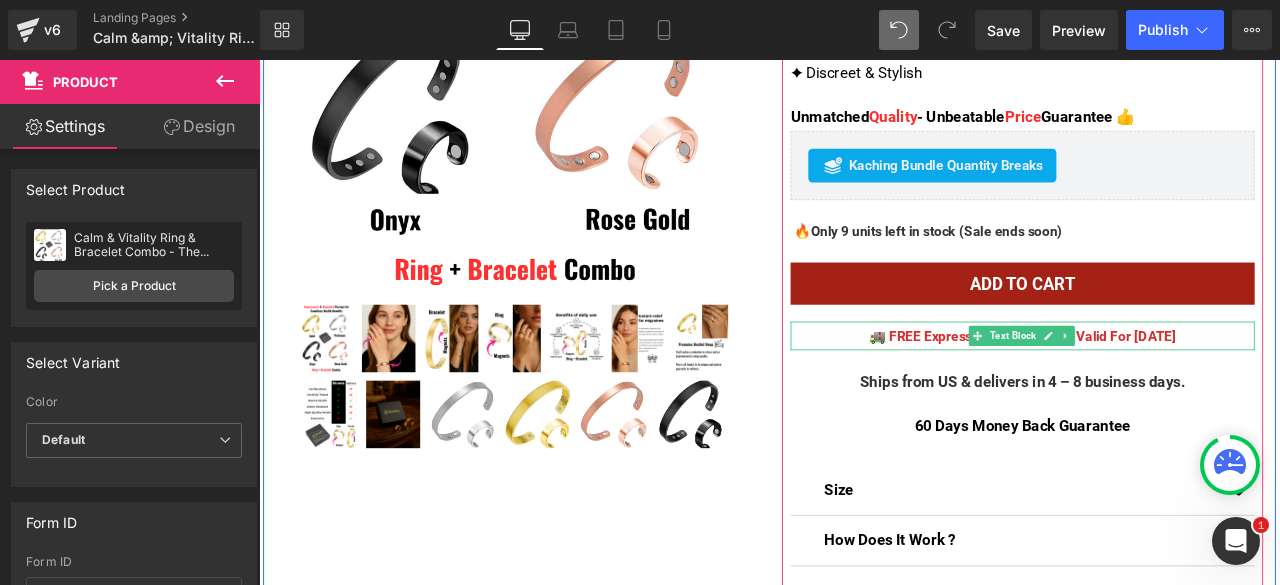 click on "🚚 FREE Express Shipping — Only Valid For [DATE]" at bounding box center (1164, 387) 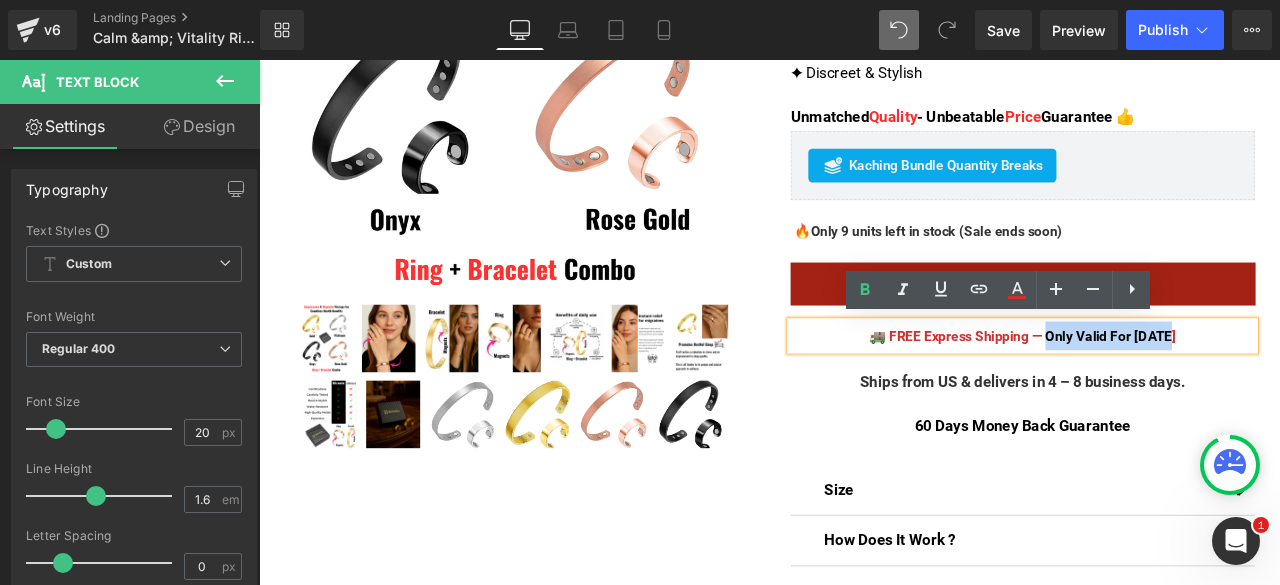 drag, startPoint x: 1358, startPoint y: 385, endPoint x: 1189, endPoint y: 385, distance: 169 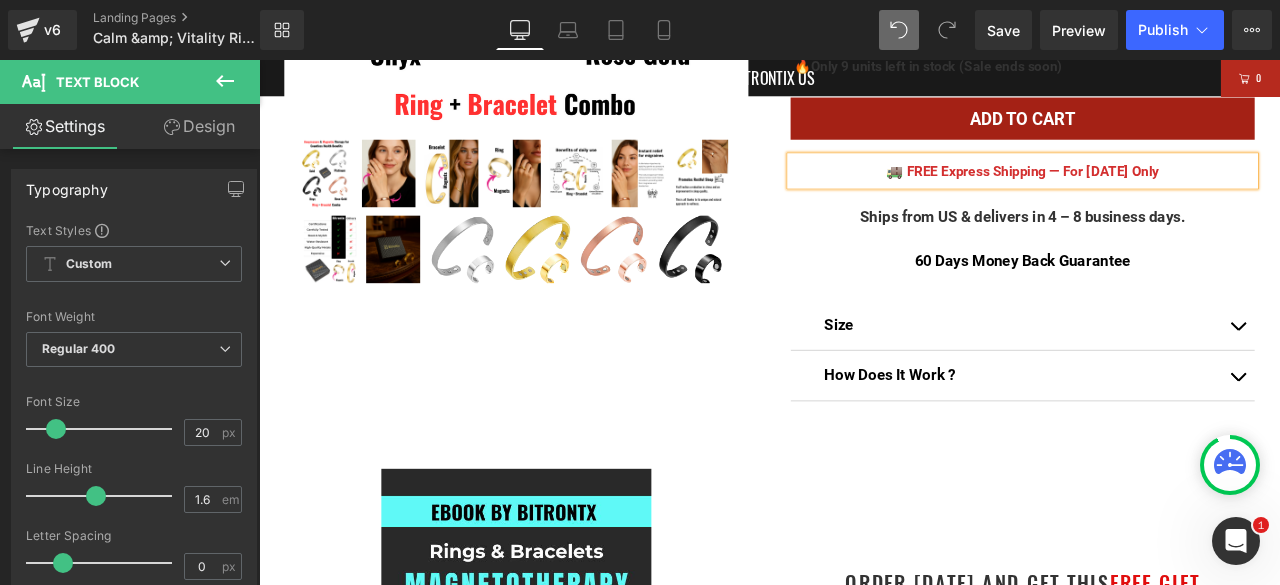 scroll, scrollTop: 689, scrollLeft: 0, axis: vertical 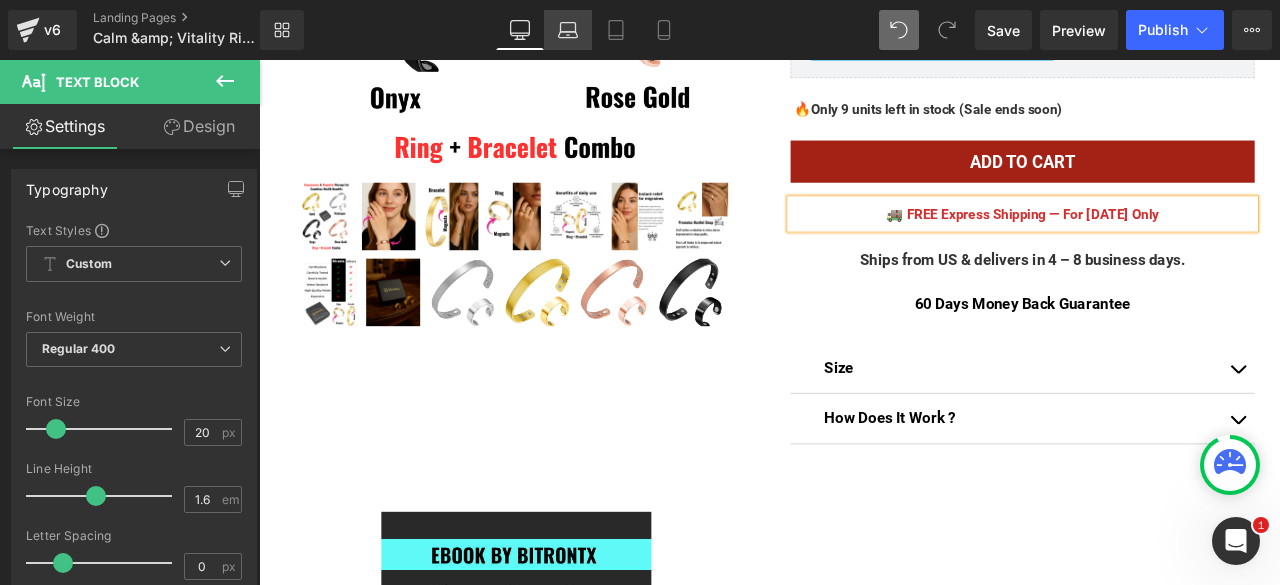 click 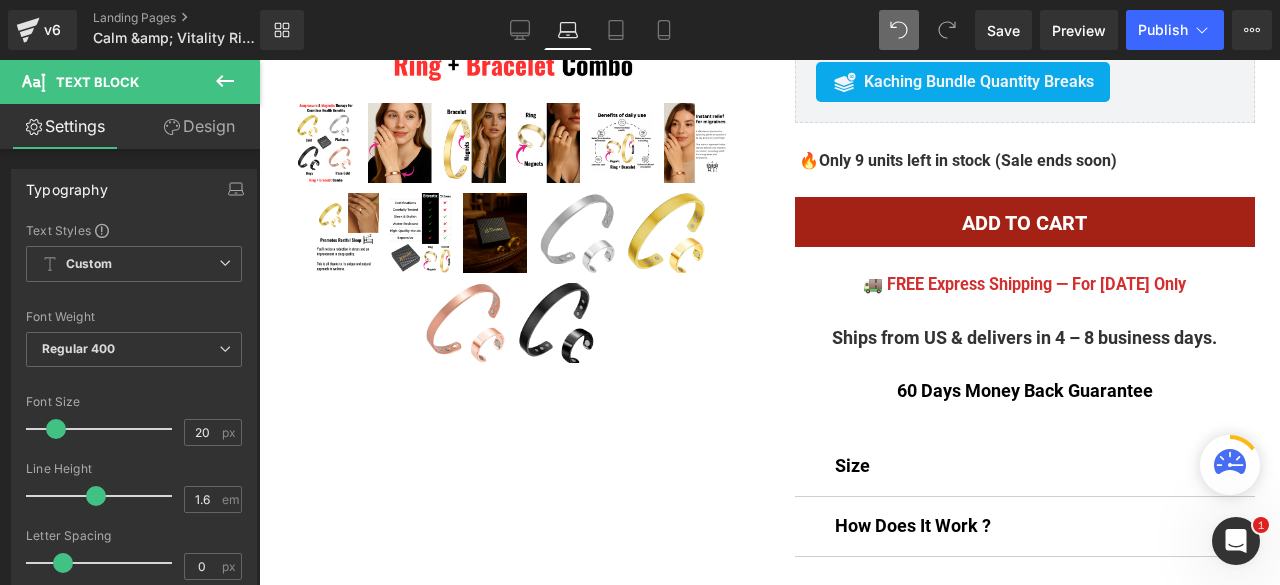 scroll, scrollTop: 732, scrollLeft: 0, axis: vertical 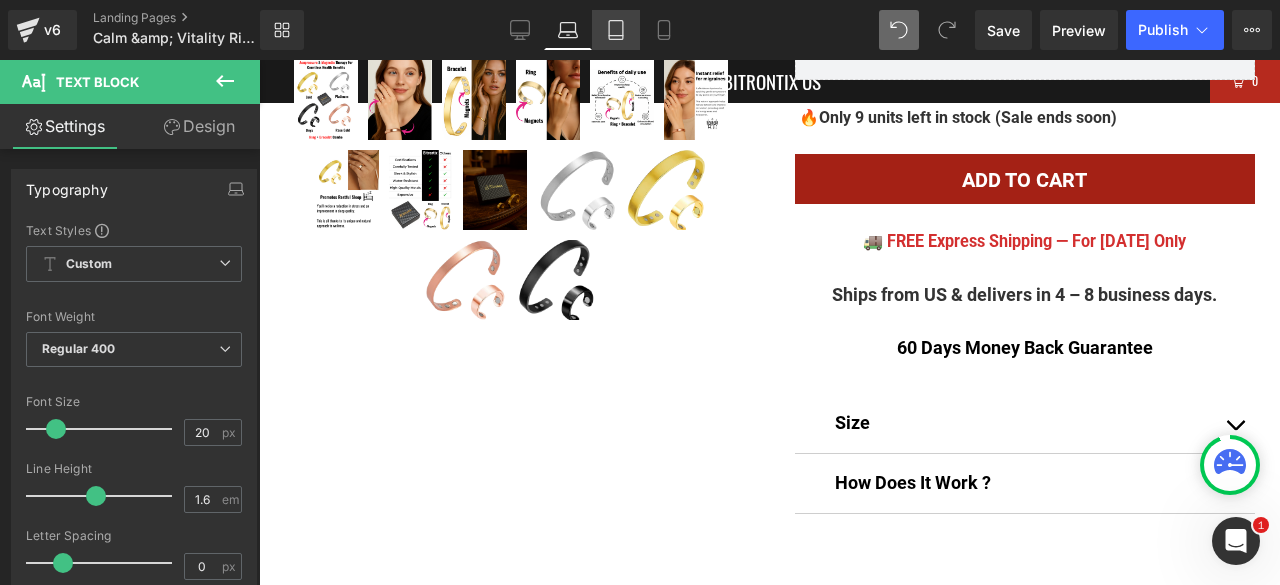 click on "Tablet" at bounding box center [616, 30] 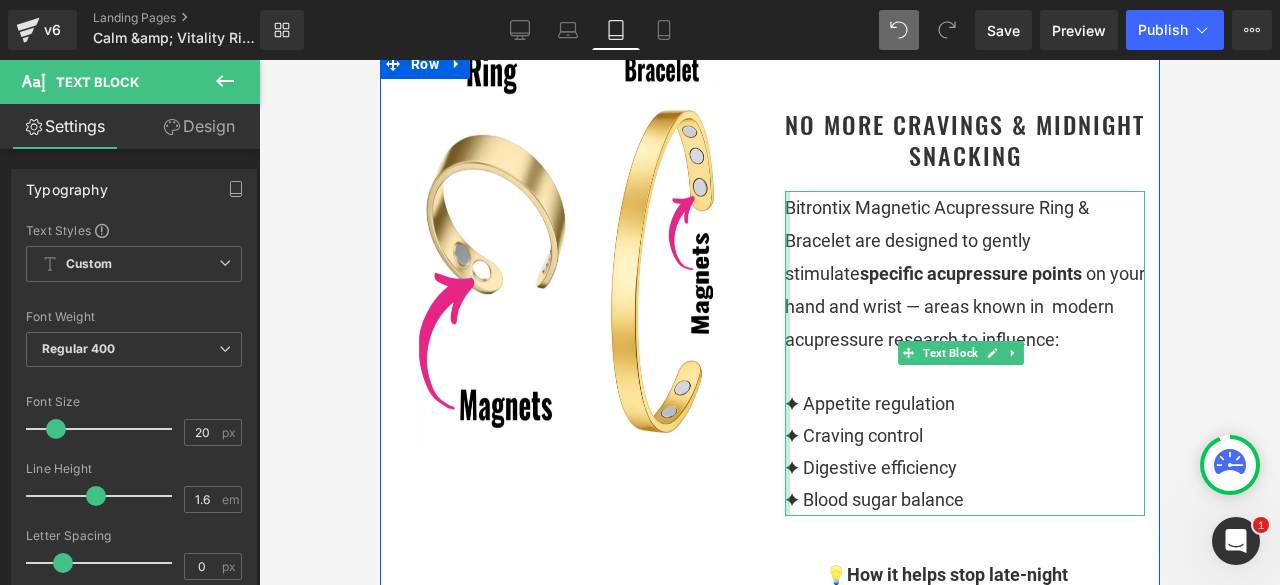 scroll, scrollTop: 1702, scrollLeft: 0, axis: vertical 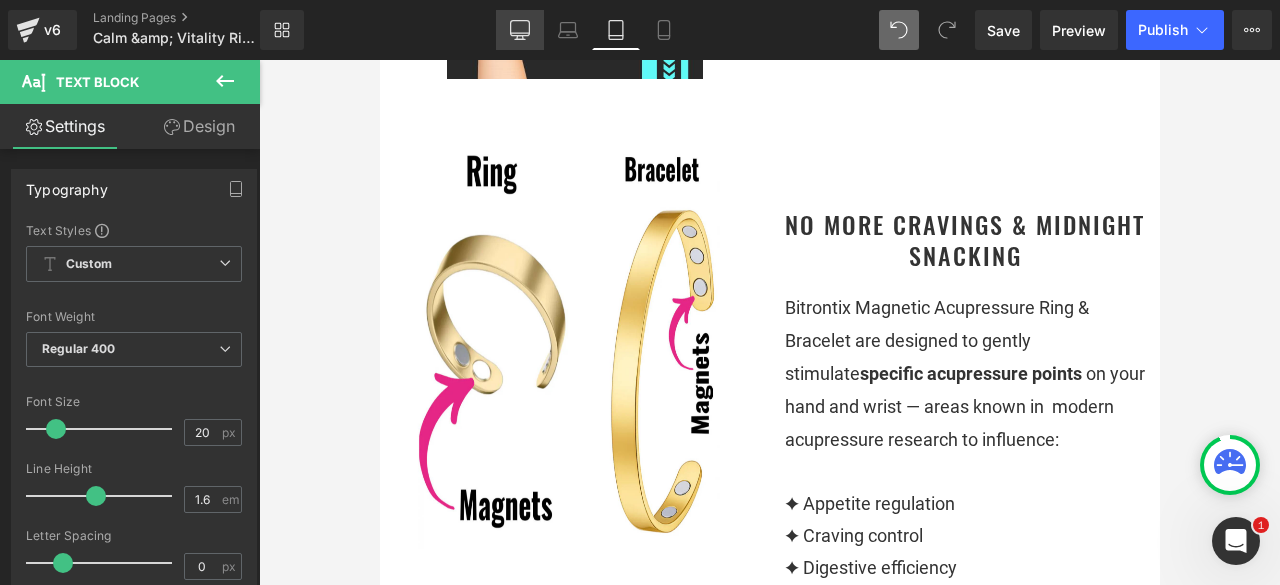 click 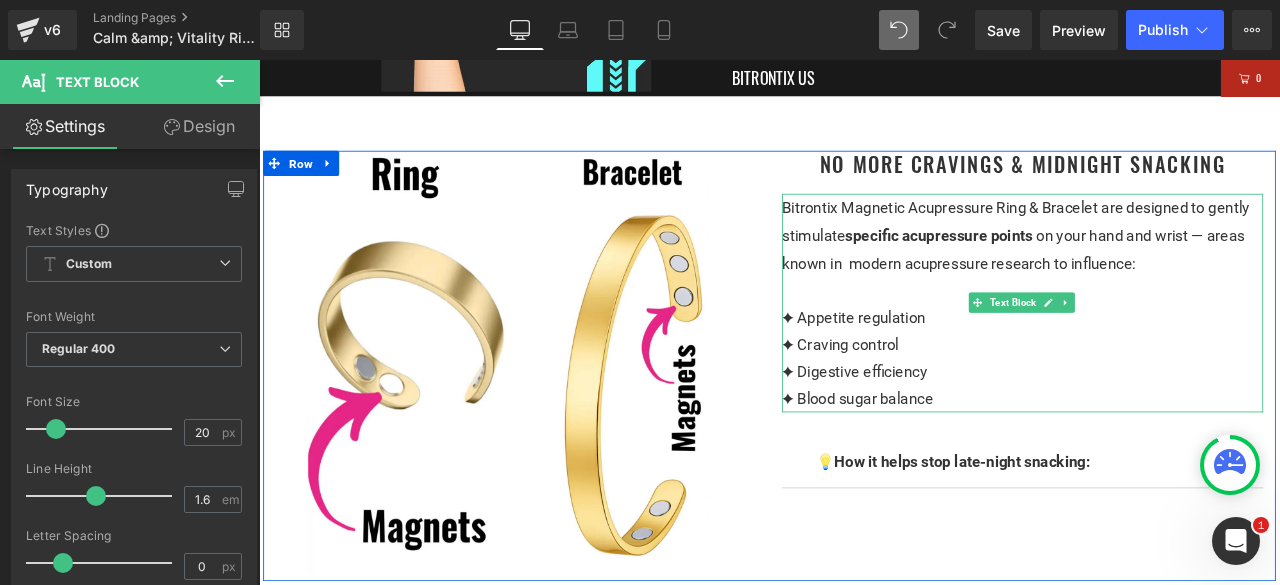 scroll, scrollTop: 1573, scrollLeft: 0, axis: vertical 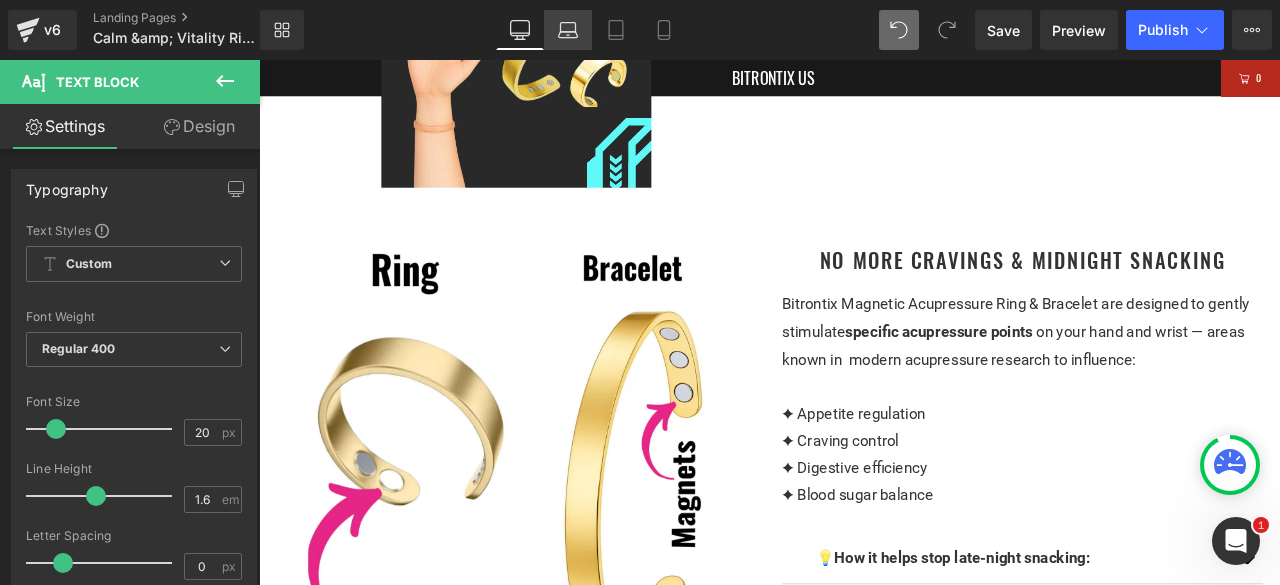 drag, startPoint x: 574, startPoint y: 35, endPoint x: 339, endPoint y: 16, distance: 235.76683 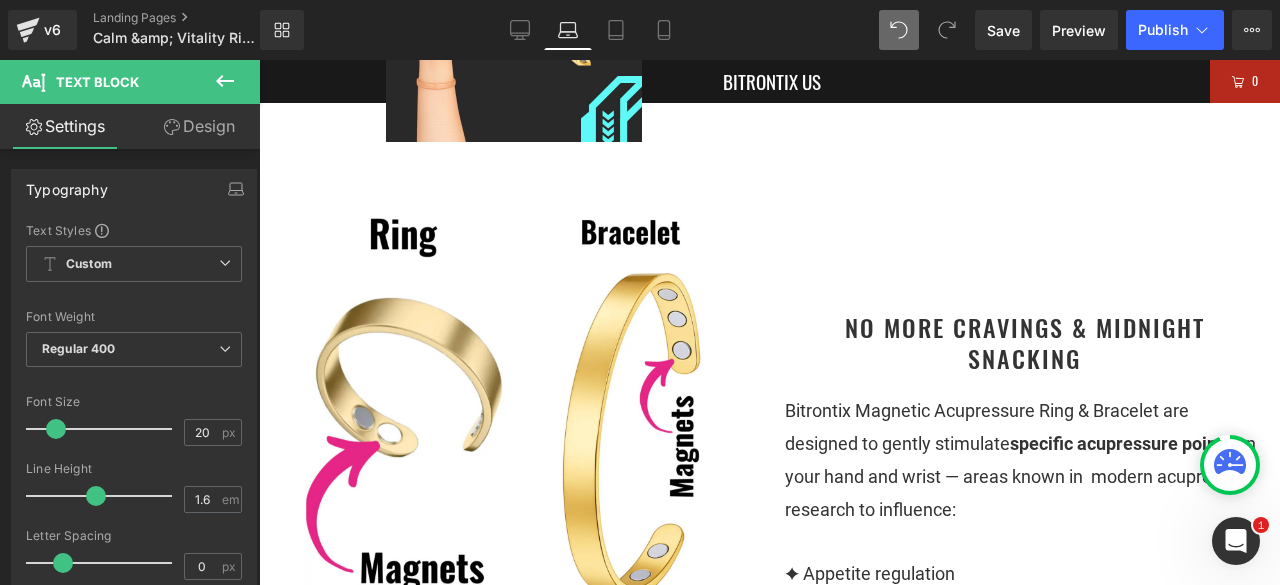 scroll, scrollTop: 1616, scrollLeft: 0, axis: vertical 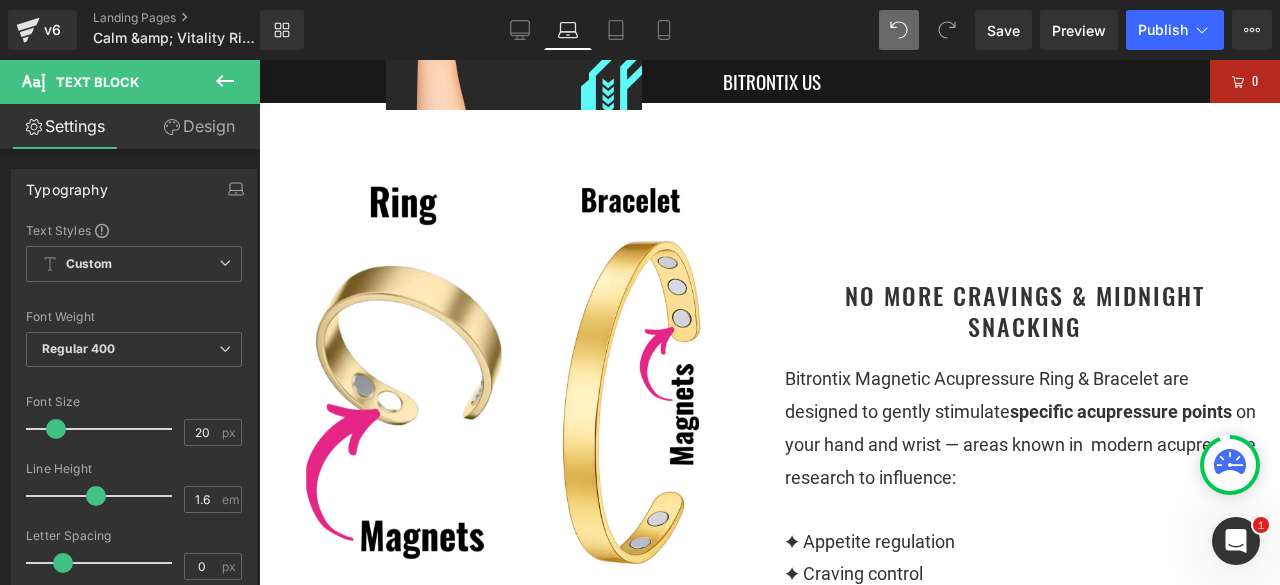 click on "no more cravings & midnight snacking" at bounding box center (1025, 311) 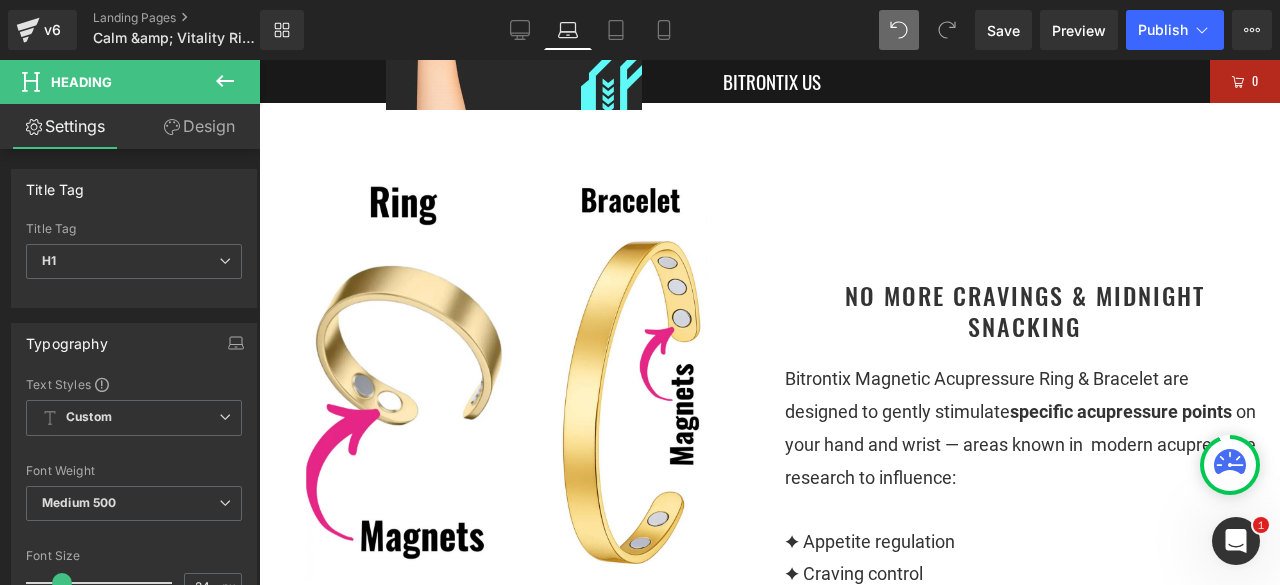 click on "Design" at bounding box center [199, 126] 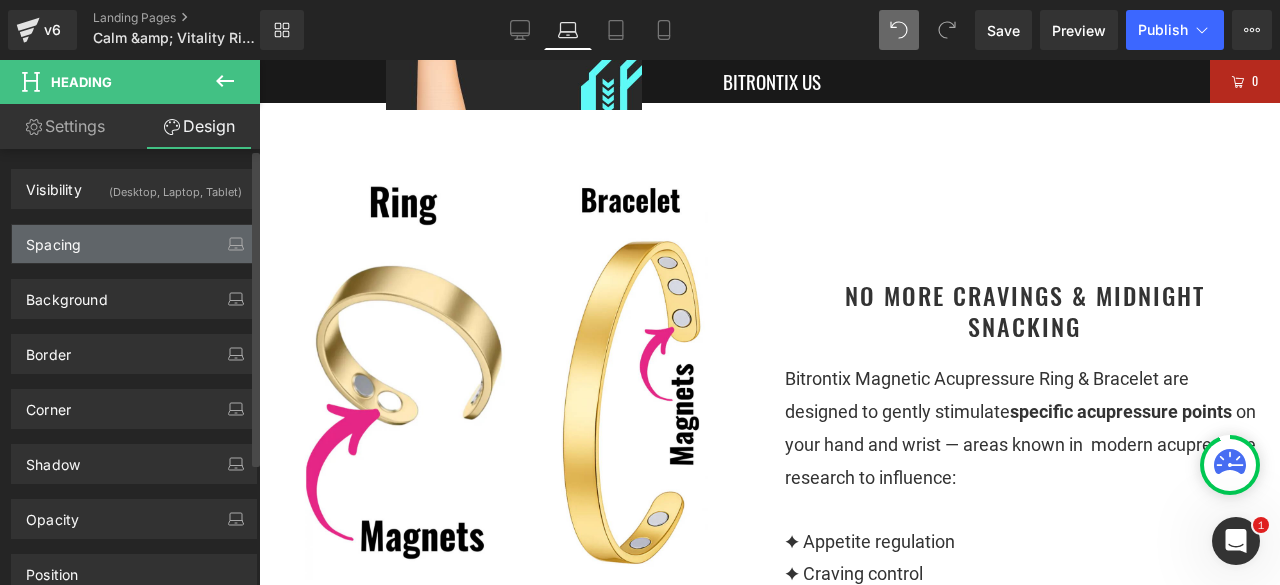 click on "Spacing" at bounding box center [134, 244] 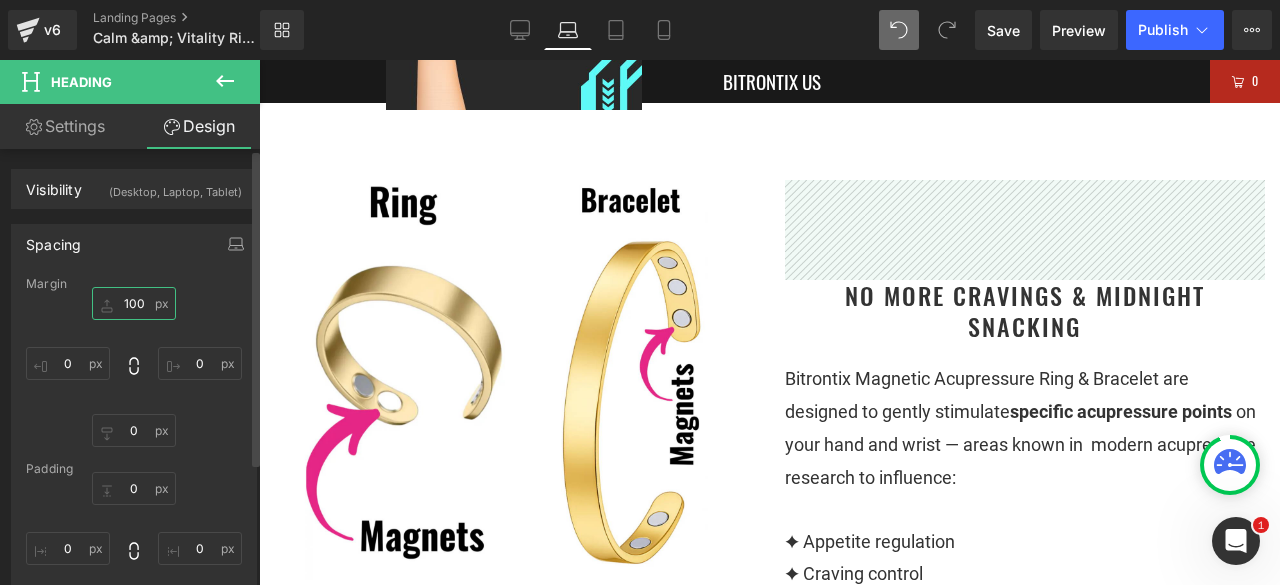 click at bounding box center [134, 303] 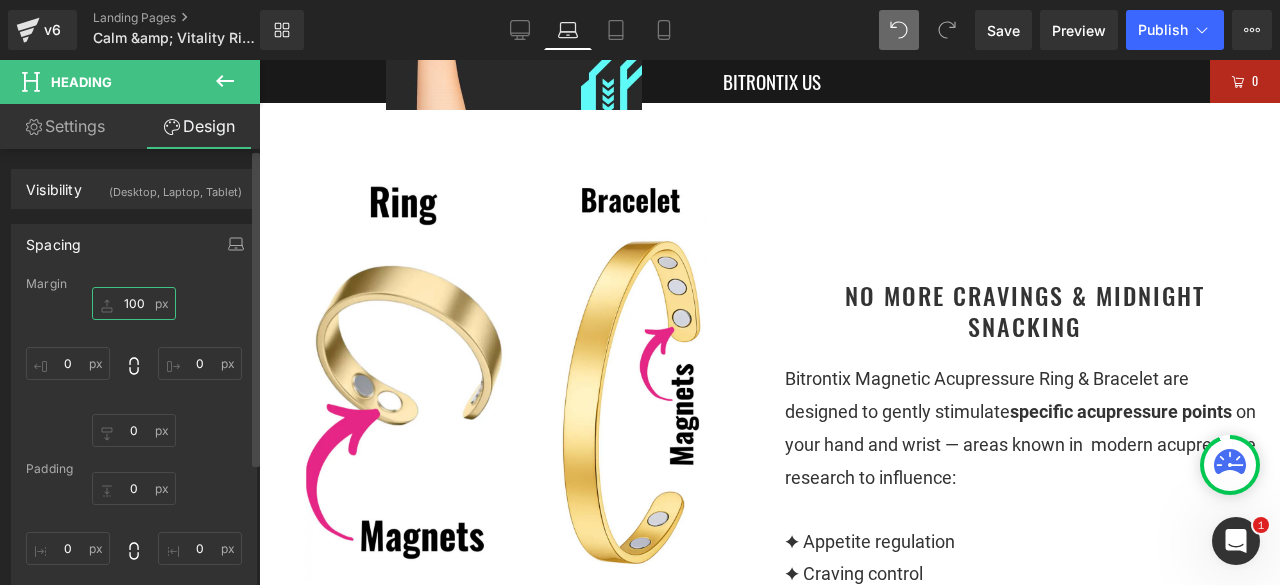 type on "100" 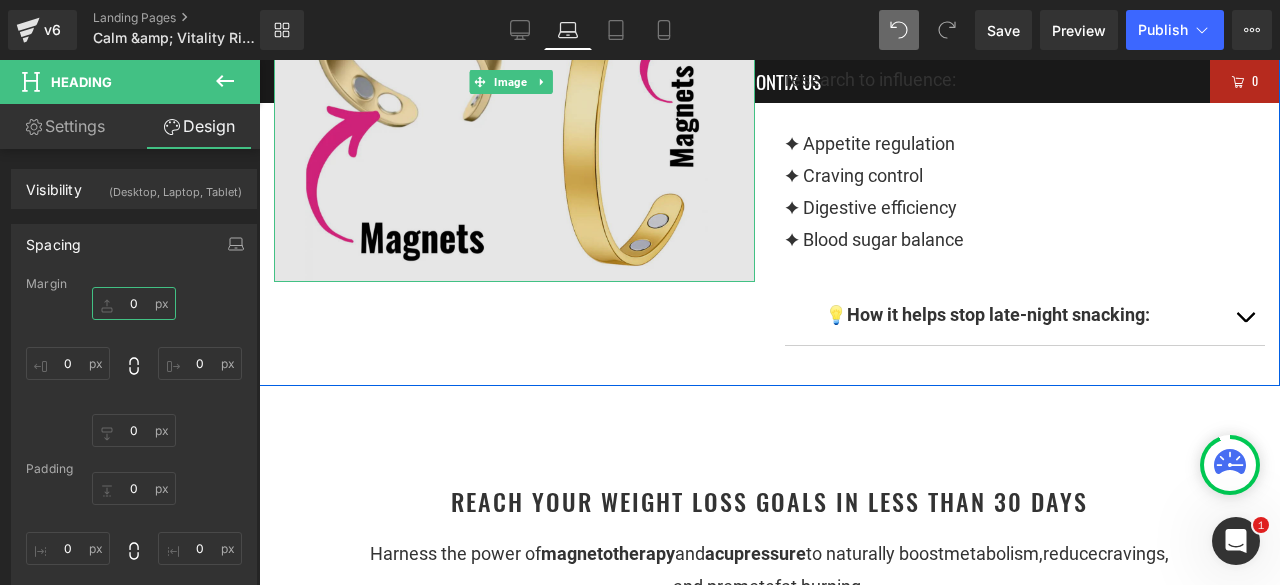 scroll, scrollTop: 2016, scrollLeft: 0, axis: vertical 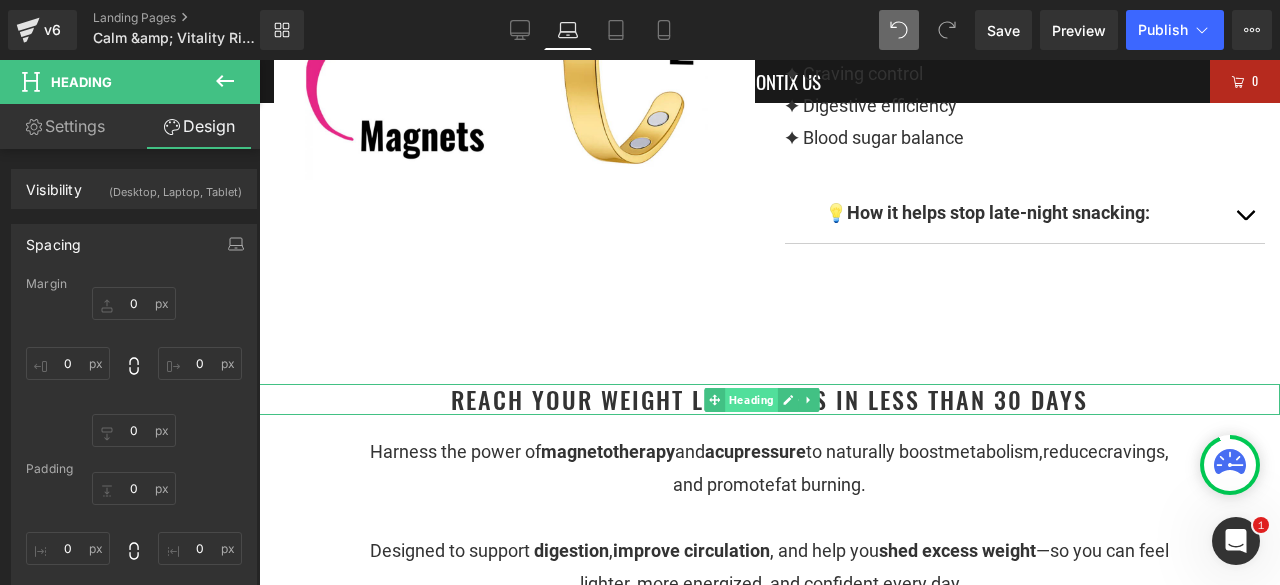 click on "Heading" at bounding box center [751, 400] 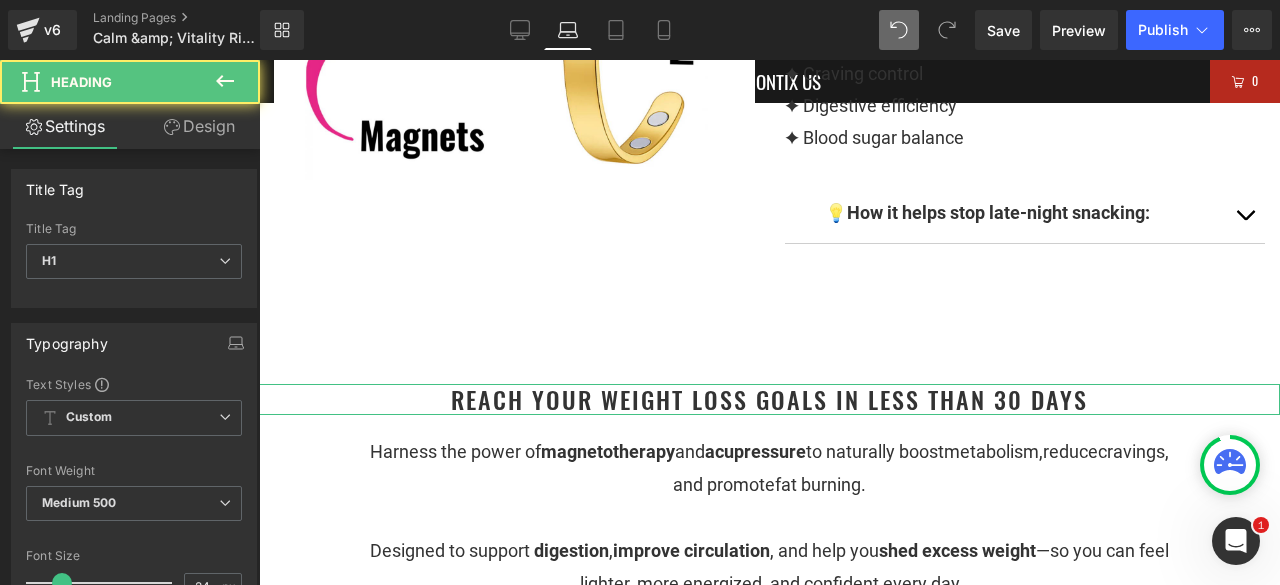 click on "Design" at bounding box center (199, 126) 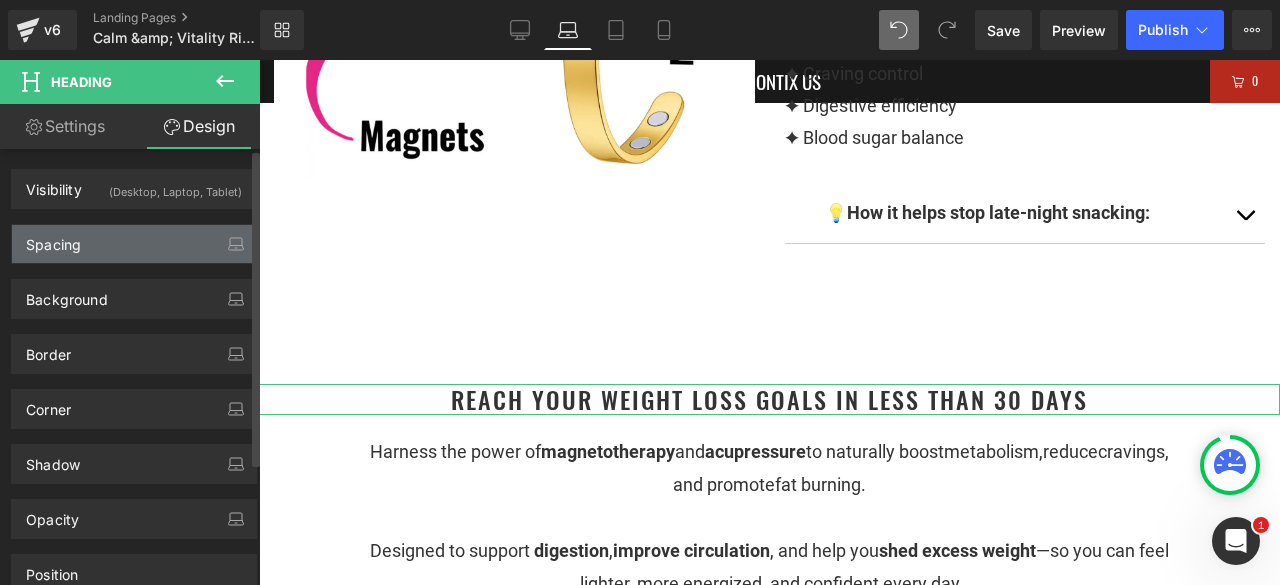 click on "Spacing" at bounding box center (134, 244) 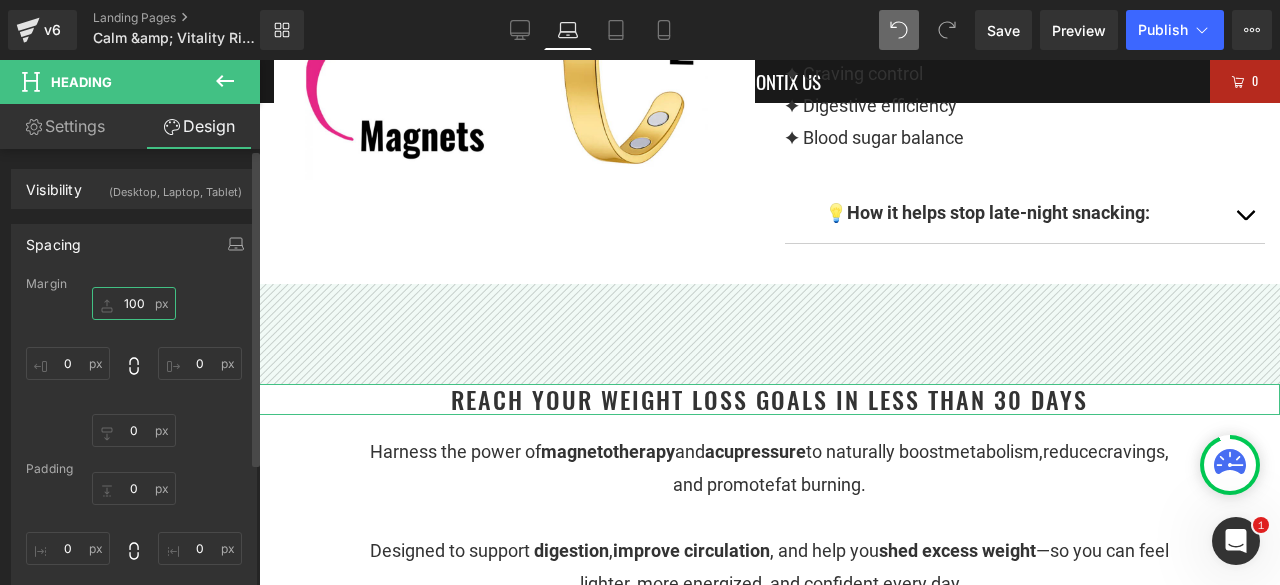 click on "100" at bounding box center (134, 303) 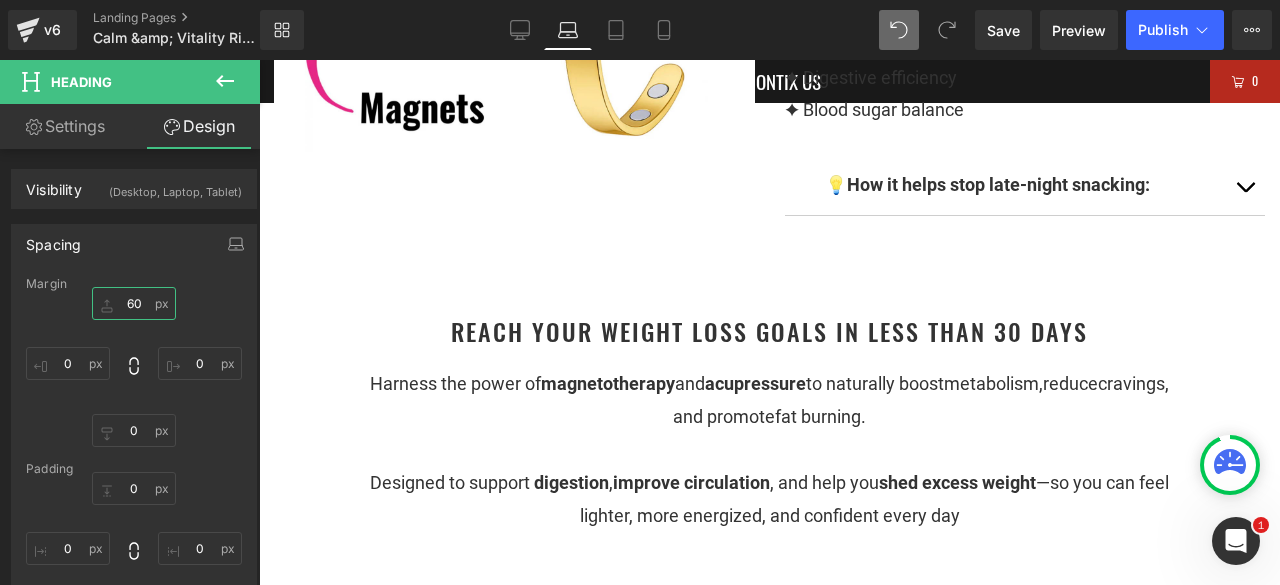 scroll, scrollTop: 2016, scrollLeft: 0, axis: vertical 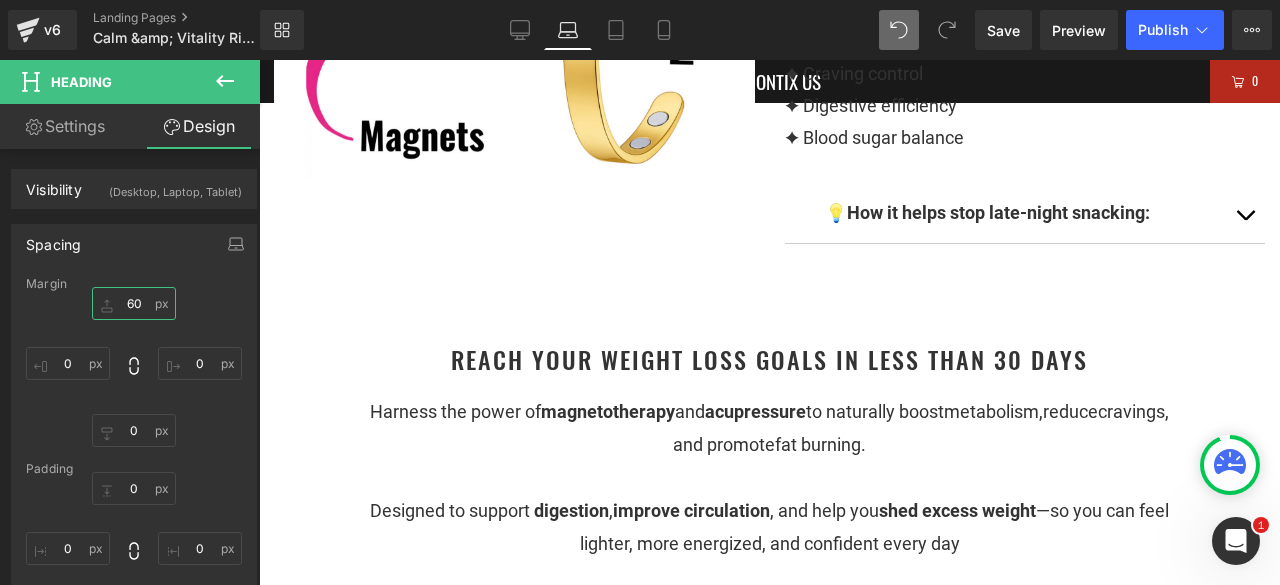 type on "6" 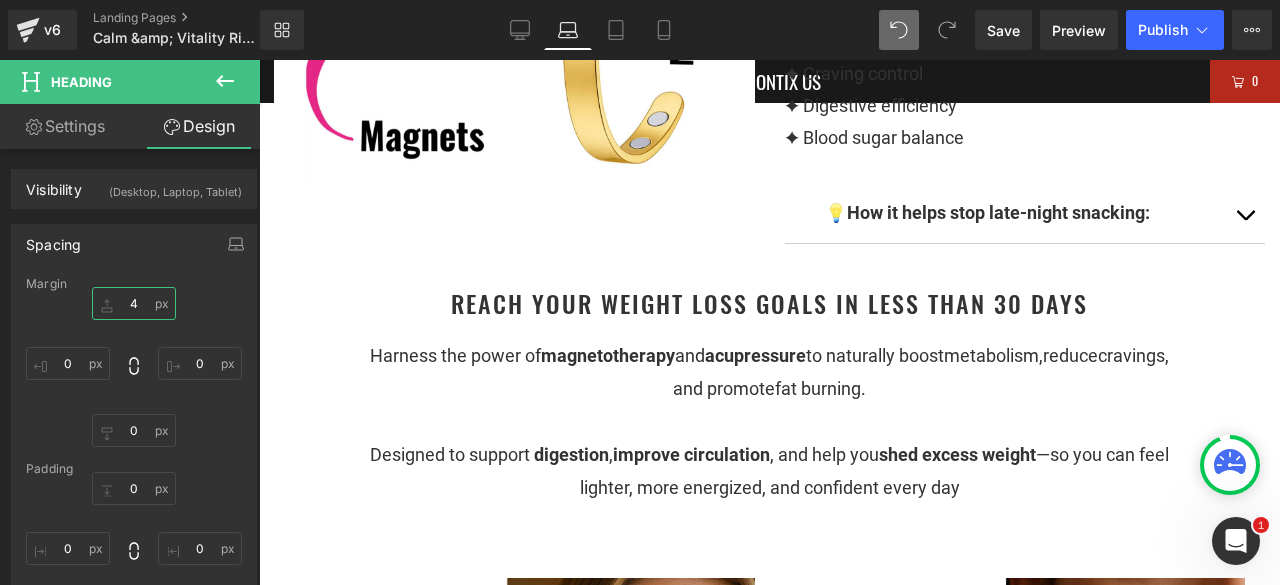 type on "40" 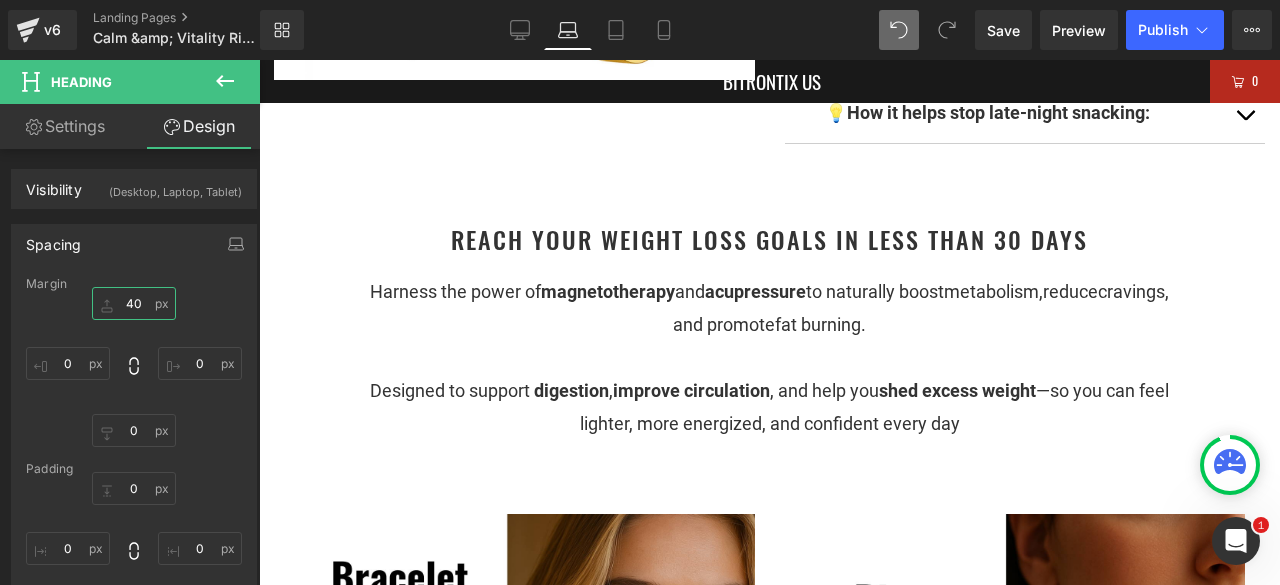 scroll, scrollTop: 2216, scrollLeft: 0, axis: vertical 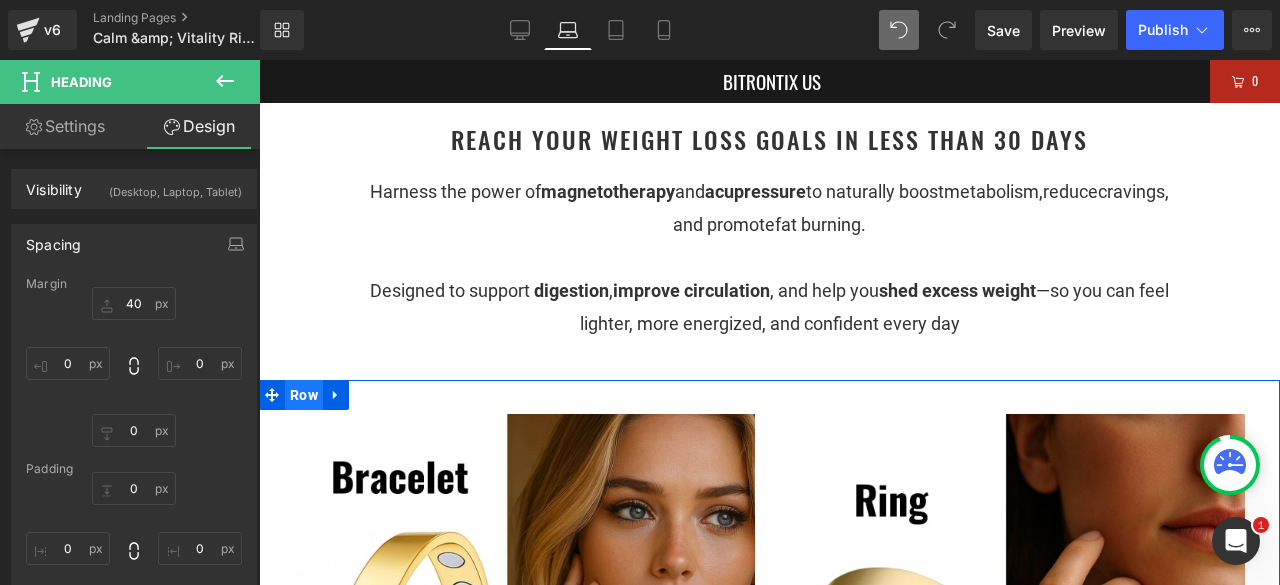 click on "Row" at bounding box center (304, 395) 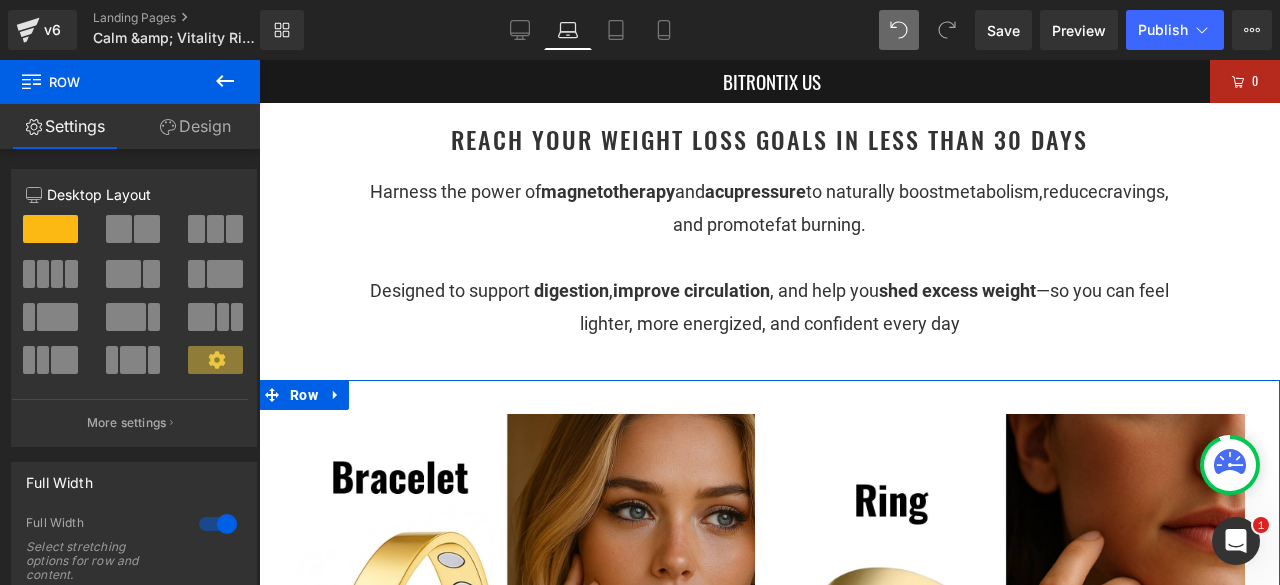 click on "Design" at bounding box center (195, 126) 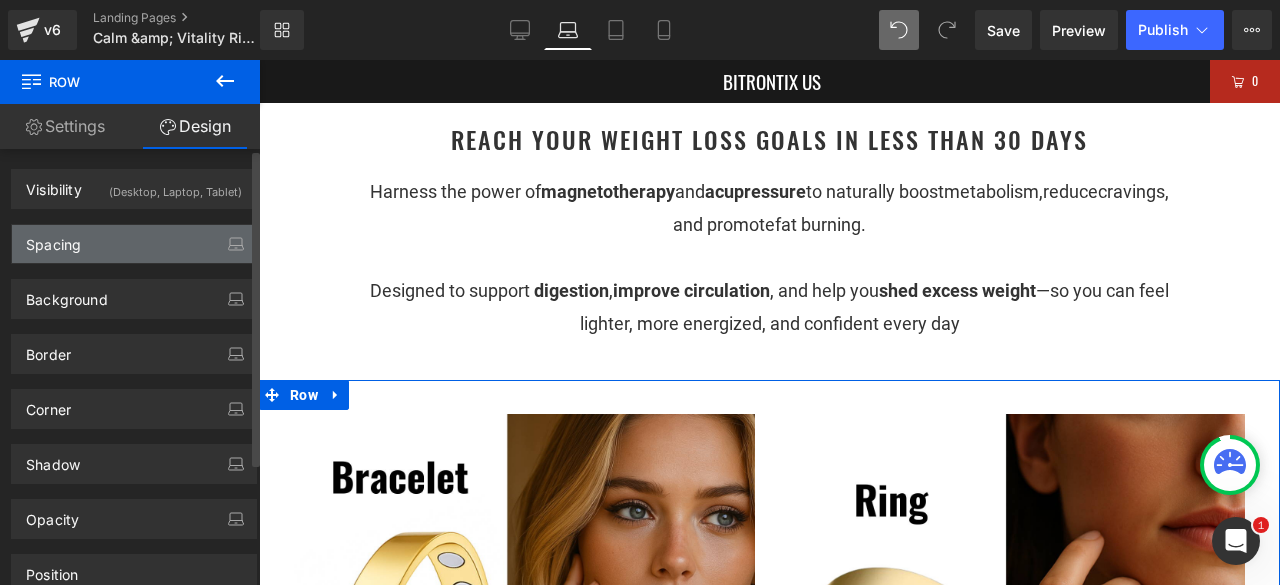 click on "Spacing" at bounding box center [134, 244] 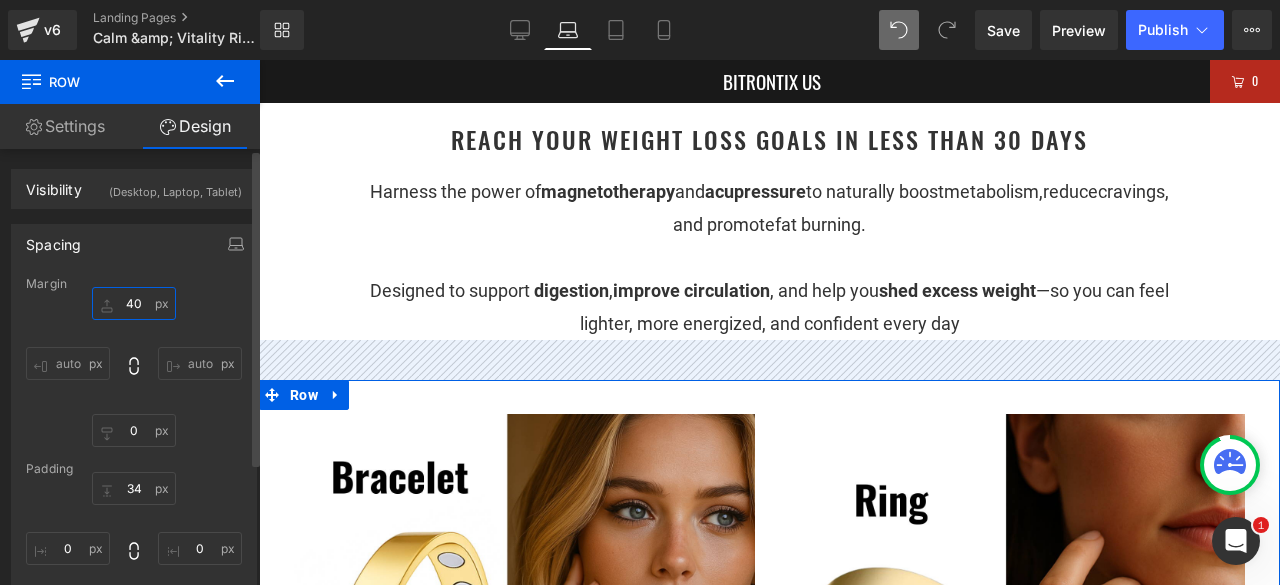 click at bounding box center (134, 303) 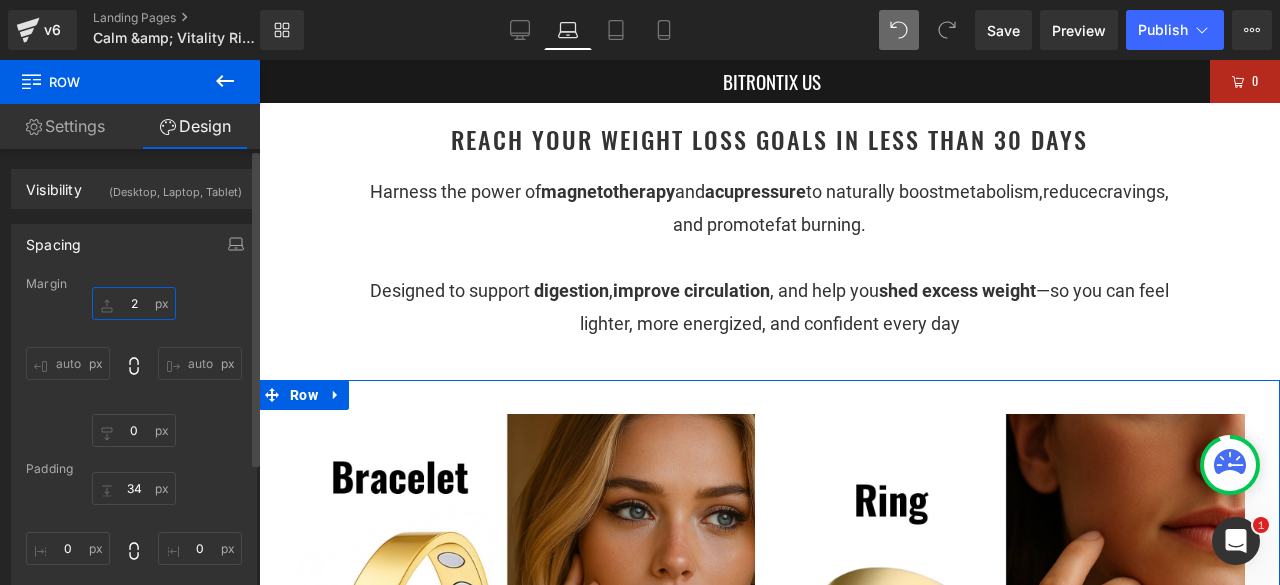 type on "20" 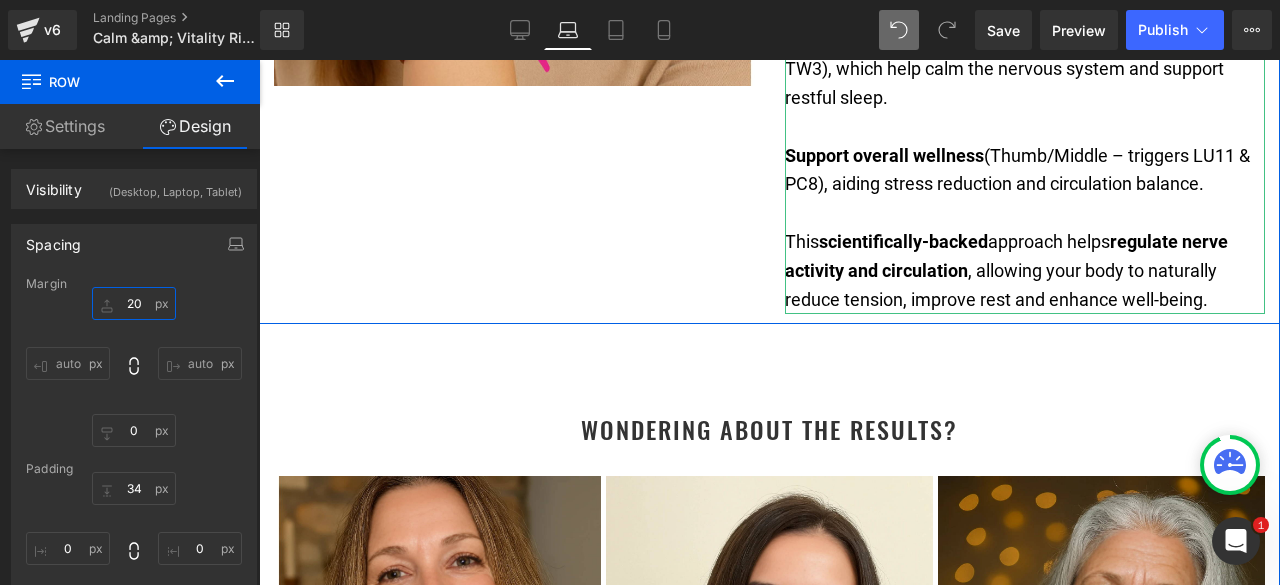 scroll, scrollTop: 5716, scrollLeft: 0, axis: vertical 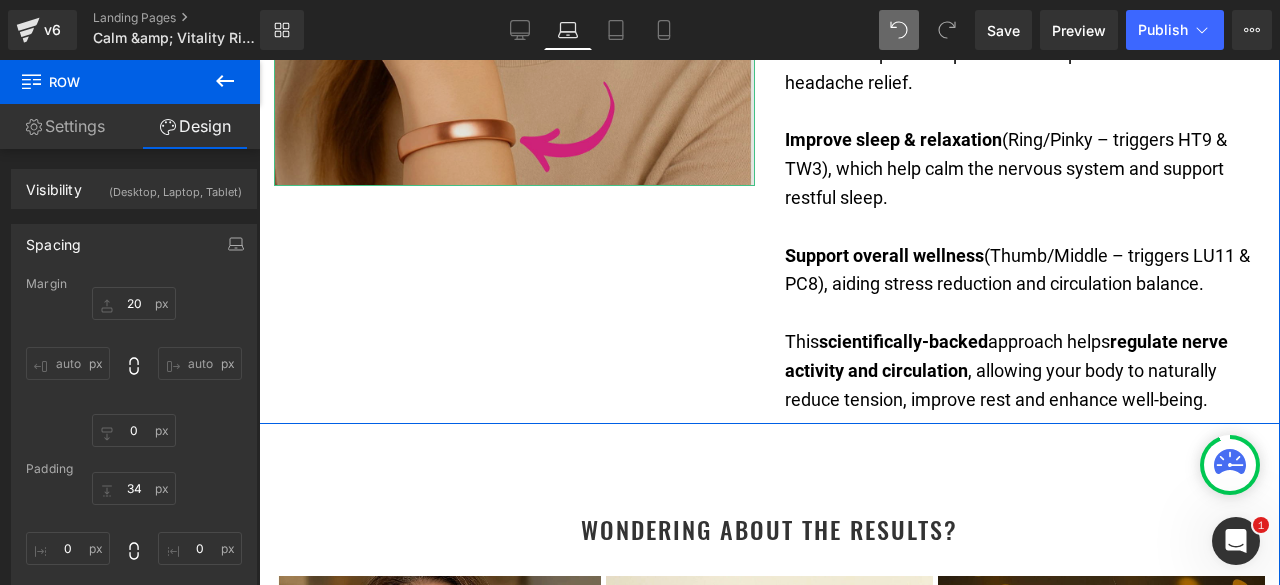 click at bounding box center (514, -114) 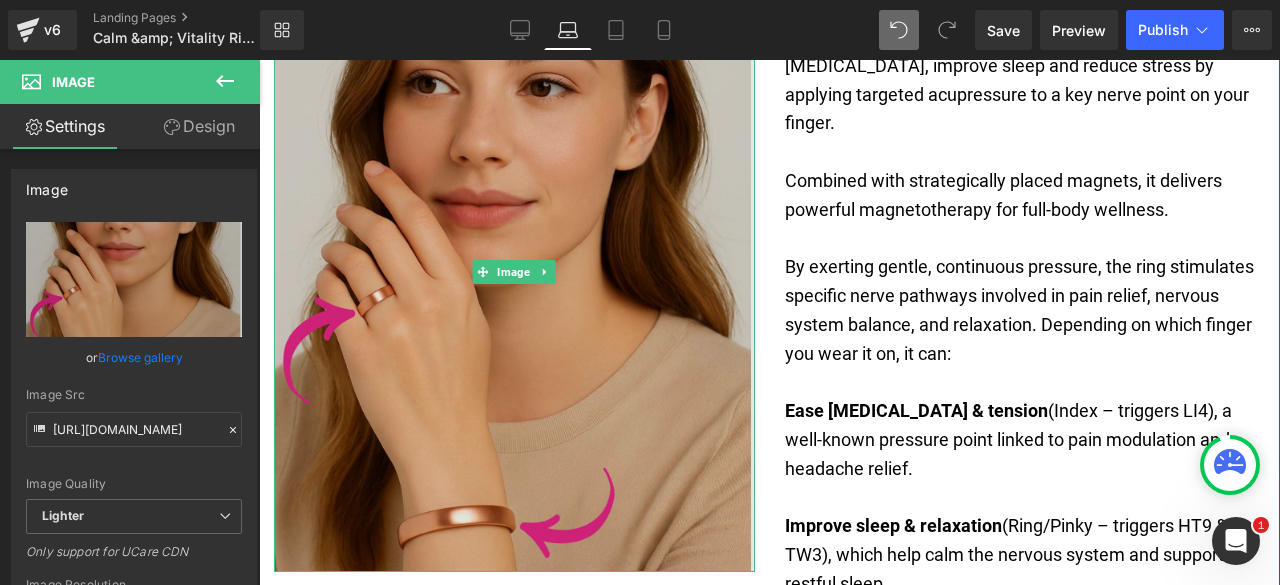 scroll, scrollTop: 5316, scrollLeft: 0, axis: vertical 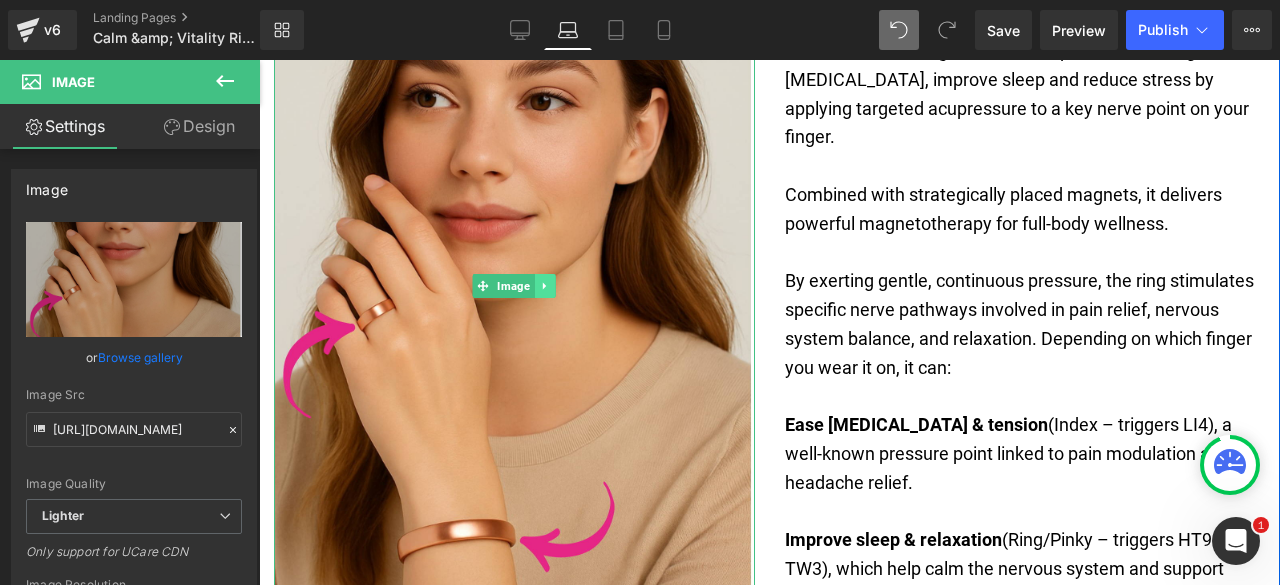 click 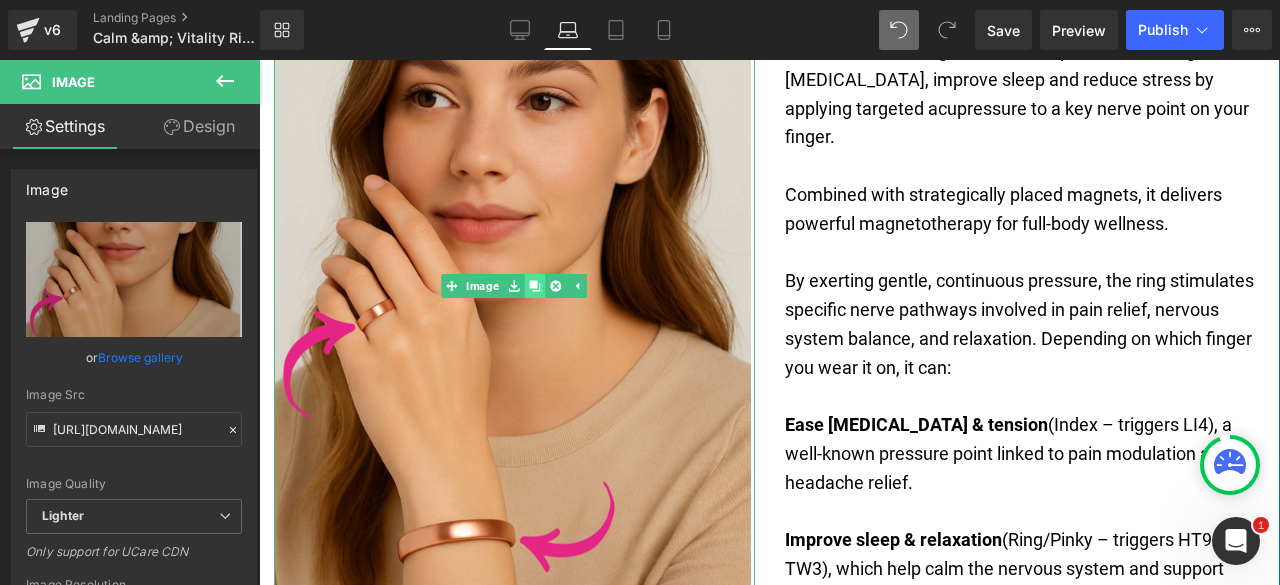 click 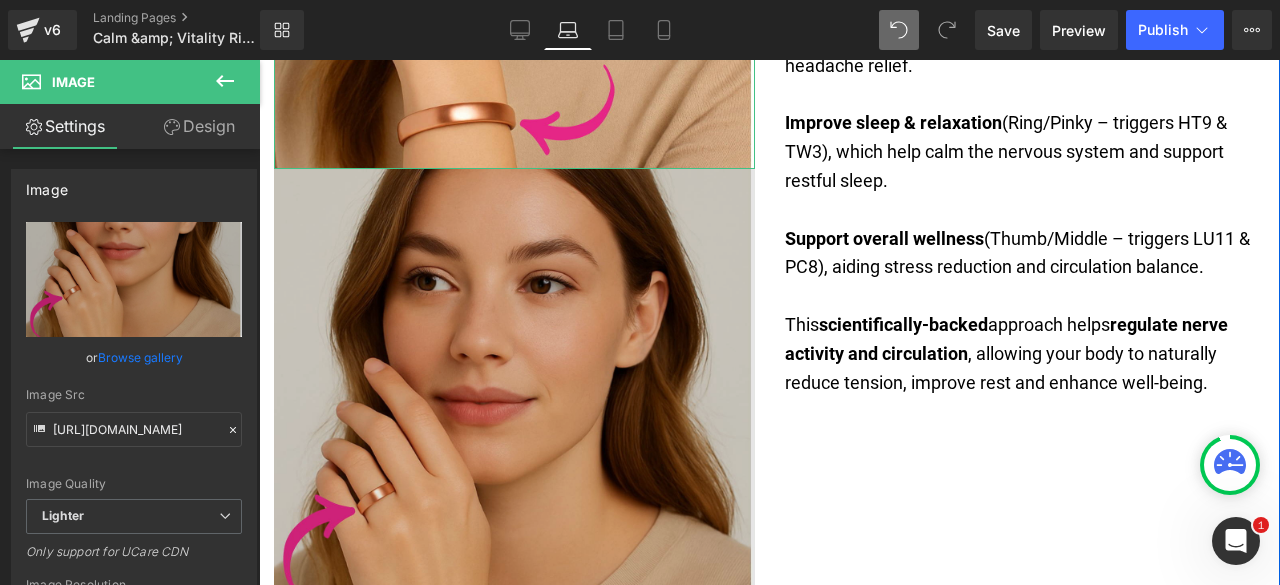 scroll, scrollTop: 5755, scrollLeft: 0, axis: vertical 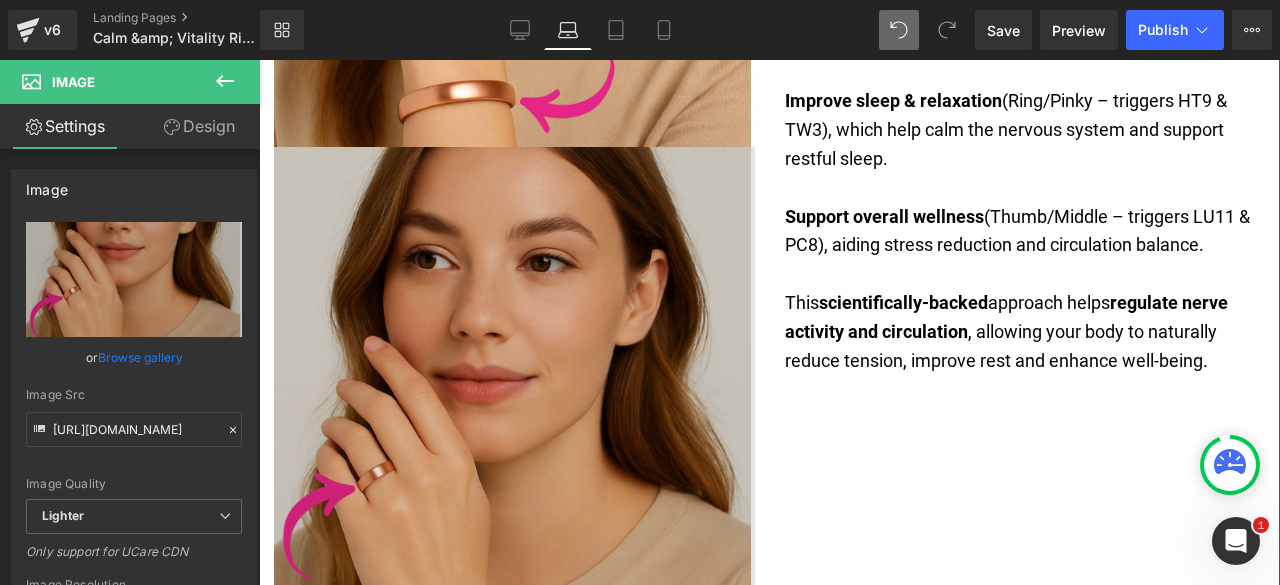 click at bounding box center [514, 447] 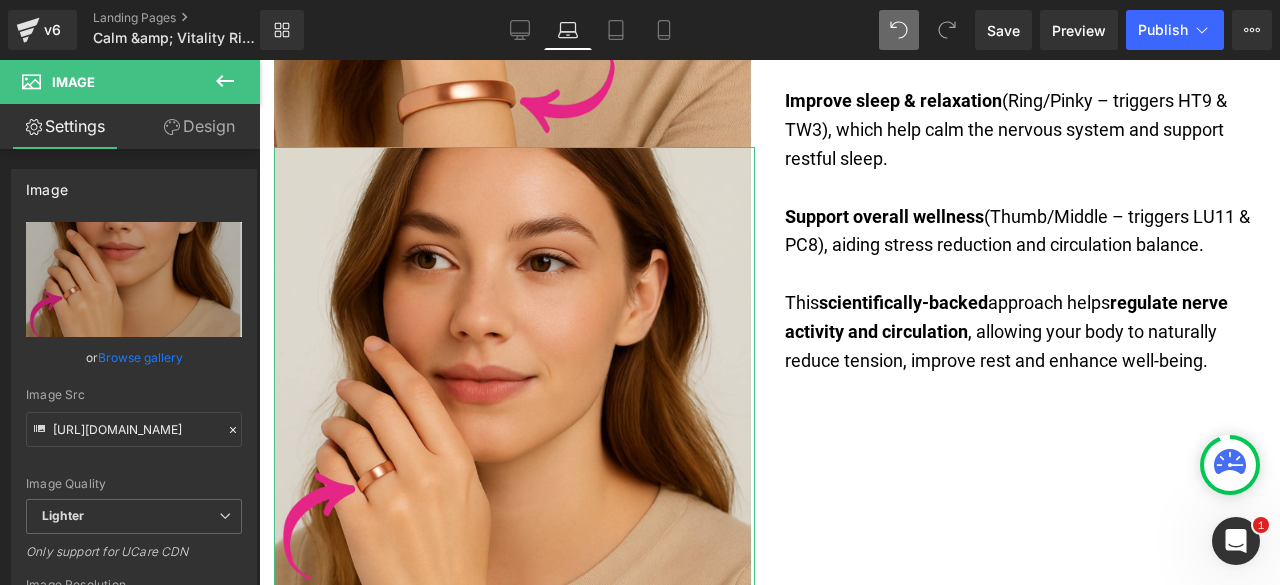 click on "Design" at bounding box center (199, 126) 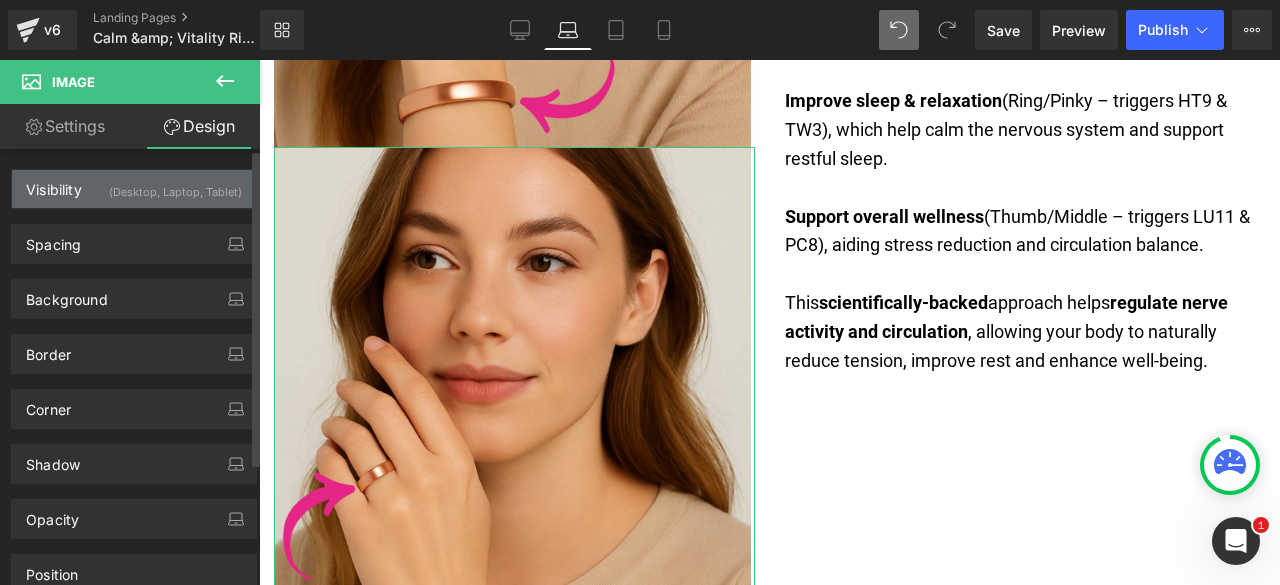 click on "(Desktop, Laptop, Tablet)" at bounding box center (175, 186) 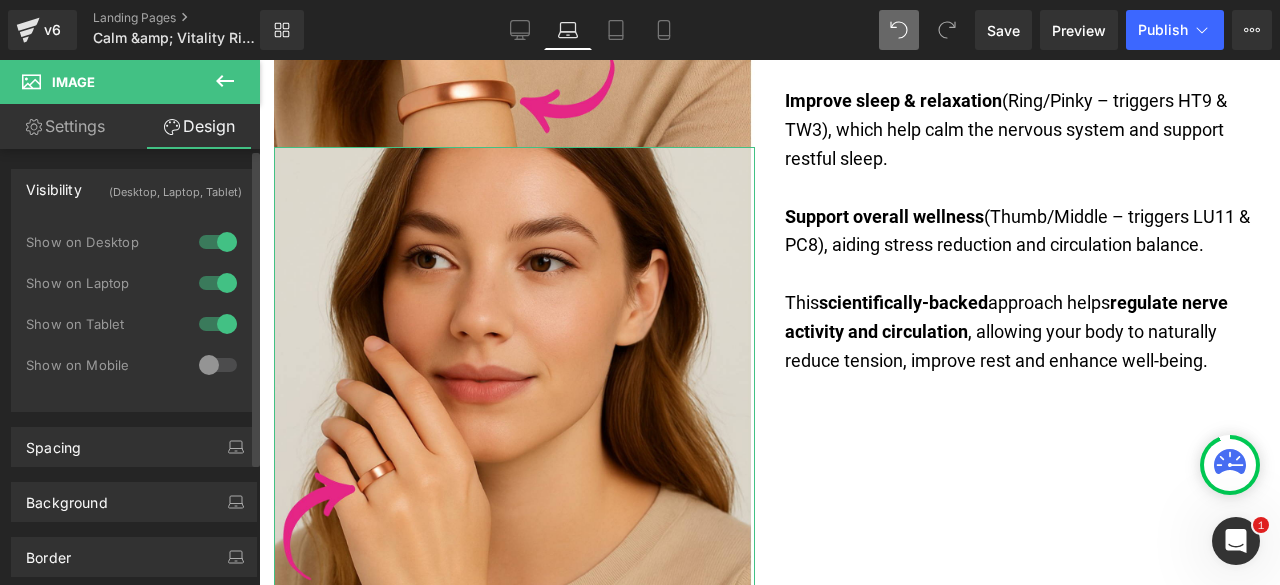 click at bounding box center (218, 242) 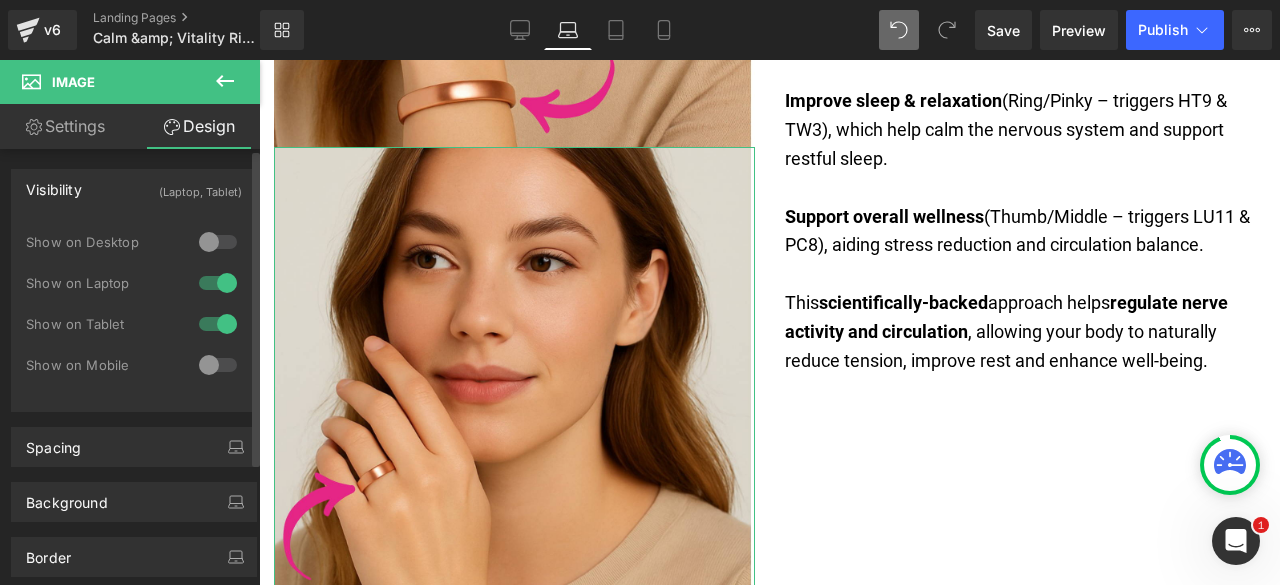 click at bounding box center [218, 324] 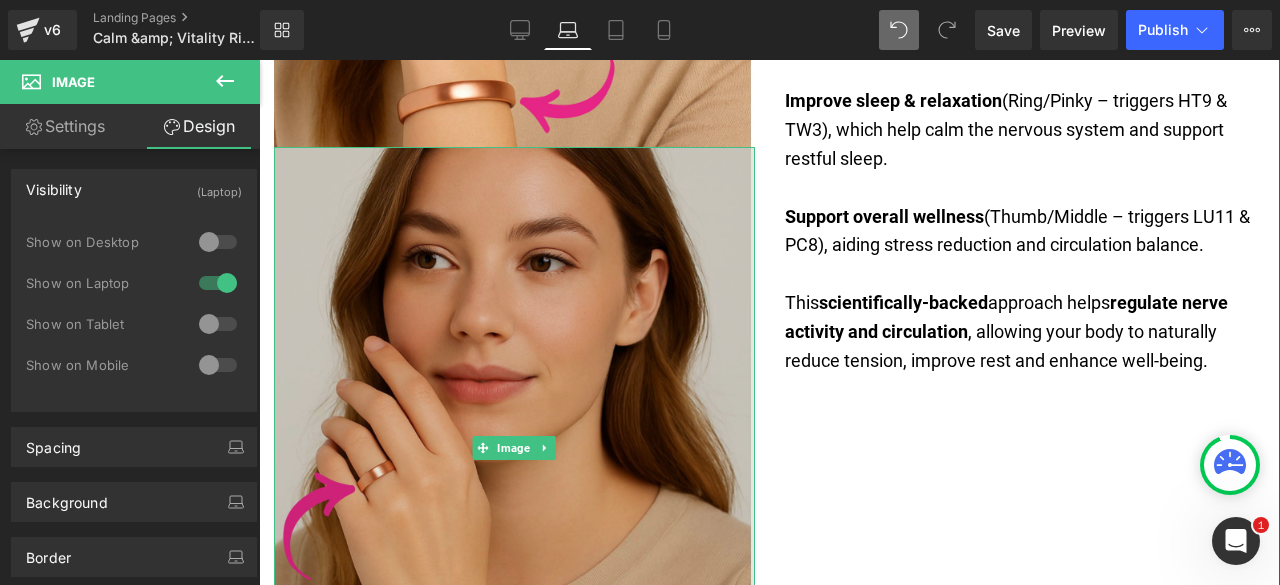 click at bounding box center [514, 447] 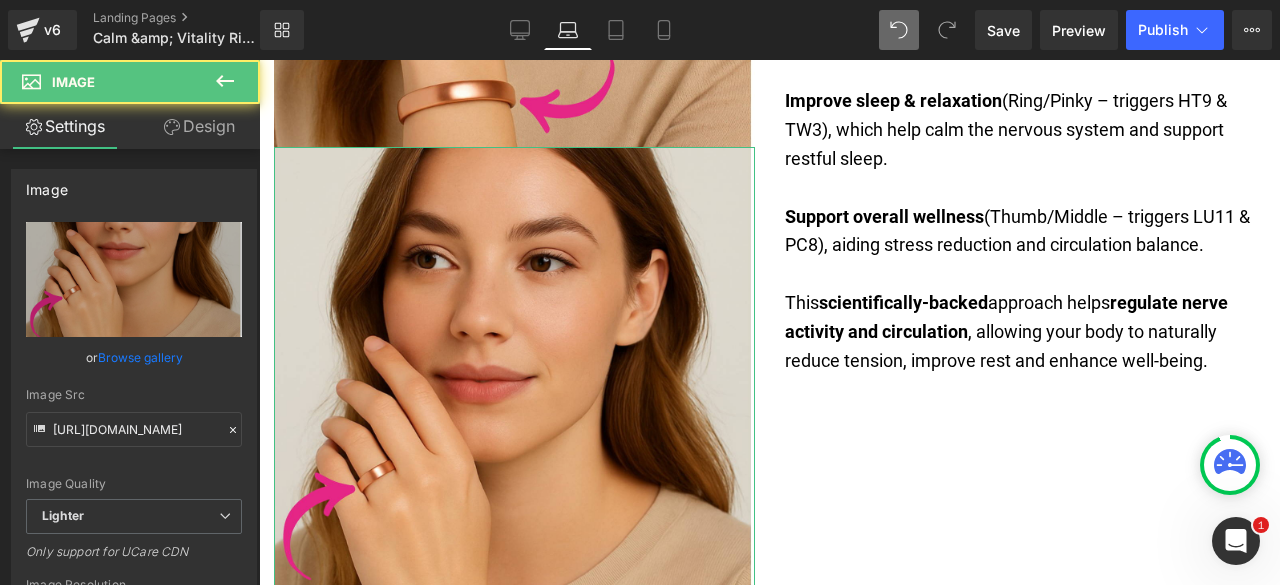click on "Design" at bounding box center (199, 126) 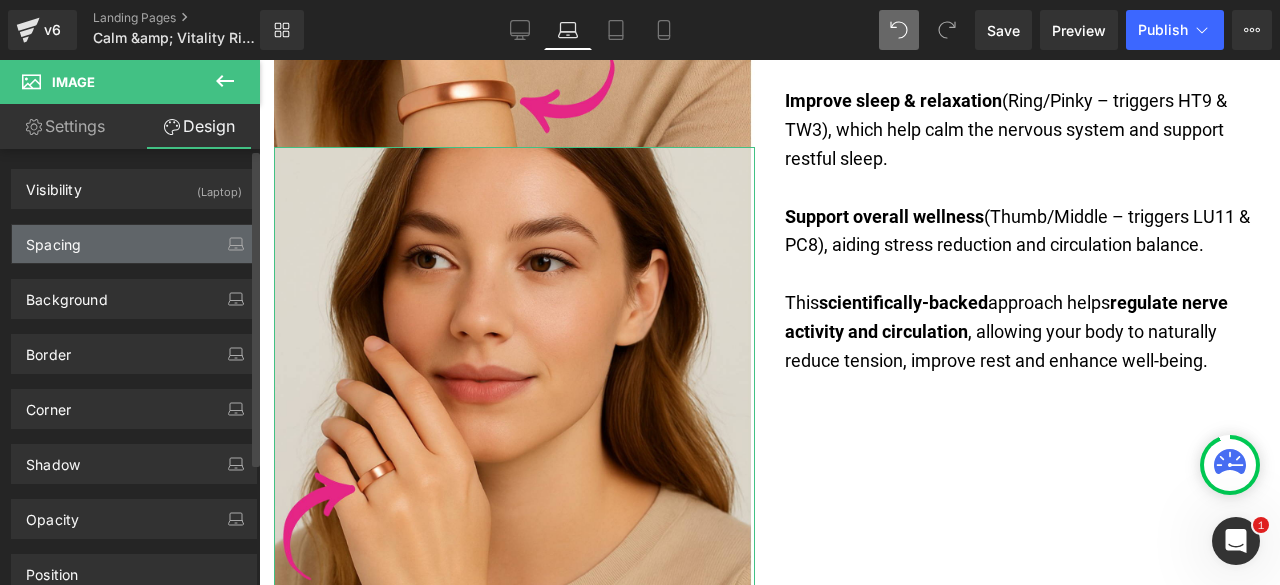 click on "Spacing" at bounding box center [134, 244] 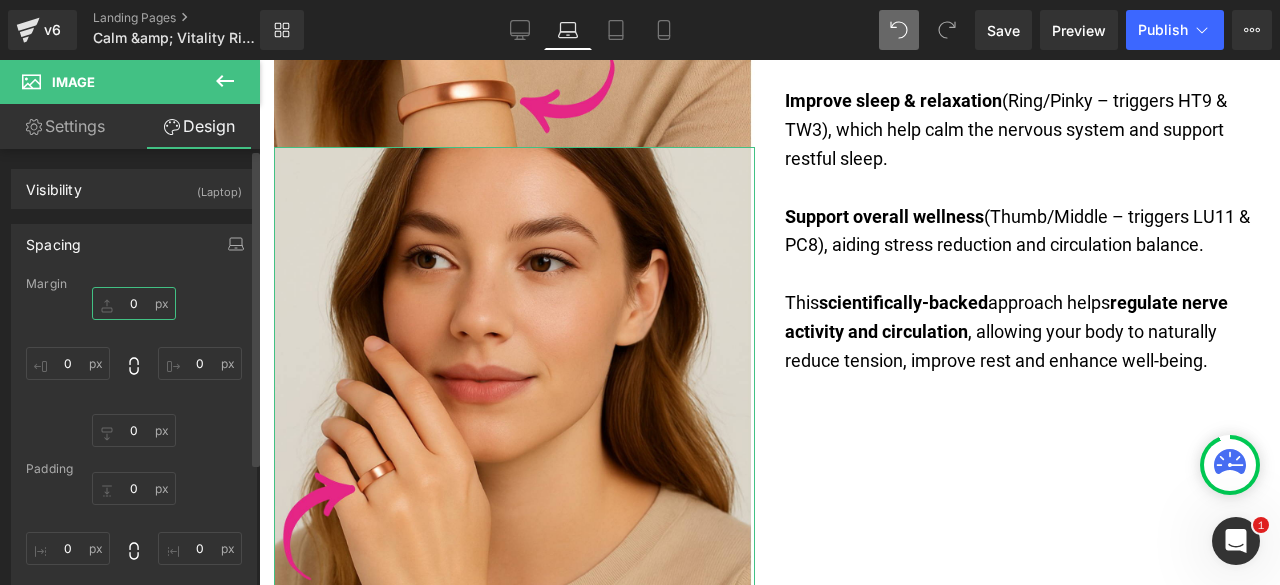 click at bounding box center (134, 303) 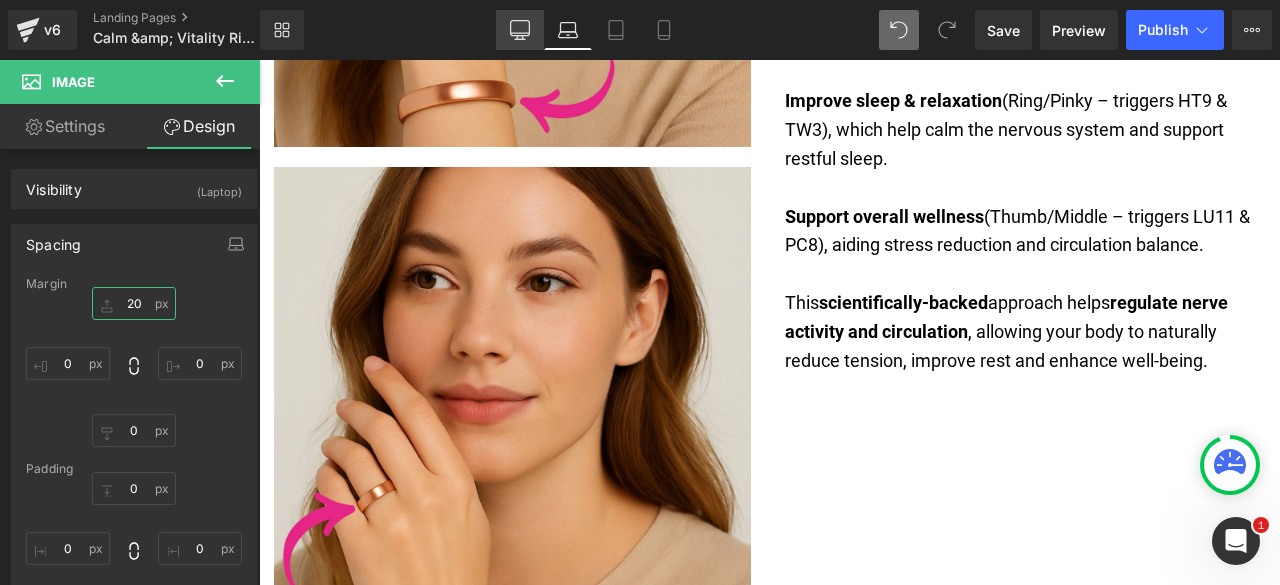type on "20" 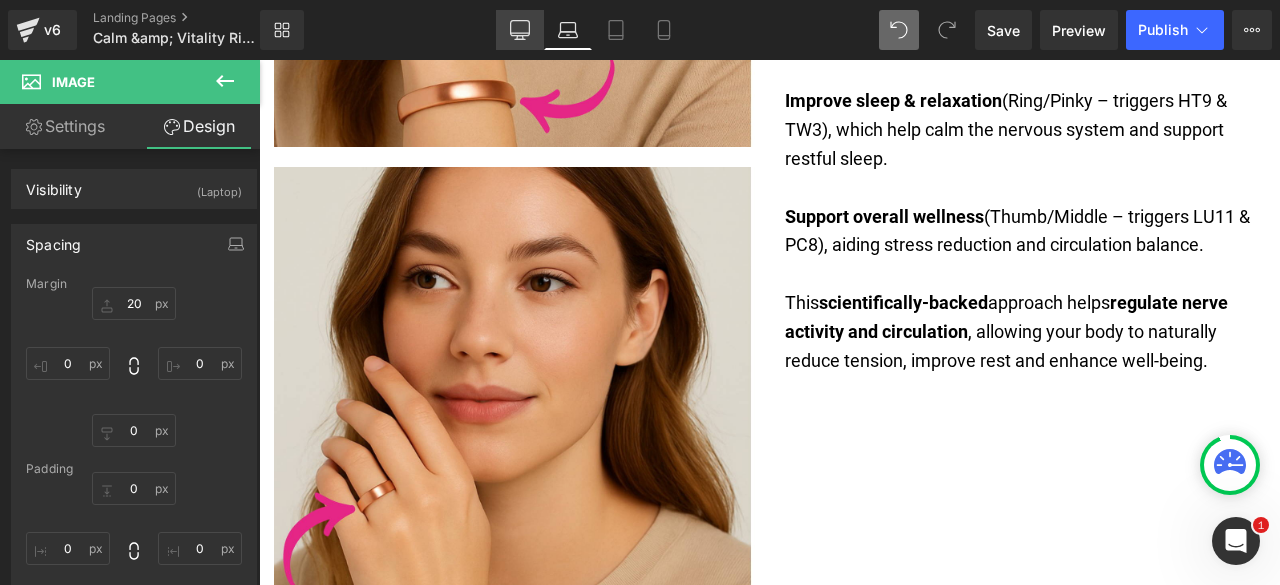 click on "Desktop" at bounding box center (520, 30) 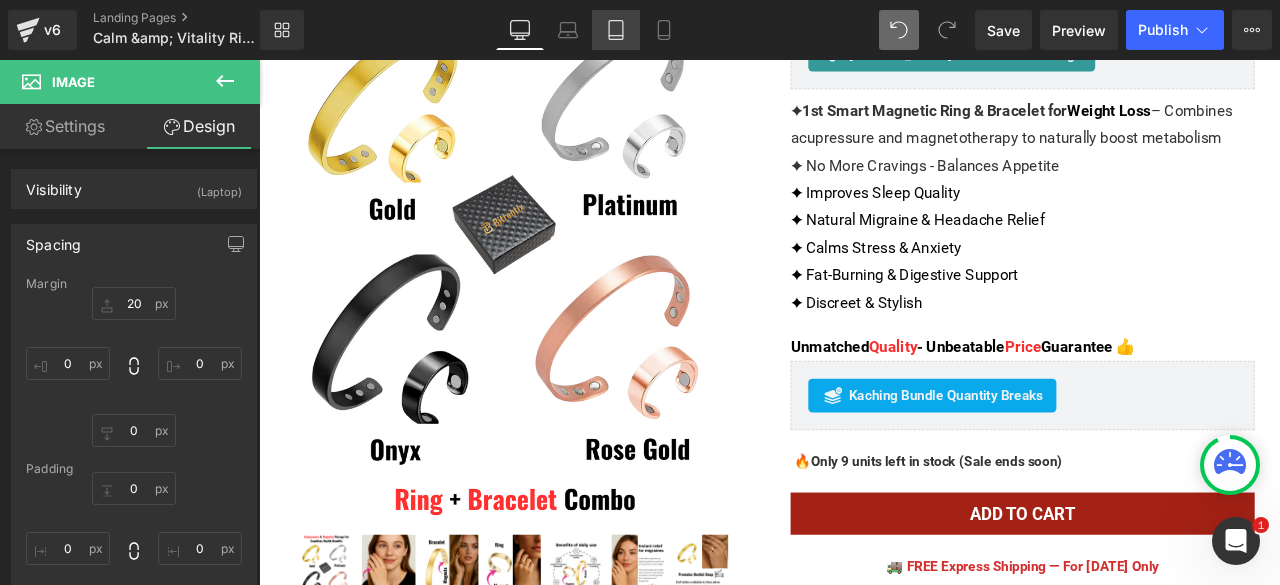 scroll, scrollTop: 300, scrollLeft: 0, axis: vertical 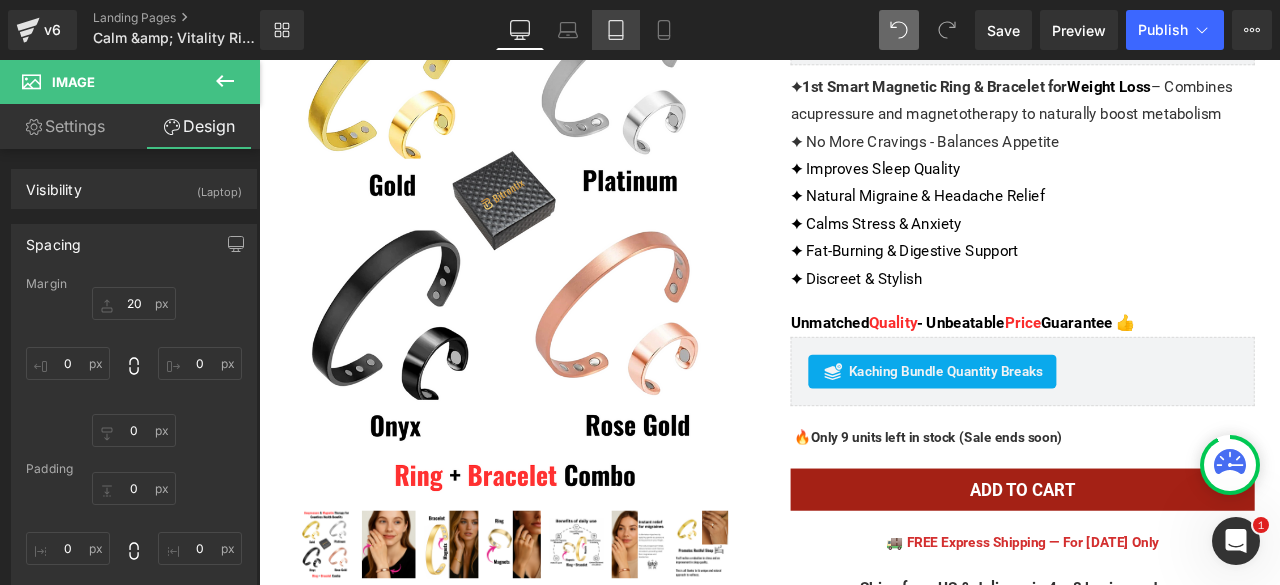 click 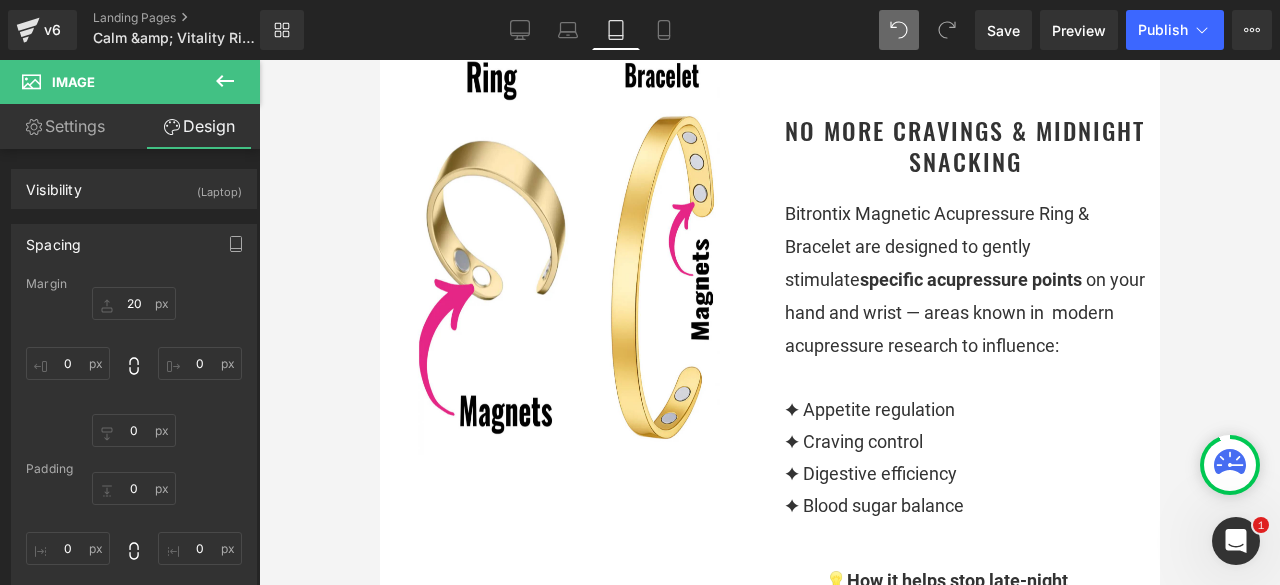 scroll, scrollTop: 1800, scrollLeft: 0, axis: vertical 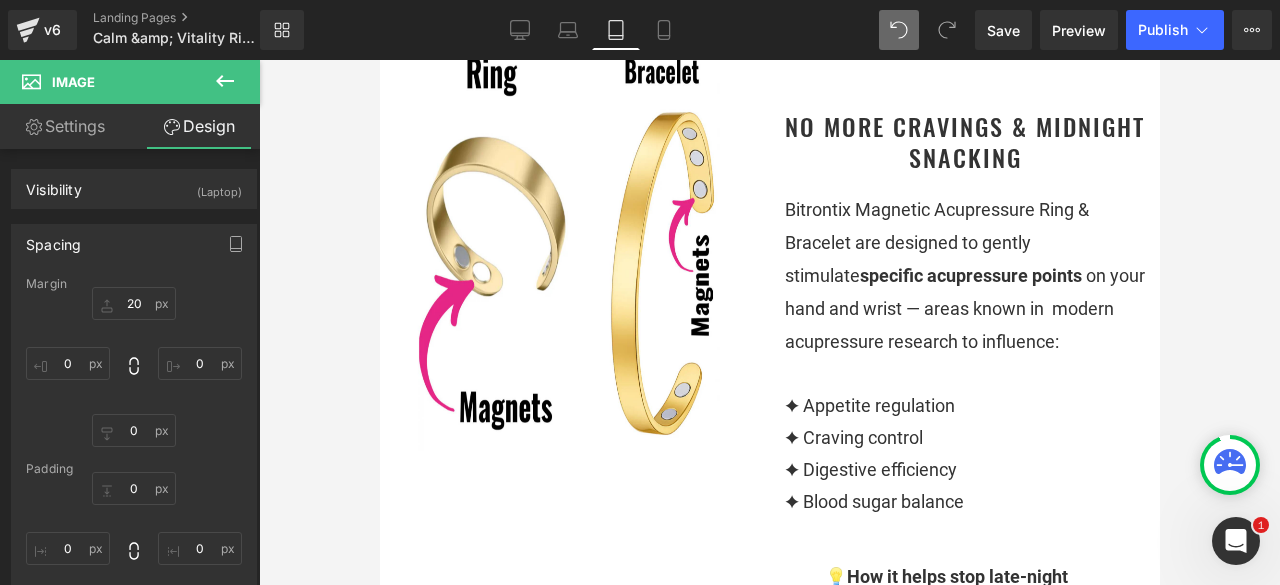click at bounding box center (973, 142) 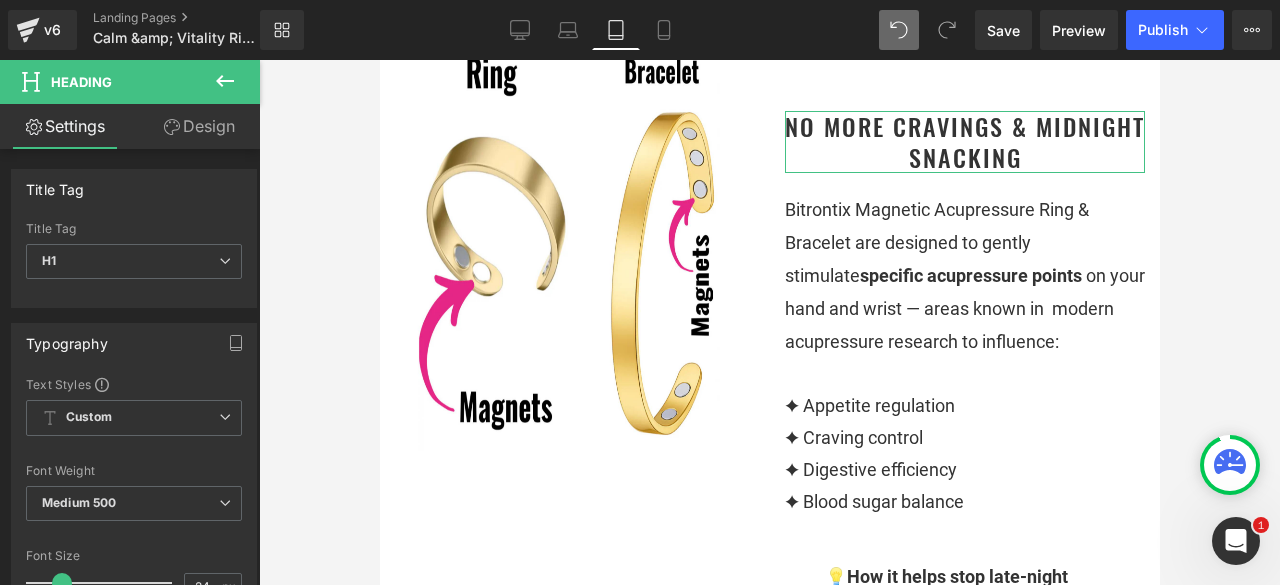 click on "Design" at bounding box center [199, 126] 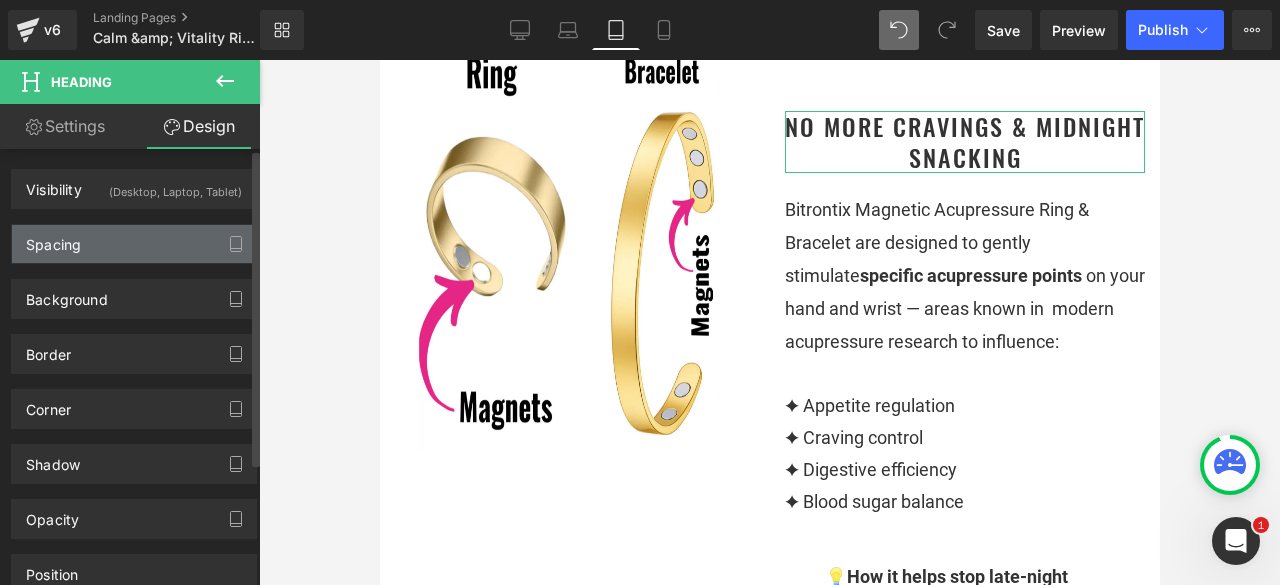 click on "Spacing" at bounding box center [134, 244] 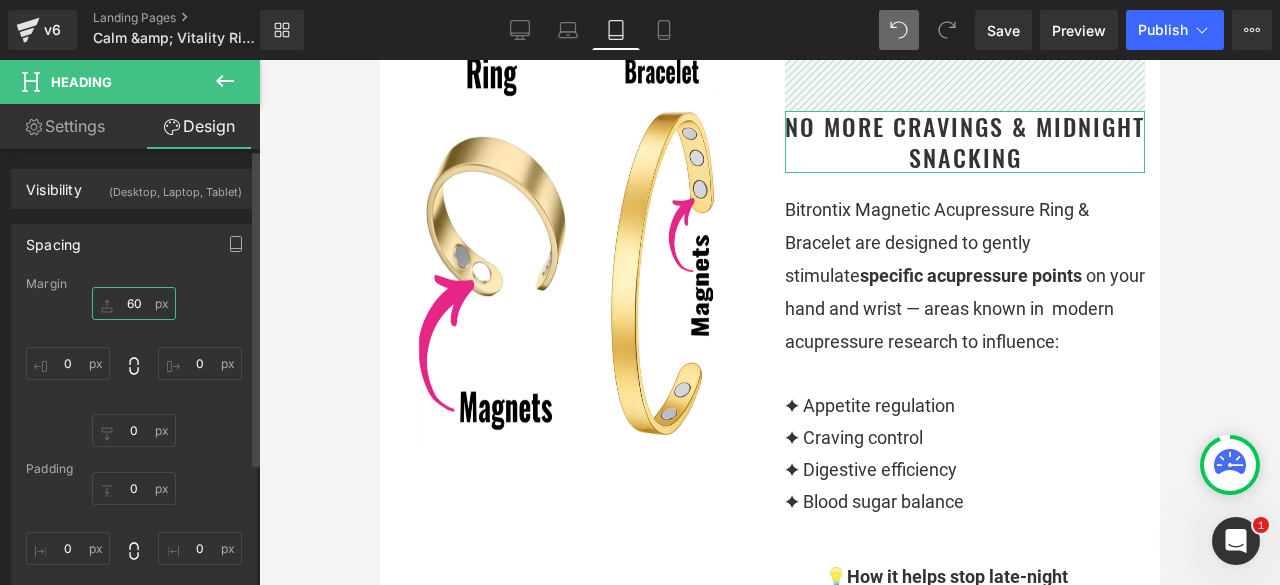 click on "60" at bounding box center [134, 303] 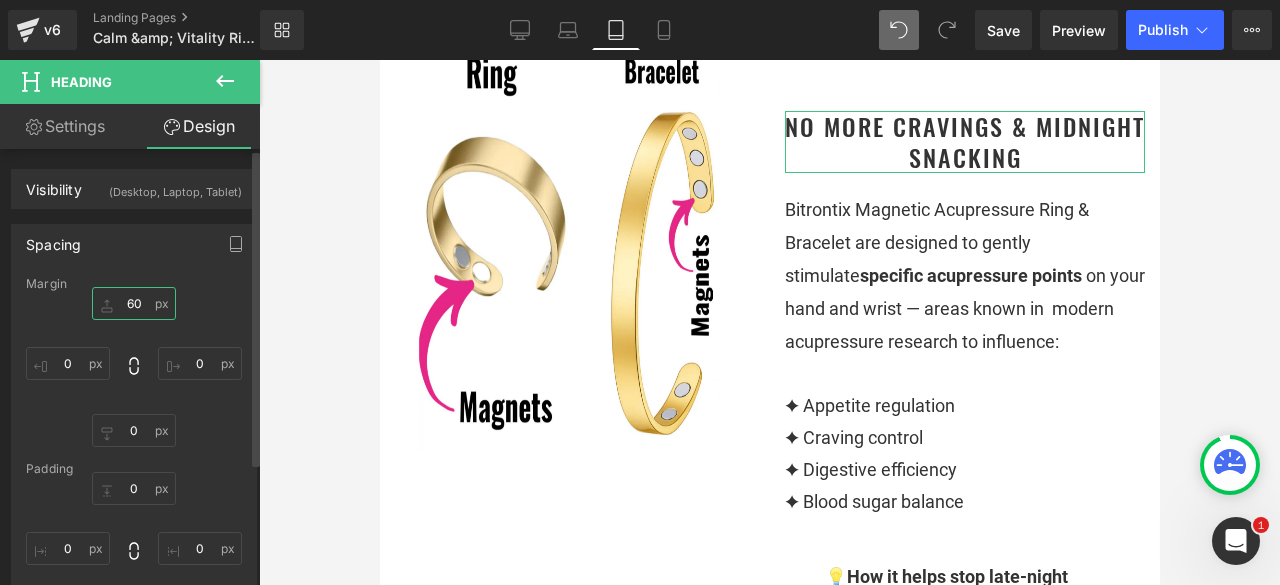 type 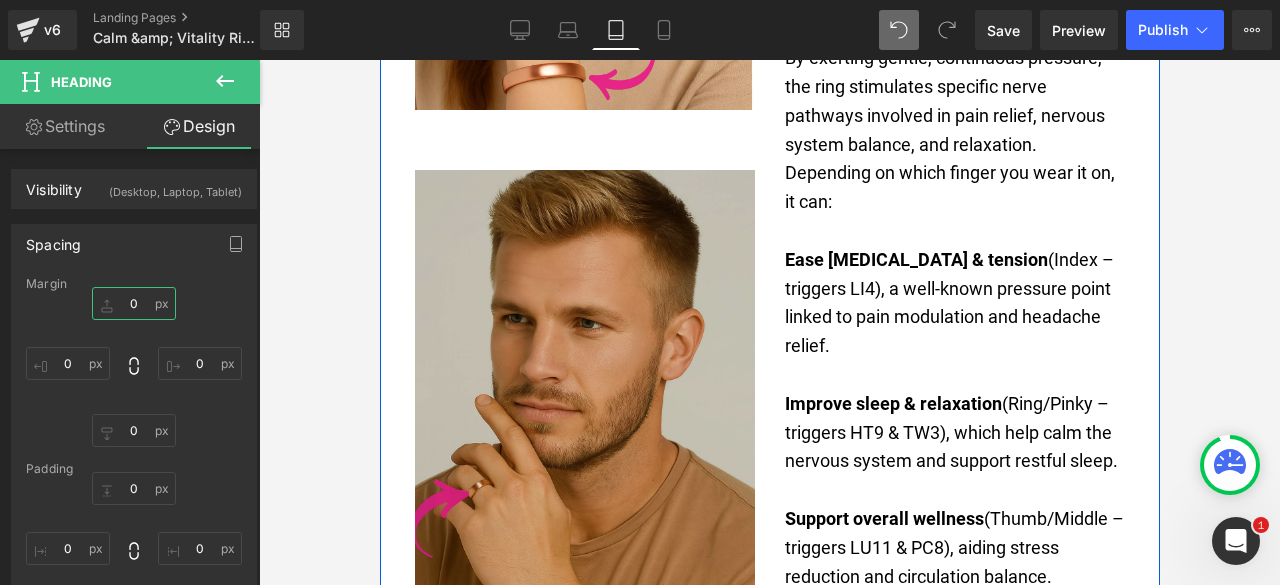 scroll, scrollTop: 5100, scrollLeft: 0, axis: vertical 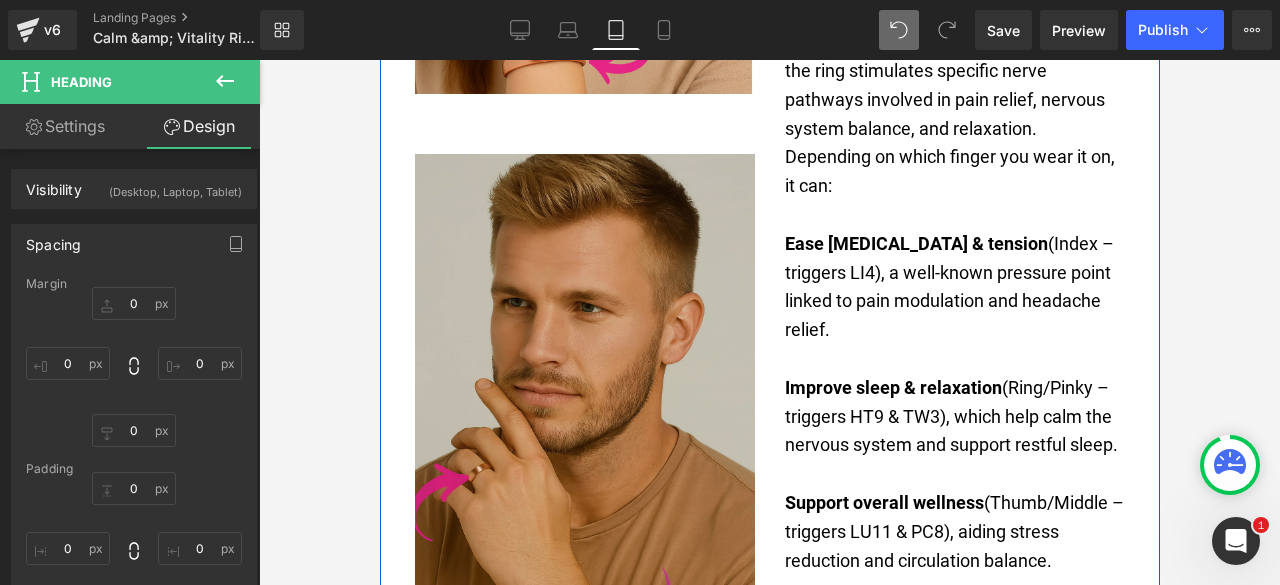 click at bounding box center (584, 409) 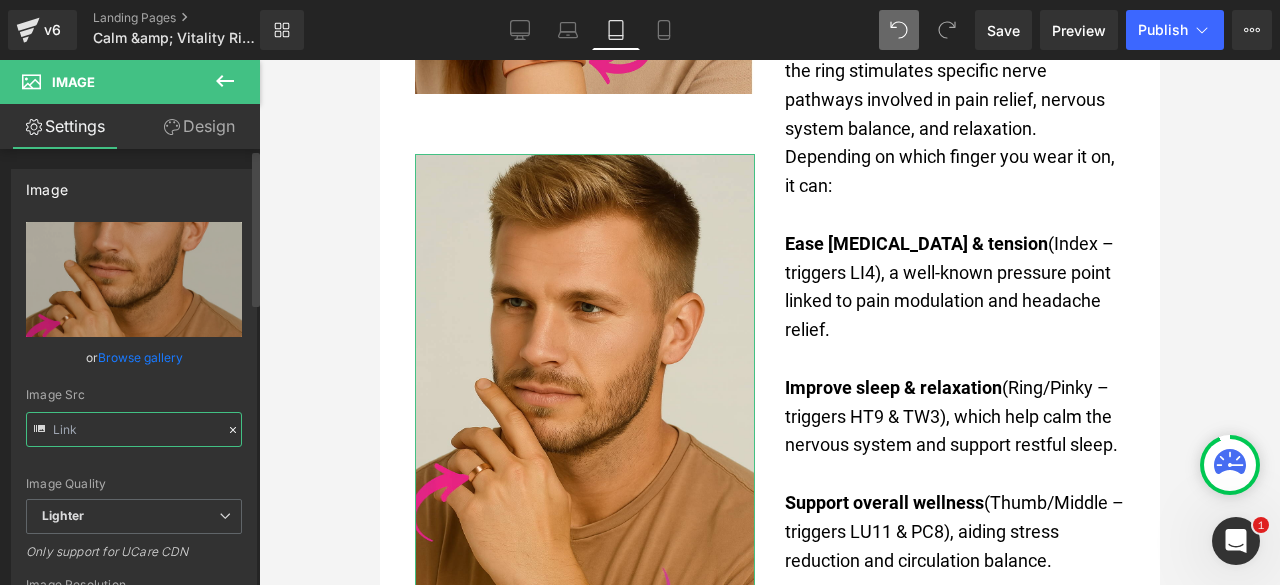 click at bounding box center (134, 429) 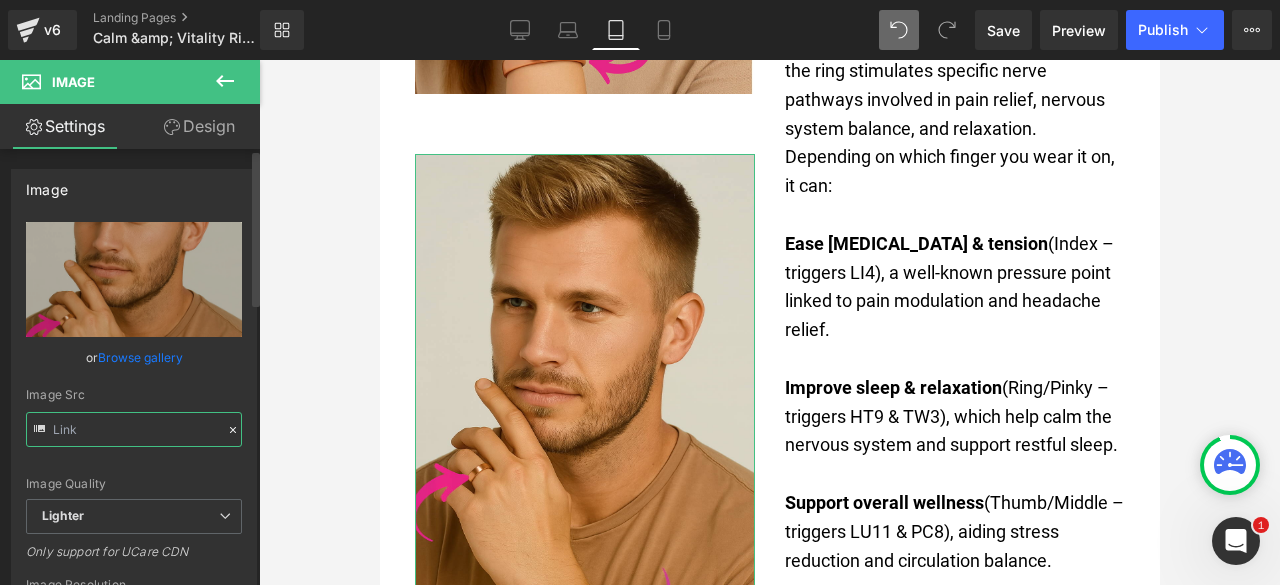 type on "[URL][DOMAIN_NAME]" 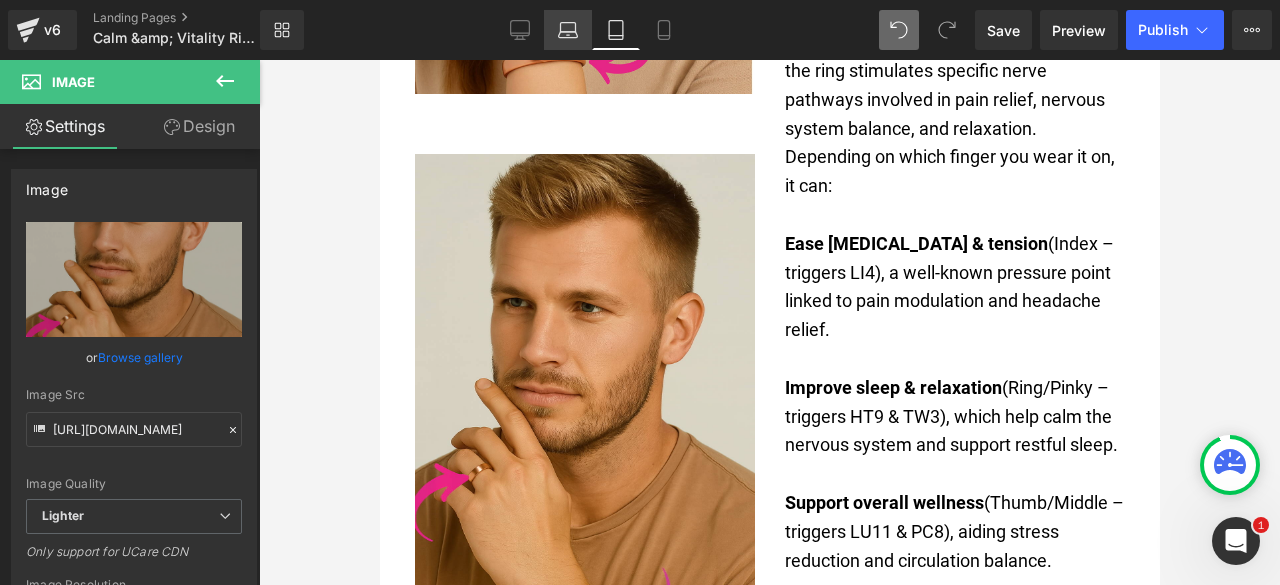 click on "Laptop" at bounding box center [568, 30] 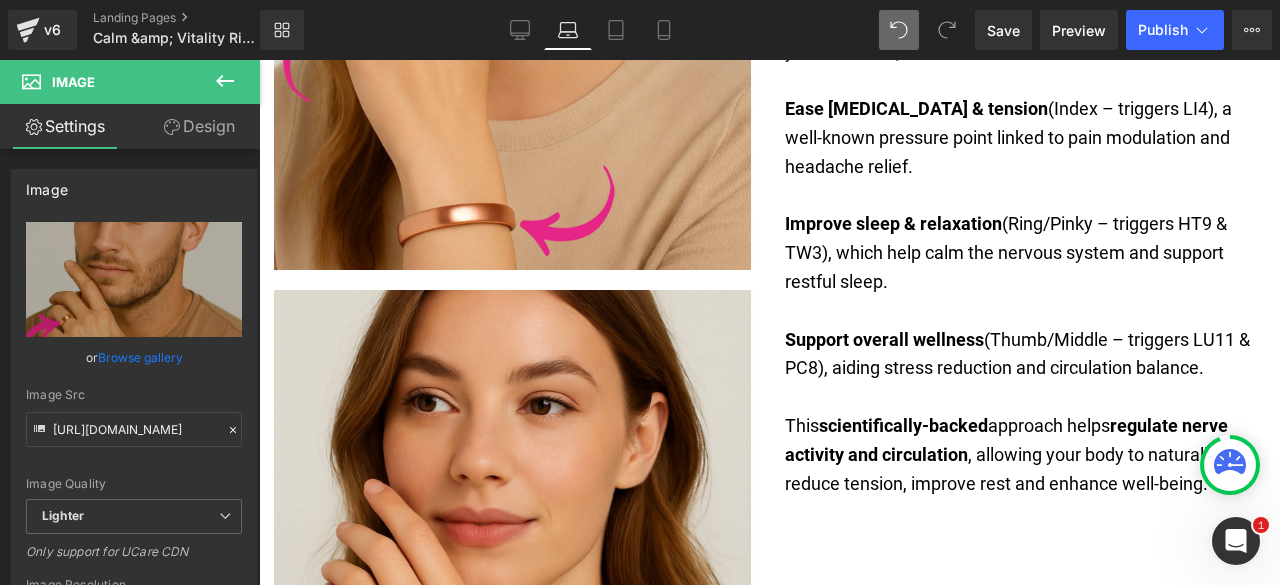 scroll, scrollTop: 5672, scrollLeft: 0, axis: vertical 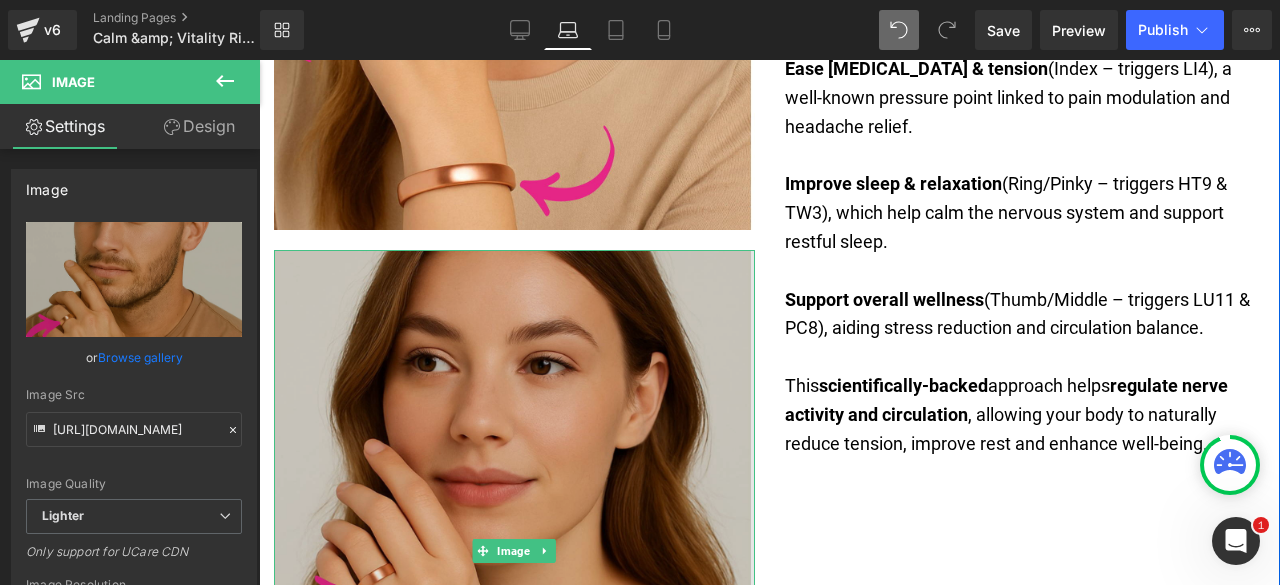 click at bounding box center (514, 550) 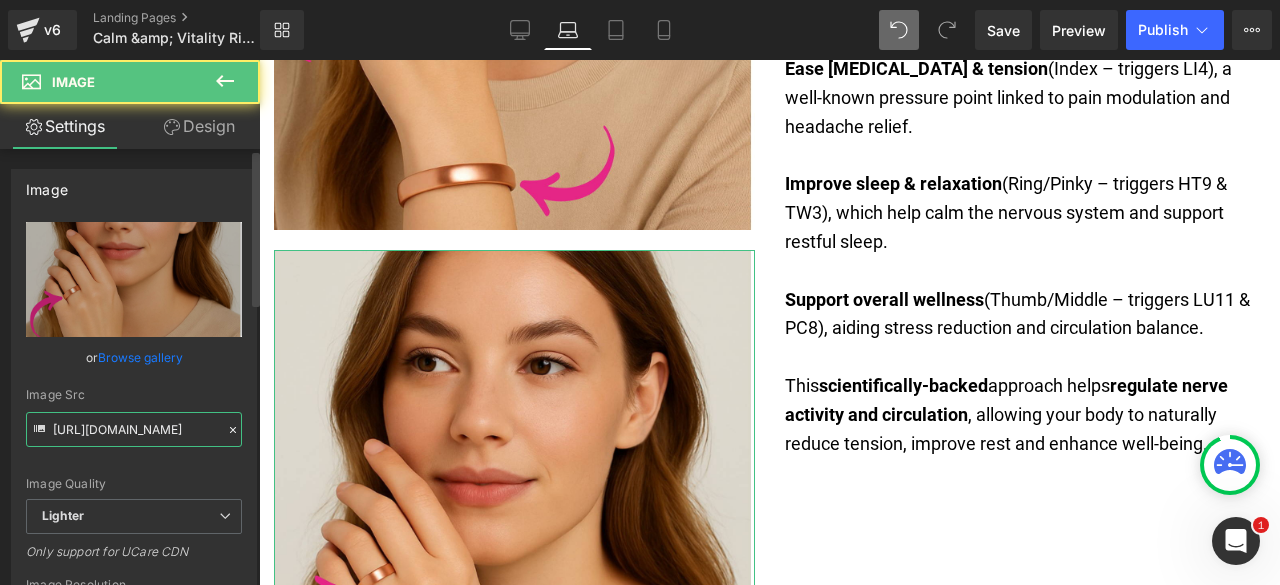 click on "[URL][DOMAIN_NAME]" at bounding box center (134, 429) 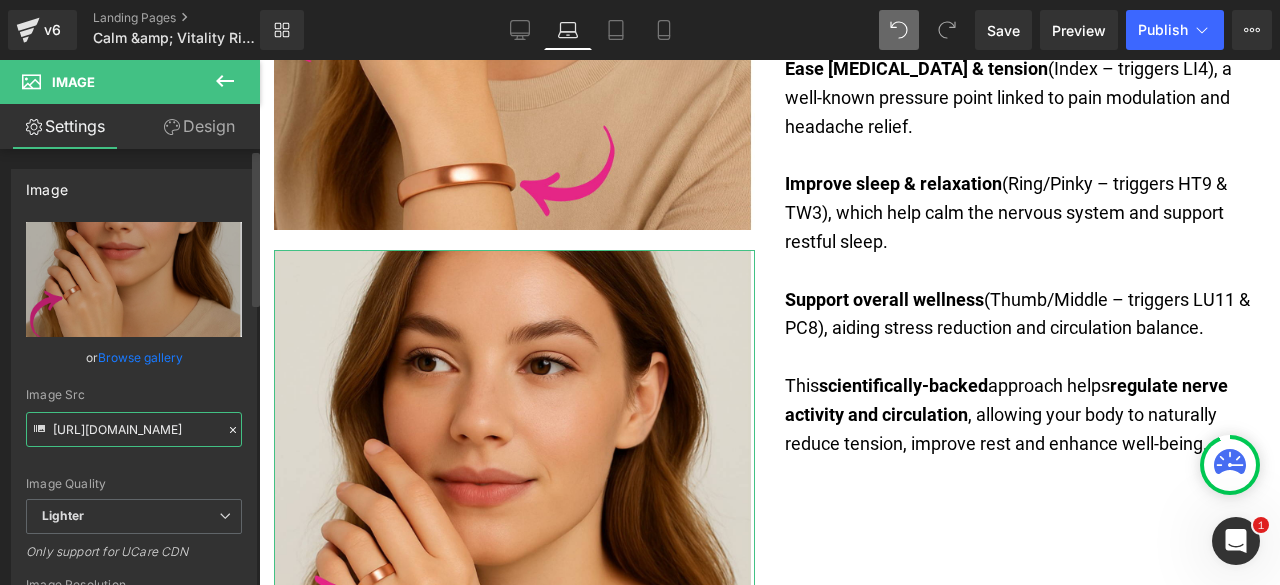 paste on "50c014-dbfc-4abc-9698-c893b5c01603/-/format/auto/-/preview/3000x3000/-/quality/lighter/c539a65f-8019-4e0f-b541-164f2231f5bc" 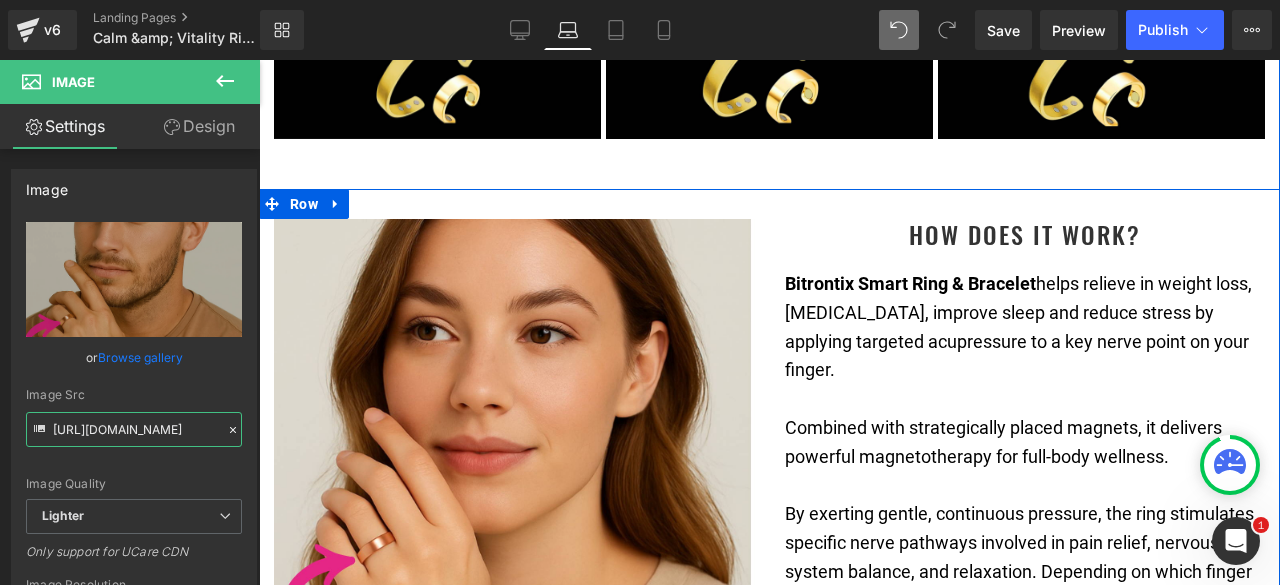 scroll, scrollTop: 4972, scrollLeft: 0, axis: vertical 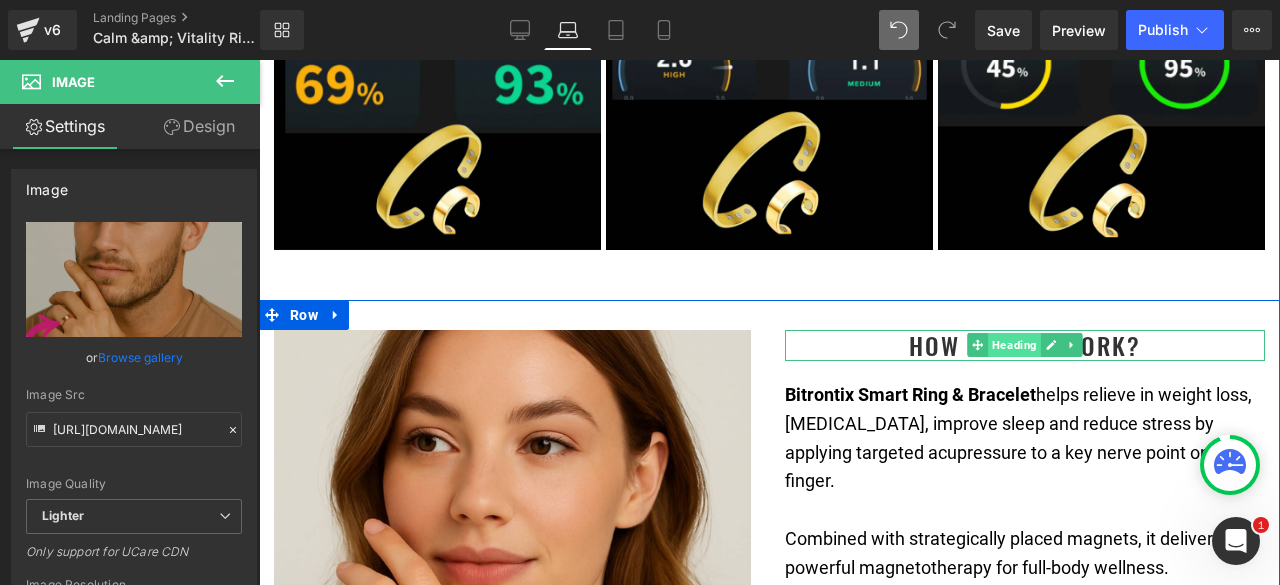 click on "Heading" at bounding box center (1014, 345) 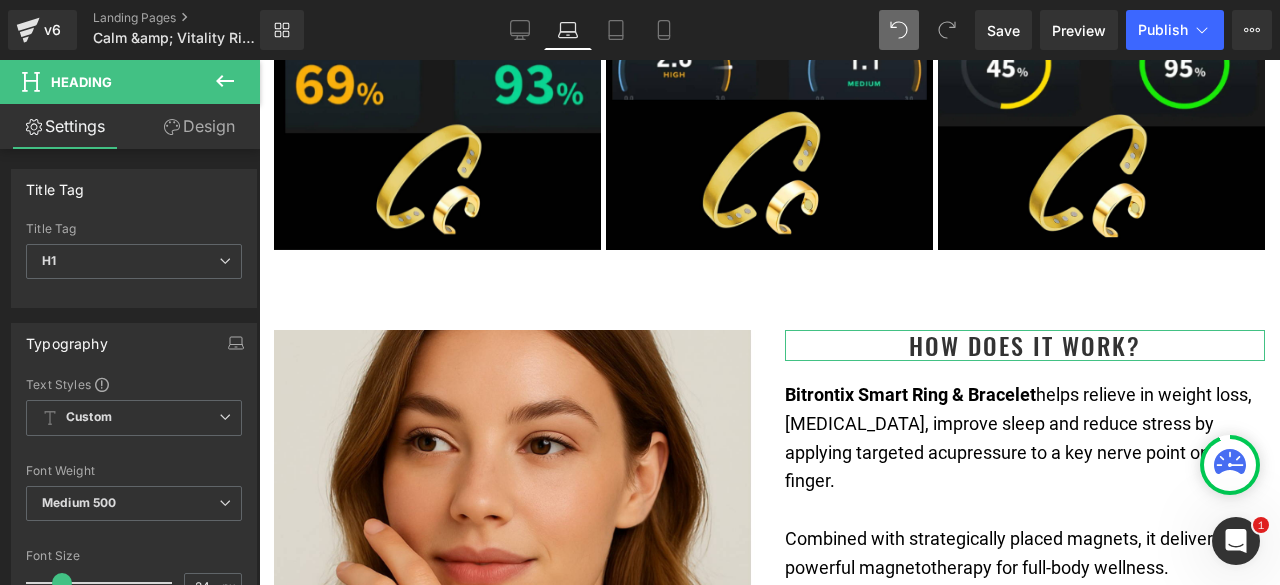 click on "Design" at bounding box center (199, 126) 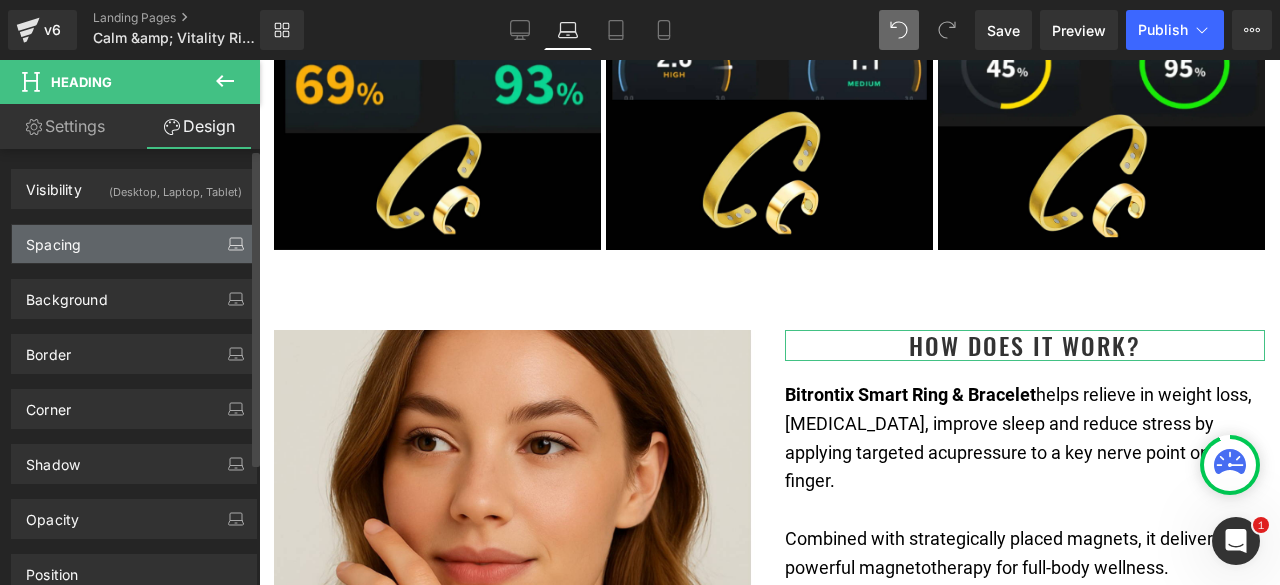 click 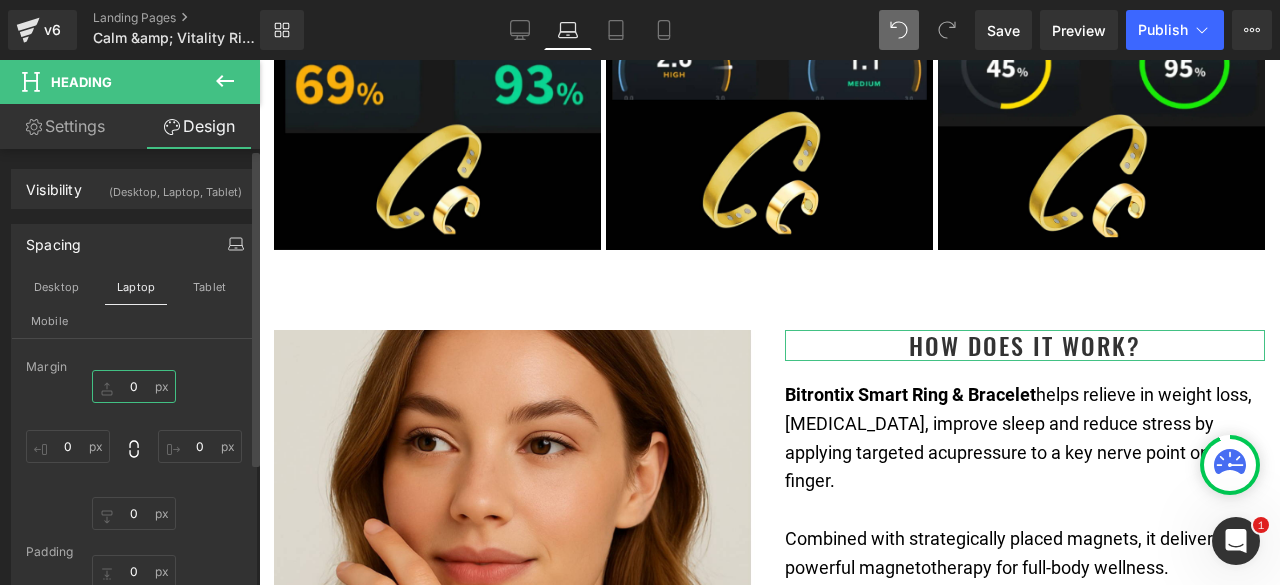 click on "0" at bounding box center [134, 386] 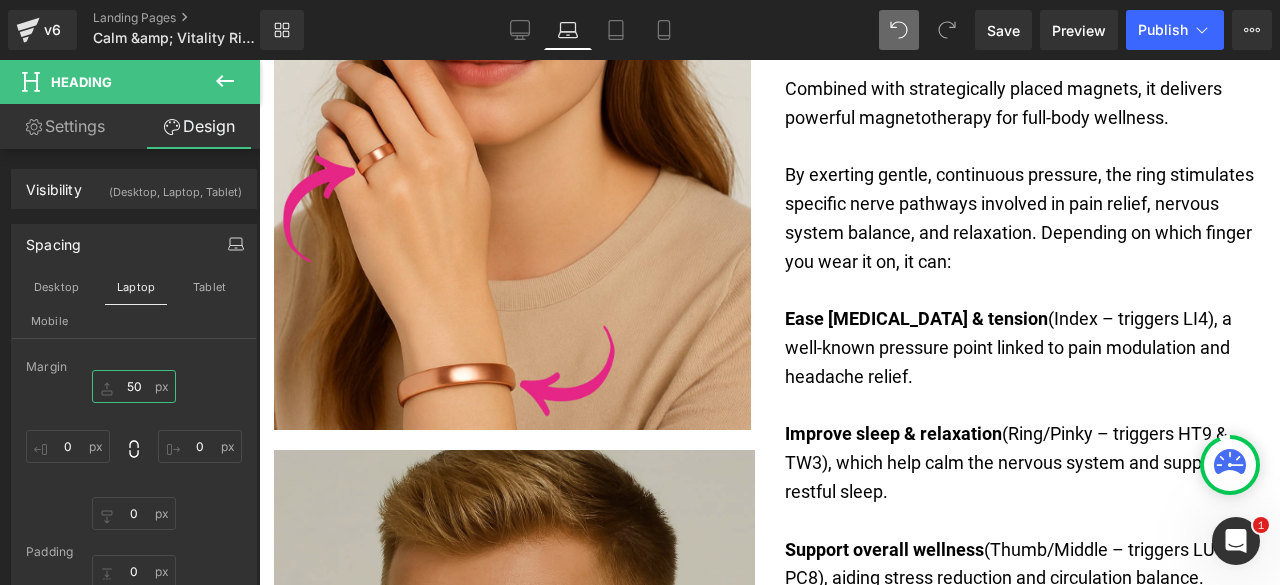 scroll, scrollTop: 5172, scrollLeft: 0, axis: vertical 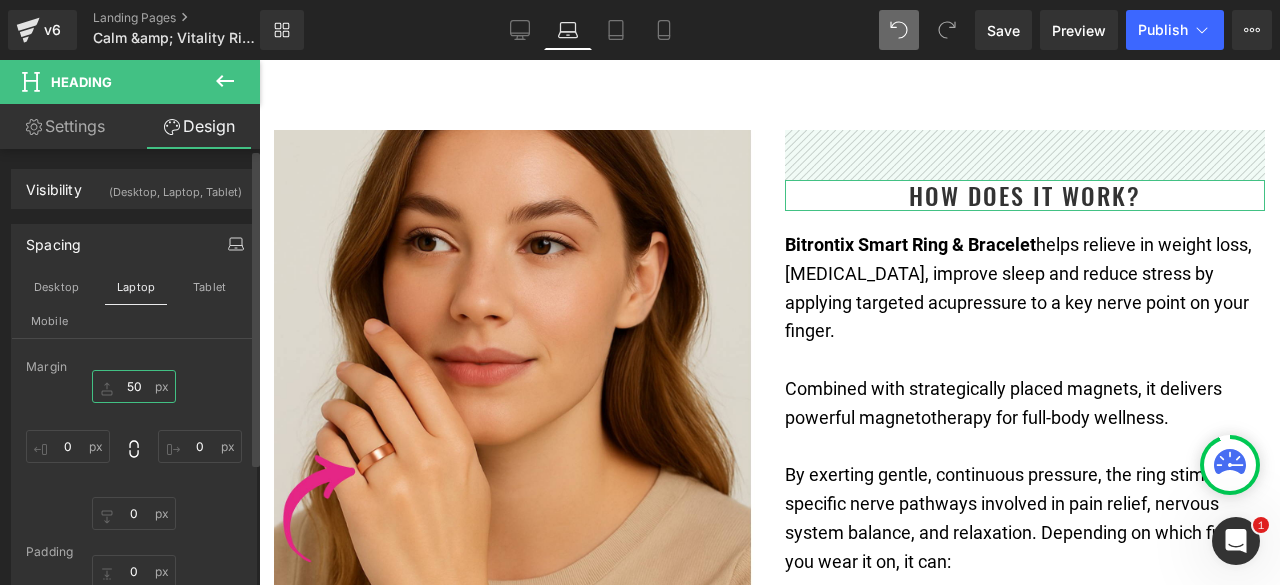 drag, startPoint x: 125, startPoint y: 381, endPoint x: 148, endPoint y: 381, distance: 23 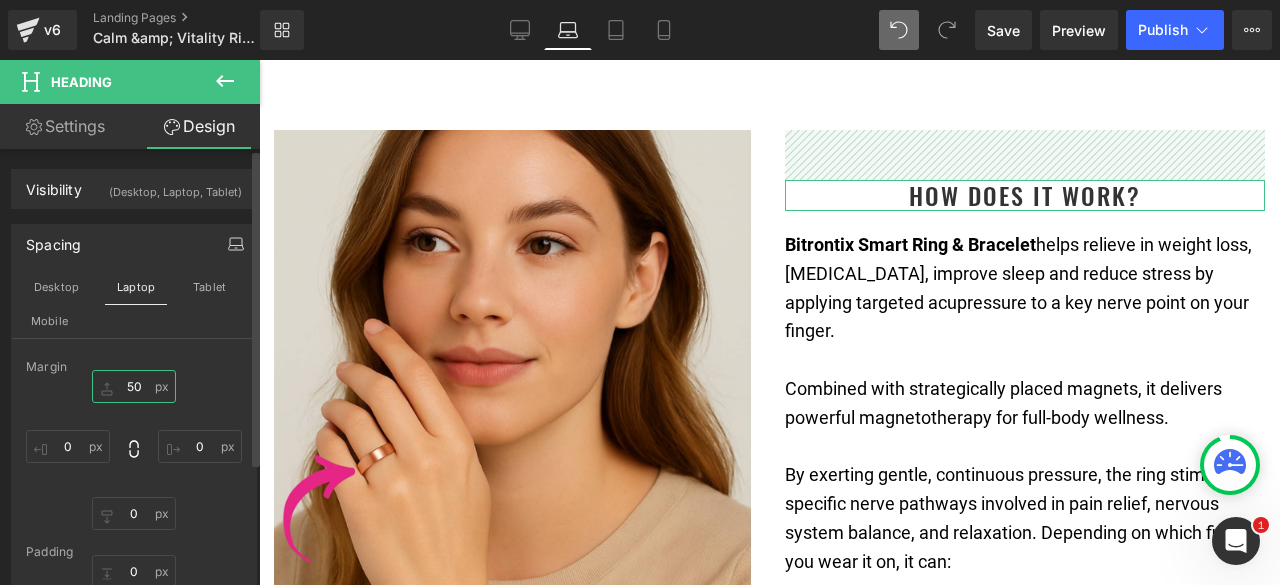 click on "50" at bounding box center (134, 386) 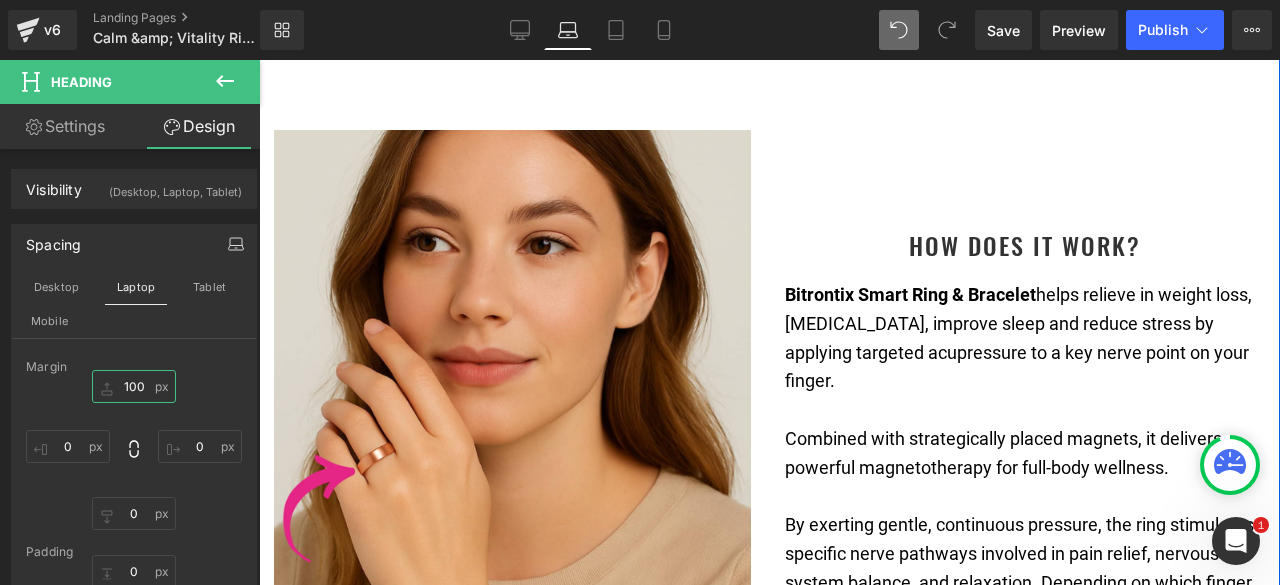 scroll, scrollTop: 5072, scrollLeft: 0, axis: vertical 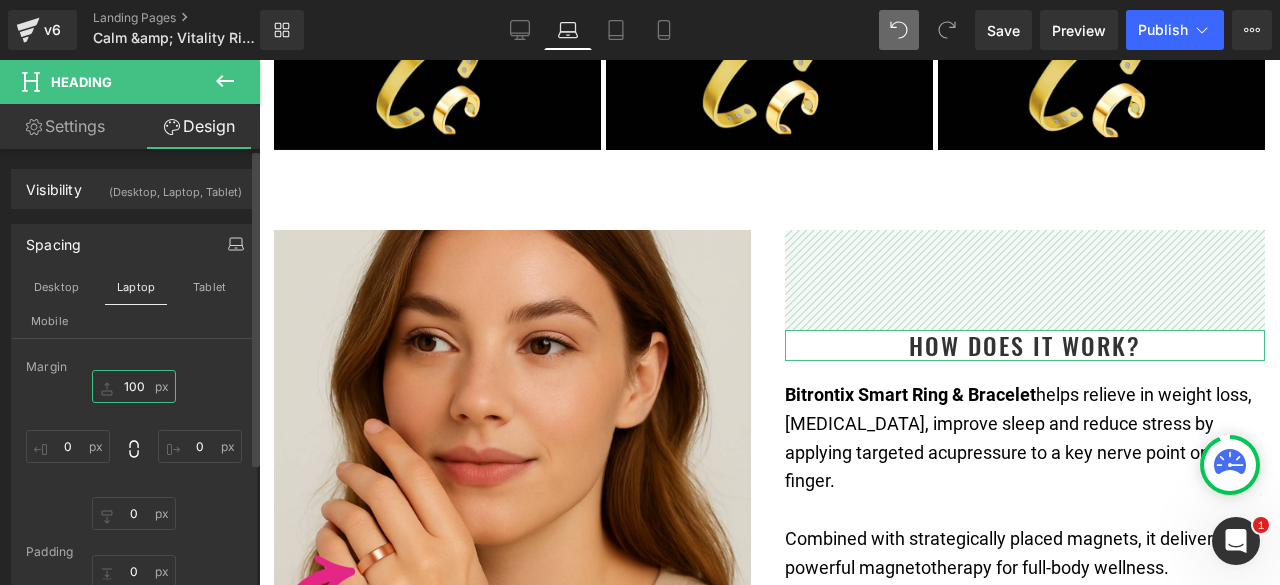 drag, startPoint x: 122, startPoint y: 385, endPoint x: 148, endPoint y: 383, distance: 26.076809 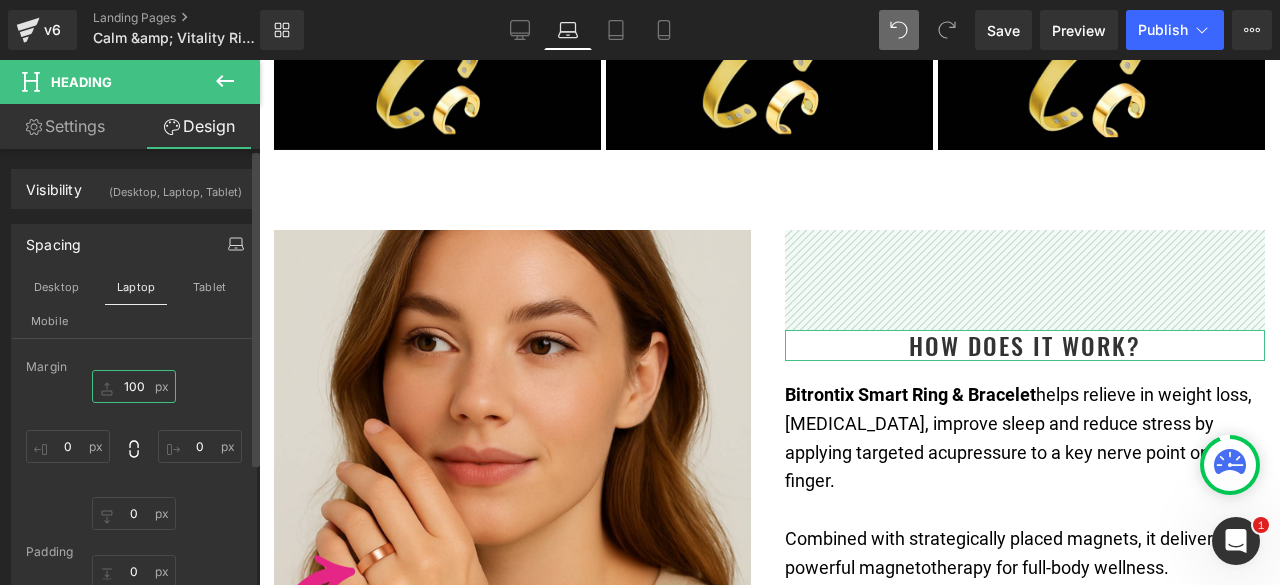 click on "100" at bounding box center (134, 386) 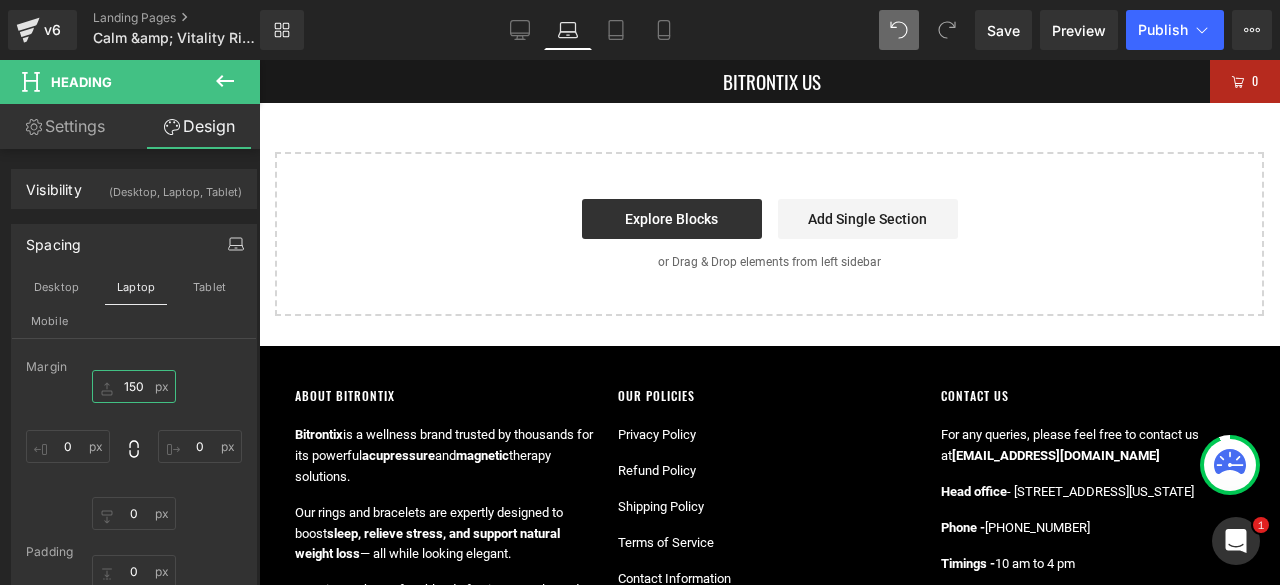scroll, scrollTop: 8972, scrollLeft: 0, axis: vertical 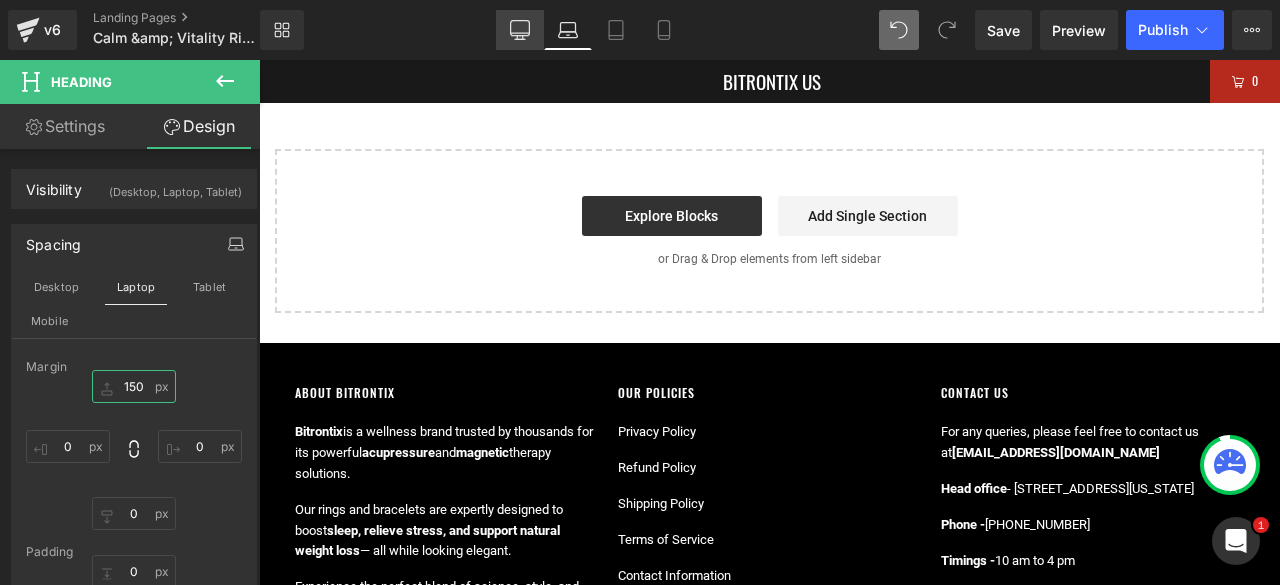 type on "150" 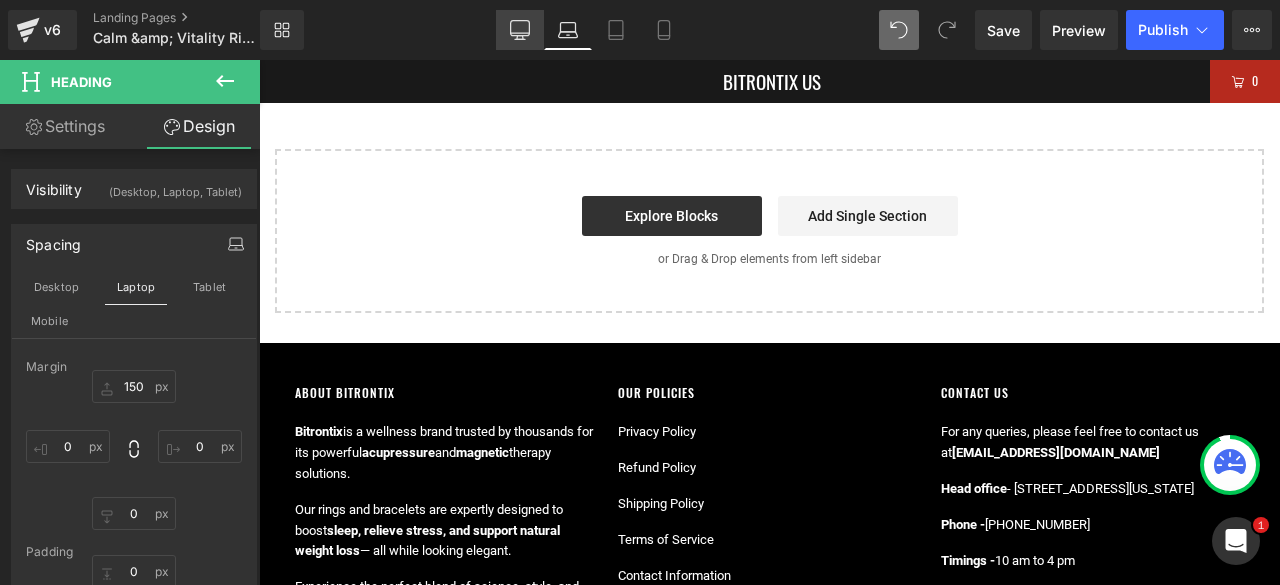 click on "Desktop" at bounding box center [520, 30] 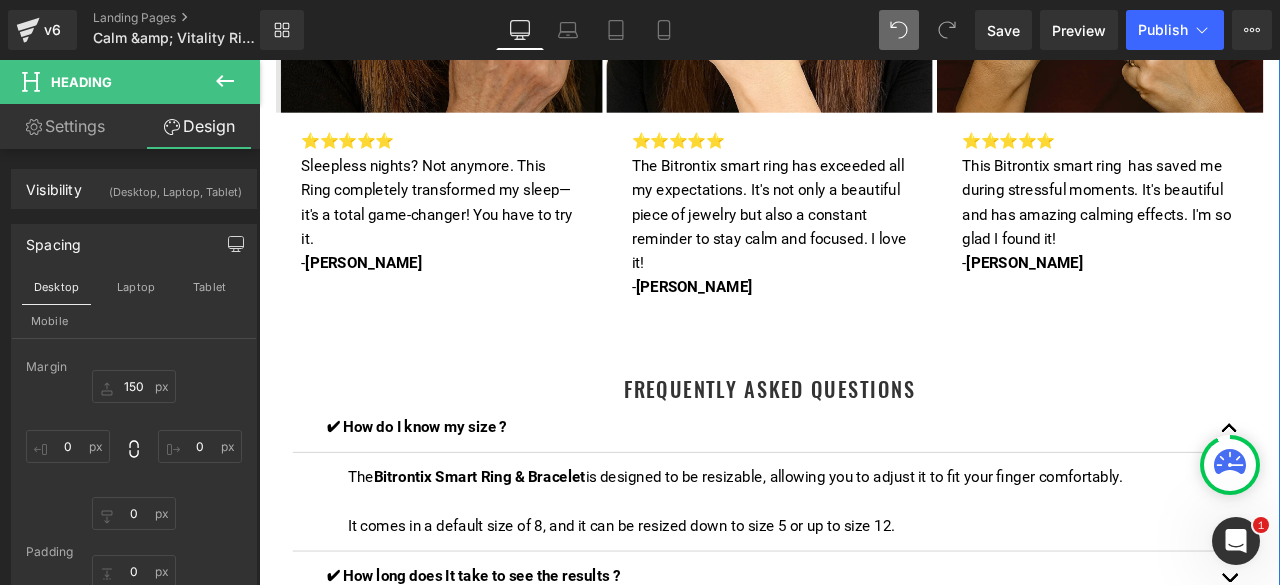 scroll, scrollTop: 7076, scrollLeft: 0, axis: vertical 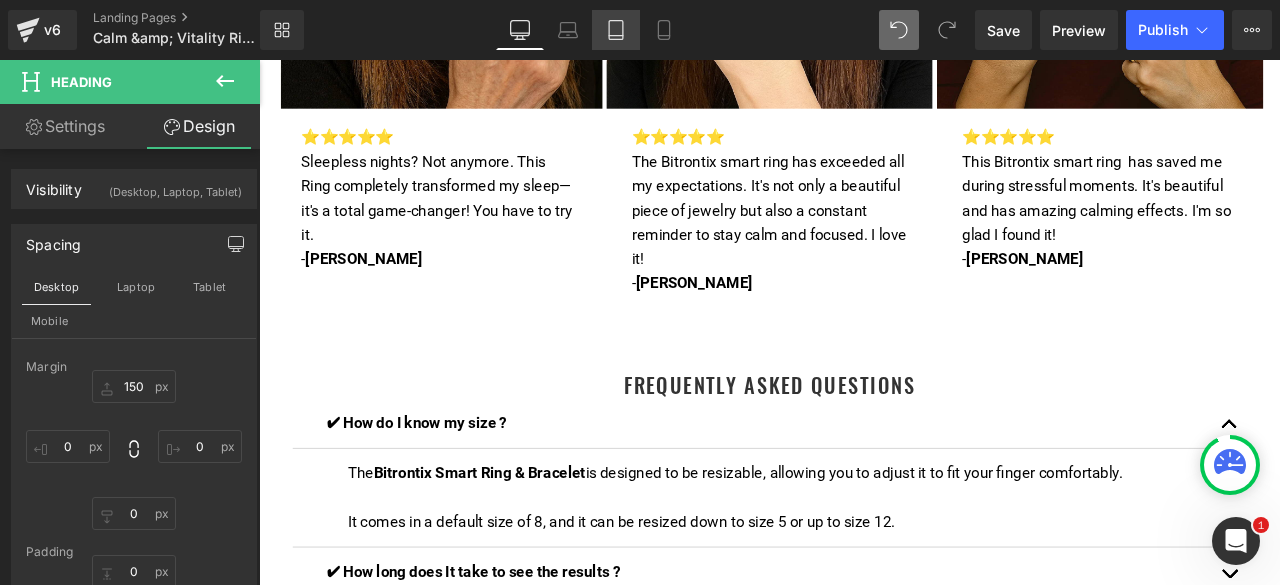 click 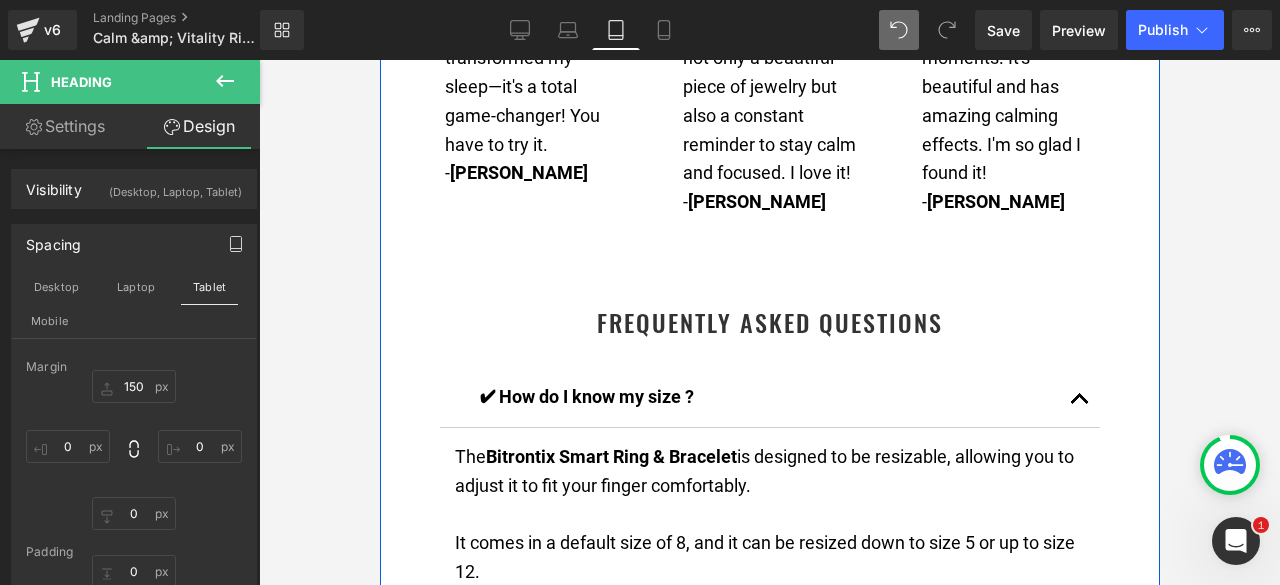 scroll, scrollTop: 6392, scrollLeft: 0, axis: vertical 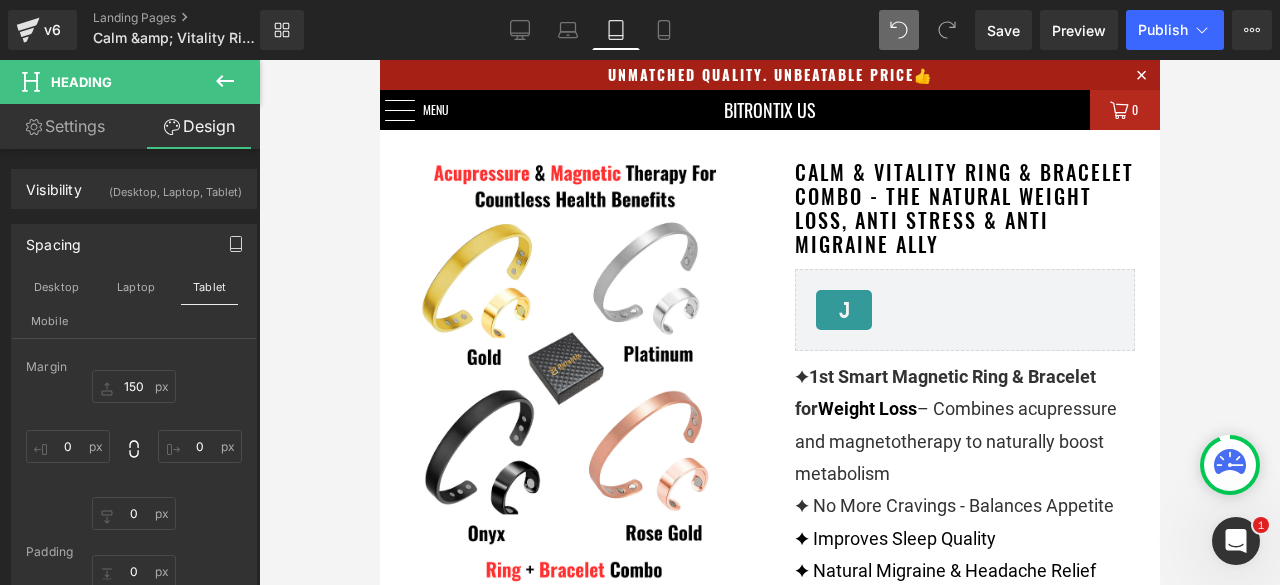 drag, startPoint x: 1155, startPoint y: 458, endPoint x: 1131, endPoint y: 105, distance: 353.8149 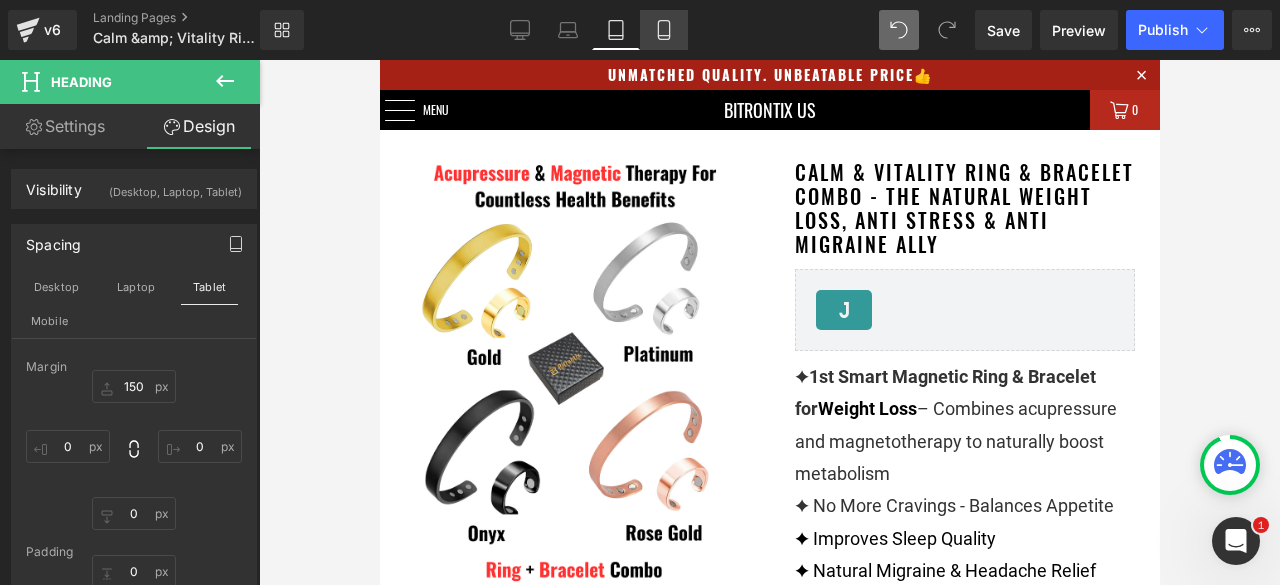 click 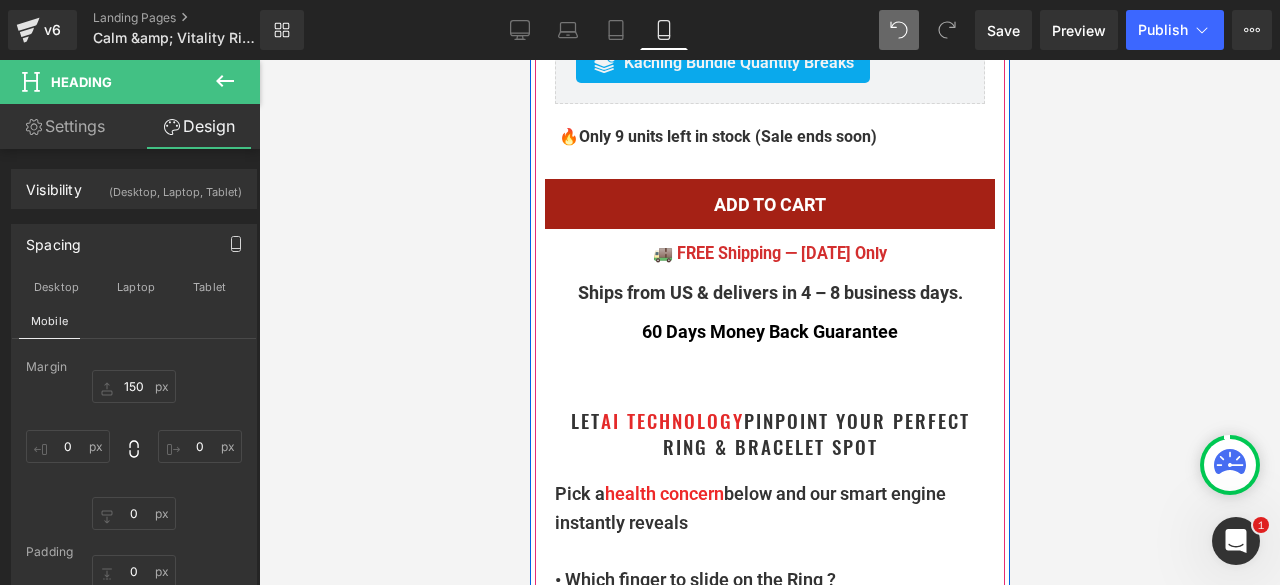scroll, scrollTop: 1600, scrollLeft: 0, axis: vertical 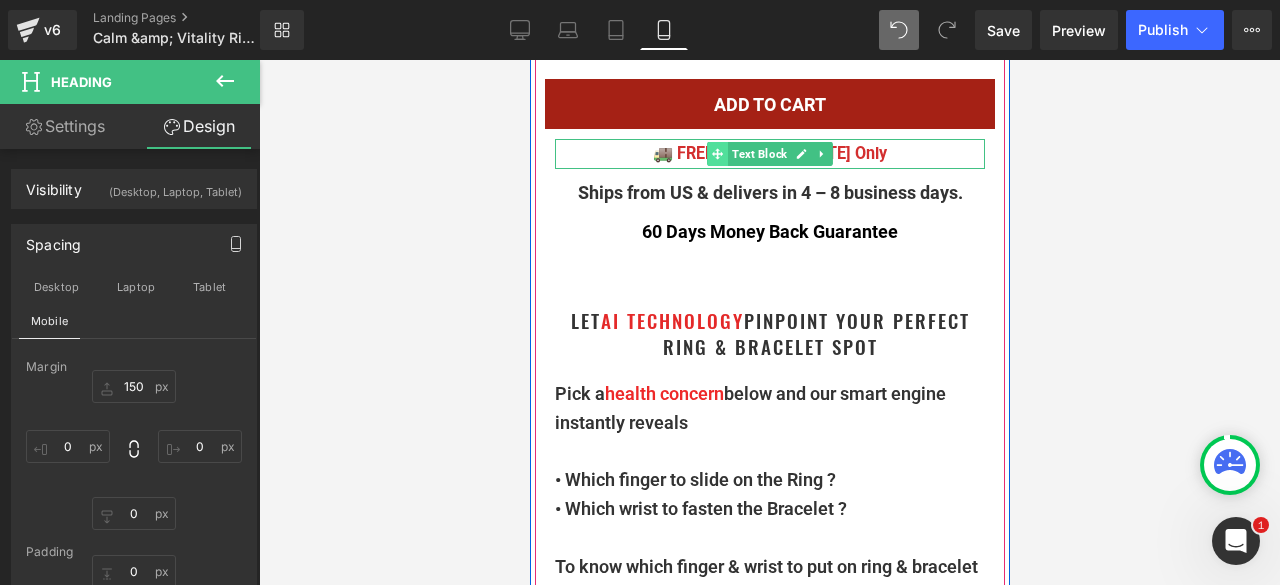 click at bounding box center (716, 154) 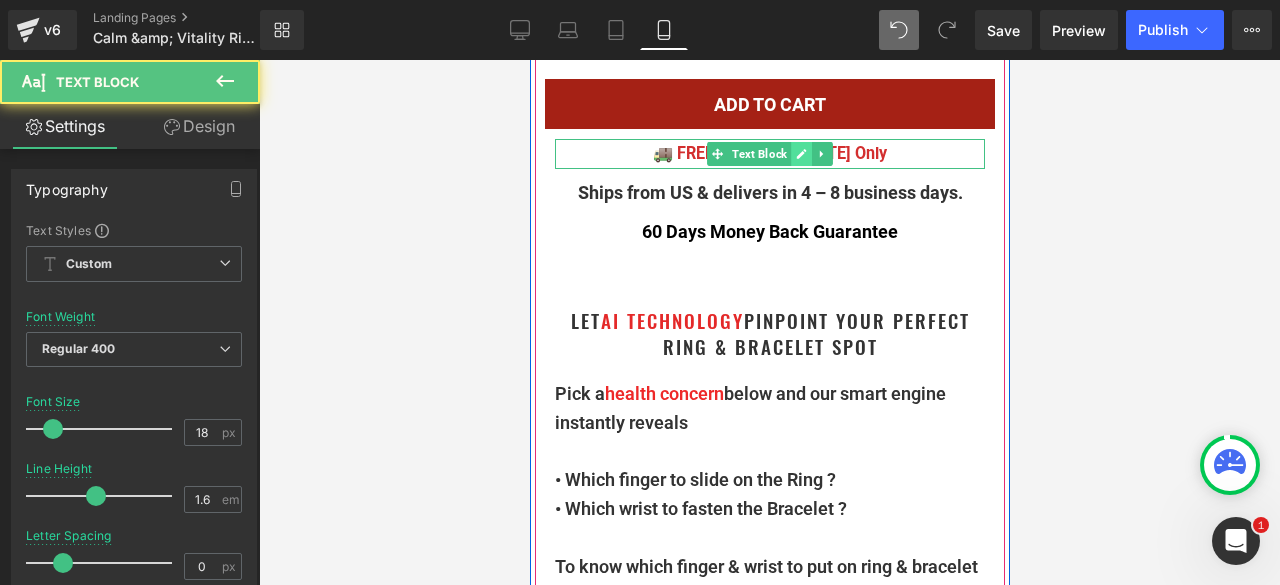 click 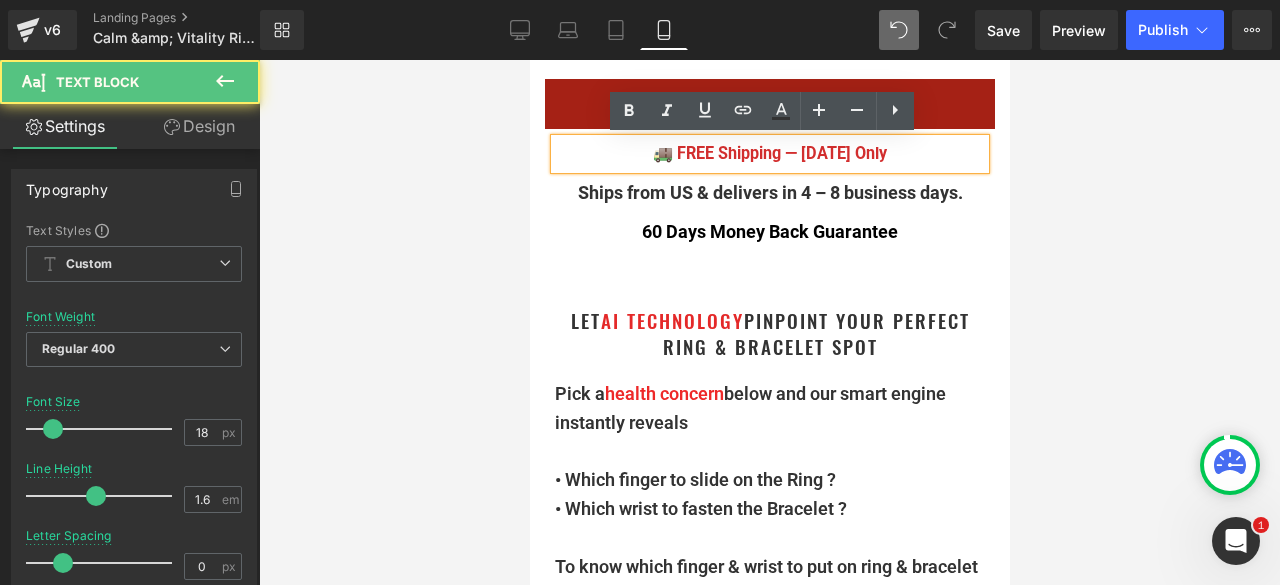 click on "🚚 FREE Shipping — [DATE] Only" at bounding box center (769, 153) 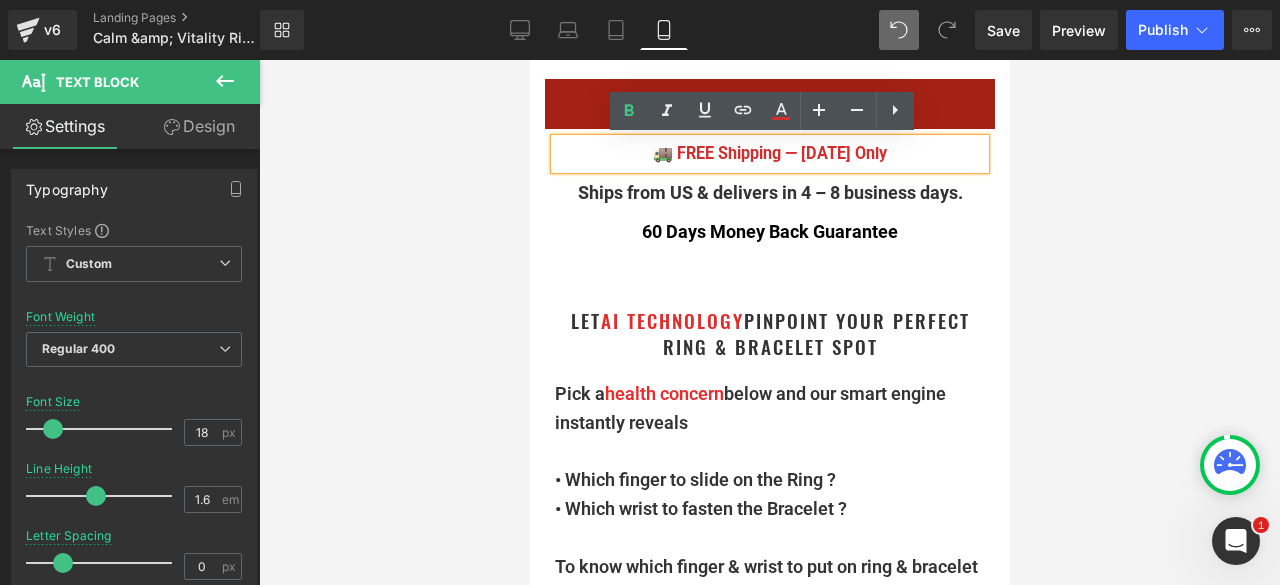 type 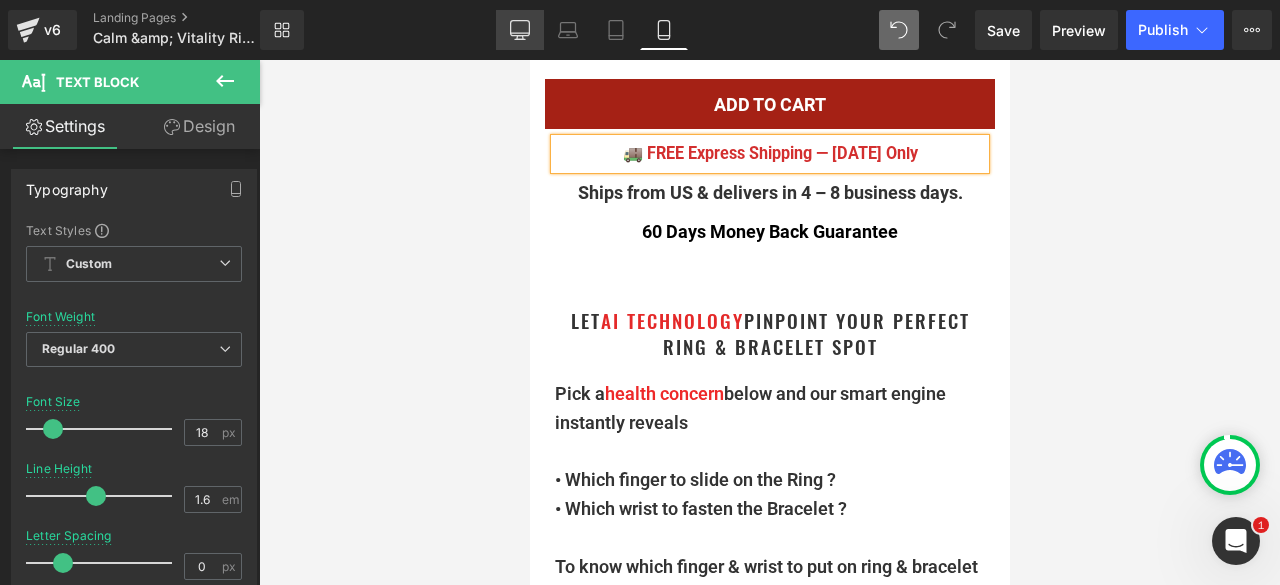 click 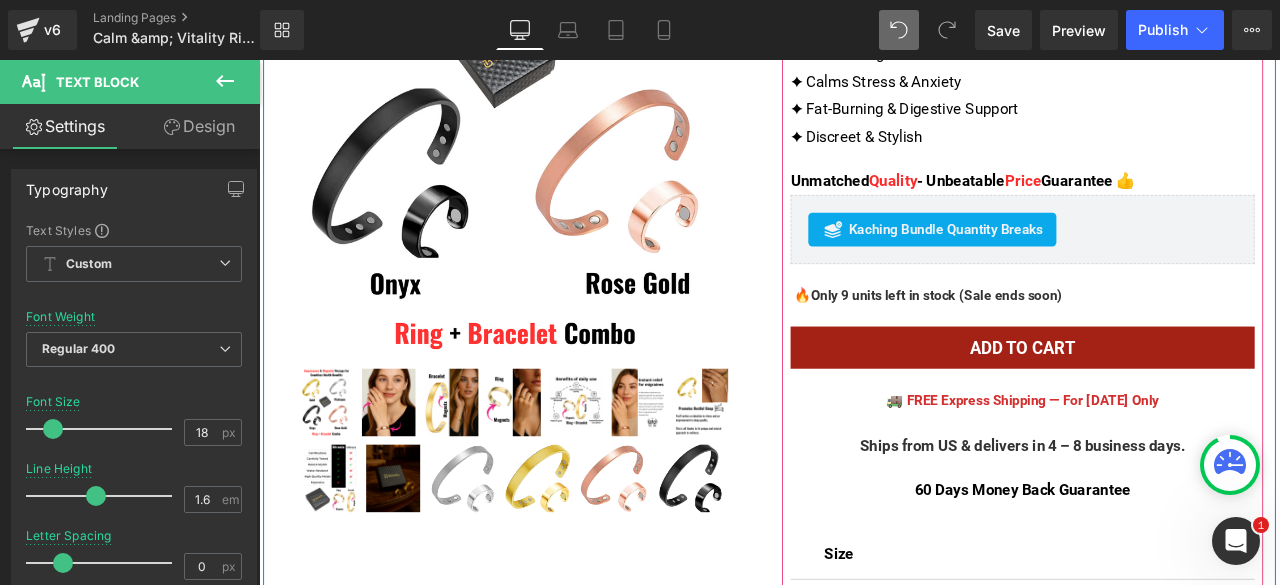 scroll, scrollTop: 500, scrollLeft: 0, axis: vertical 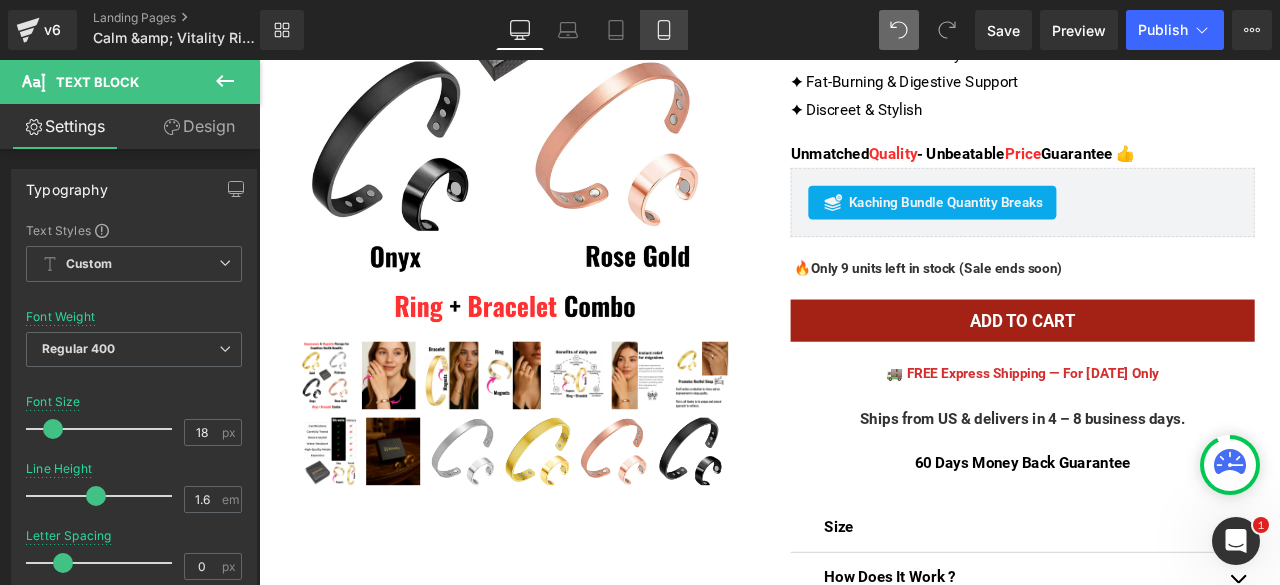 click 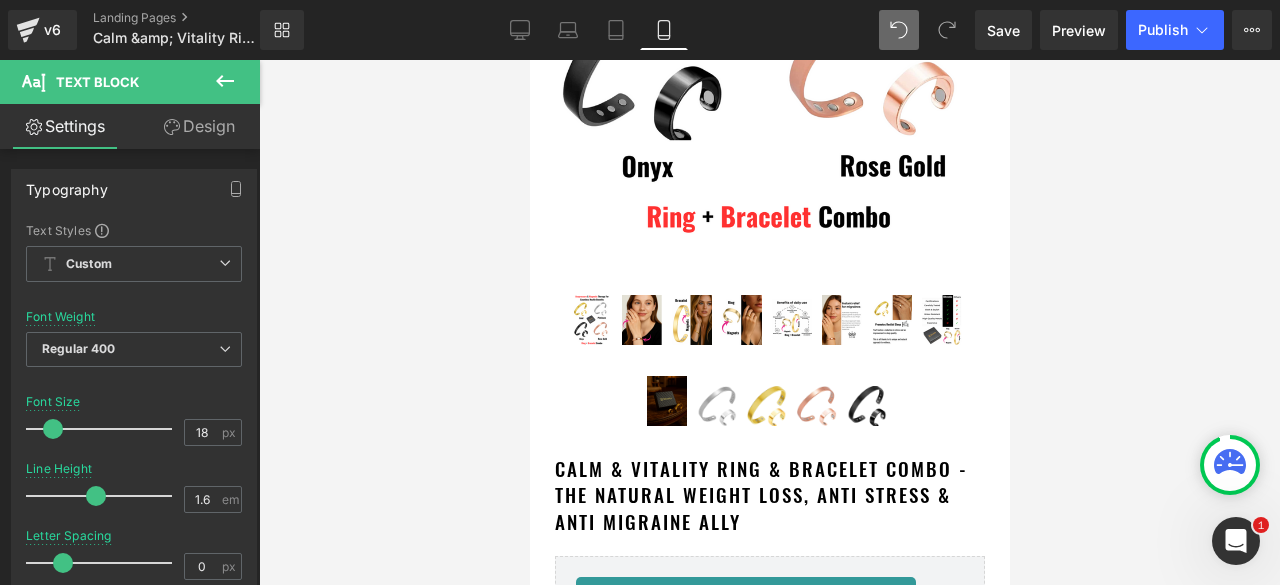 scroll, scrollTop: 1499, scrollLeft: 0, axis: vertical 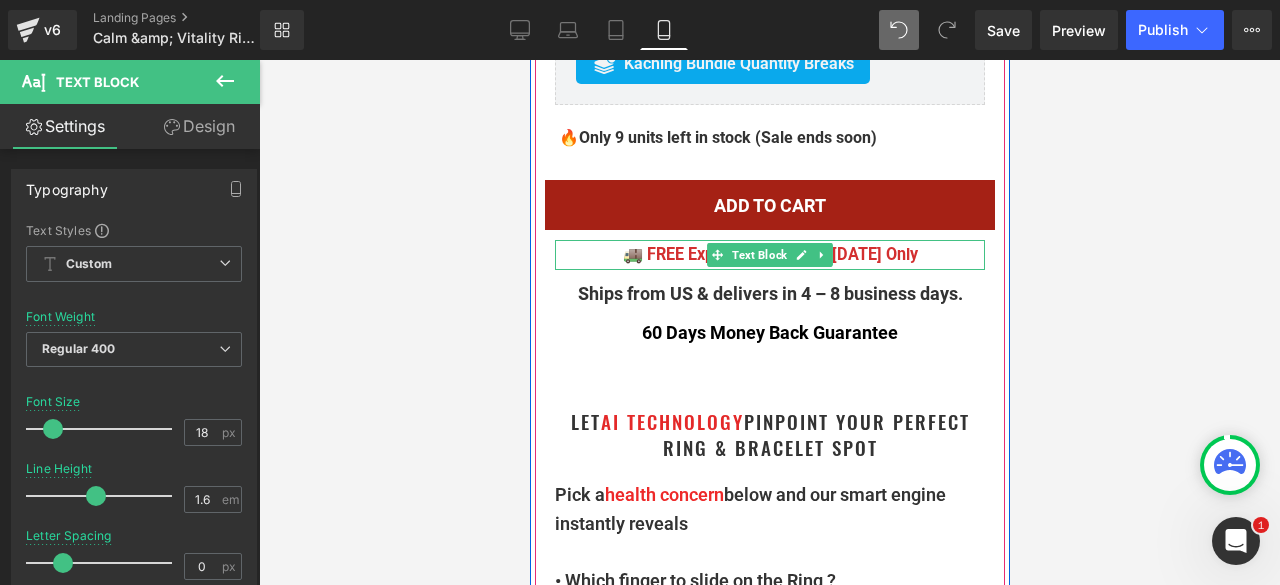 click on "🚚 FREE Express Shipping — [DATE] Only" at bounding box center (769, 254) 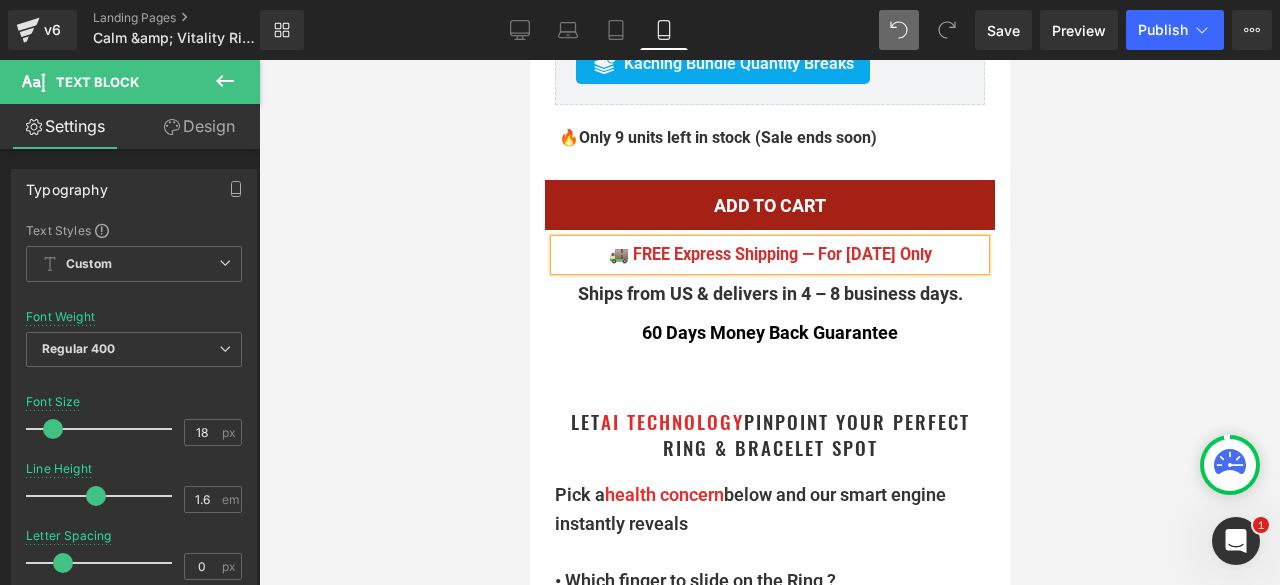 click at bounding box center [769, 322] 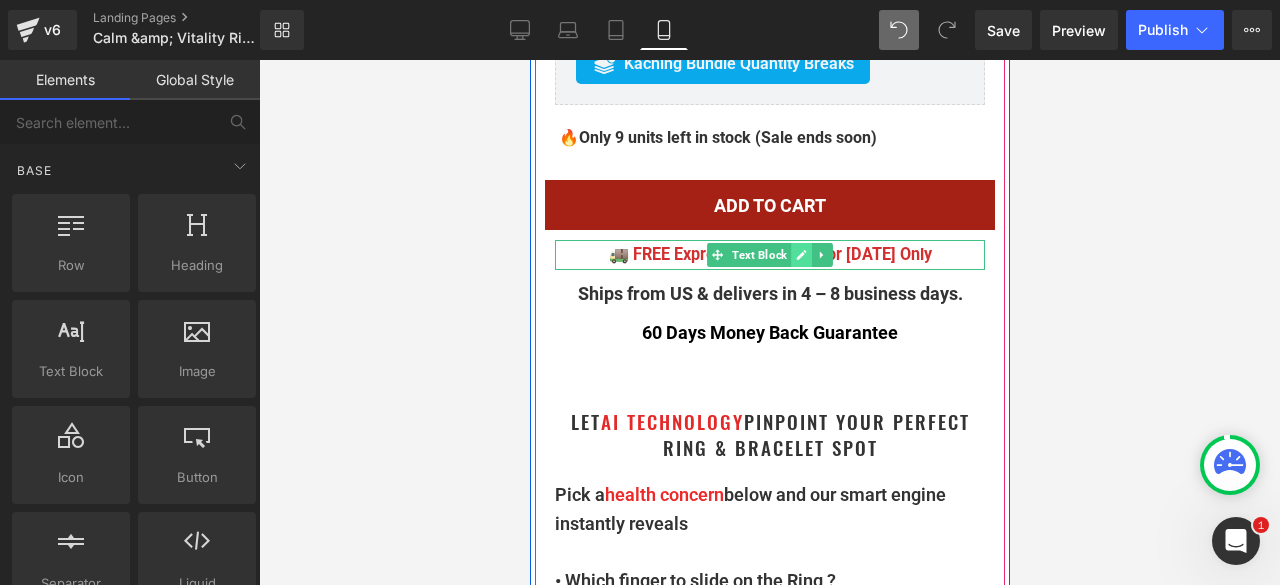 click 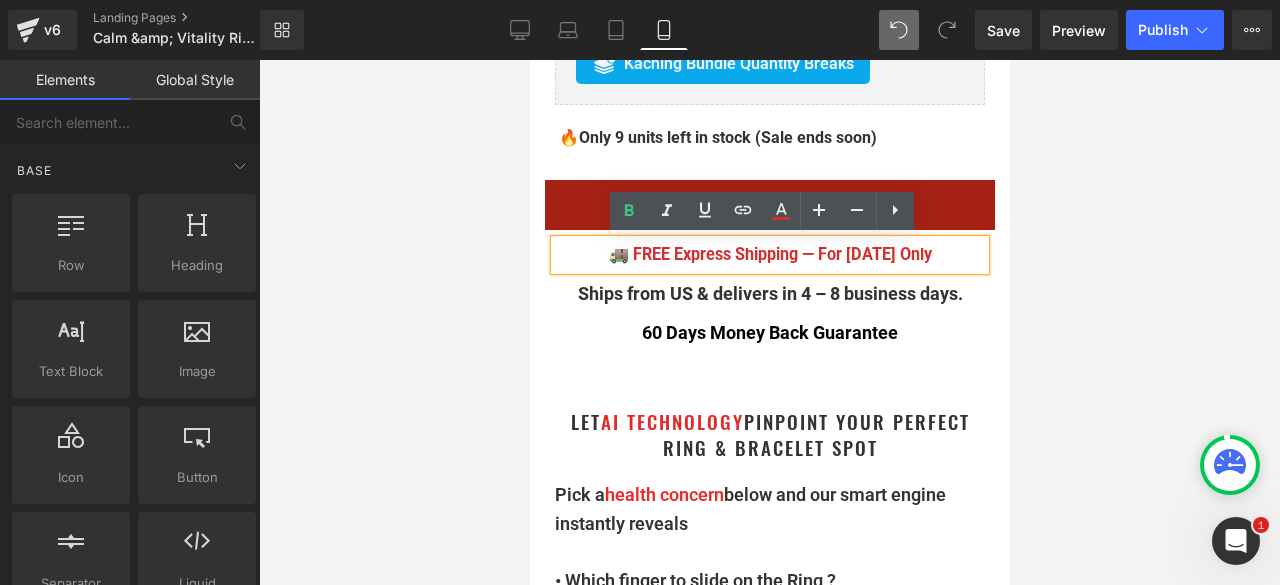 click on "🚚 FREE Express Shipping — For [DATE] Only" at bounding box center [769, 254] 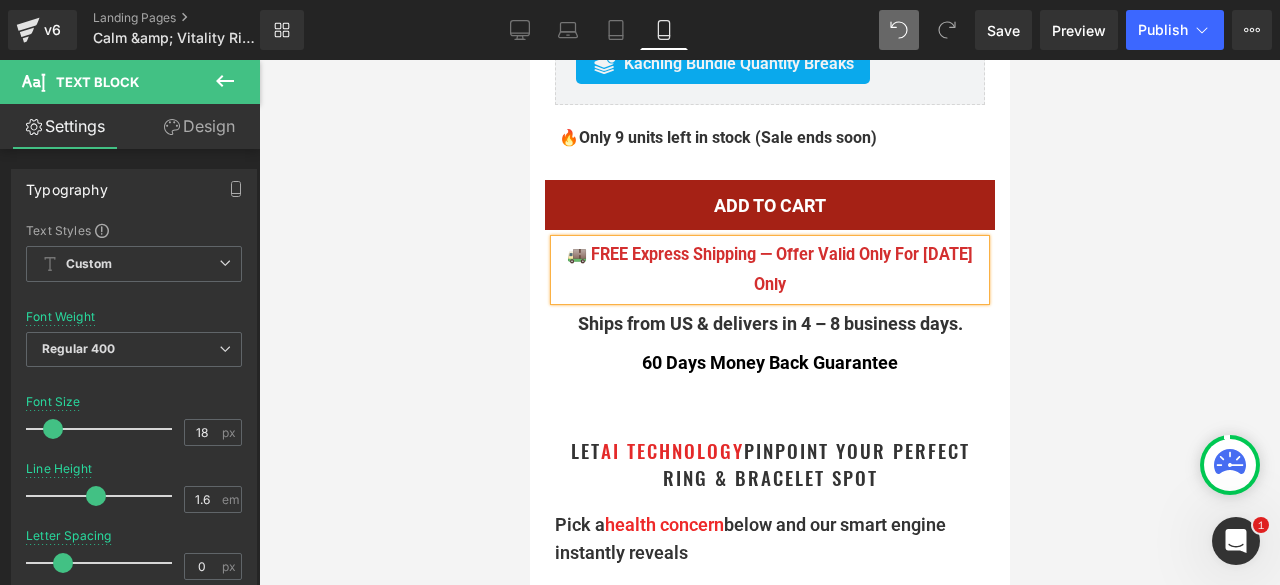 click on "🚚 FREE Express Shipping — Offer Valid Only For [DATE] Only" at bounding box center (769, 270) 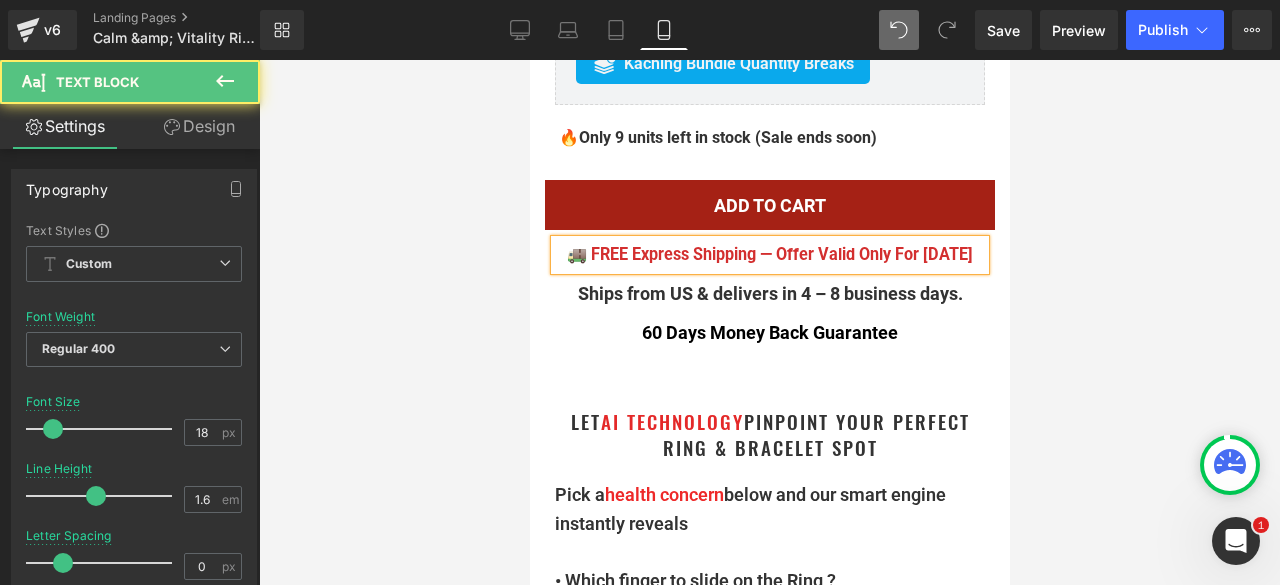click on "🚚 FREE Express Shipping — Offer Valid Only For [DATE]" at bounding box center [769, 254] 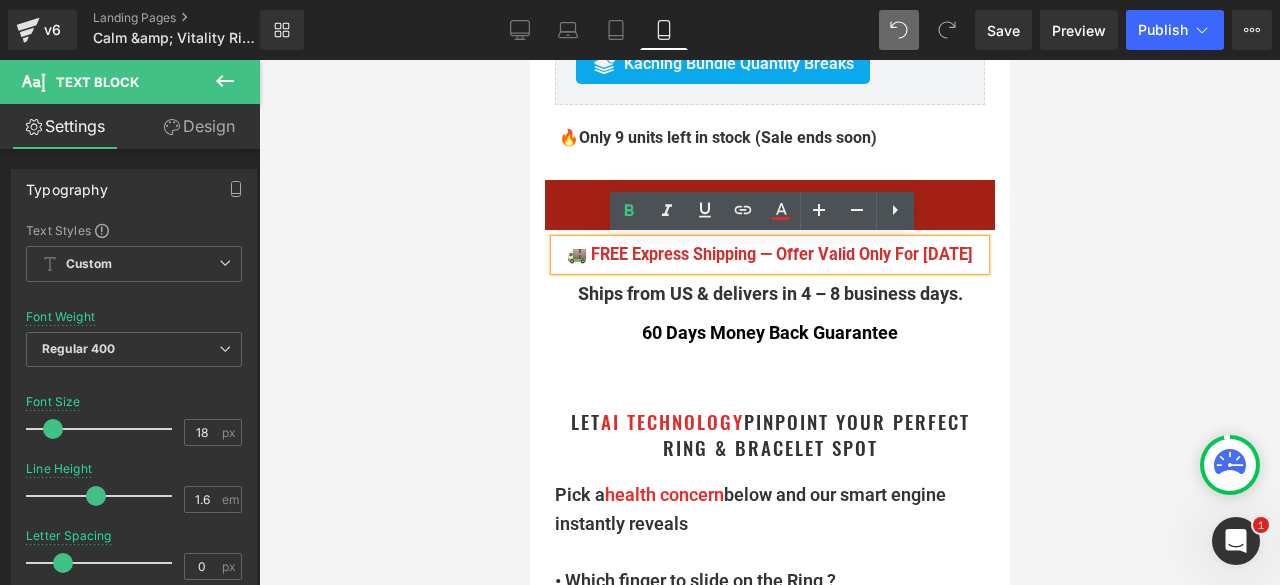 click at bounding box center (769, 322) 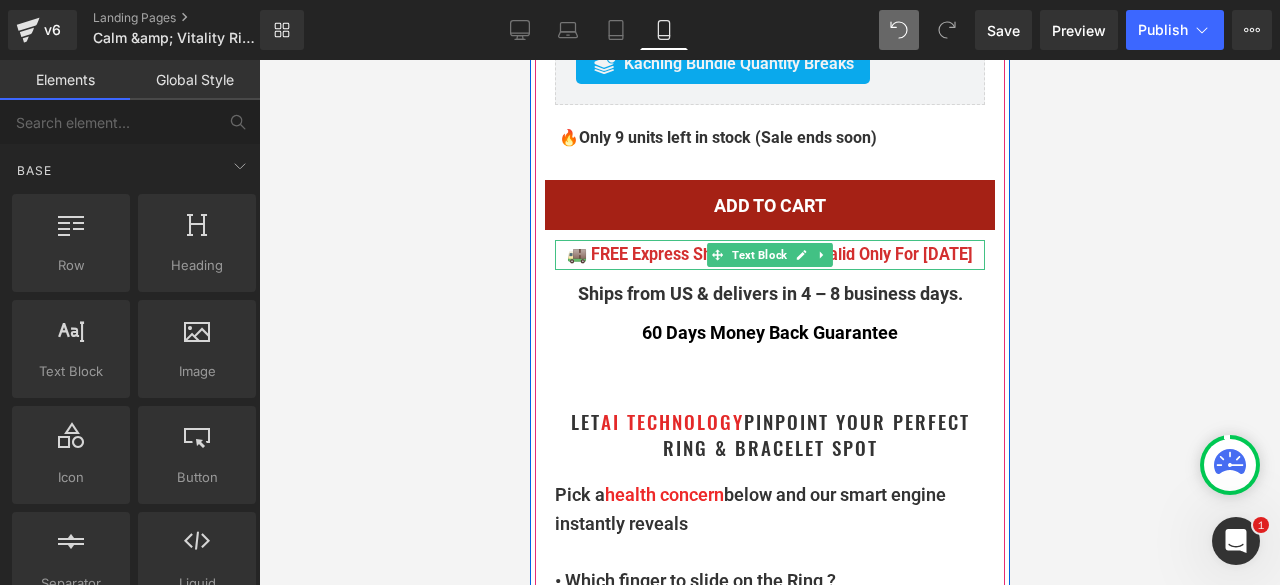 click on "🚚 FREE Express Shipping — Offer Valid Only For [DATE]" at bounding box center (769, 254) 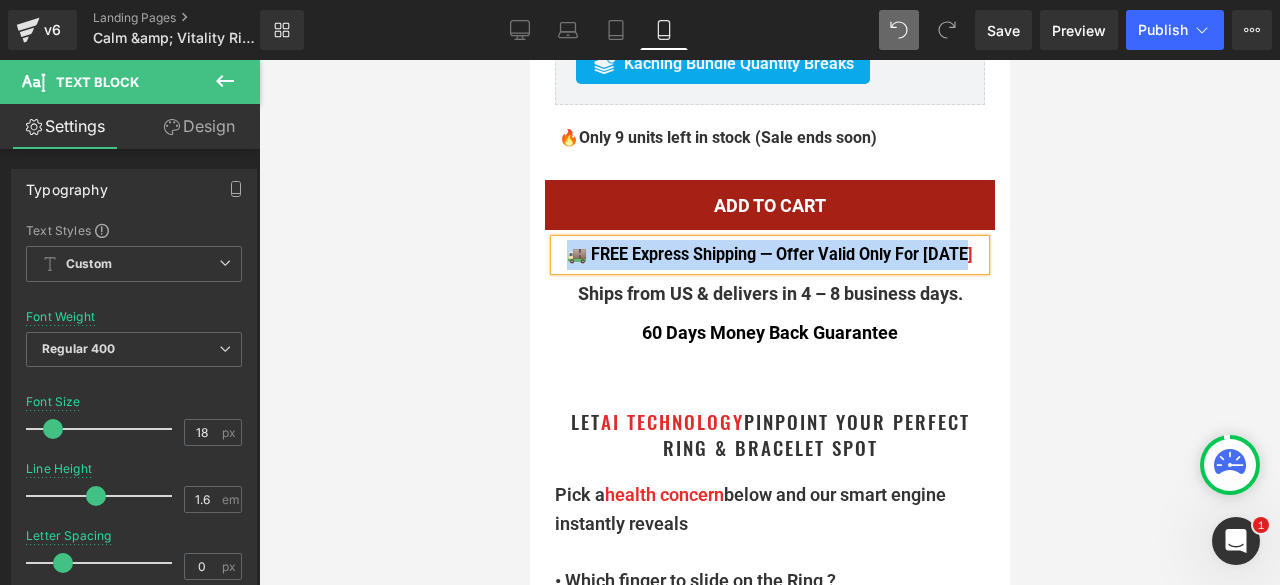 copy on "🚚 FREE Express Shipping — Offer Valid Only For [DATE]" 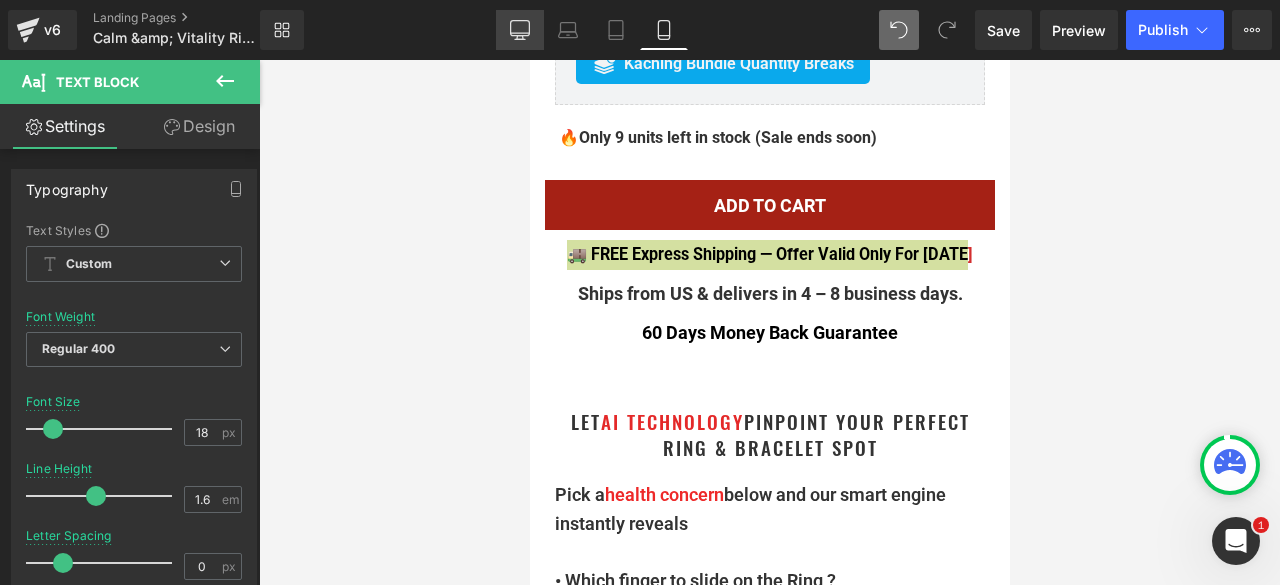 drag, startPoint x: 525, startPoint y: 38, endPoint x: 349, endPoint y: 26, distance: 176.40862 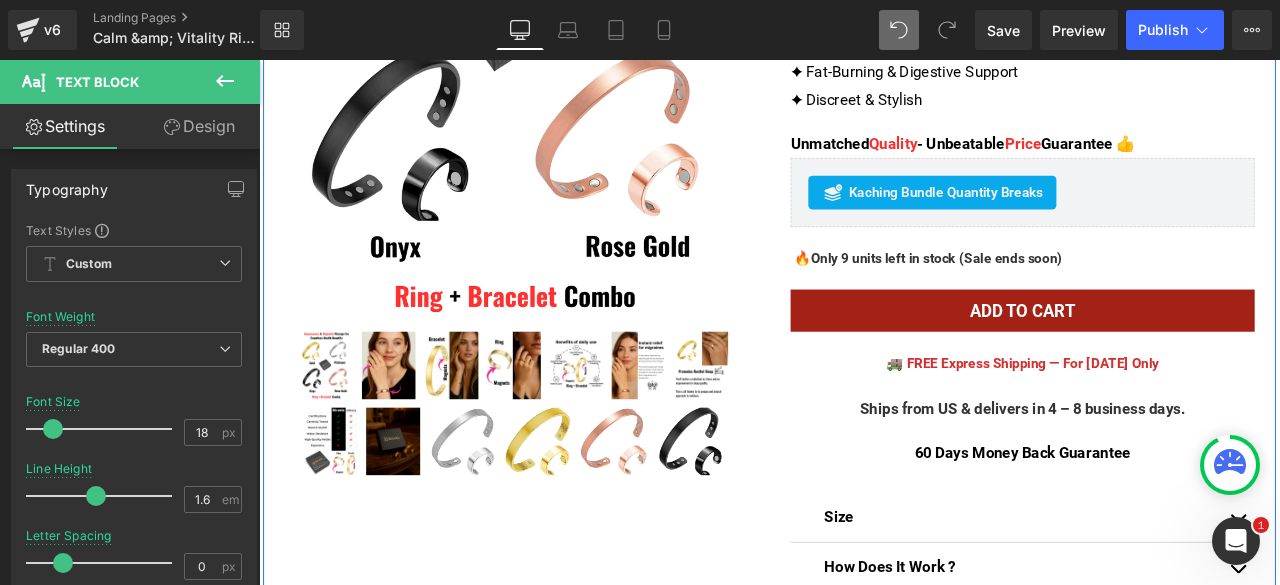 scroll, scrollTop: 600, scrollLeft: 0, axis: vertical 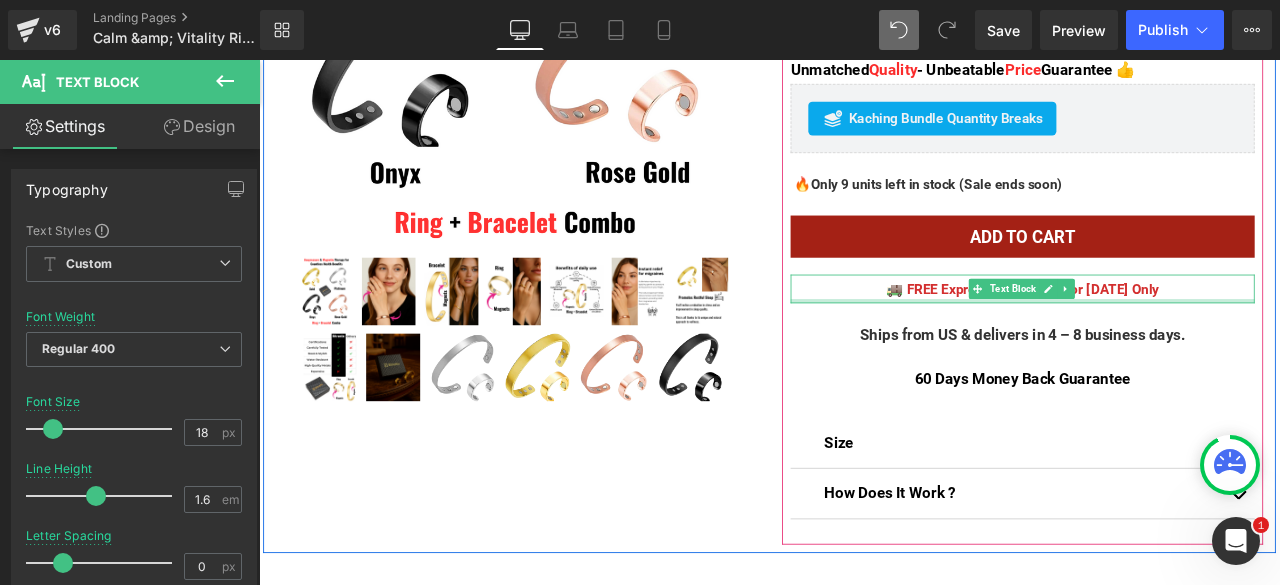 click at bounding box center [1164, 345] 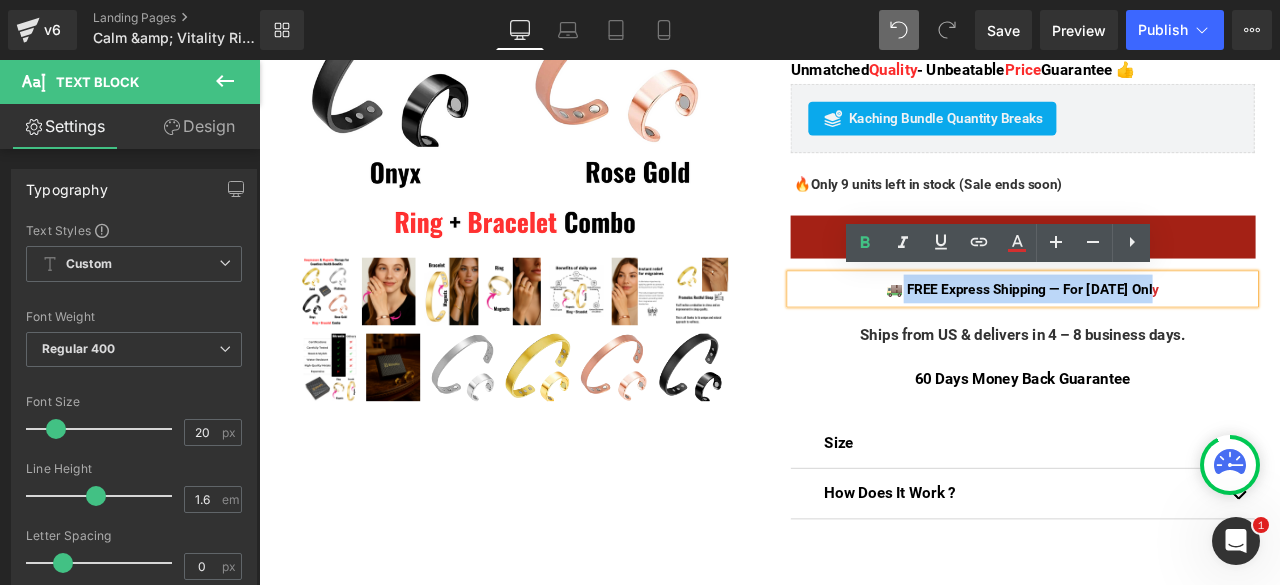 drag, startPoint x: 1343, startPoint y: 327, endPoint x: 1017, endPoint y: 327, distance: 326 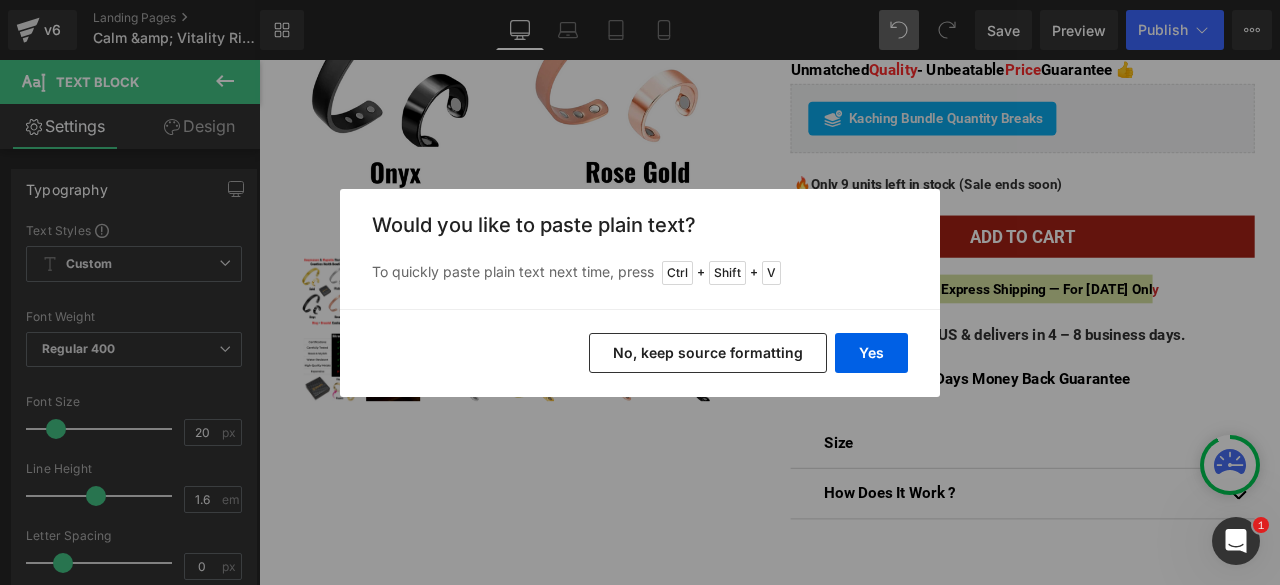 drag, startPoint x: 691, startPoint y: 357, endPoint x: 773, endPoint y: 356, distance: 82.006096 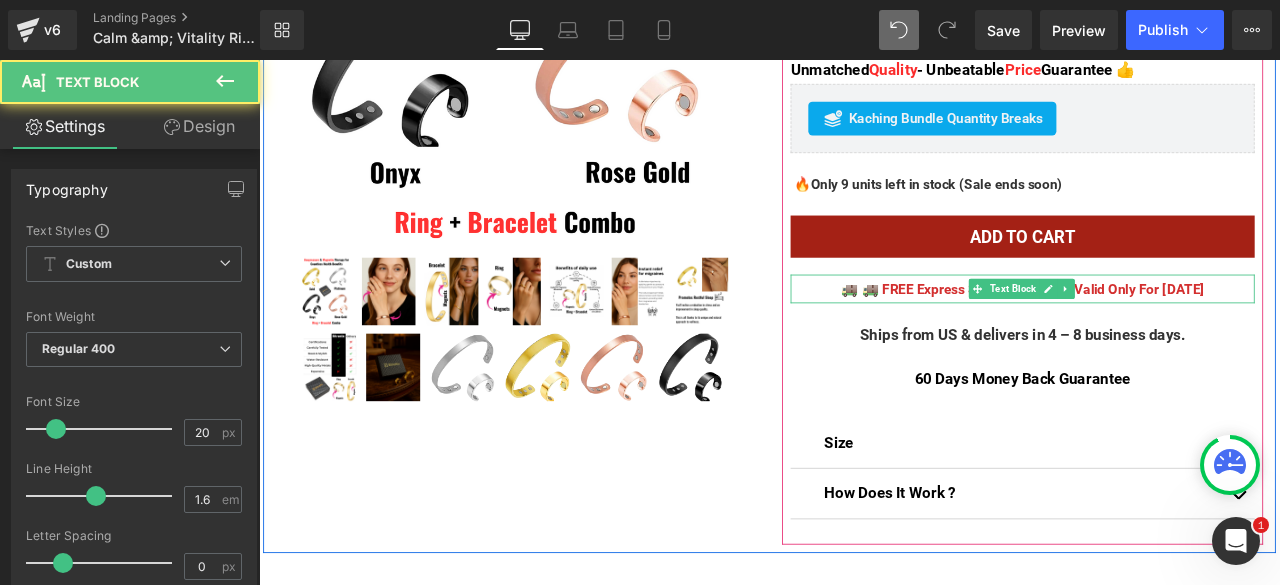 click on "🚚
🚚 FREE Express Shipping — Offer Valid Only For [DATE]" at bounding box center (1164, 331) 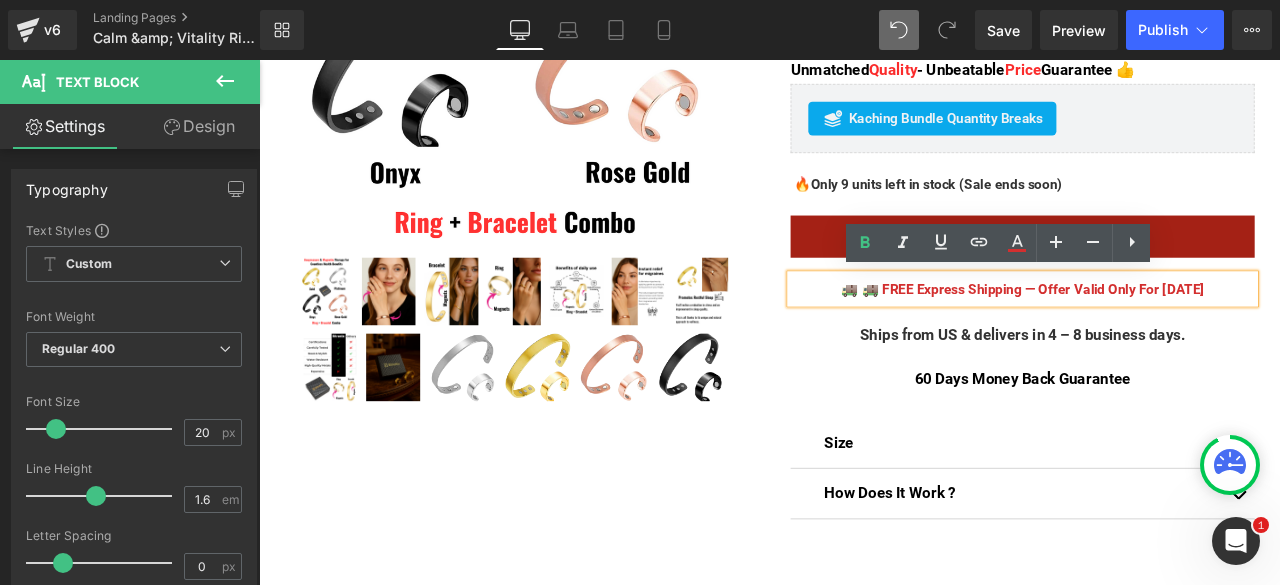 click on "🚚 FREE Express Shipping — Offer Valid Only For [DATE]" at bounding box center (1177, 331) 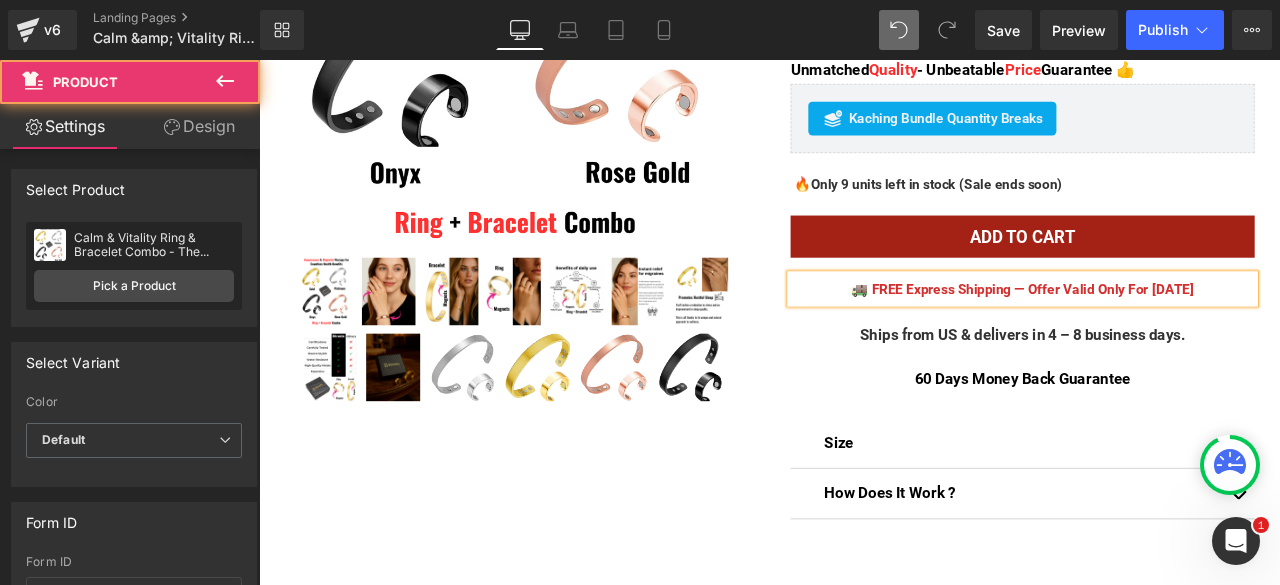 click on "Calm & Vitality Ring & Bracelet Combo - The Natural Weight Loss, Anti Stress & Anti Migraine Ally
(P) Title   [DOMAIN_NAME] Reviews  - Star Badge [DOMAIN_NAME] Reviews         ✦  1st Smart Magnetic Ring & Bracelet for  Weight Loss" at bounding box center [1164, 106] 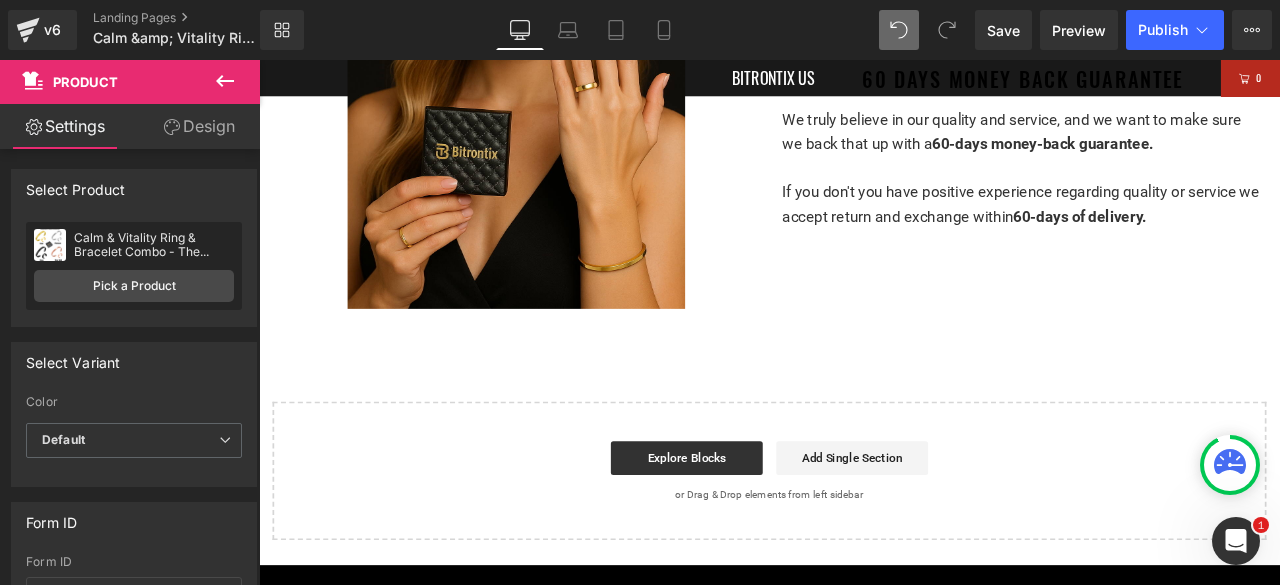 scroll, scrollTop: 8600, scrollLeft: 0, axis: vertical 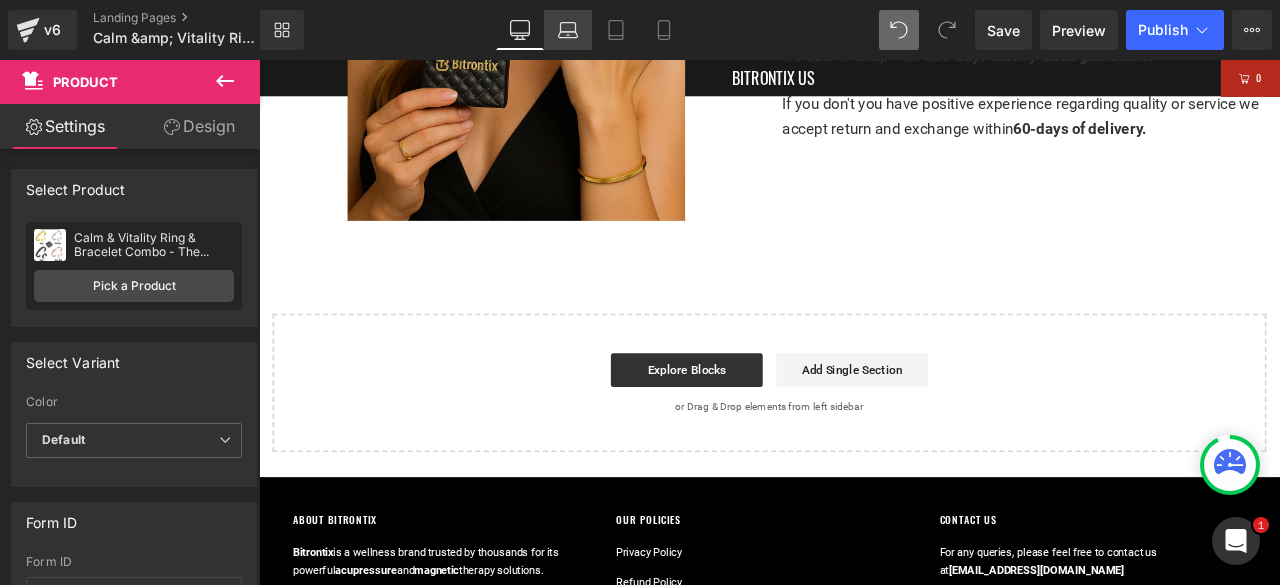 click on "Laptop" at bounding box center (568, 30) 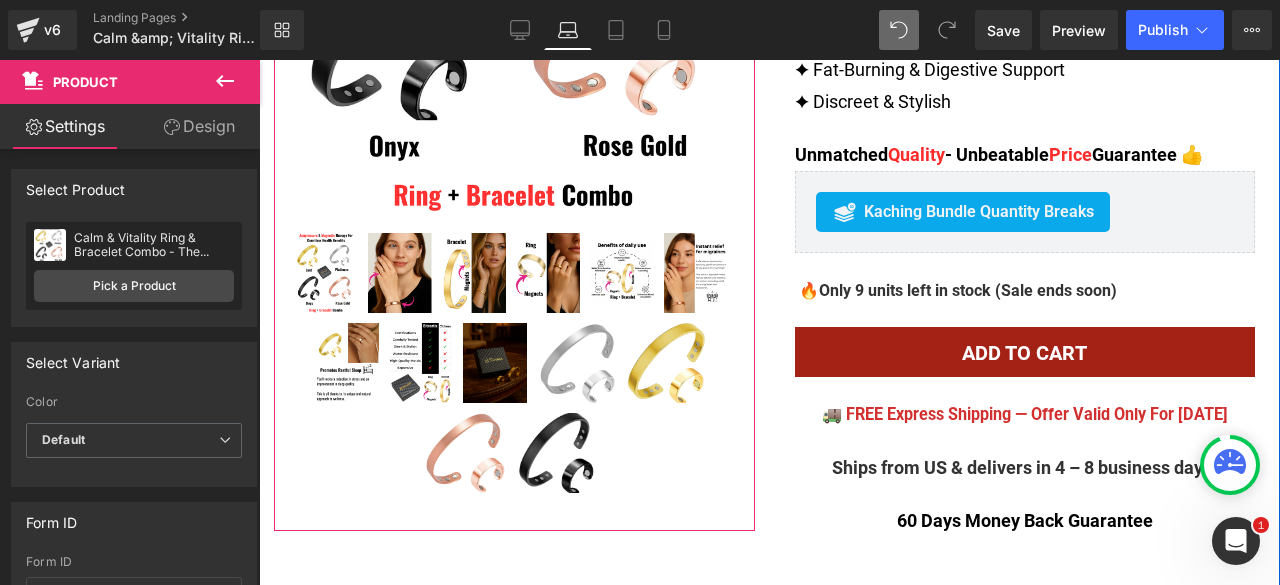 scroll, scrollTop: 600, scrollLeft: 0, axis: vertical 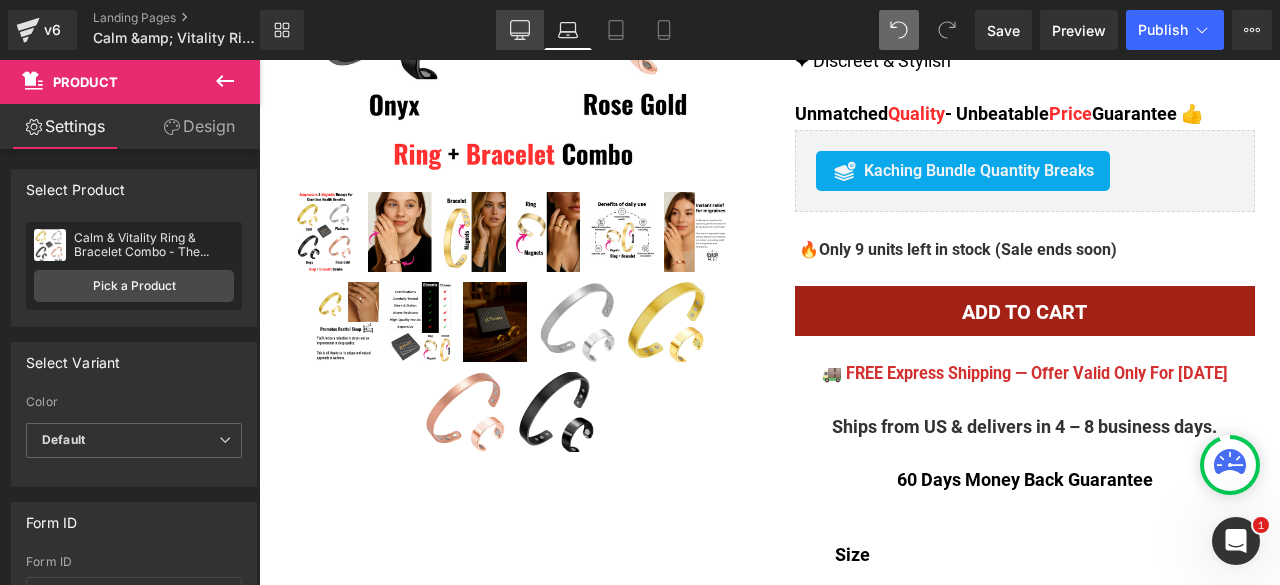 click 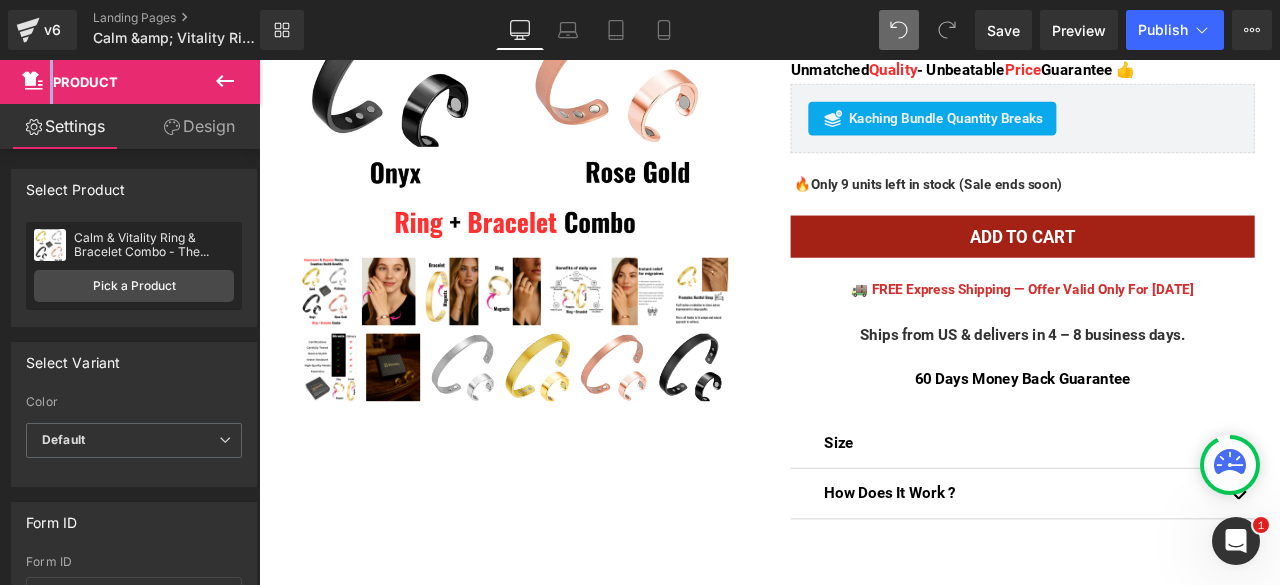 scroll, scrollTop: 0, scrollLeft: 0, axis: both 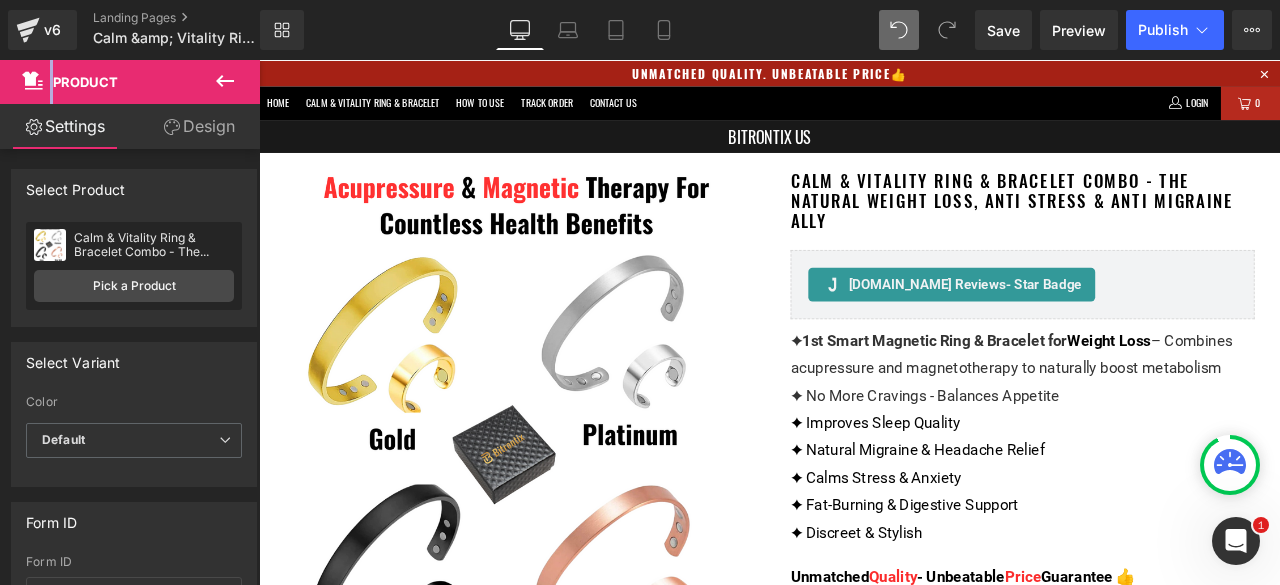 click 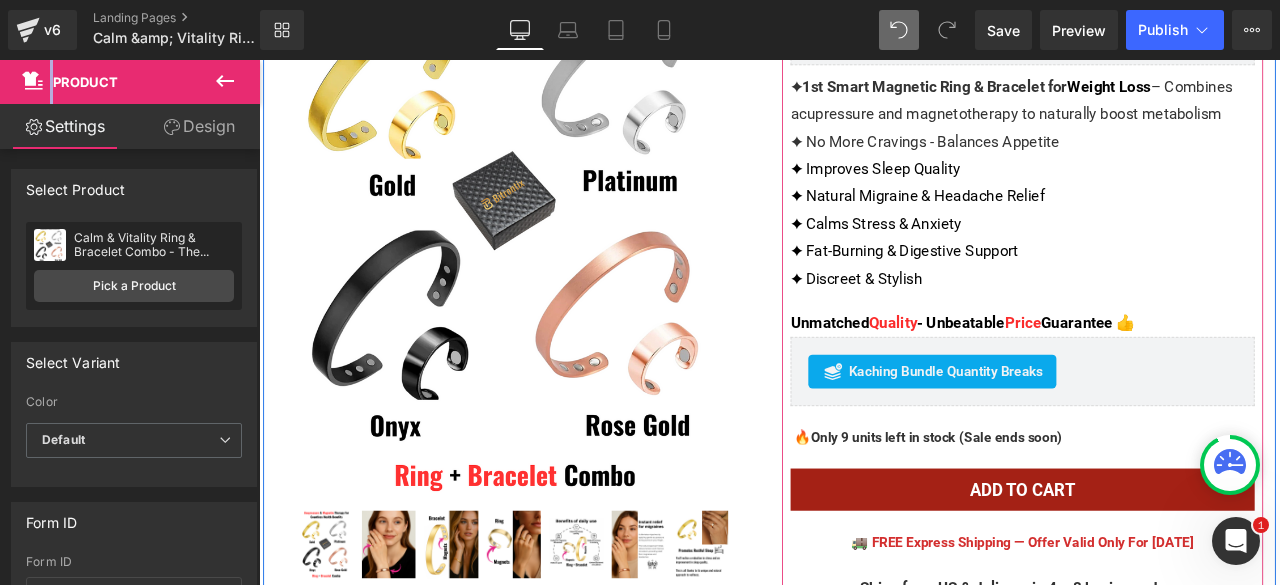 scroll, scrollTop: 500, scrollLeft: 0, axis: vertical 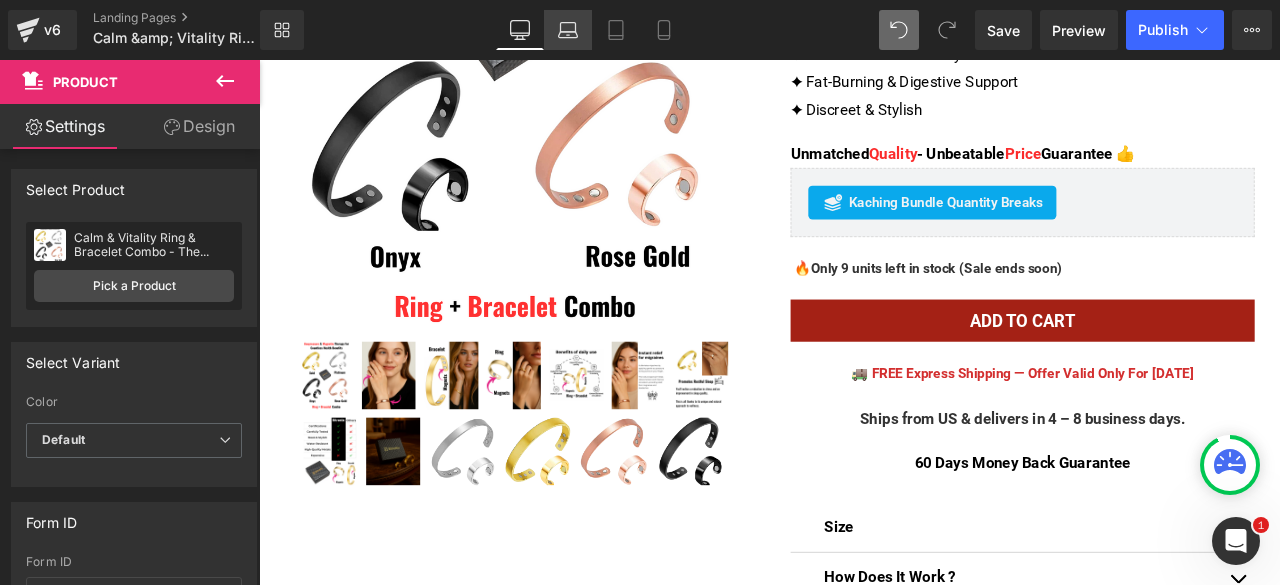 click 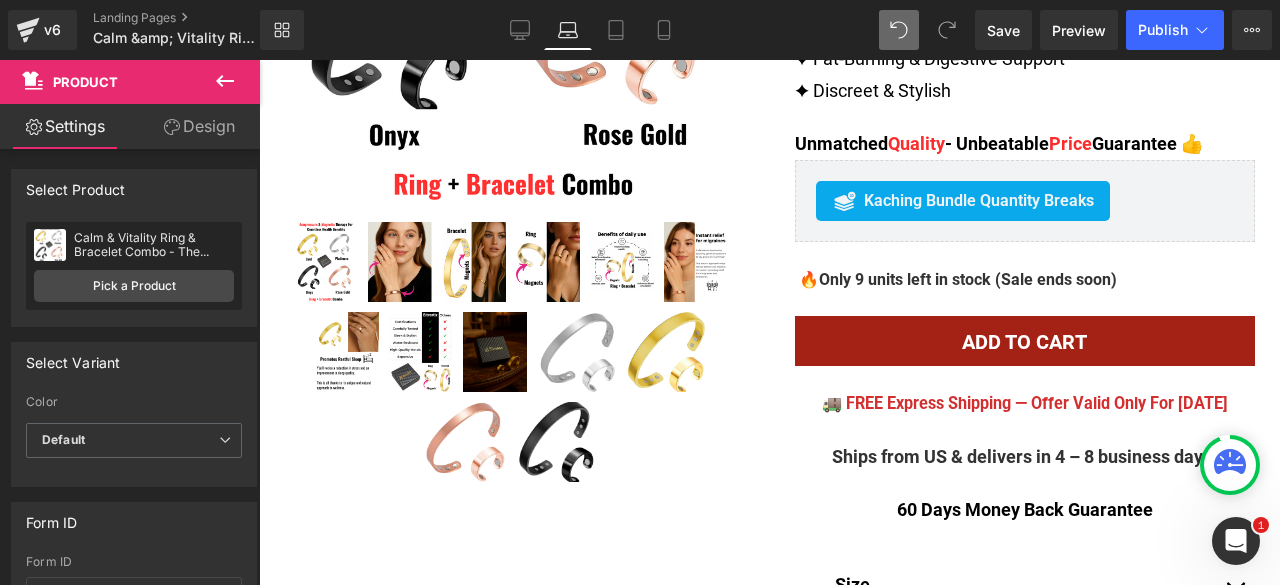 scroll, scrollTop: 600, scrollLeft: 0, axis: vertical 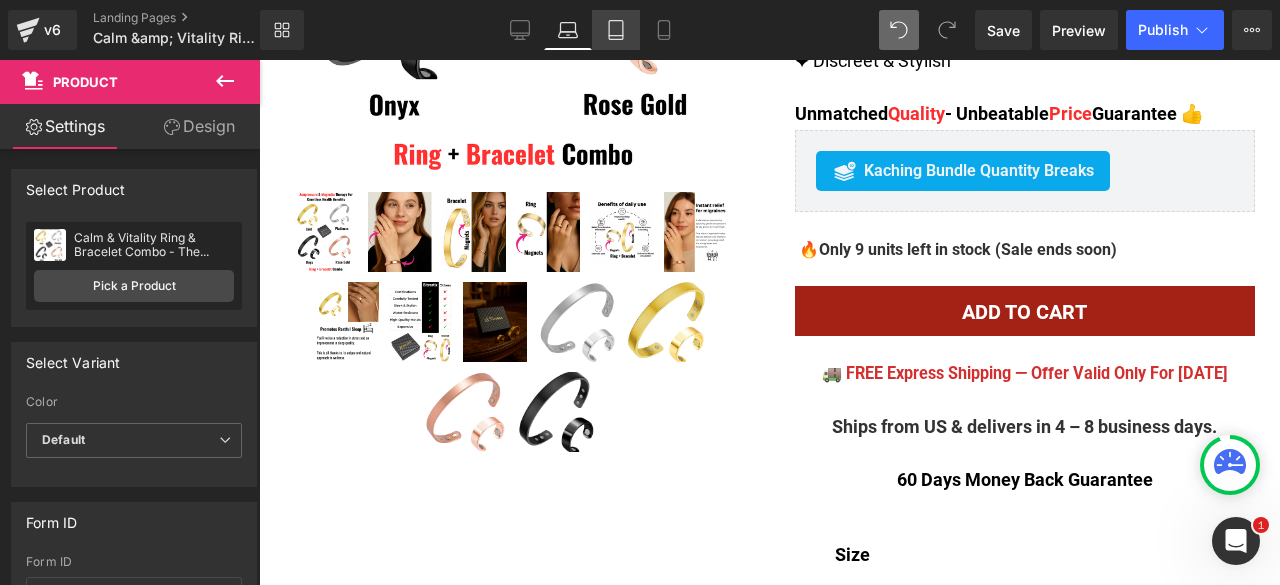 click 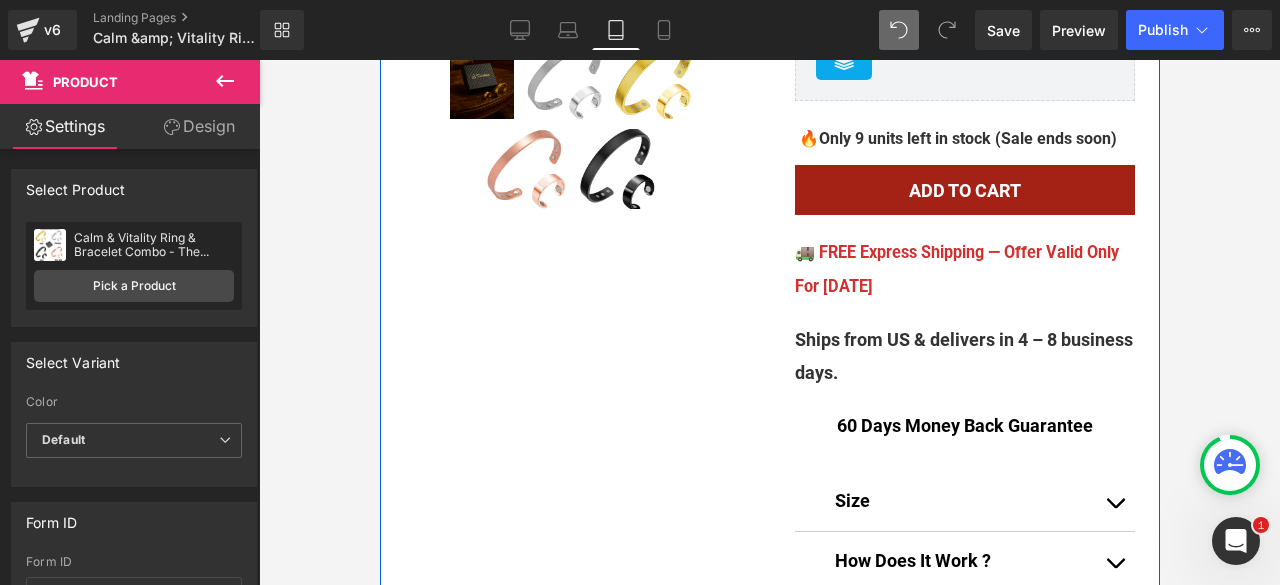 scroll, scrollTop: 700, scrollLeft: 0, axis: vertical 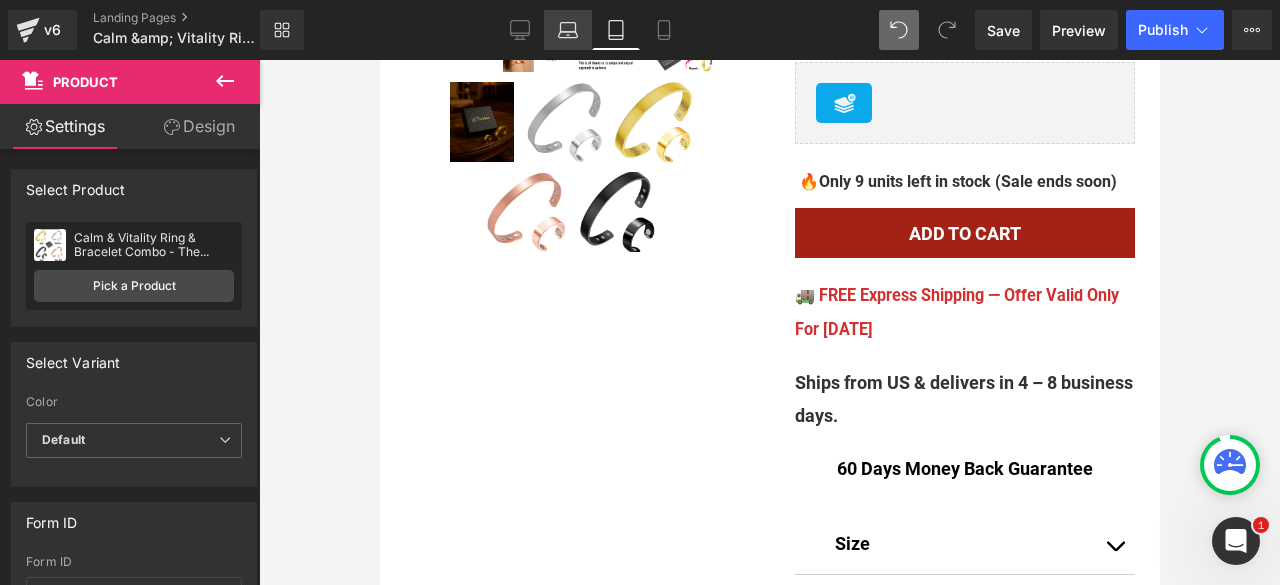 click 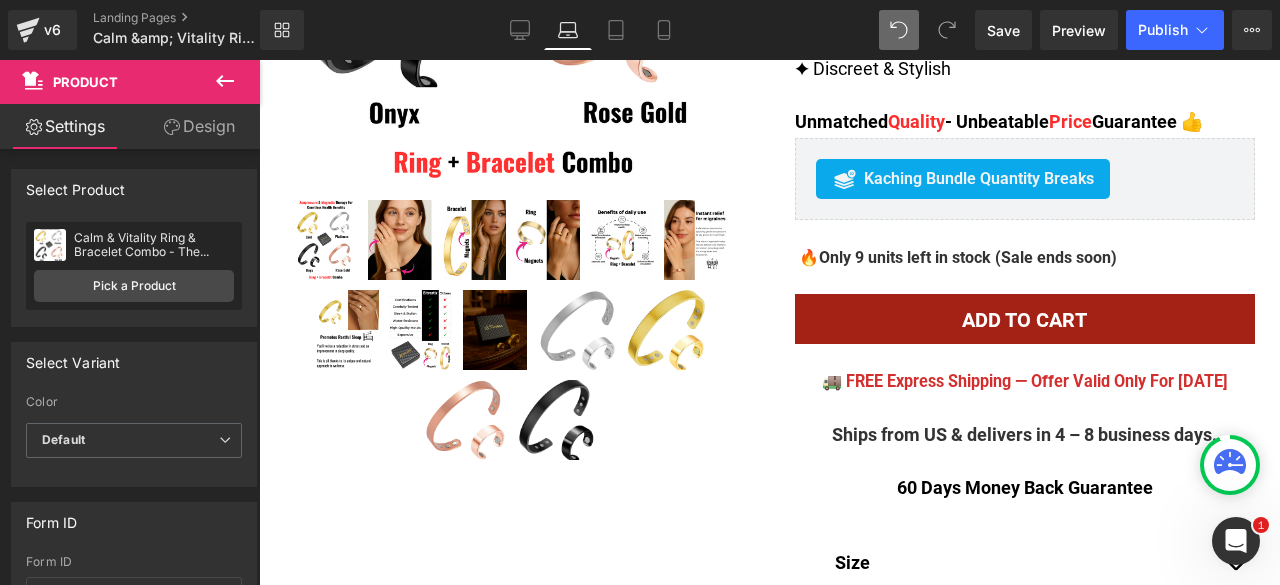 scroll, scrollTop: 600, scrollLeft: 0, axis: vertical 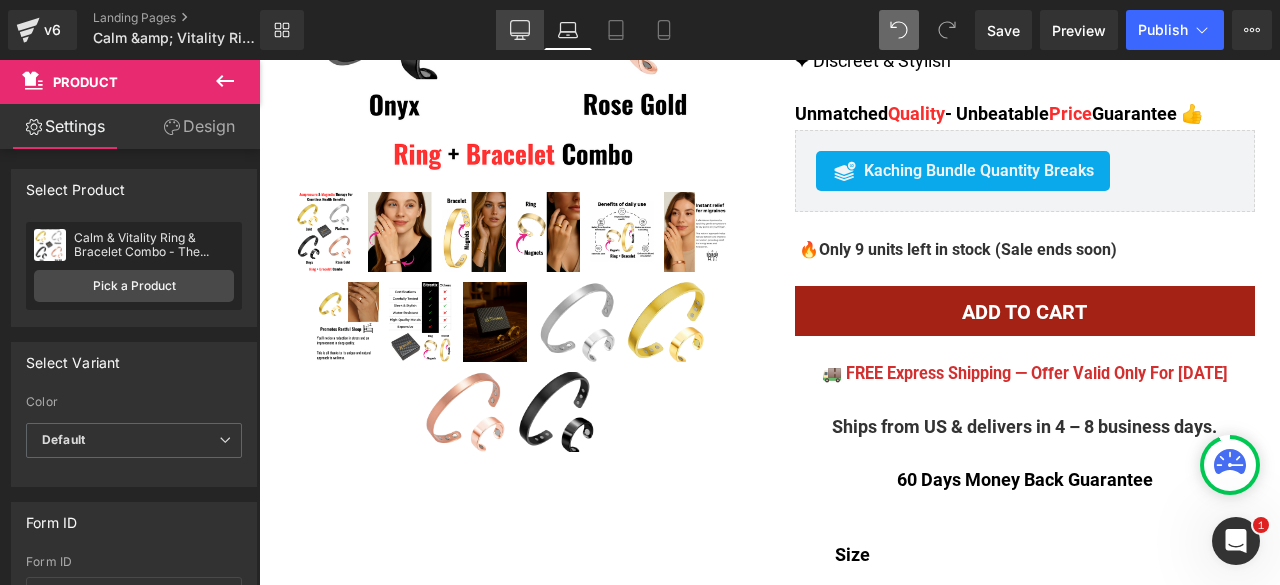 click on "Desktop" at bounding box center [520, 30] 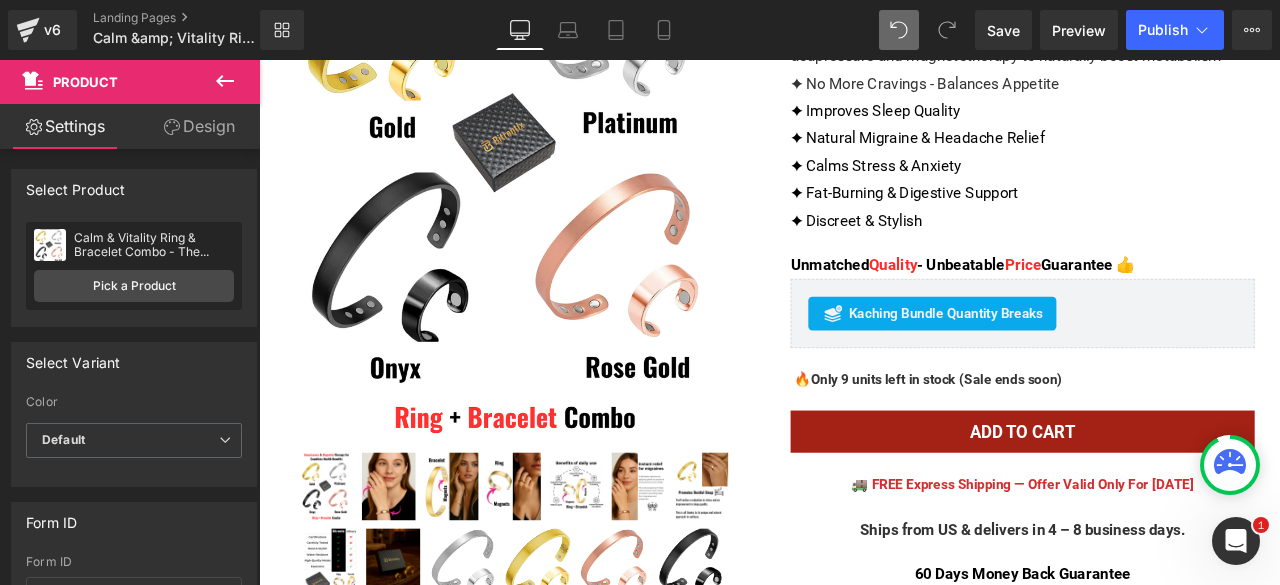 scroll, scrollTop: 400, scrollLeft: 0, axis: vertical 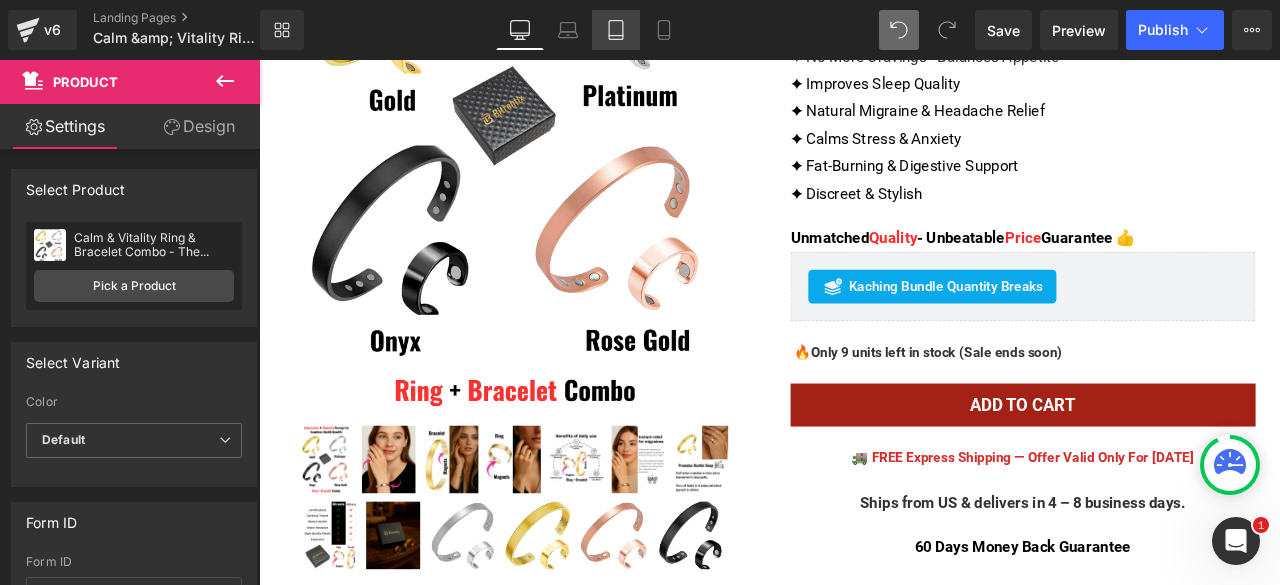 click 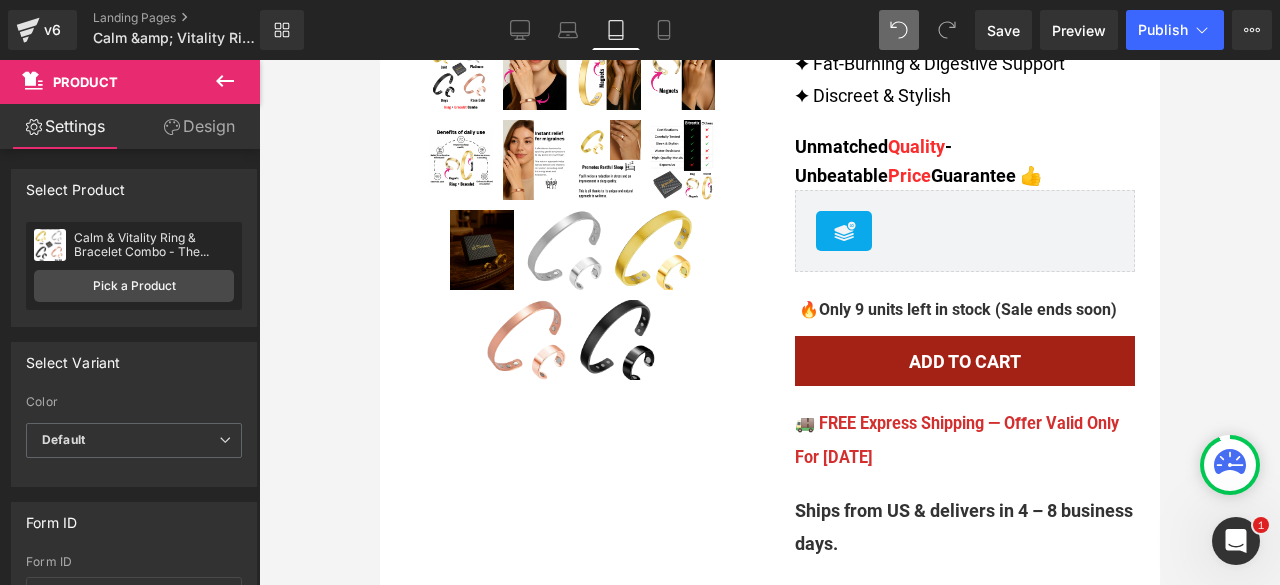 scroll, scrollTop: 600, scrollLeft: 0, axis: vertical 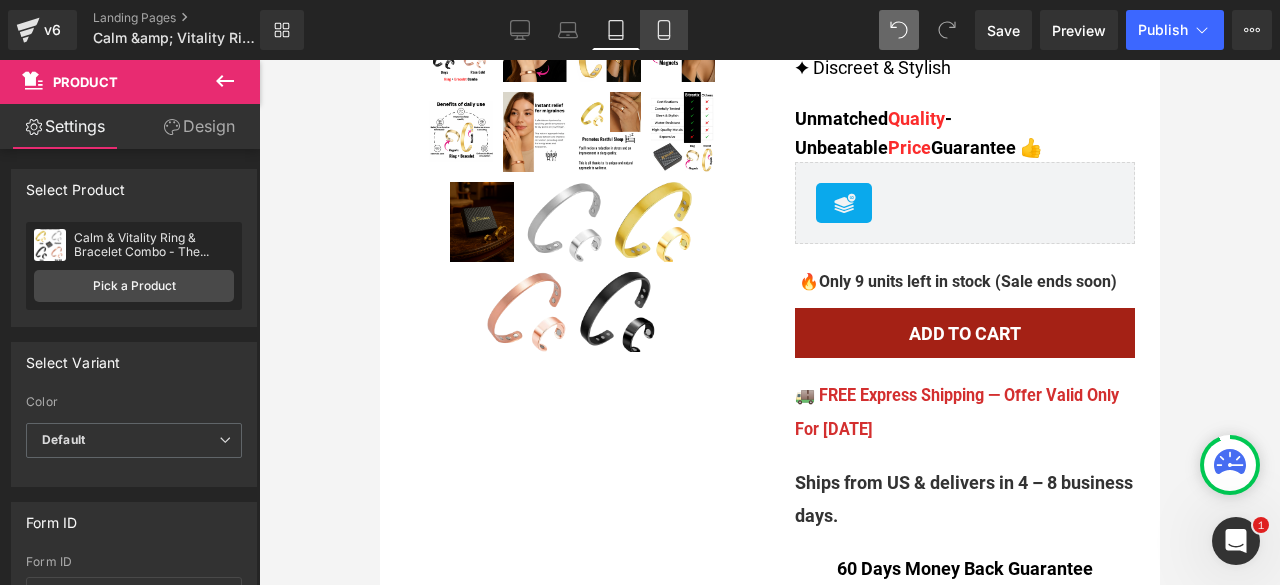 click 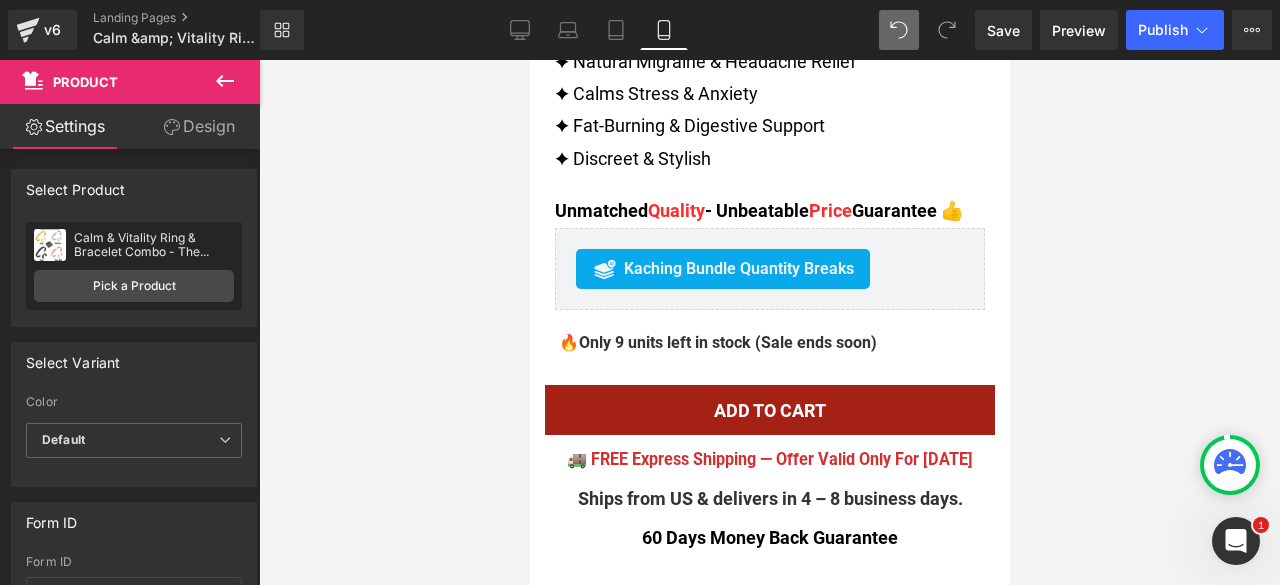 scroll, scrollTop: 1300, scrollLeft: 0, axis: vertical 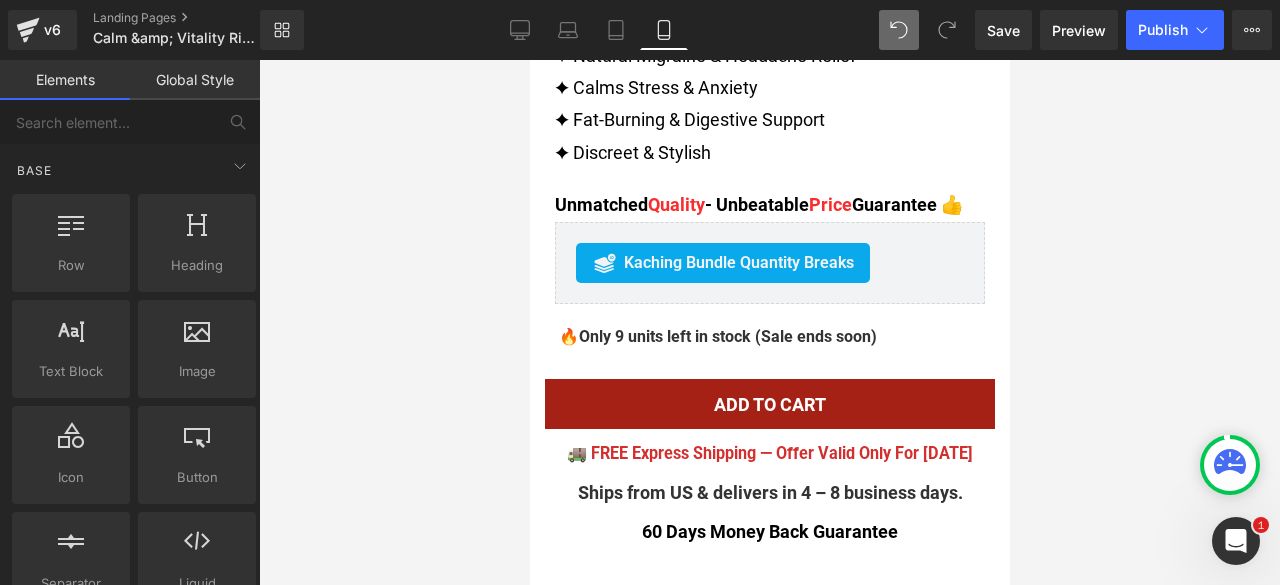 click at bounding box center [769, 322] 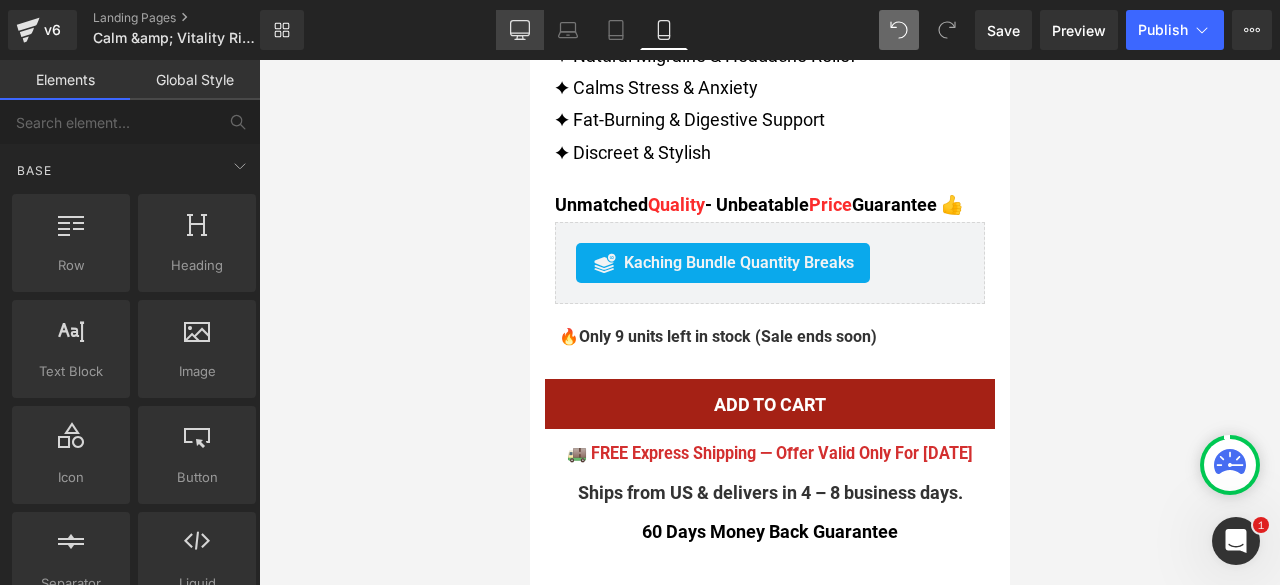 click 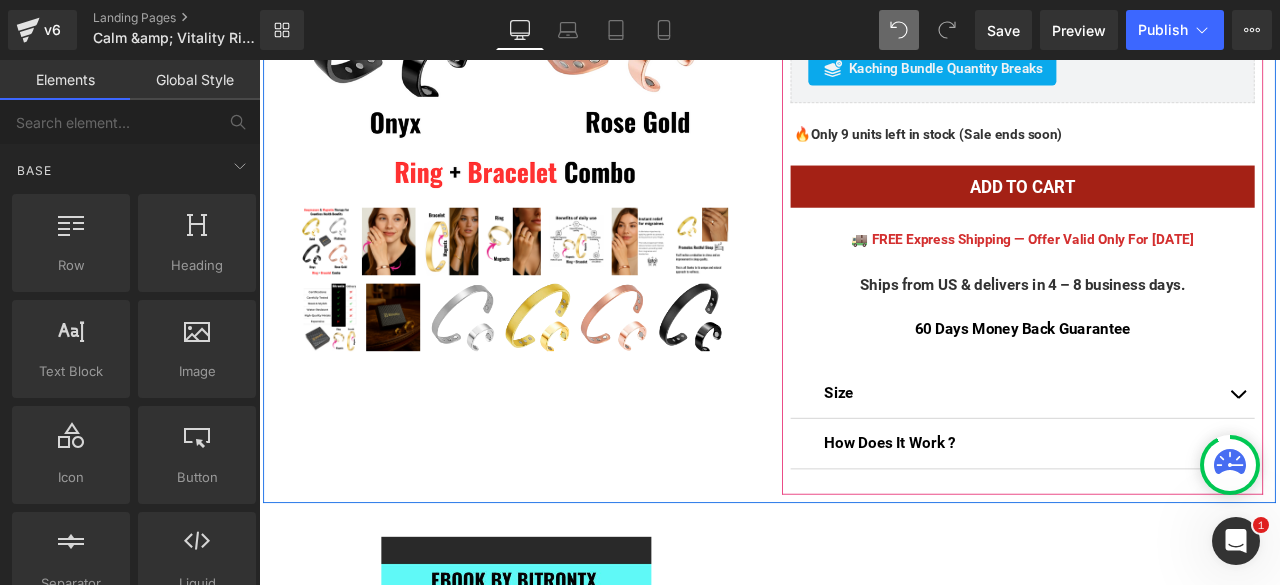 scroll, scrollTop: 709, scrollLeft: 0, axis: vertical 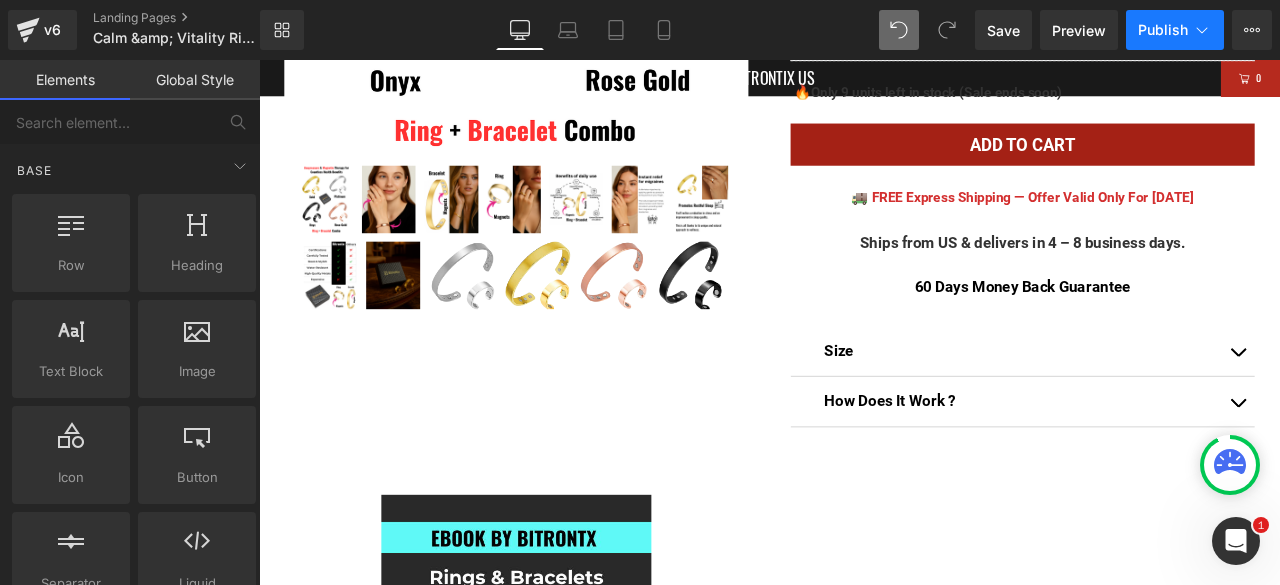 click on "Publish" at bounding box center (1163, 30) 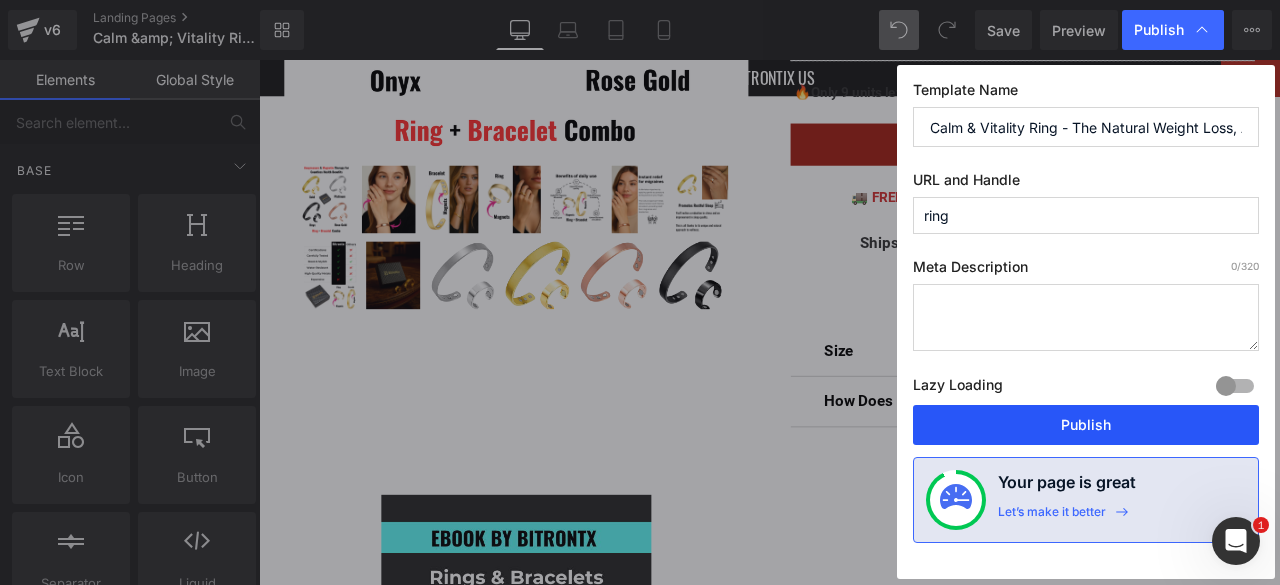 click on "Publish" at bounding box center (1086, 425) 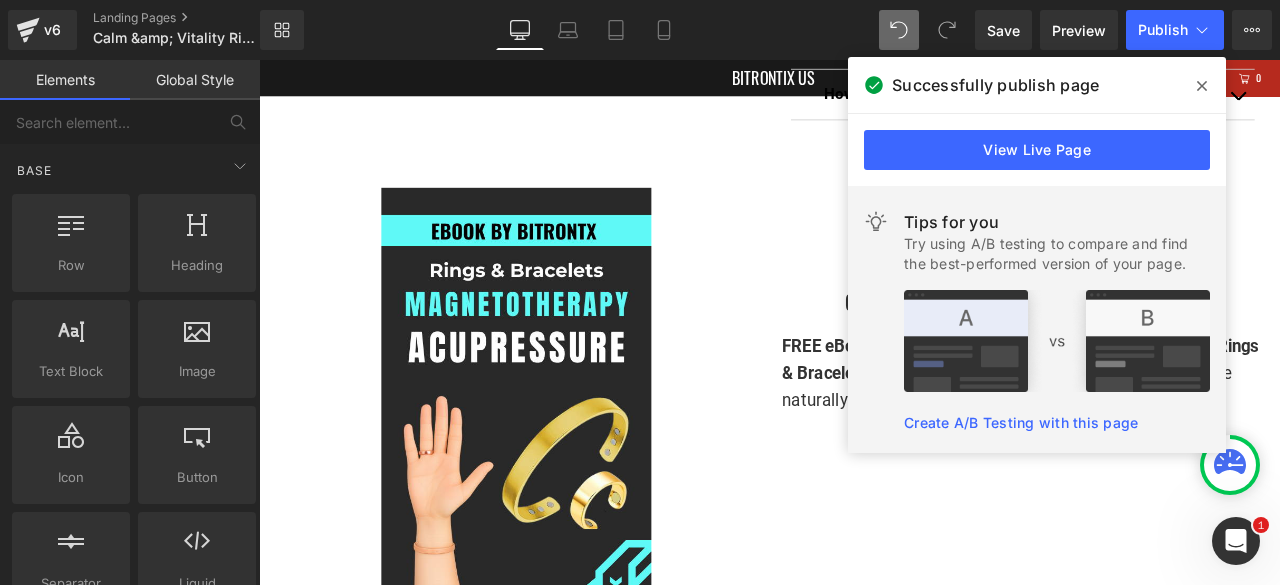 scroll, scrollTop: 1102, scrollLeft: 0, axis: vertical 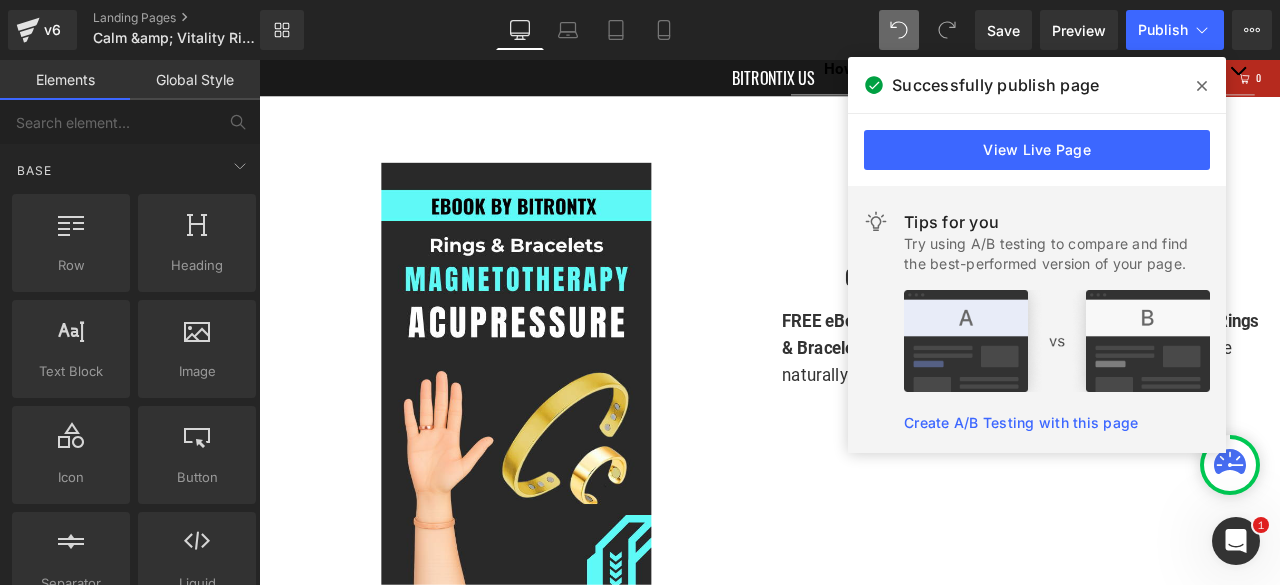drag, startPoint x: 1197, startPoint y: 87, endPoint x: 502, endPoint y: 261, distance: 716.45026 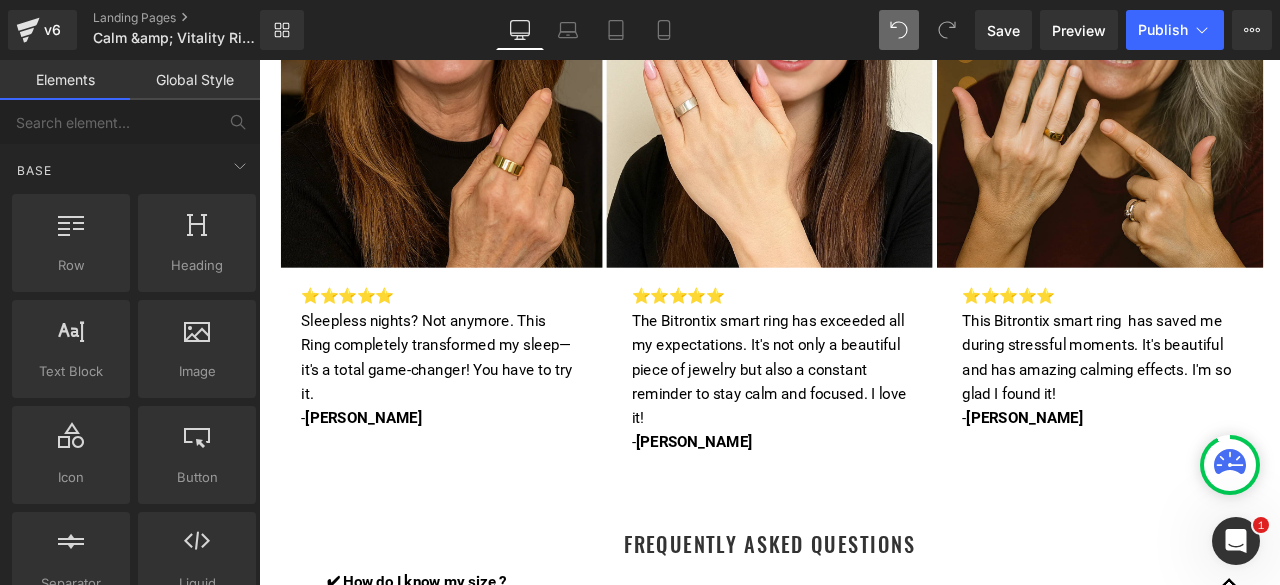 scroll, scrollTop: 7402, scrollLeft: 0, axis: vertical 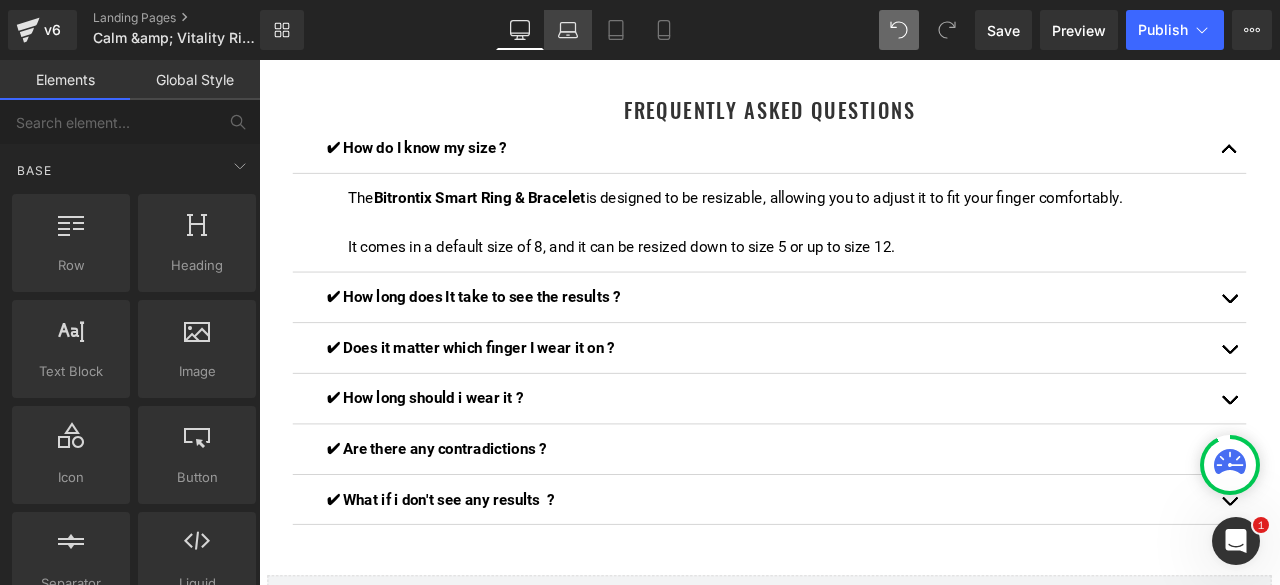 click 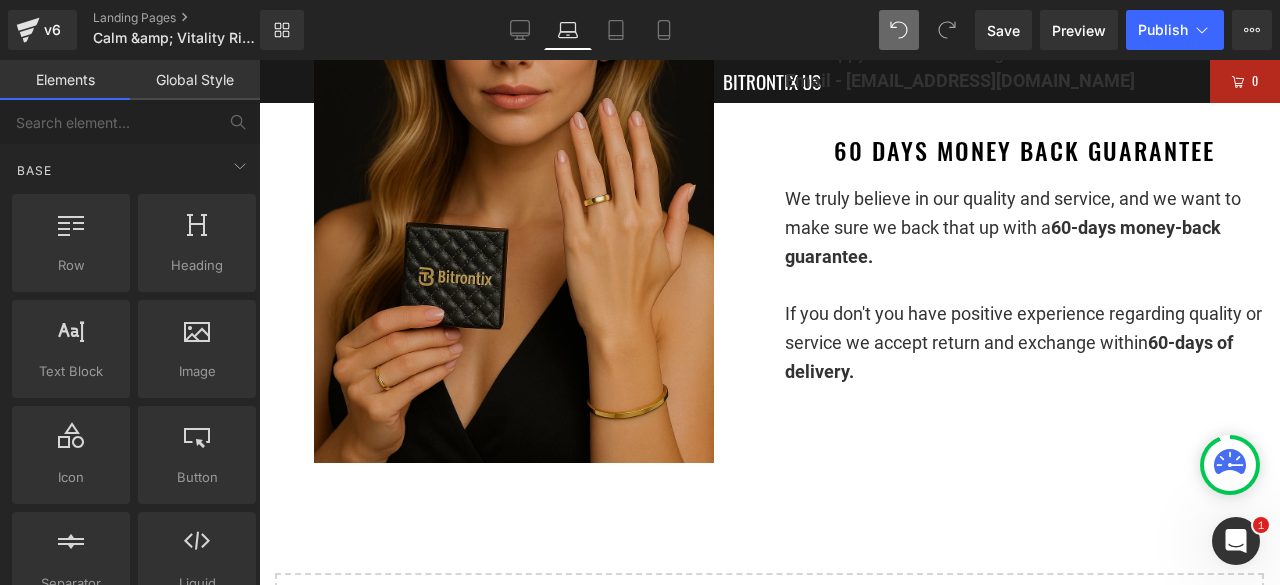 scroll, scrollTop: 8148, scrollLeft: 0, axis: vertical 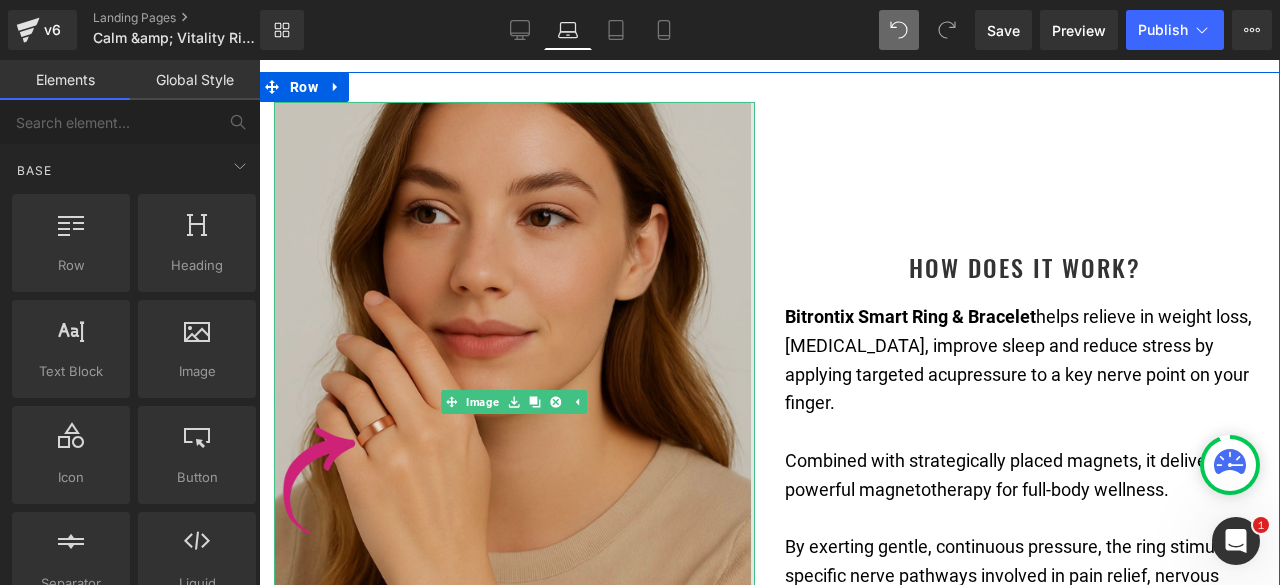 click at bounding box center (514, 402) 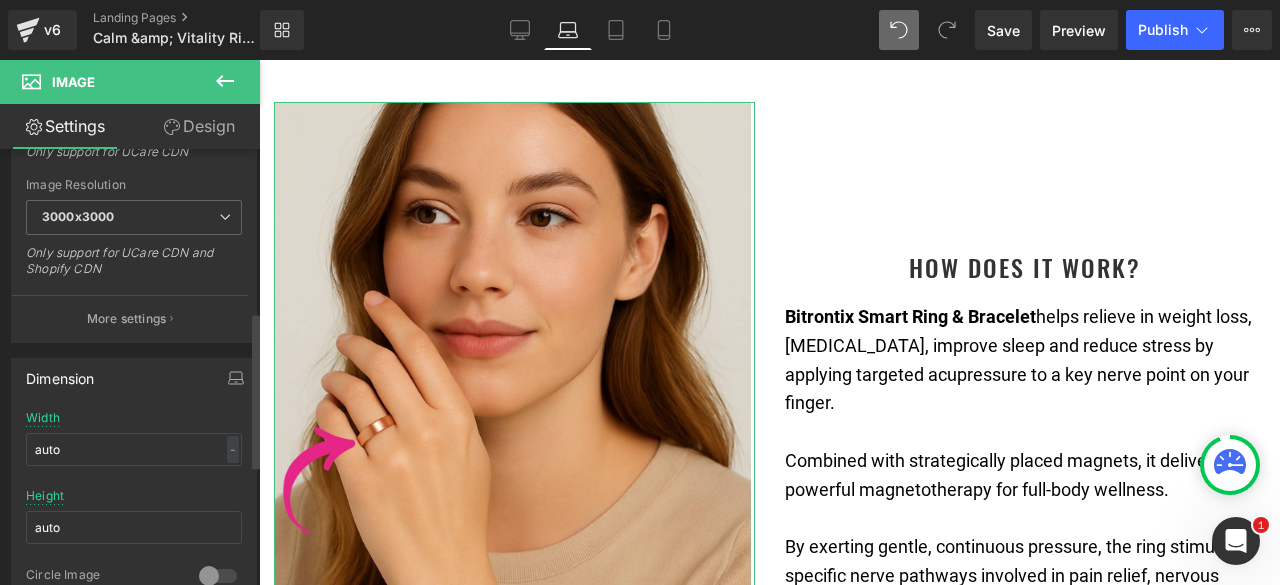 scroll, scrollTop: 500, scrollLeft: 0, axis: vertical 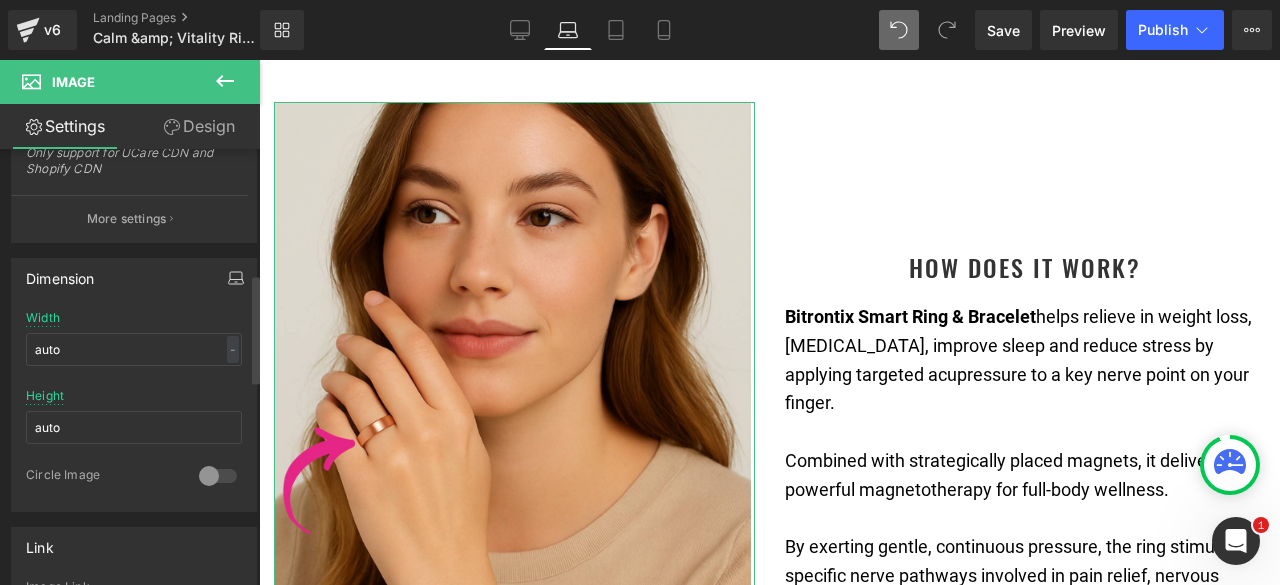 click 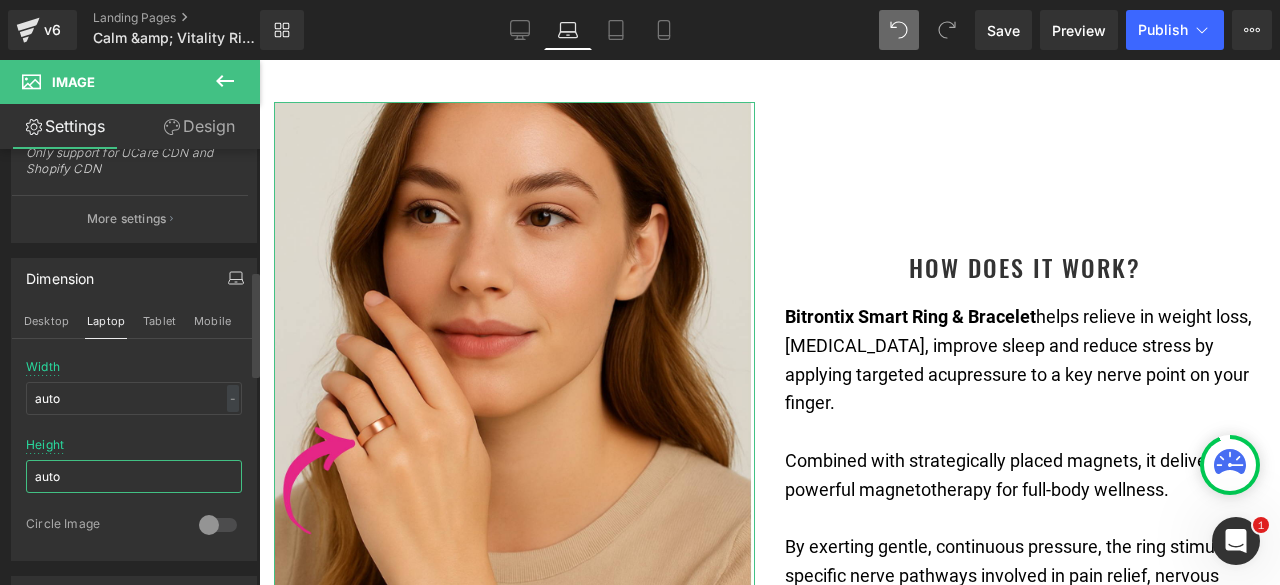 click on "auto" at bounding box center (134, 476) 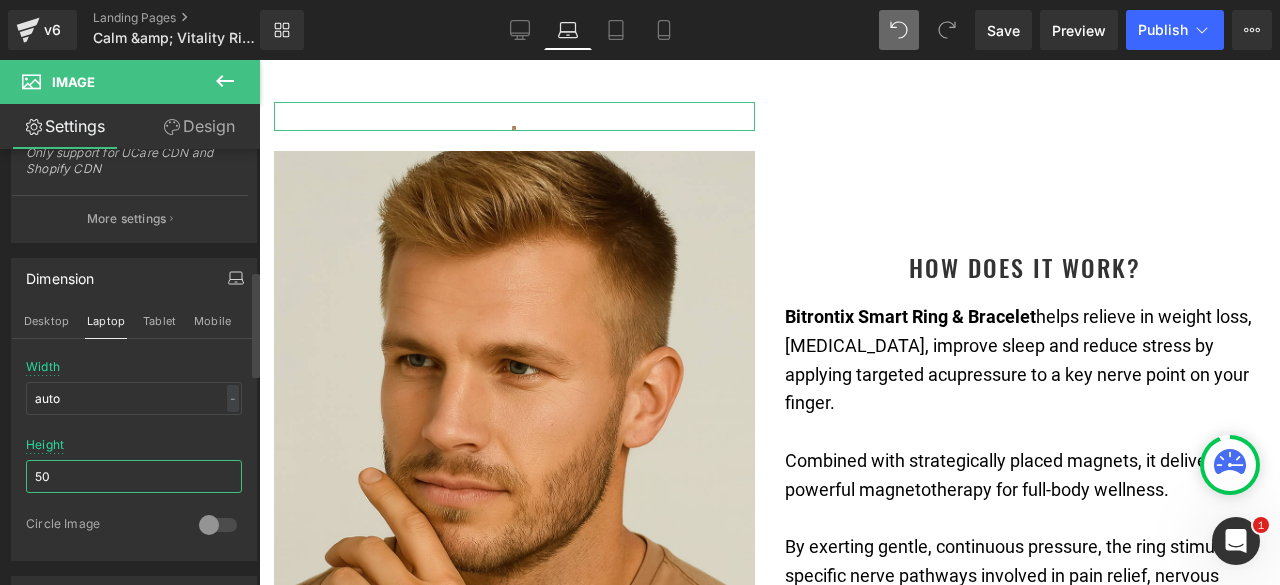 type on "500" 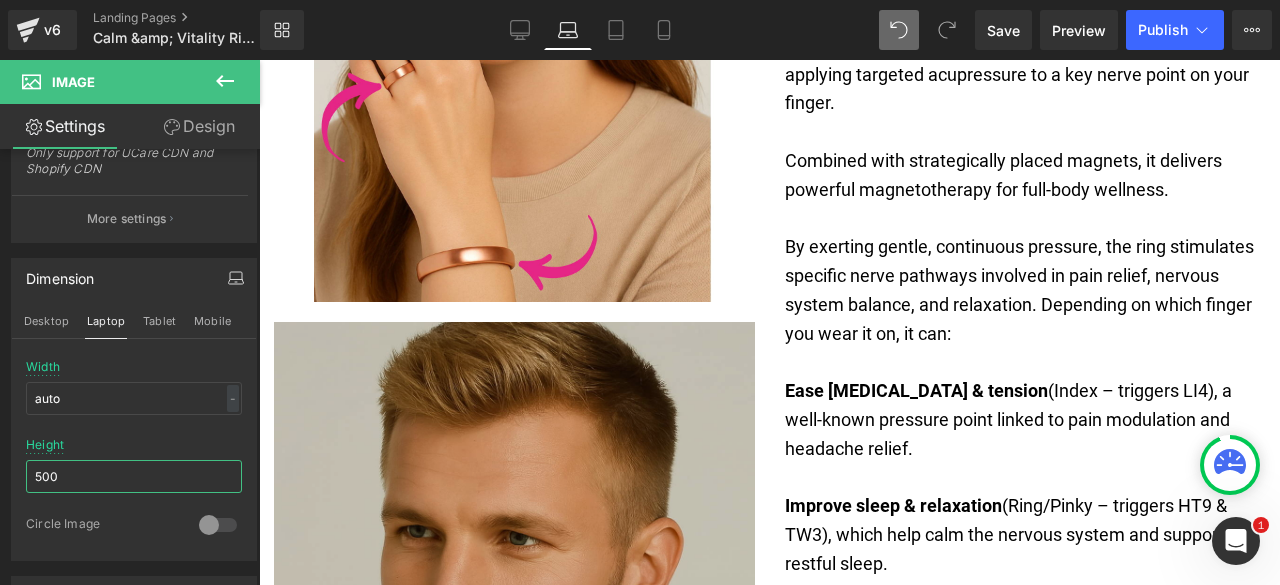 scroll, scrollTop: 5600, scrollLeft: 0, axis: vertical 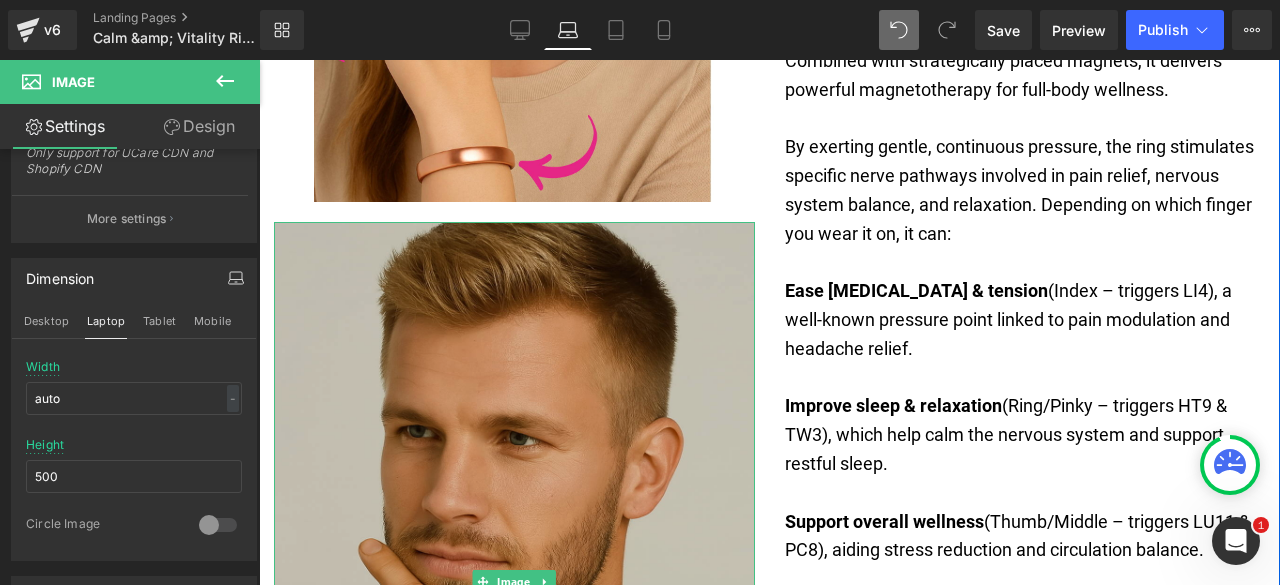 click at bounding box center [514, 582] 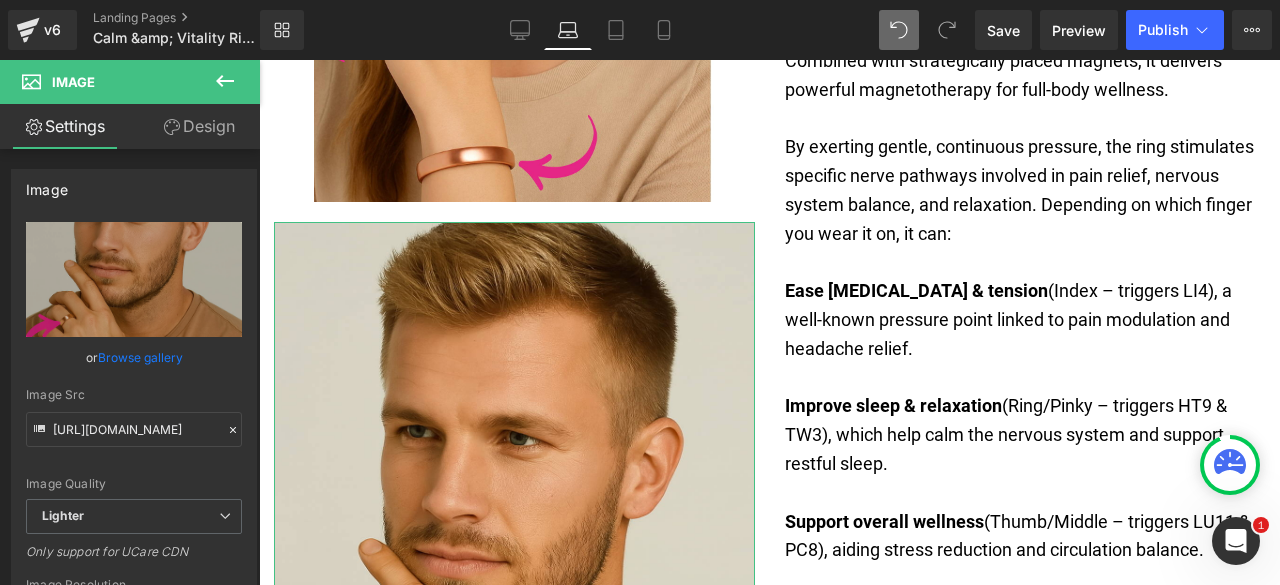 click on "Design" at bounding box center [199, 126] 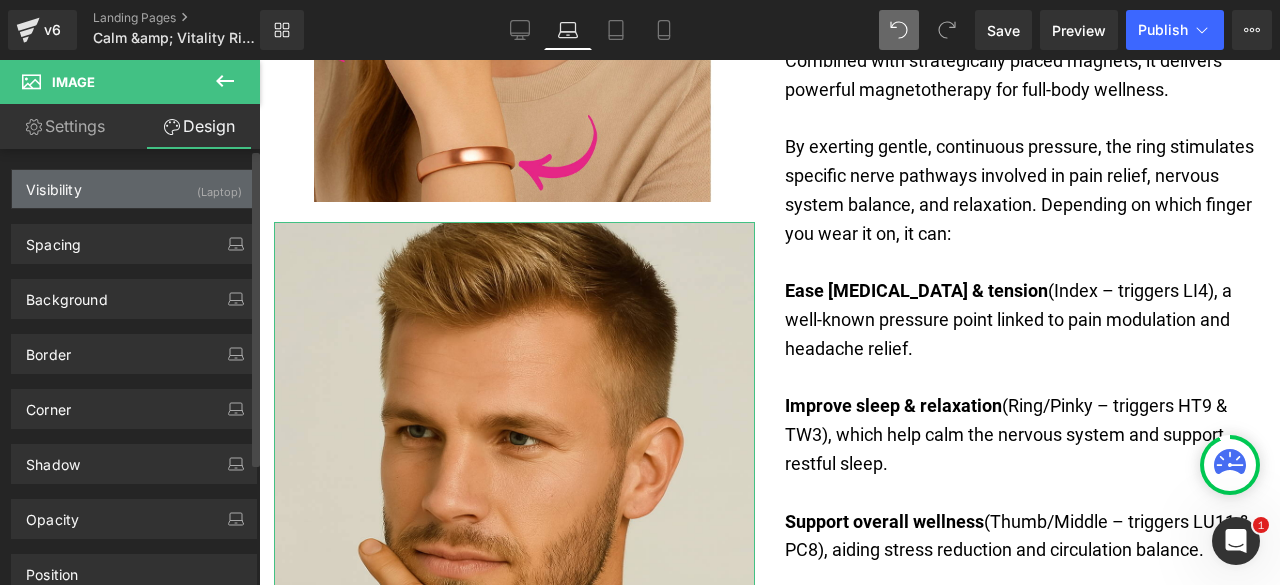 click on "Visibility
(Laptop)" at bounding box center (134, 189) 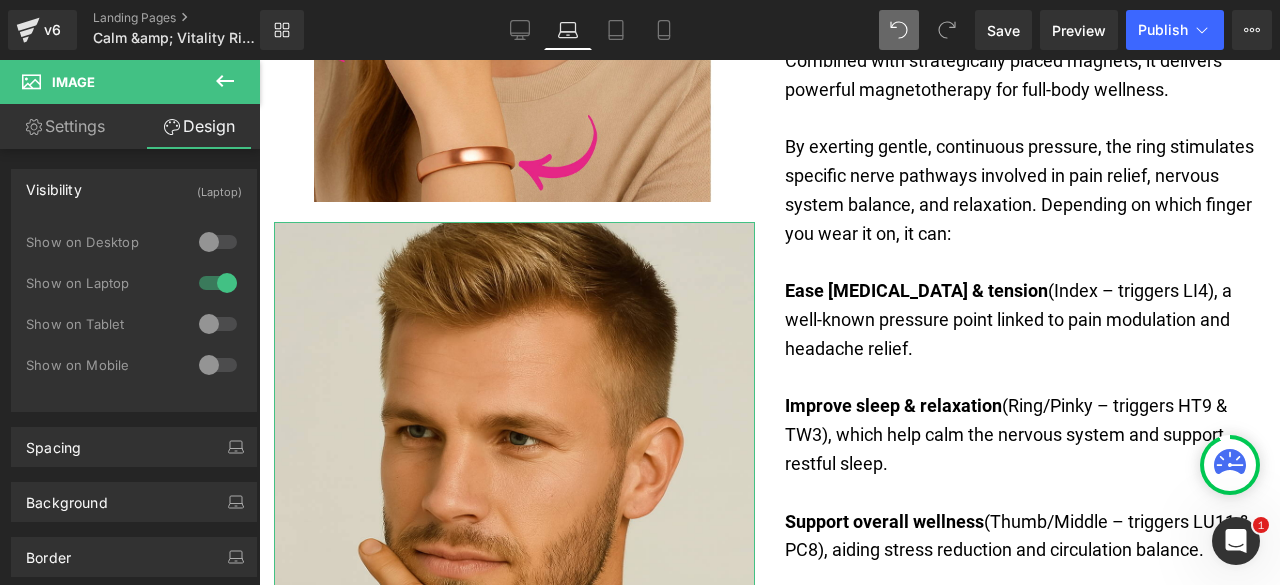 click on "Design" at bounding box center [199, 126] 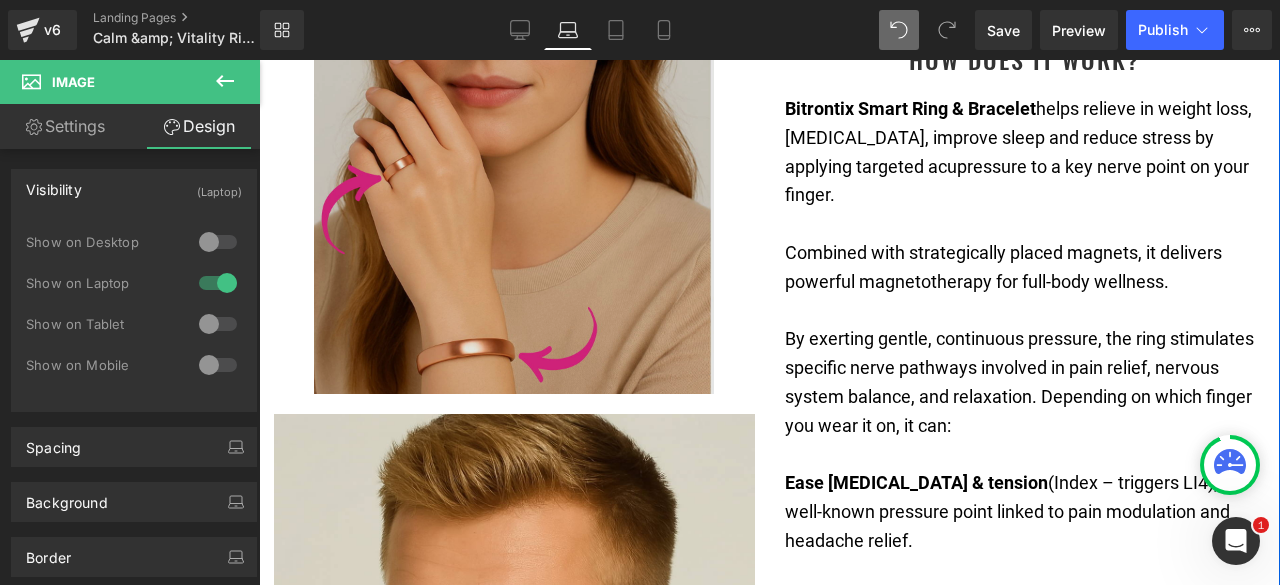 scroll, scrollTop: 5500, scrollLeft: 0, axis: vertical 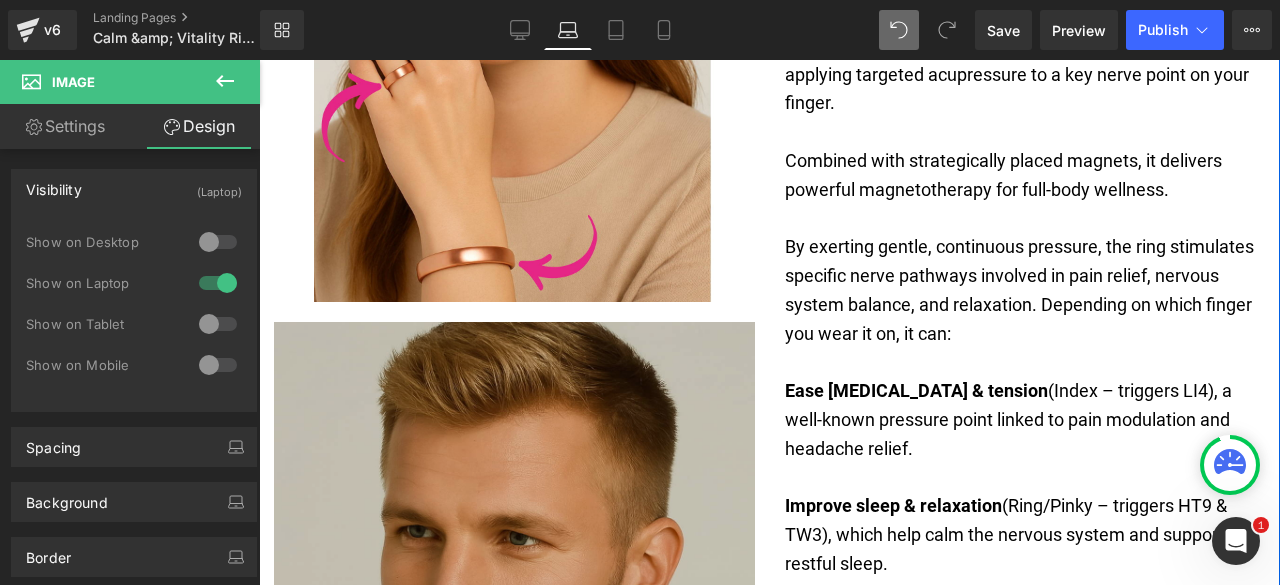 click at bounding box center [514, 682] 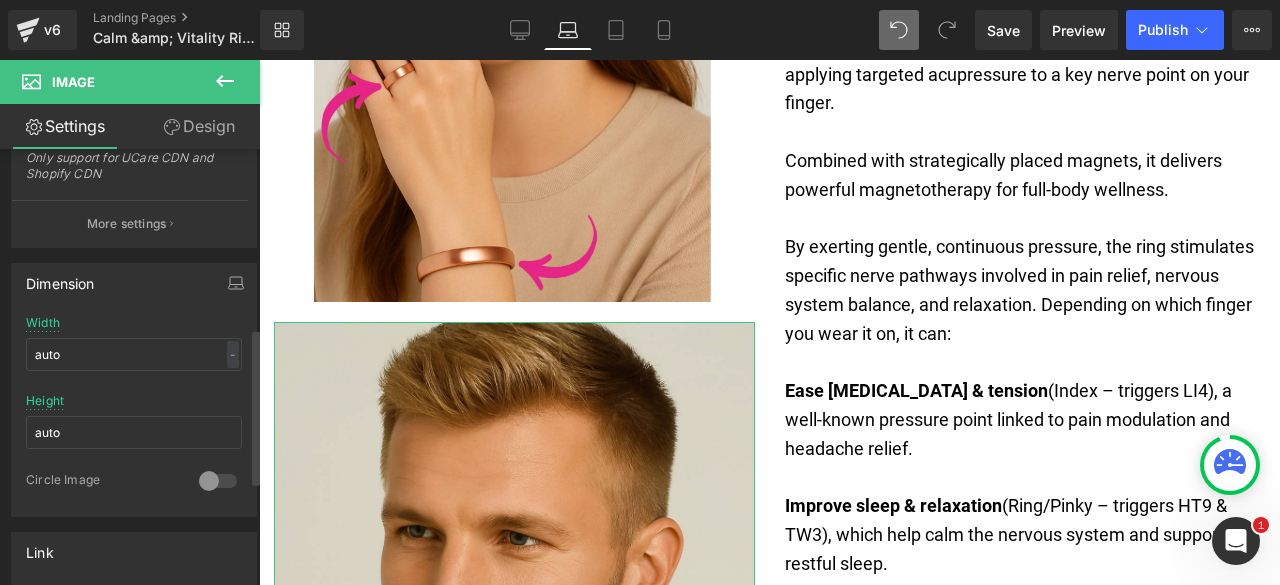 scroll, scrollTop: 500, scrollLeft: 0, axis: vertical 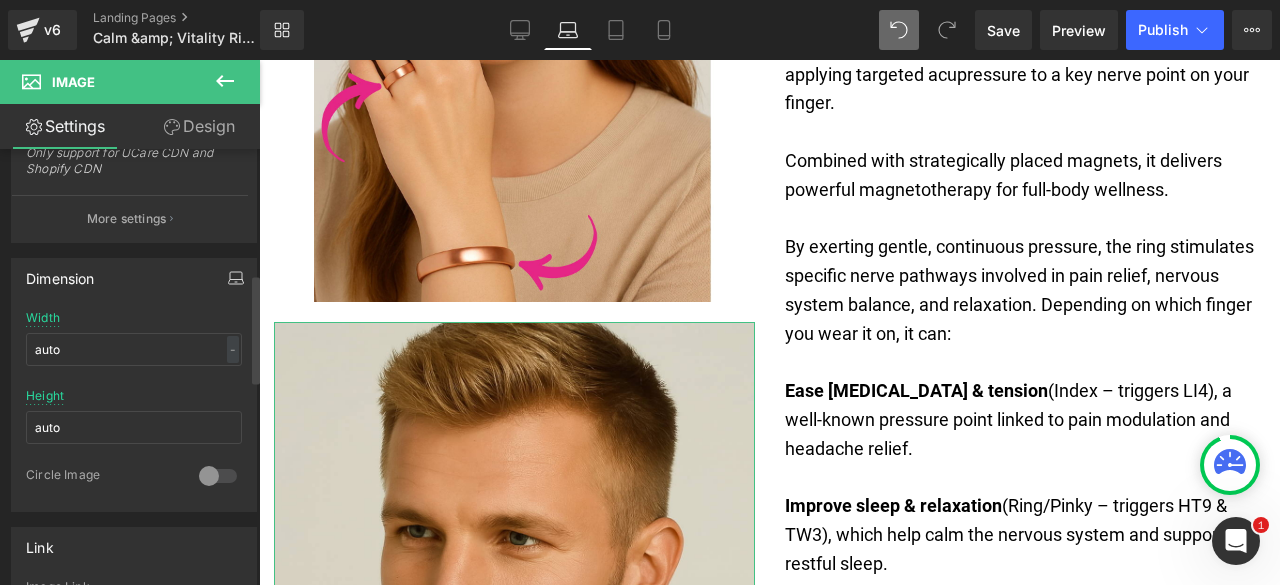 click 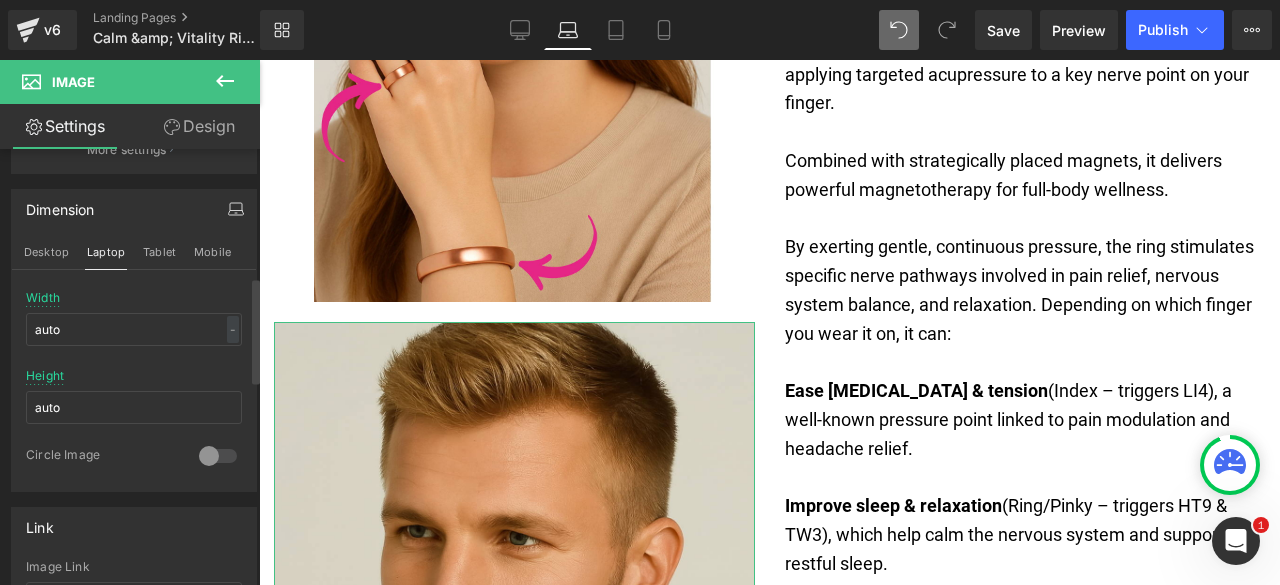 scroll, scrollTop: 600, scrollLeft: 0, axis: vertical 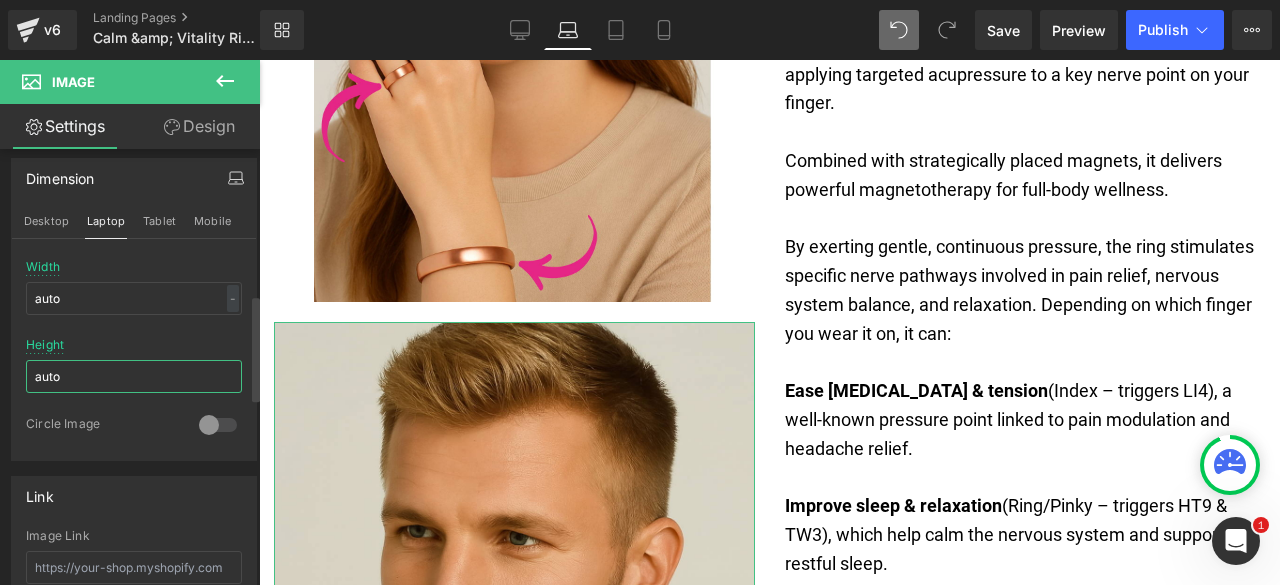 drag, startPoint x: 46, startPoint y: 367, endPoint x: 20, endPoint y: 368, distance: 26.019224 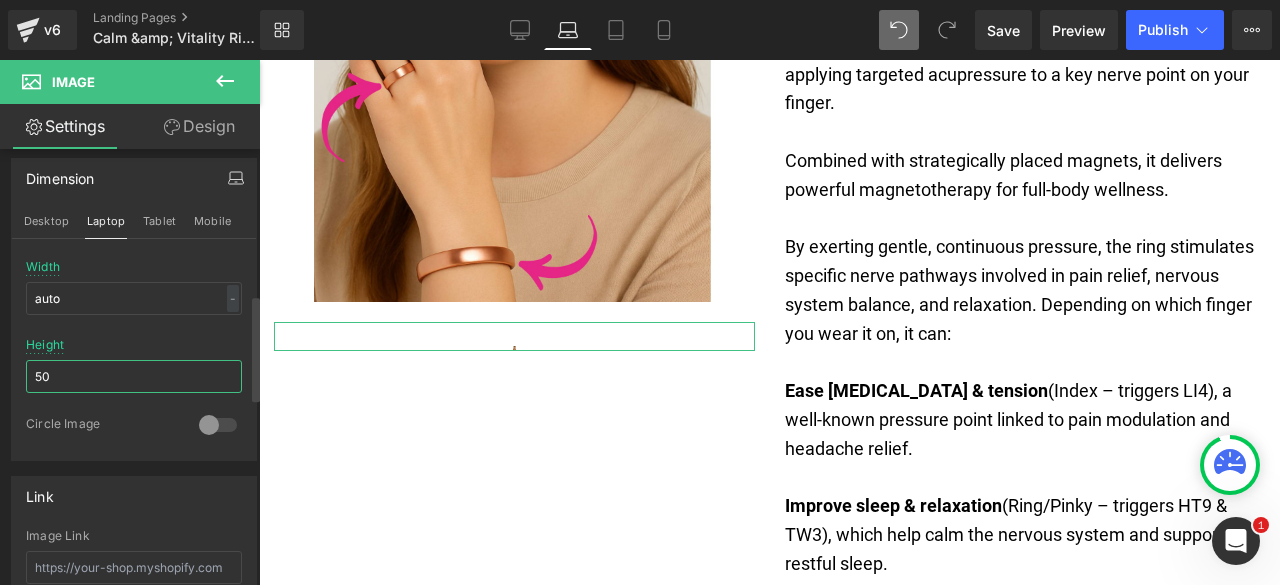 type on "500" 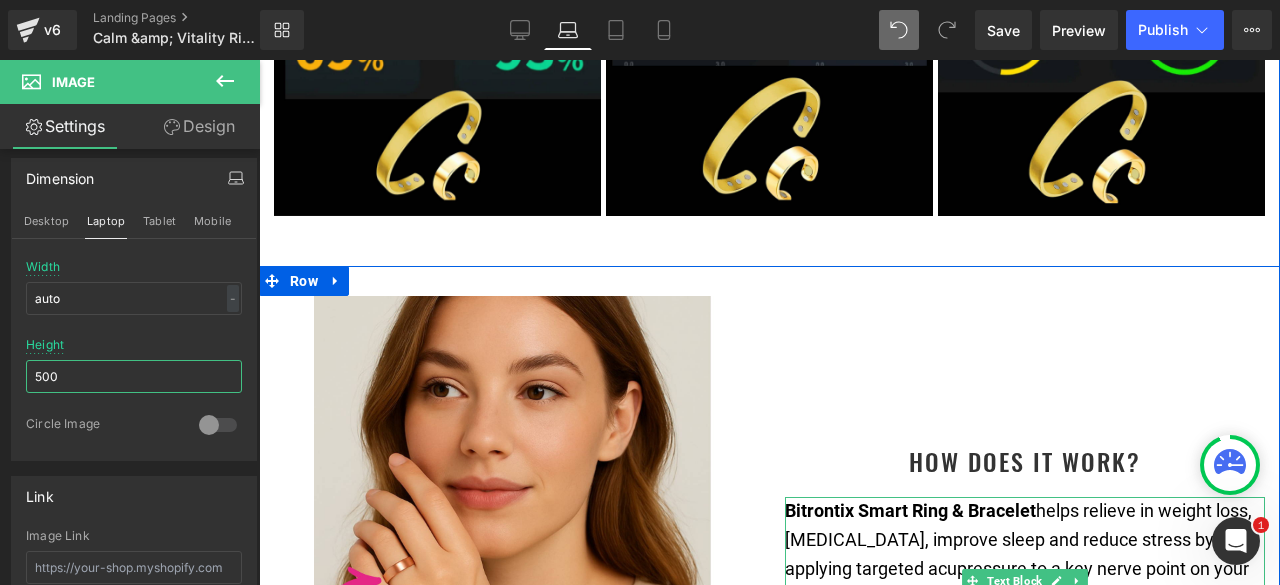 scroll, scrollTop: 5000, scrollLeft: 0, axis: vertical 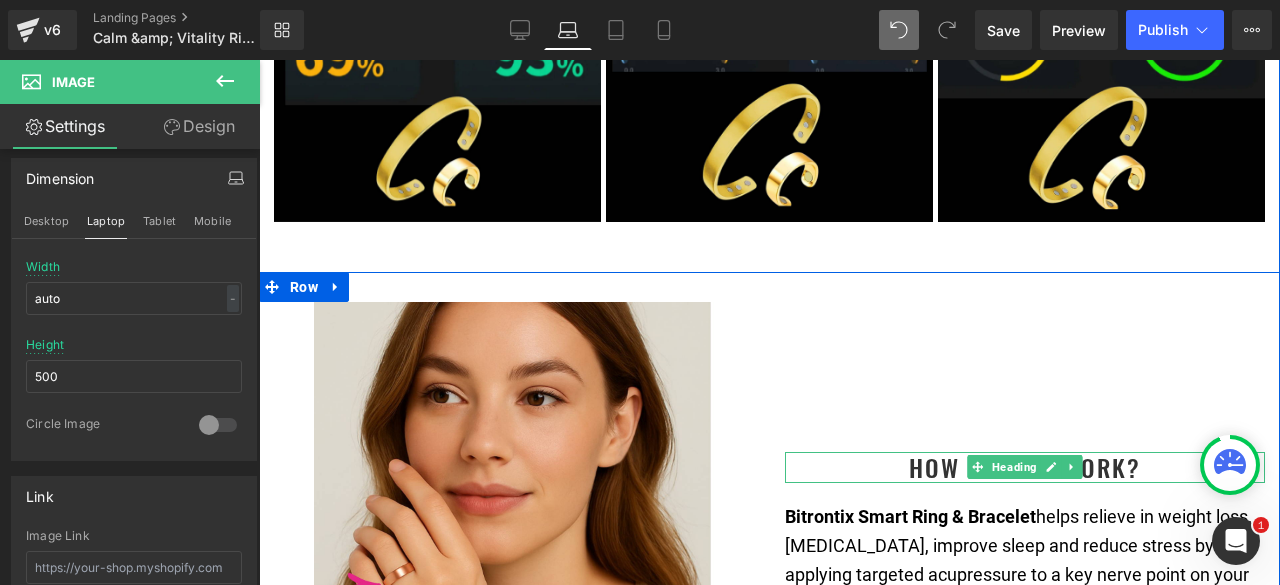 click on "Heading" at bounding box center [1014, 467] 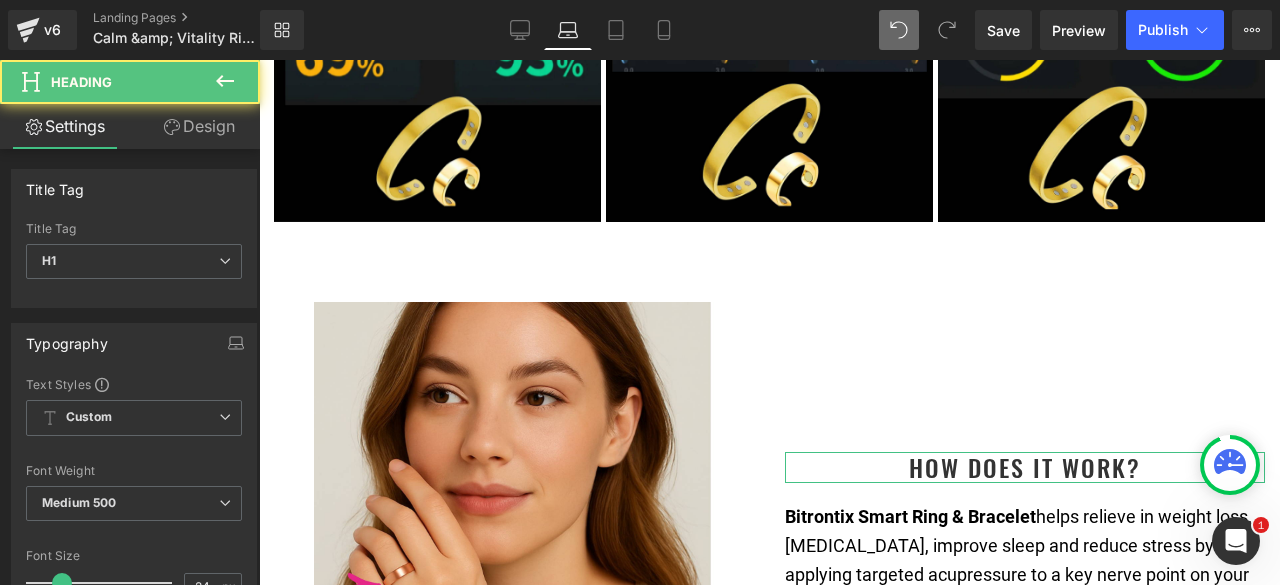click on "Design" at bounding box center [199, 126] 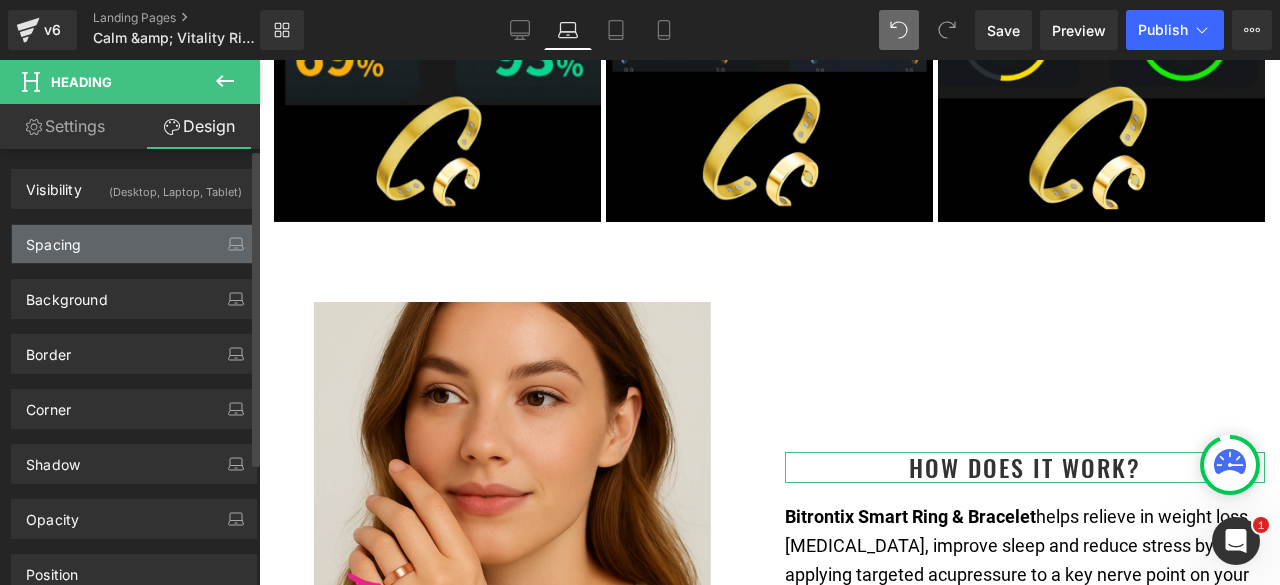 click on "Spacing" at bounding box center (134, 244) 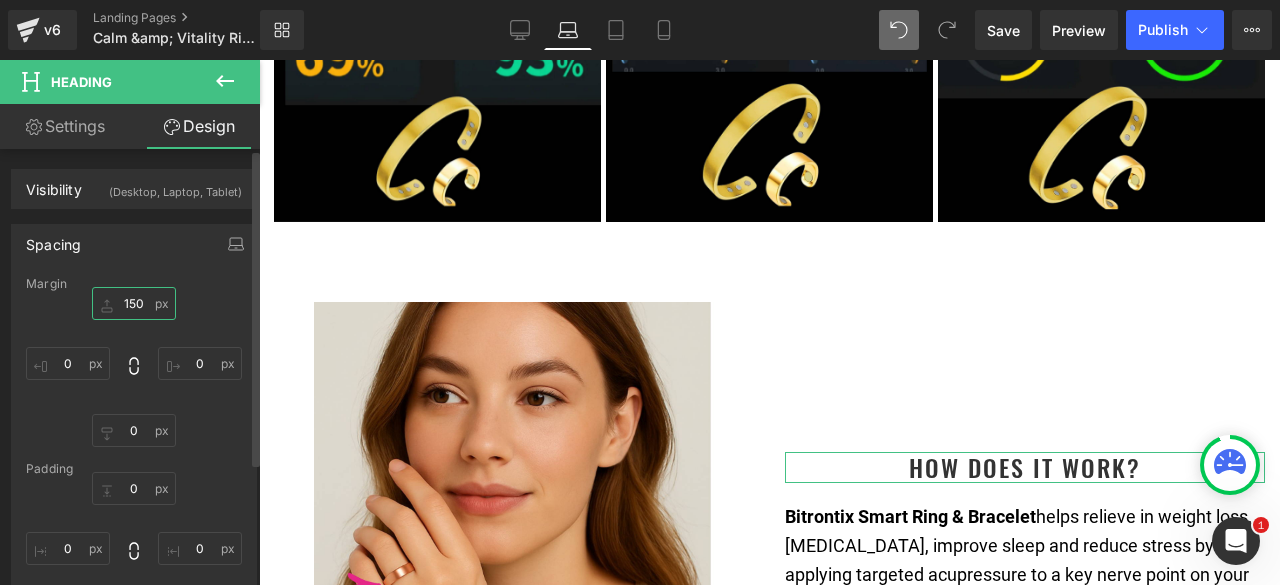 click at bounding box center [134, 303] 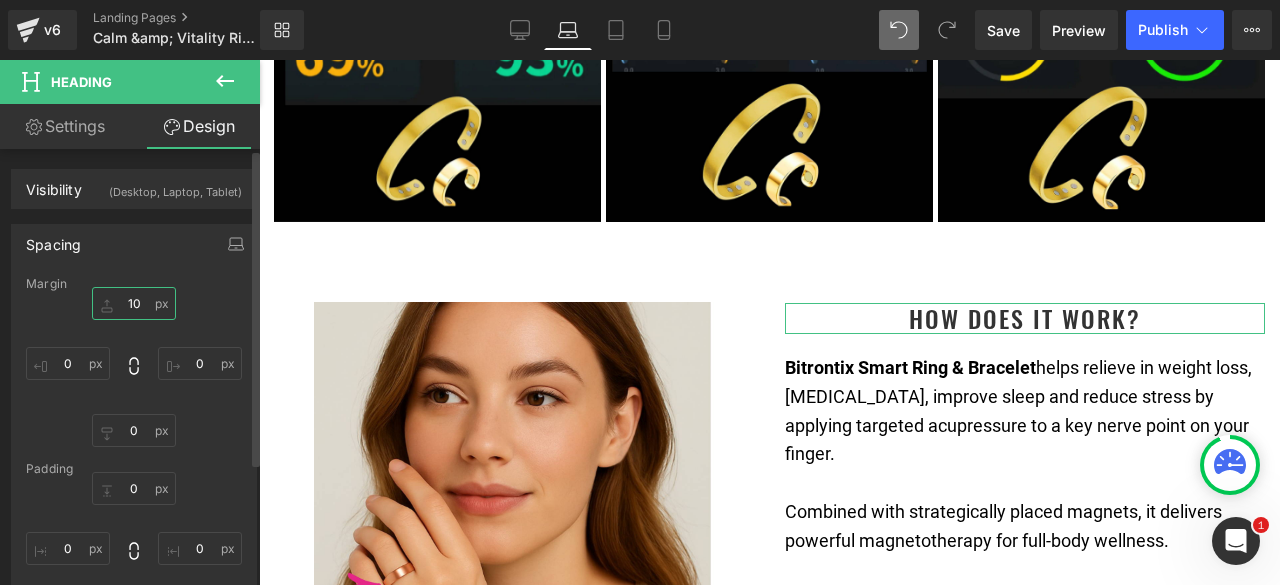 type on "100" 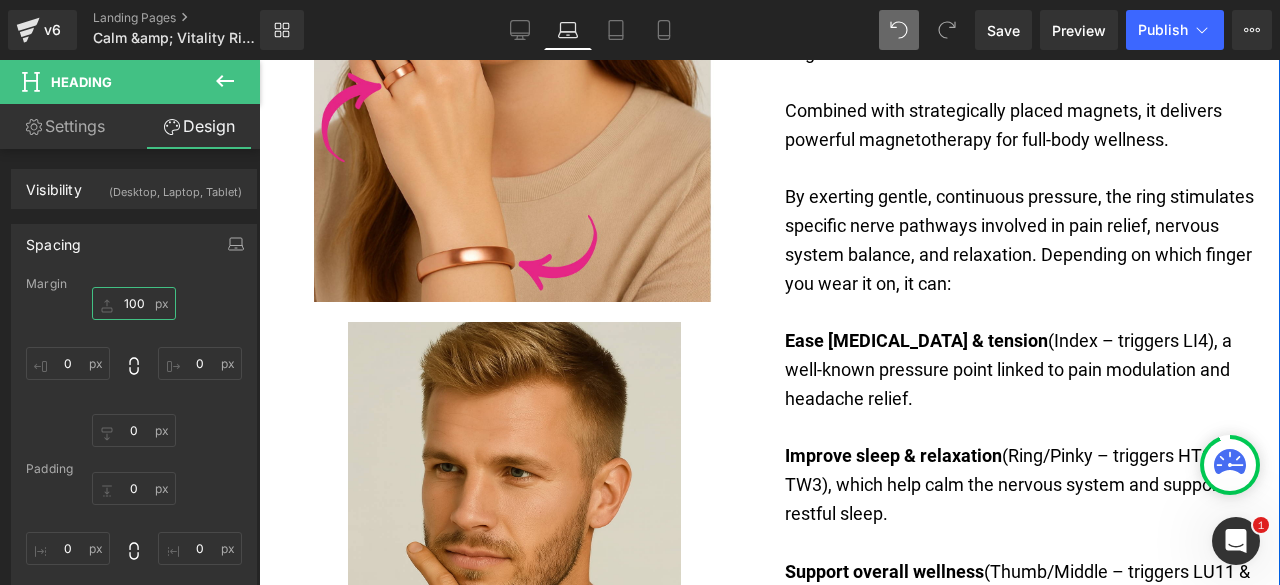 scroll, scrollTop: 5500, scrollLeft: 0, axis: vertical 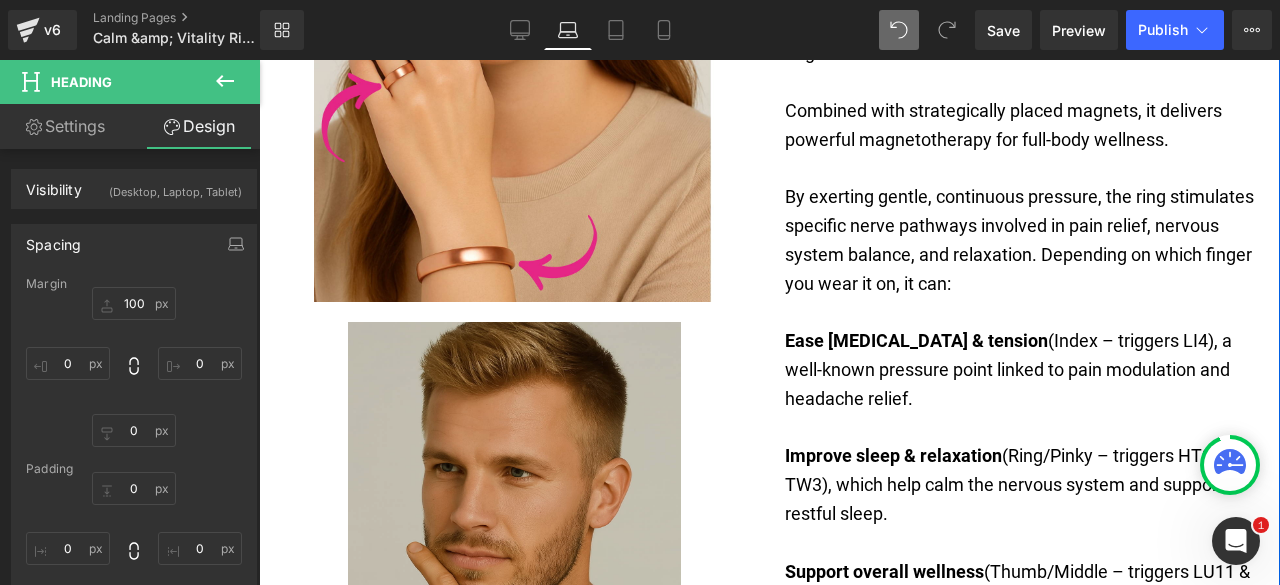 click at bounding box center (514, 572) 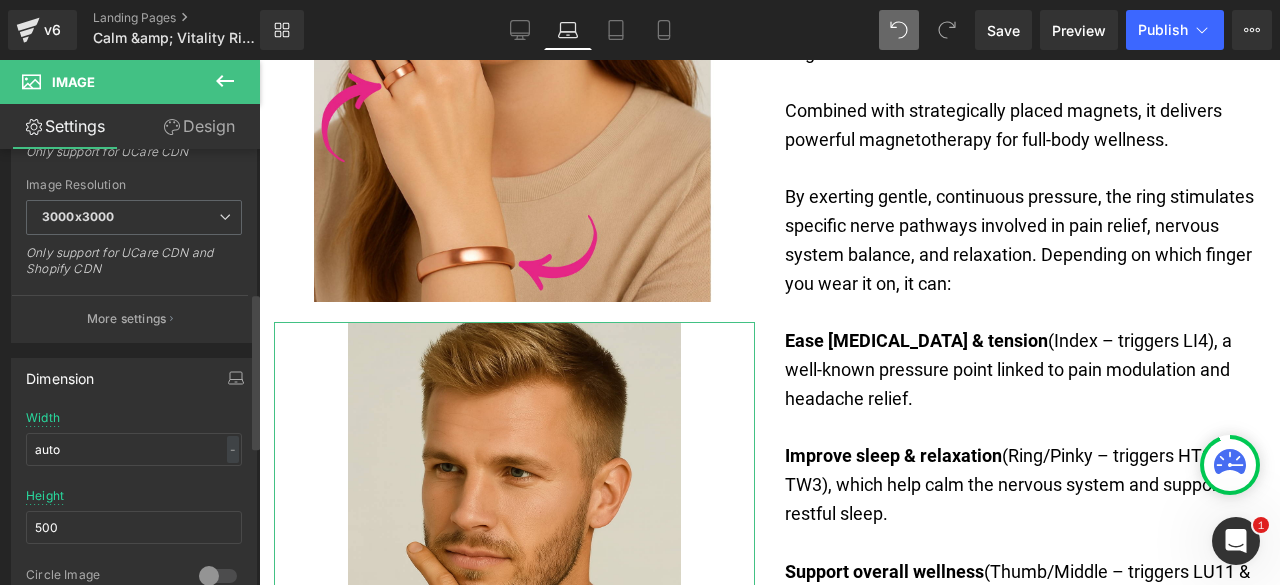 scroll, scrollTop: 500, scrollLeft: 0, axis: vertical 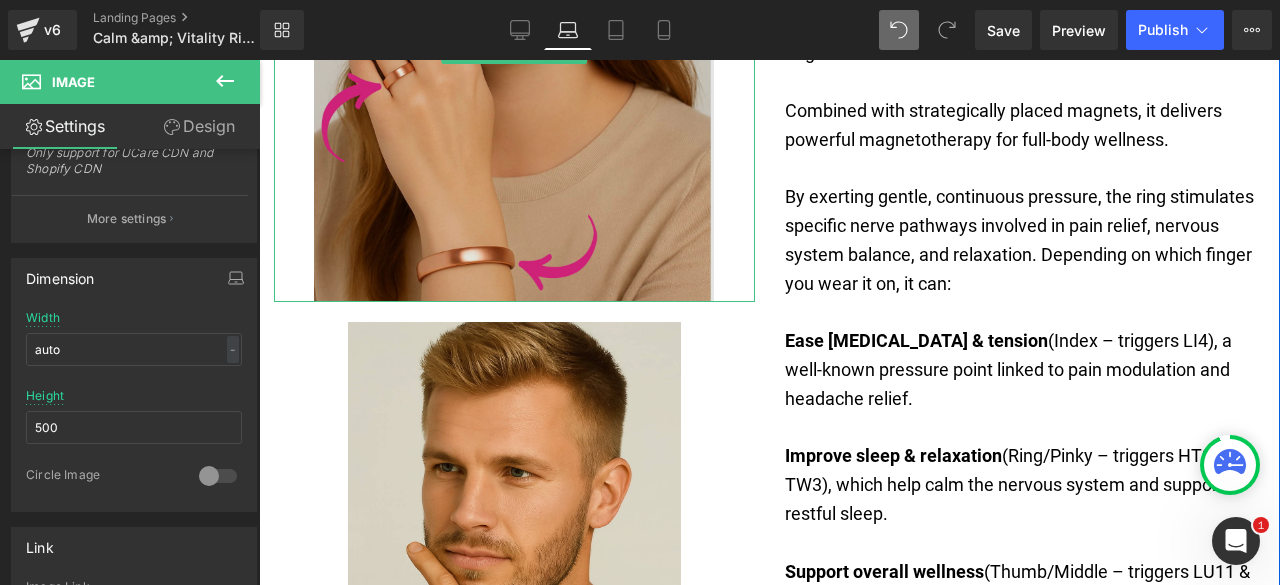 click at bounding box center (514, 52) 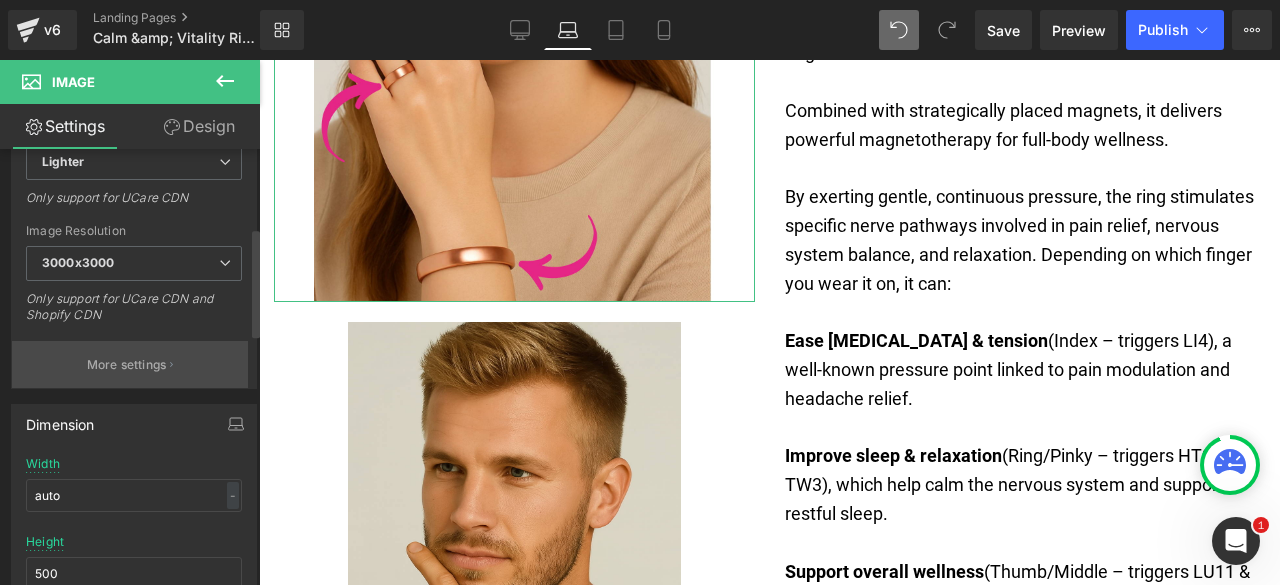scroll, scrollTop: 400, scrollLeft: 0, axis: vertical 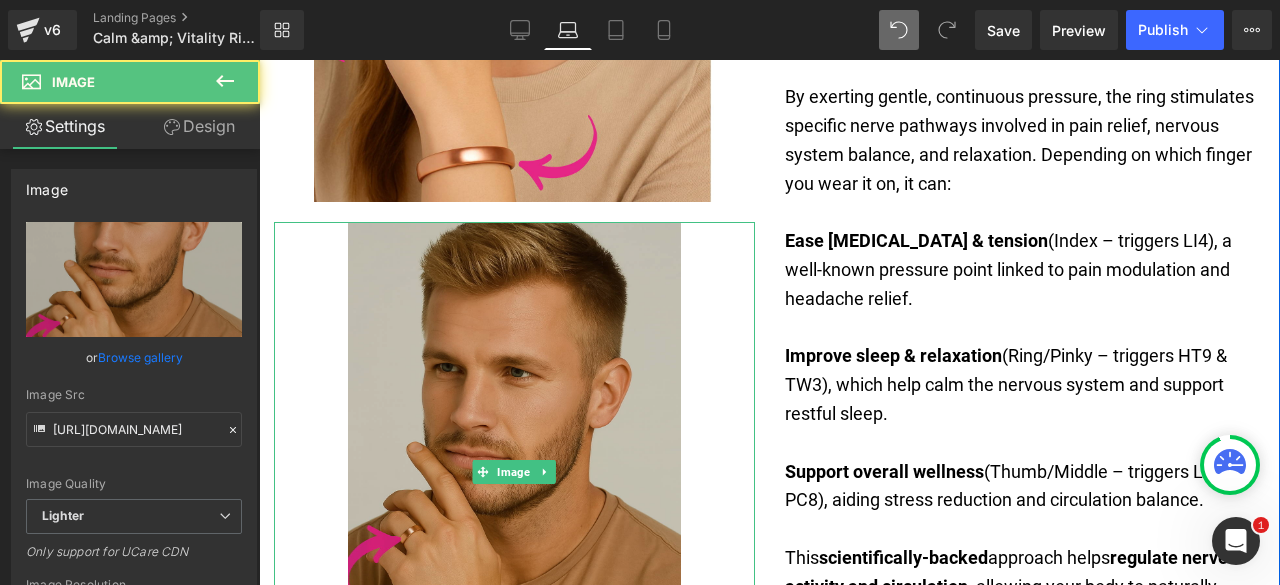 click at bounding box center (514, 472) 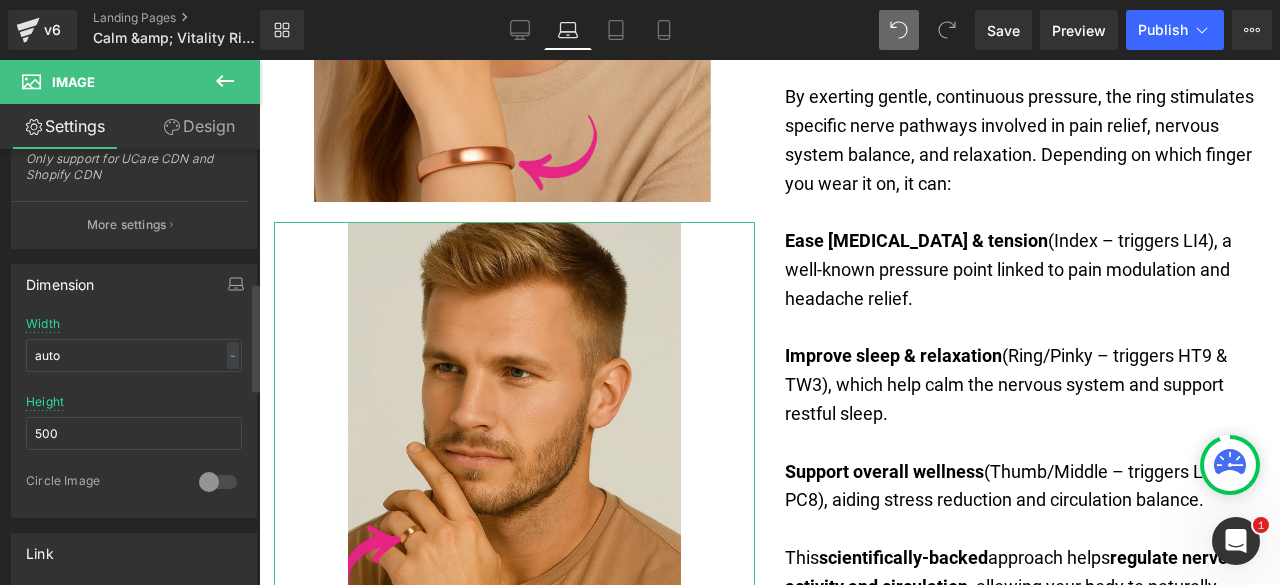 scroll, scrollTop: 600, scrollLeft: 0, axis: vertical 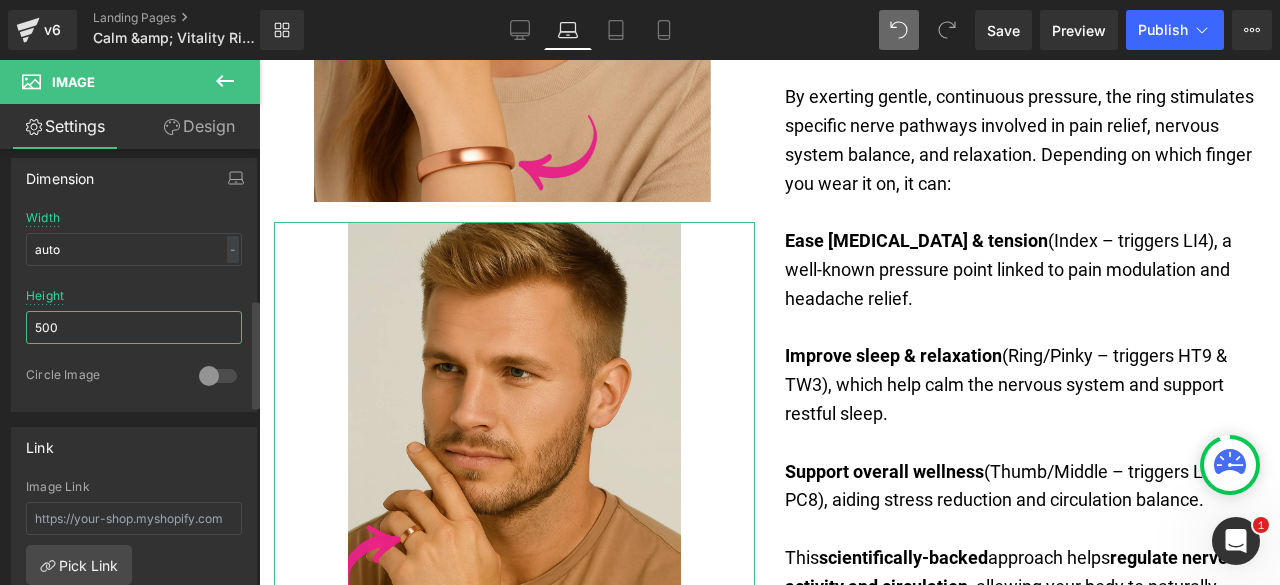 drag, startPoint x: 36, startPoint y: 325, endPoint x: 20, endPoint y: 325, distance: 16 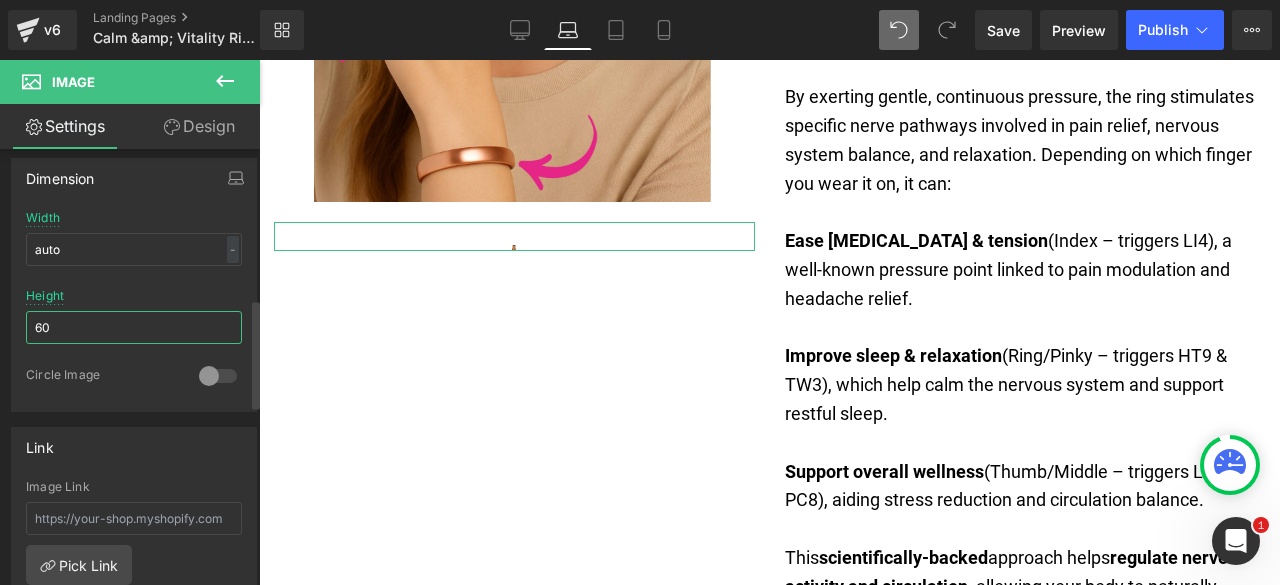 type on "600" 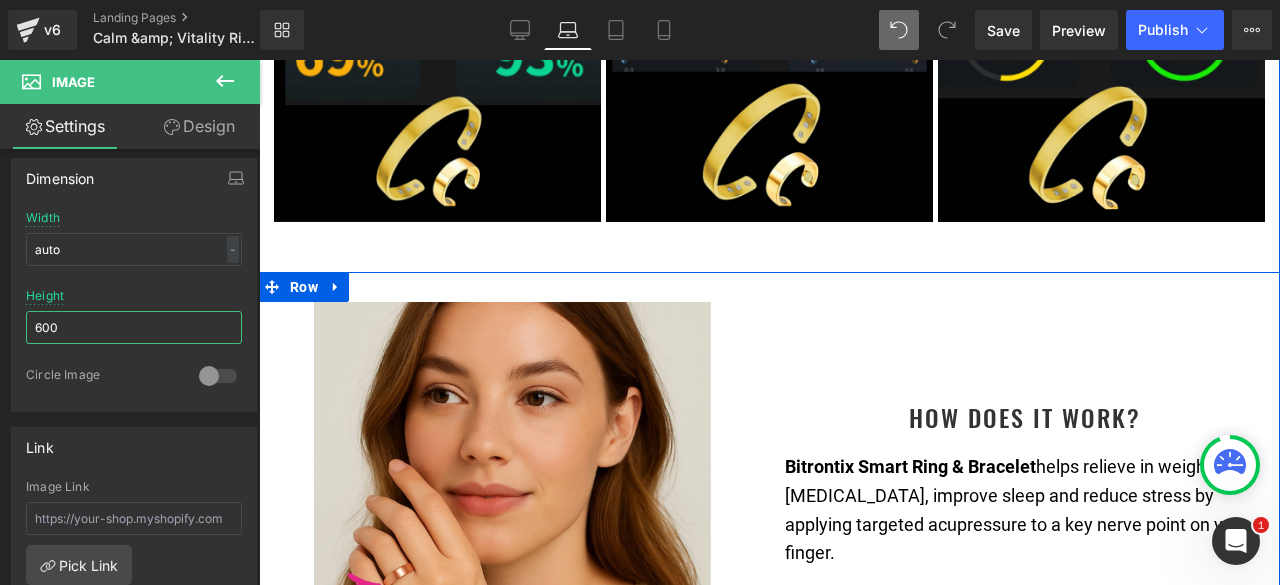 scroll, scrollTop: 5000, scrollLeft: 0, axis: vertical 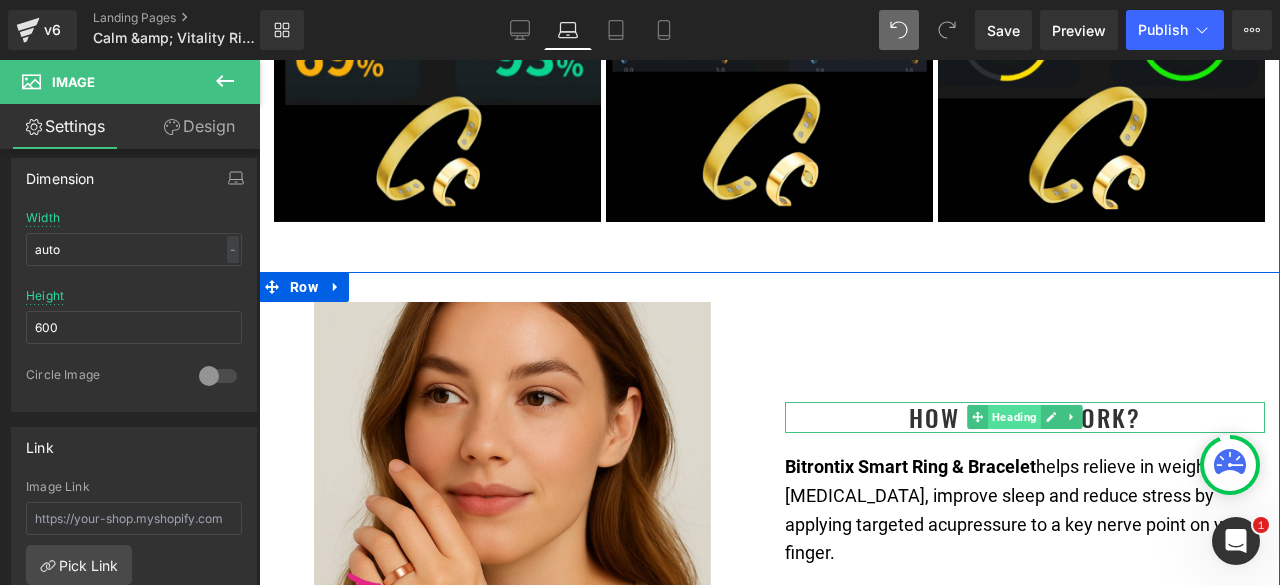 click on "Heading" at bounding box center (1014, 417) 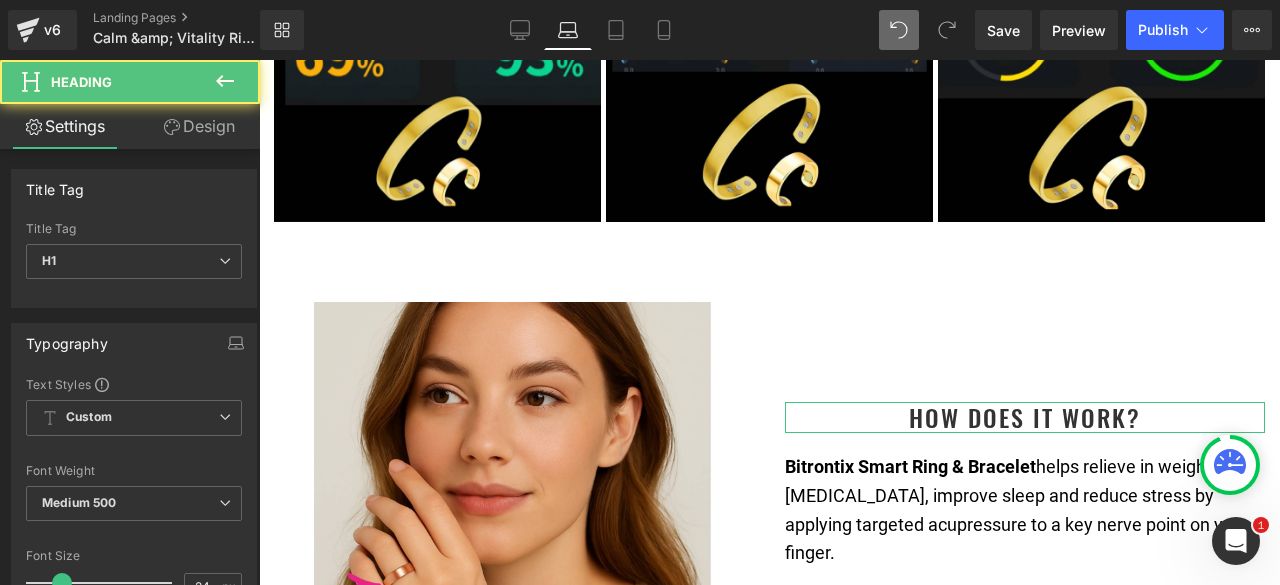 click on "Design" at bounding box center [199, 126] 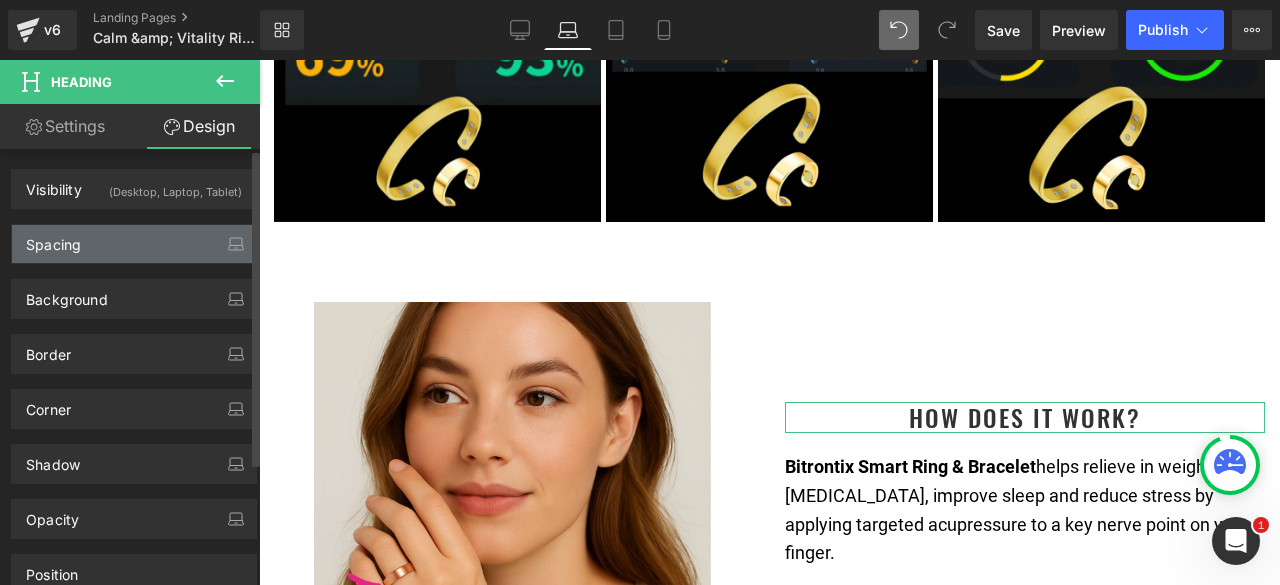 click on "Spacing" at bounding box center [134, 244] 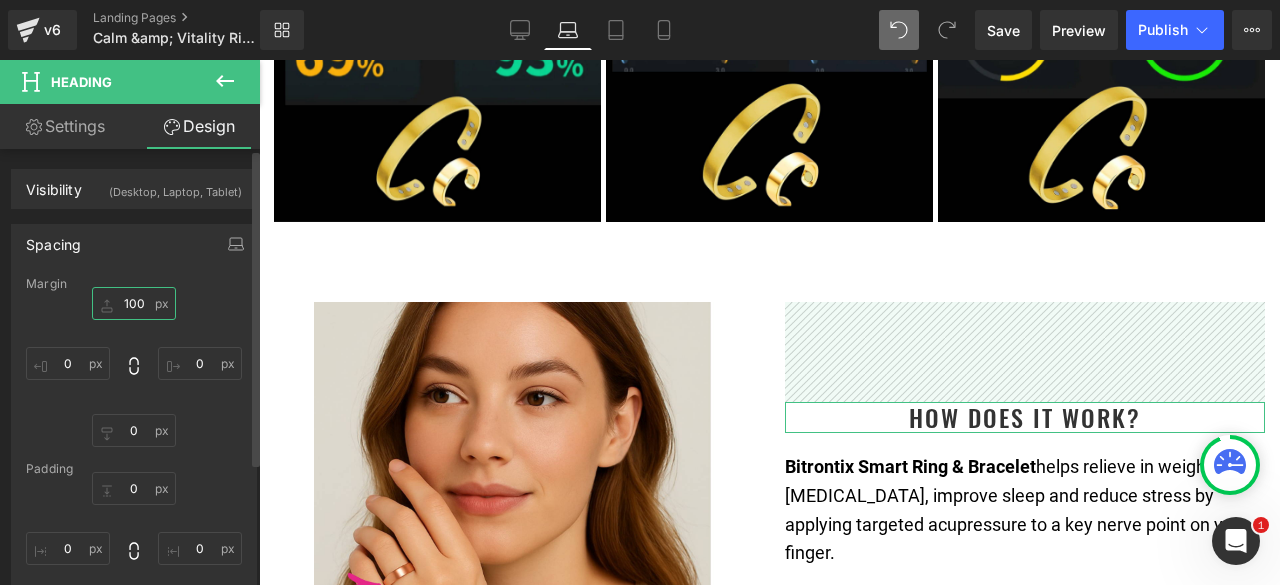 click on "100" at bounding box center (134, 303) 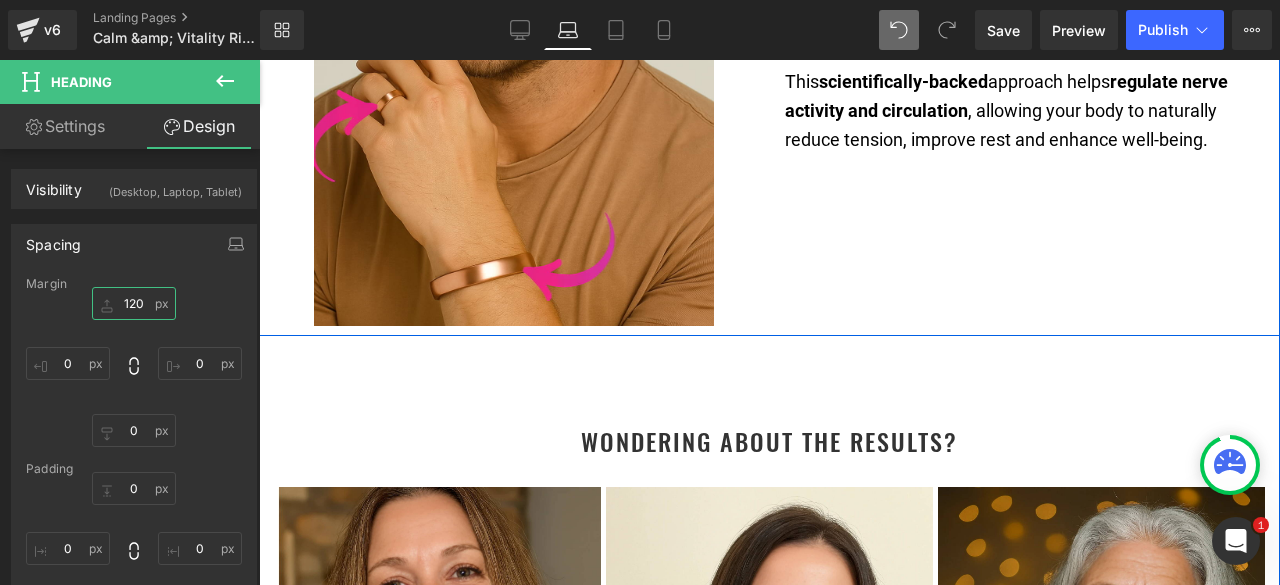 scroll, scrollTop: 6100, scrollLeft: 0, axis: vertical 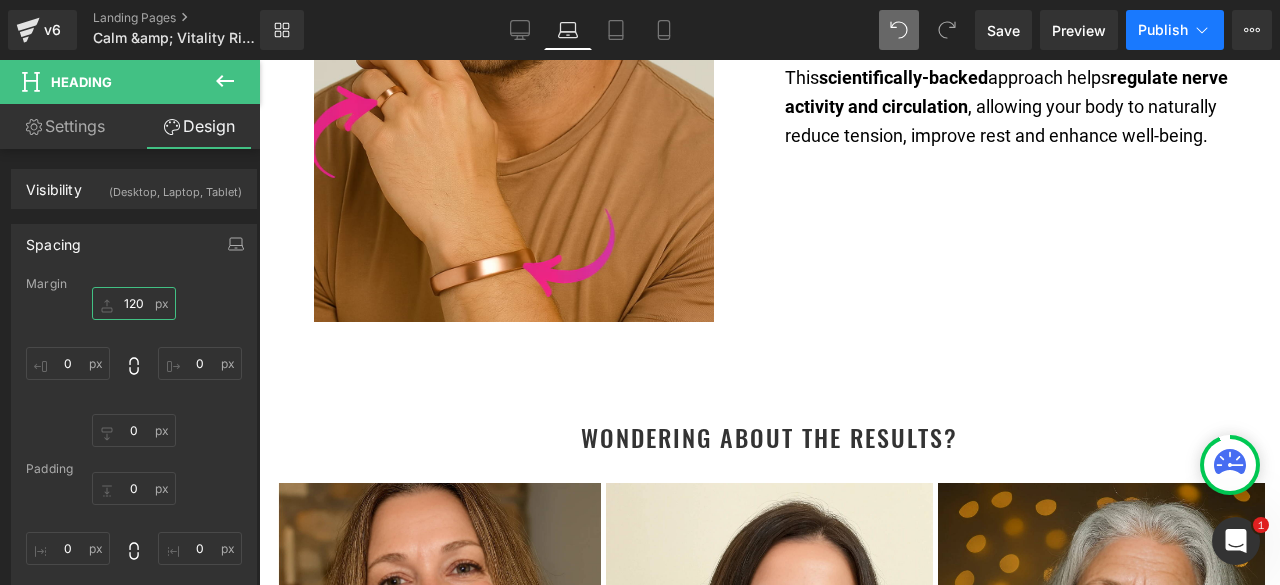 type on "120" 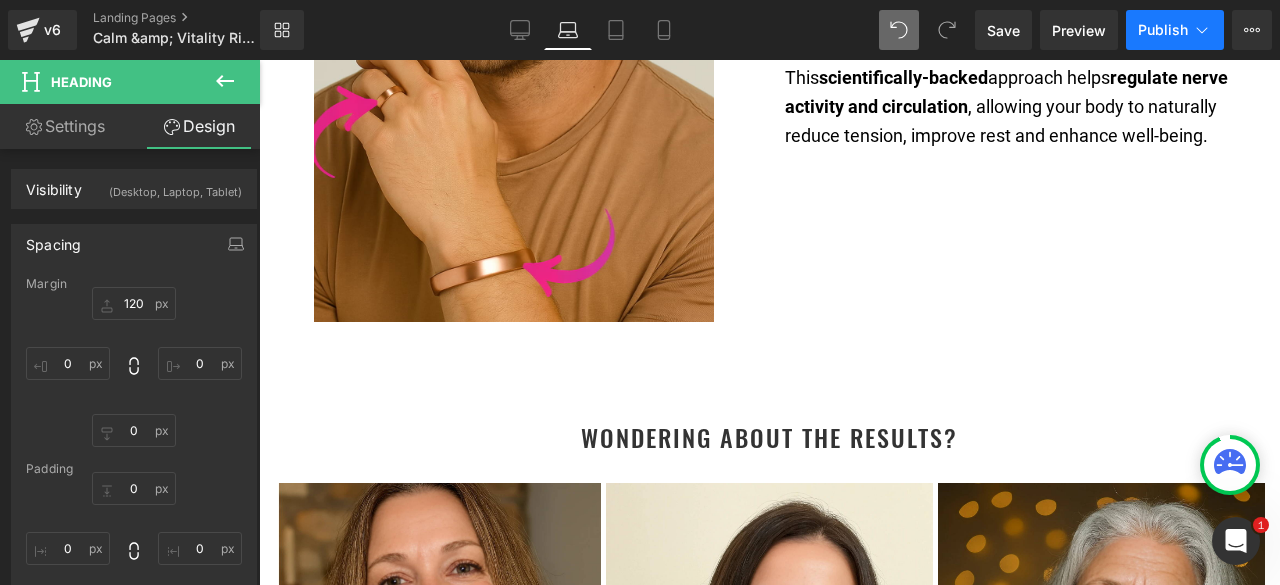 click on "Publish" at bounding box center [1163, 30] 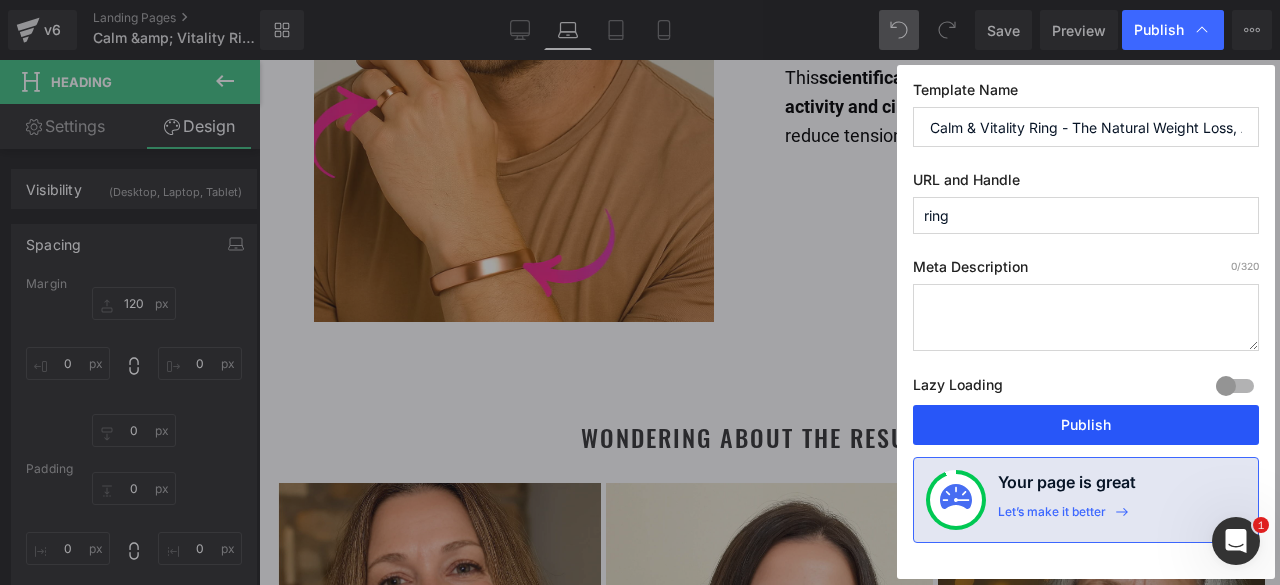 click on "Publish" at bounding box center [1086, 425] 